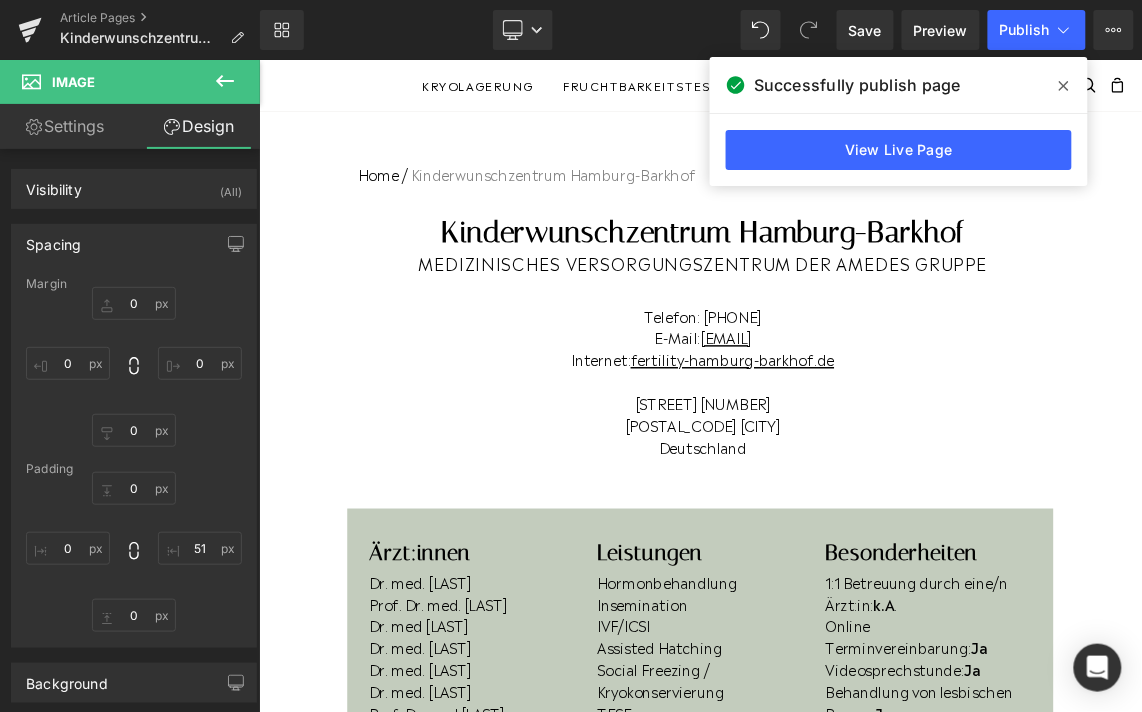 scroll, scrollTop: 259, scrollLeft: 0, axis: vertical 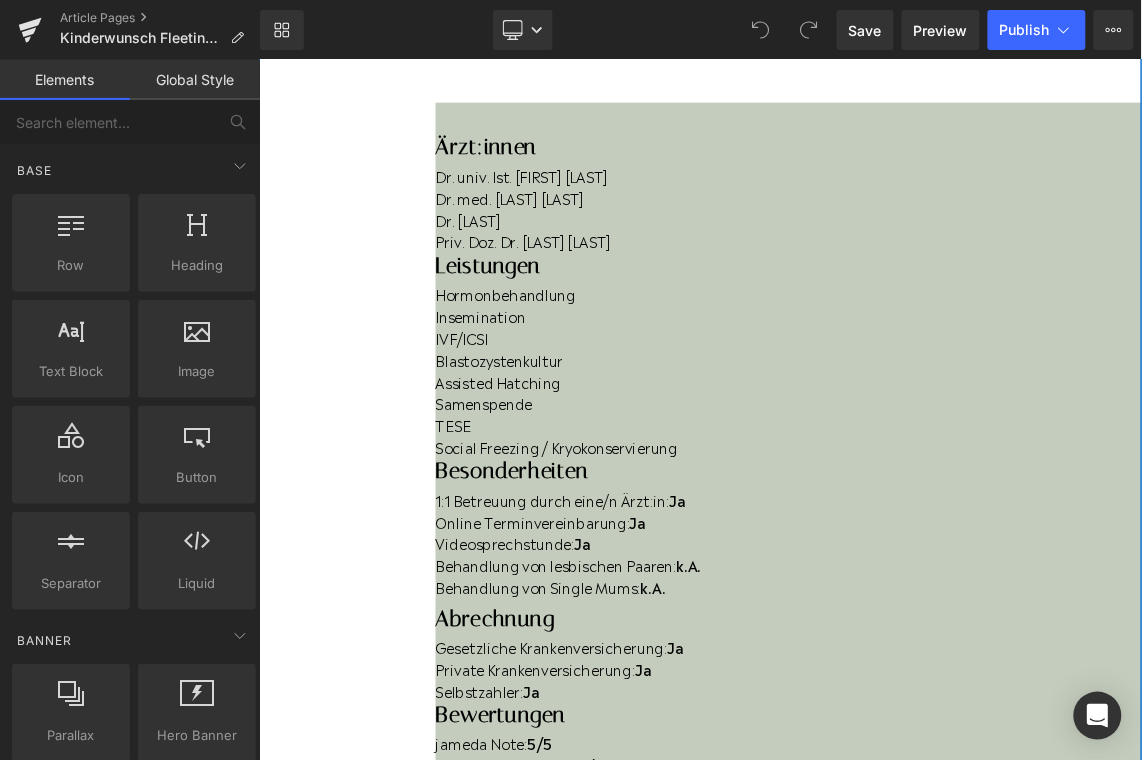 click on "Dr. Sonja Scheuß" at bounding box center [984, 277] 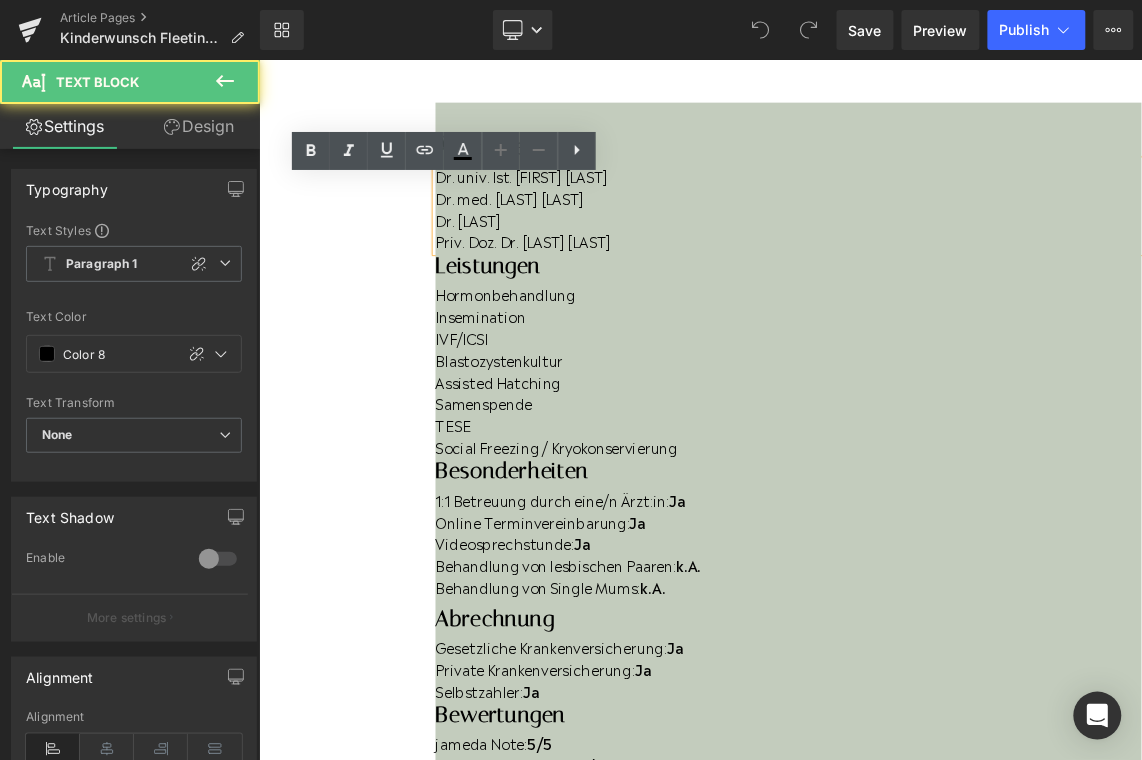 click on "Priv. Doz. Dr. Kay Neumann" at bounding box center [984, 307] 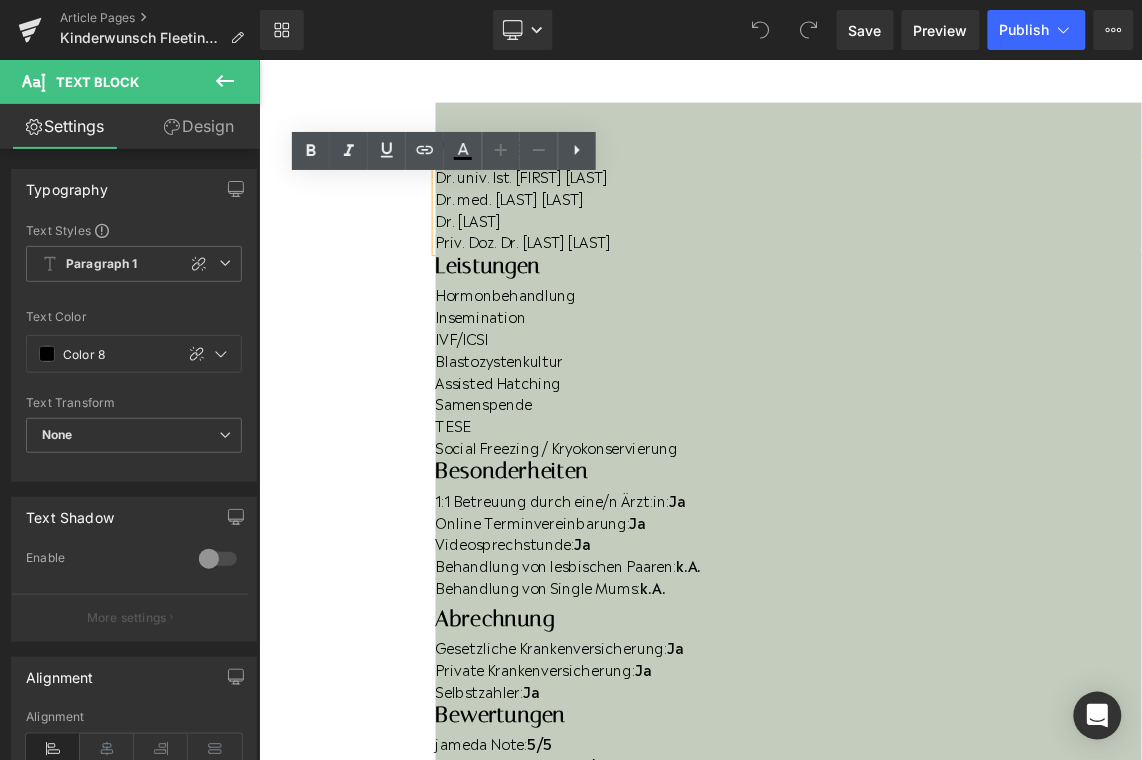 type 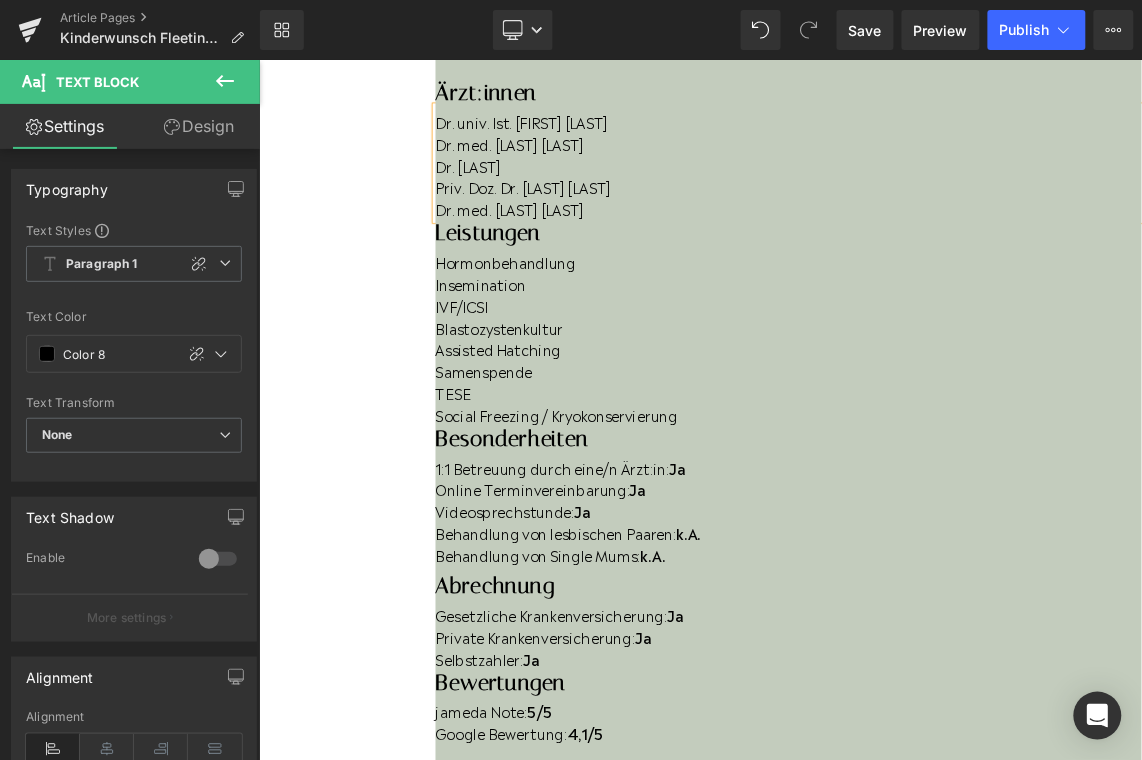 scroll, scrollTop: 594, scrollLeft: 0, axis: vertical 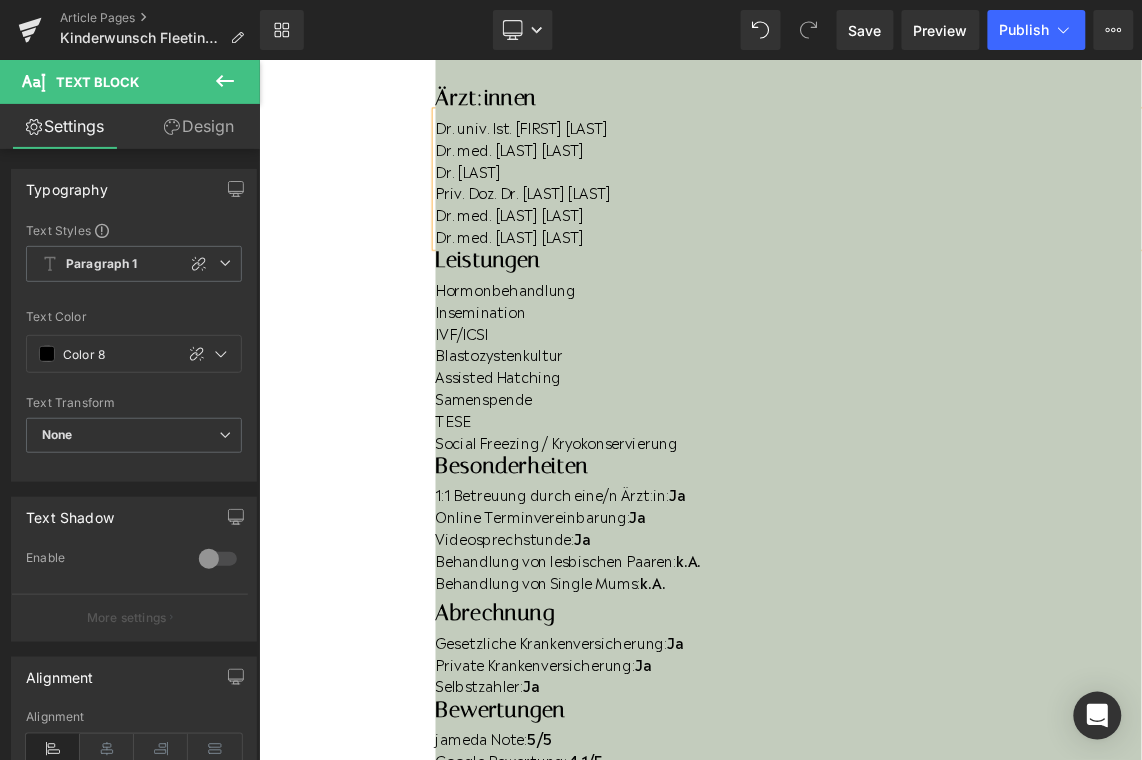 click on "Dr. Sonja Scheuß" at bounding box center [984, 210] 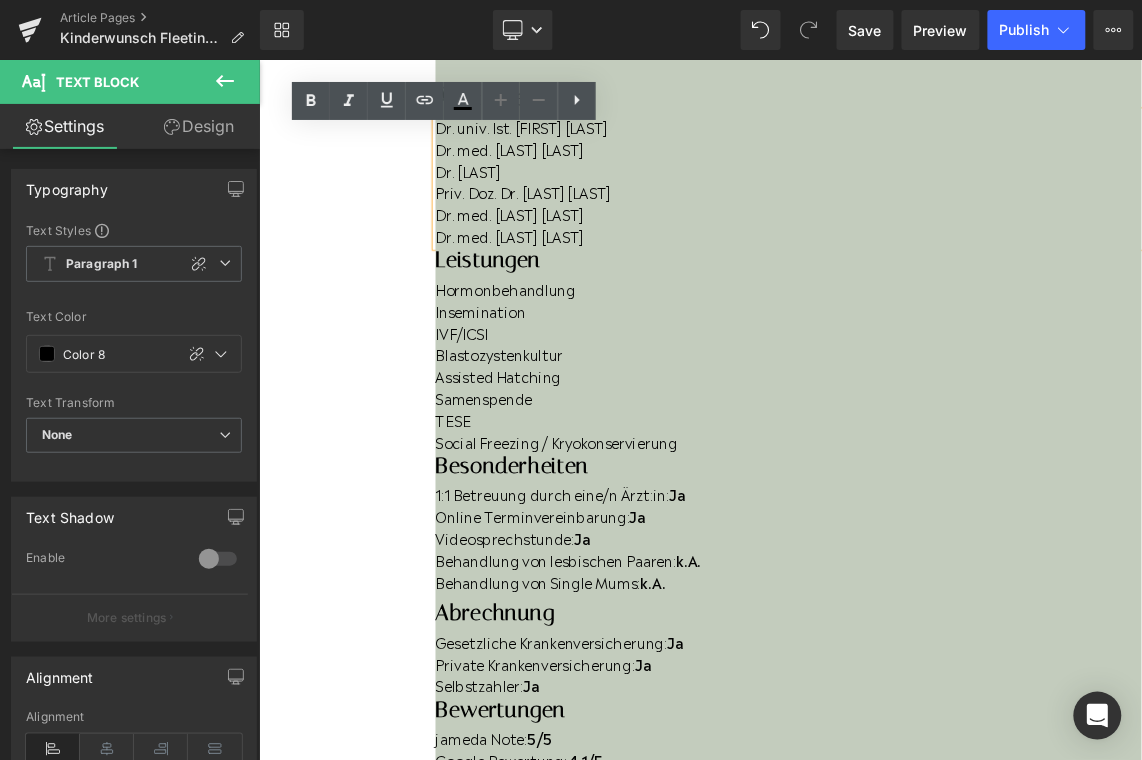 drag, startPoint x: 582, startPoint y: 239, endPoint x: 412, endPoint y: 178, distance: 180.61284 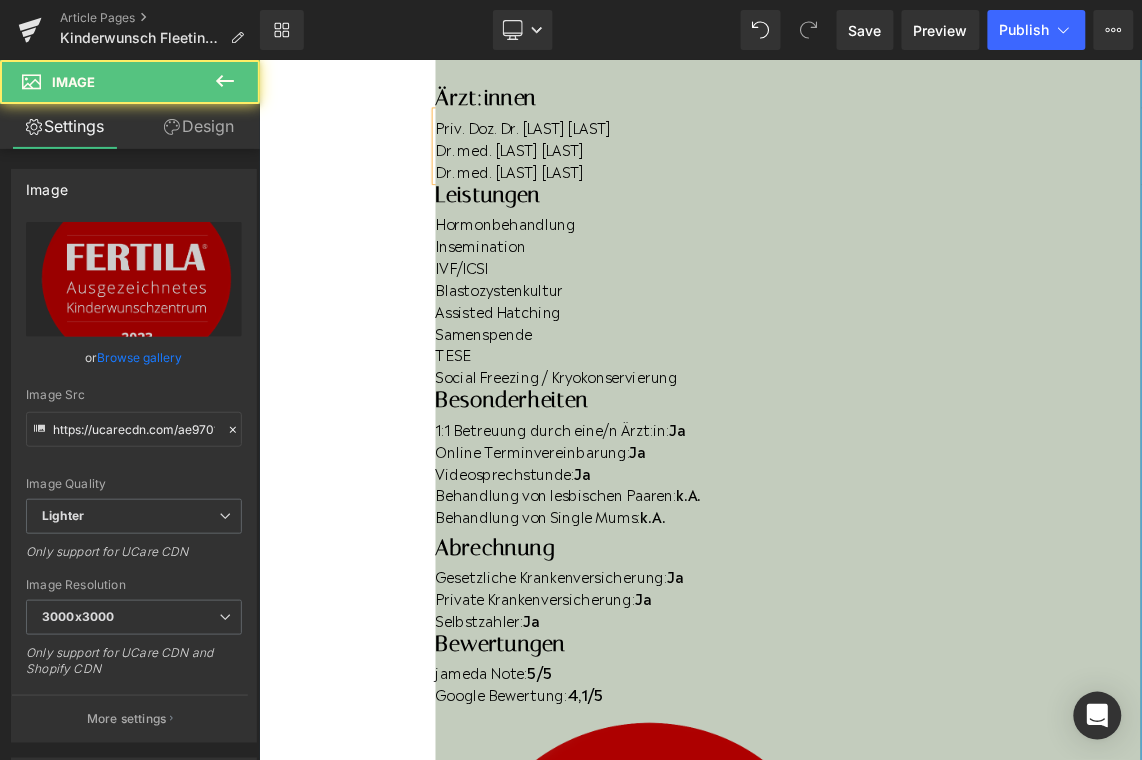 click at bounding box center (778, 1208) 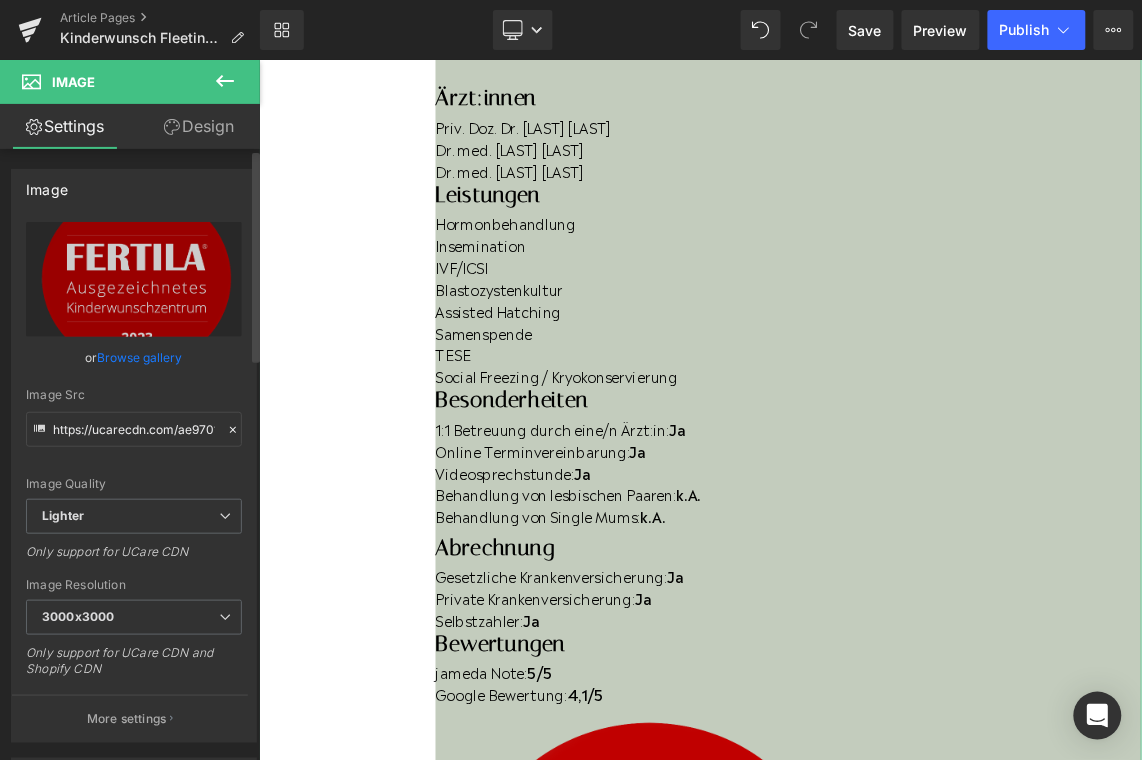 click on "Browse gallery" at bounding box center [140, 357] 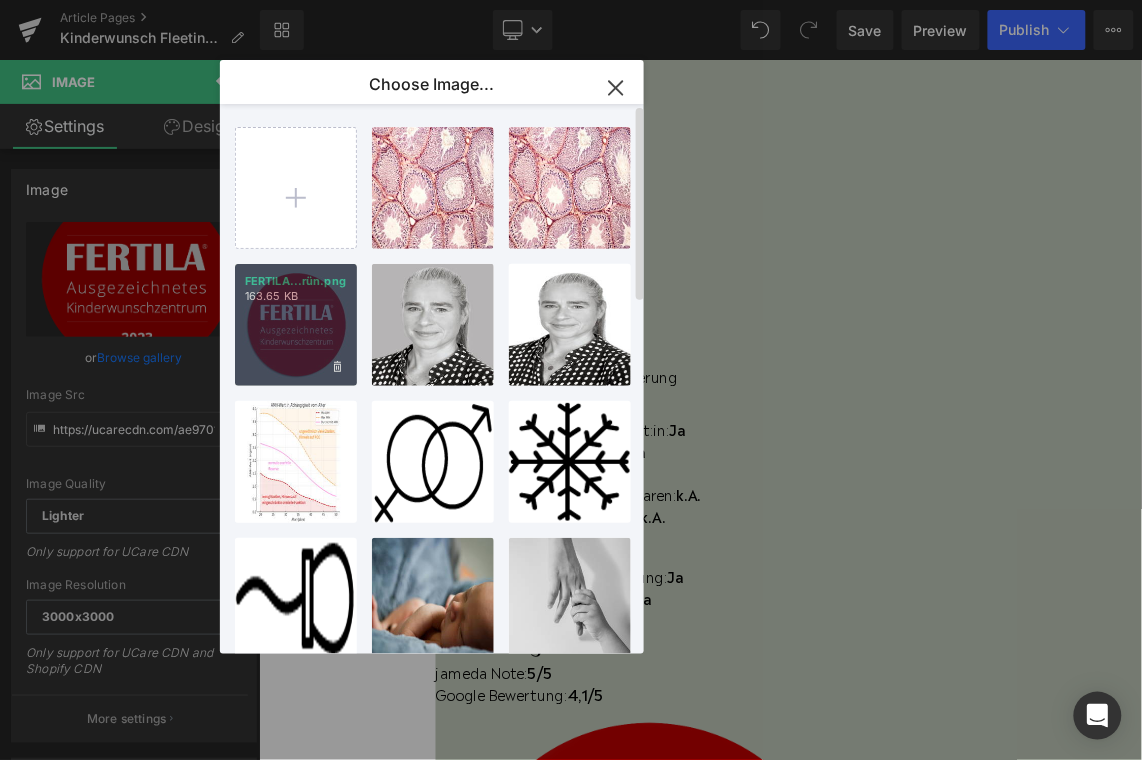 click on "FERTILA...rün.png 163.65 KB" at bounding box center (296, 325) 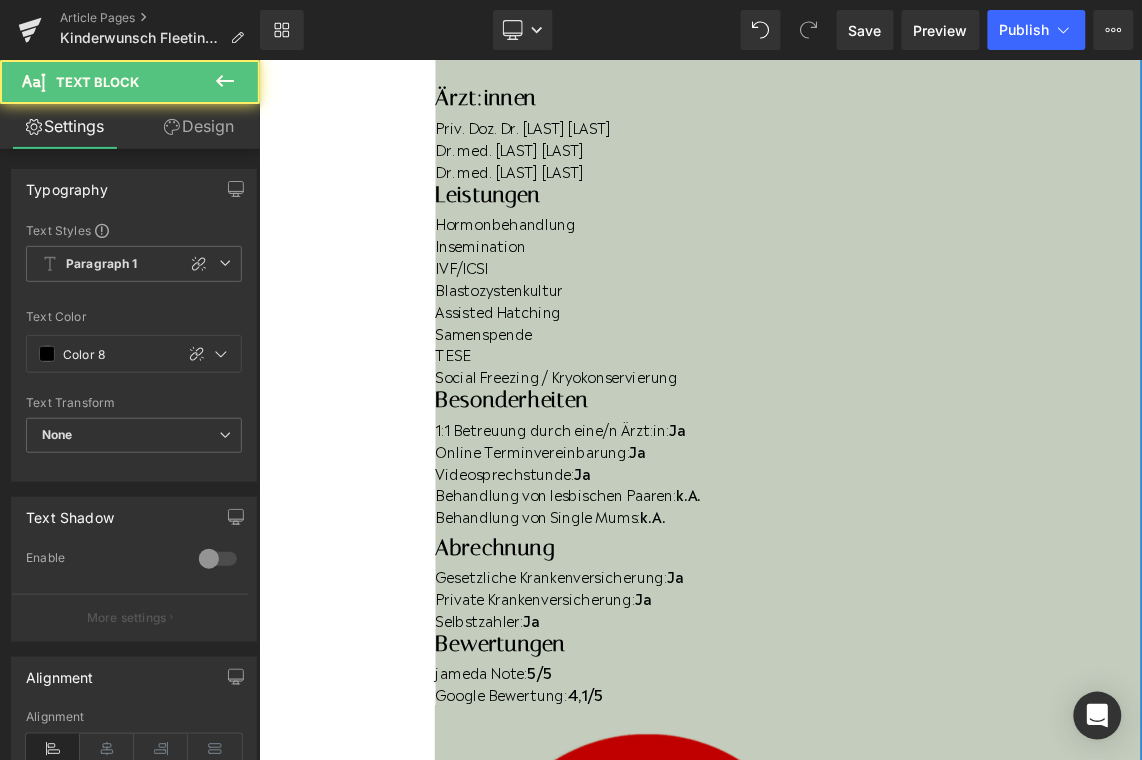 click on "Behandlung von lesbischen Paaren:  k.A." at bounding box center [984, 654] 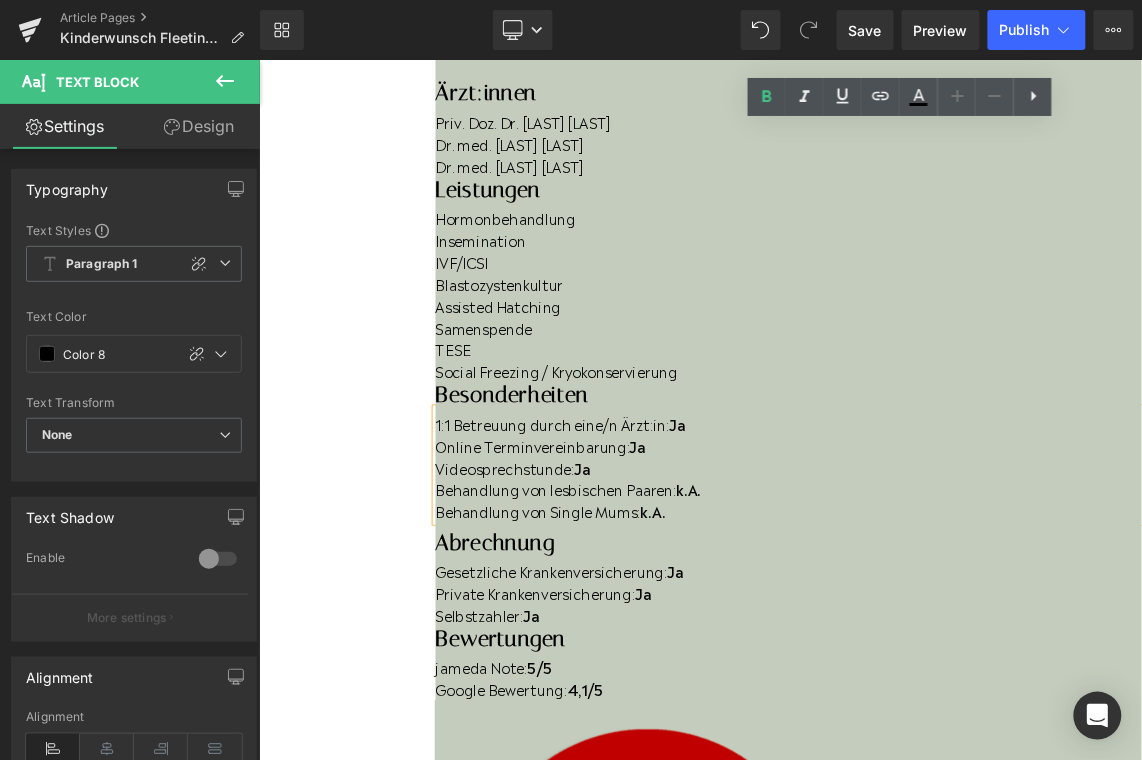 scroll, scrollTop: 600, scrollLeft: 0, axis: vertical 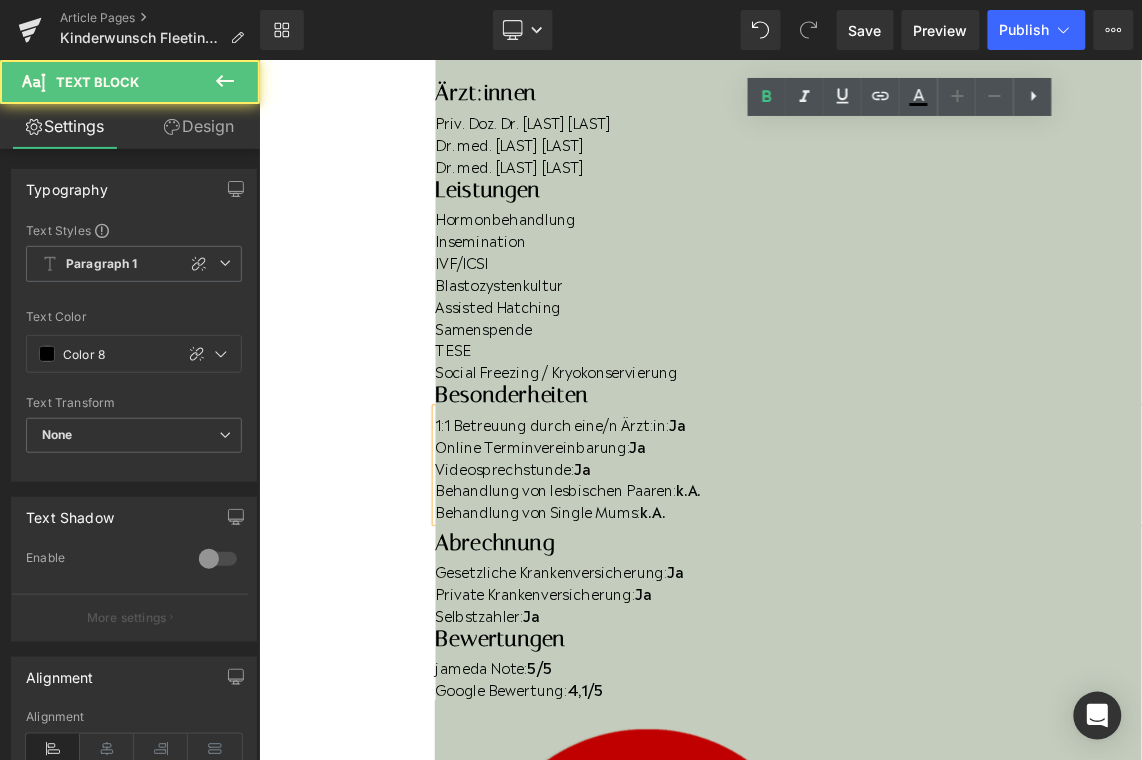 click on "Behandlung von lesbischen Paaren:  k.A." at bounding box center (984, 648) 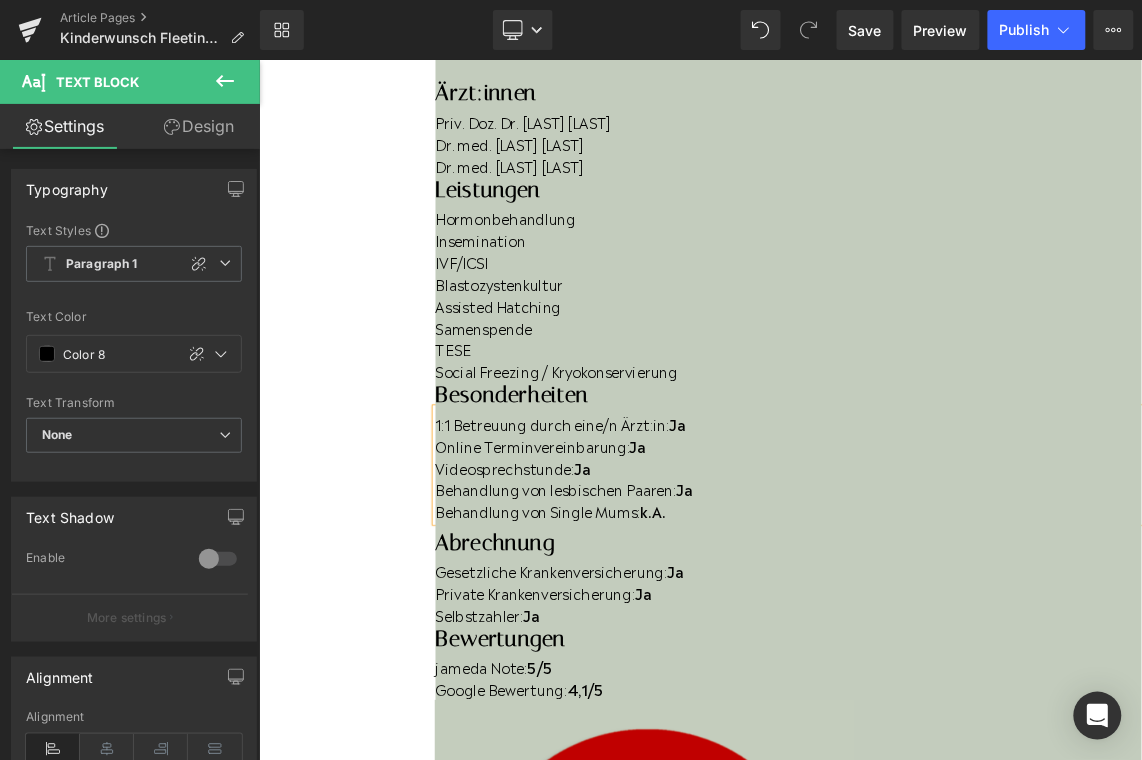 click on "Behandlung von Single Mums:  k.A." at bounding box center (984, 678) 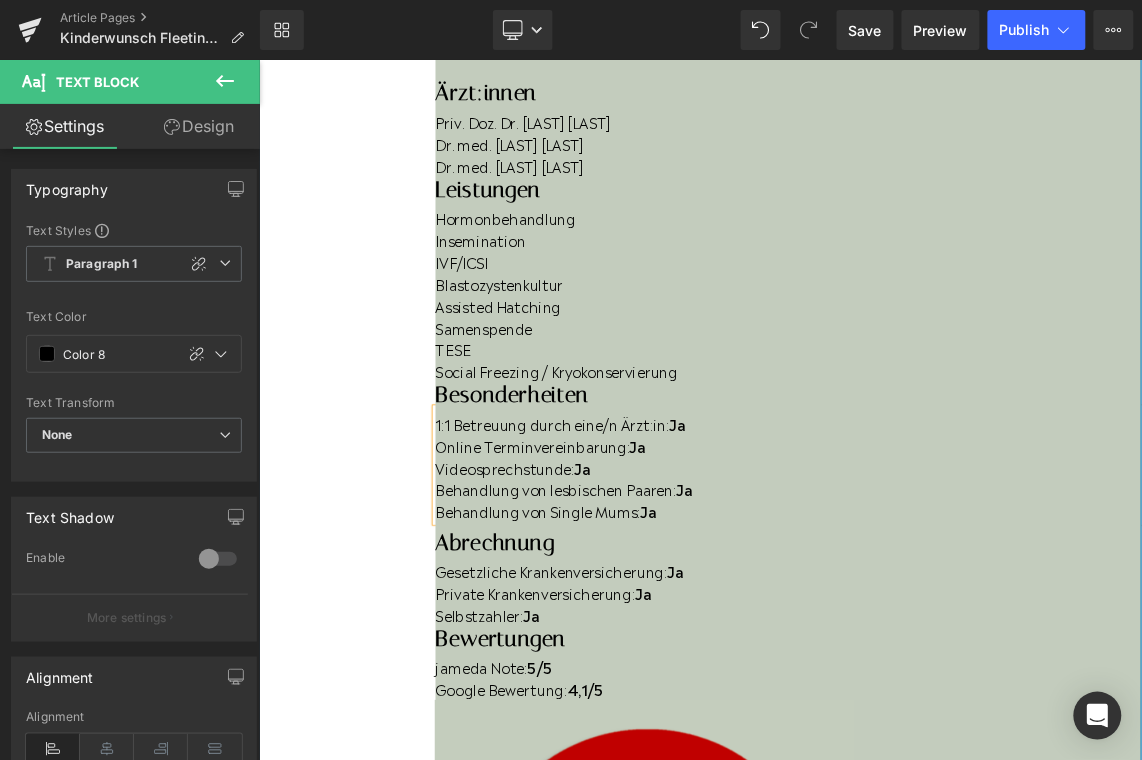 click on "4,1/5" at bounding box center [705, 922] 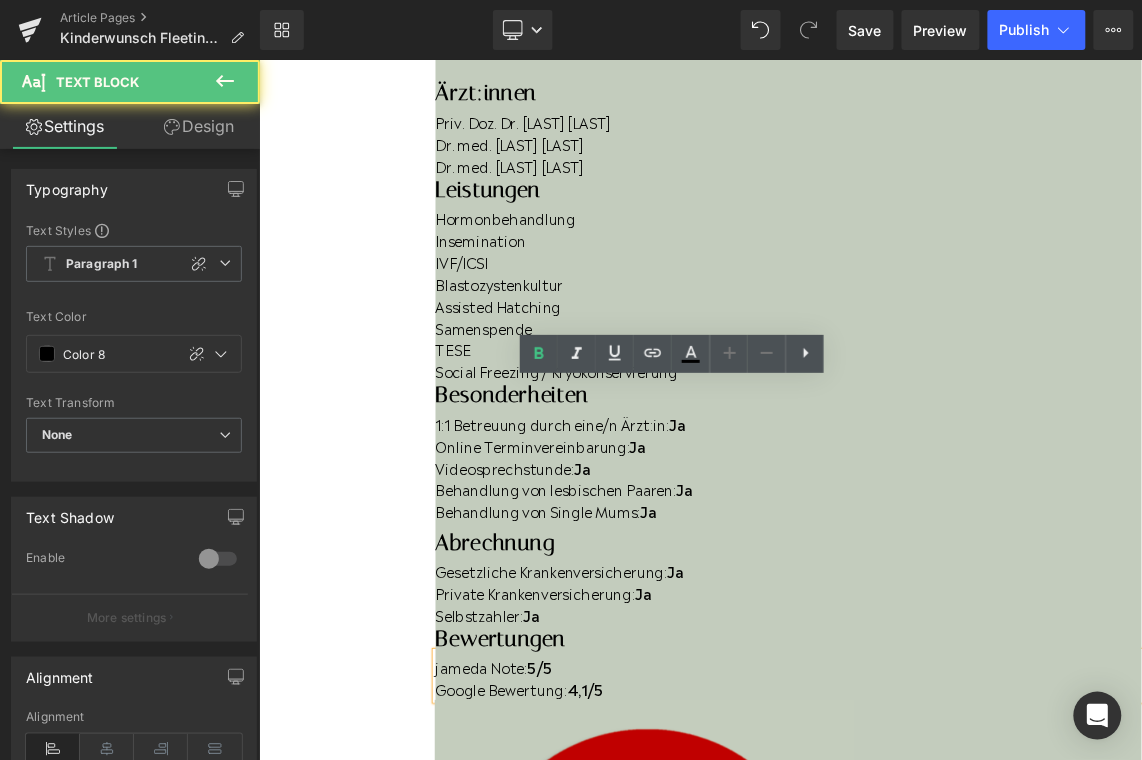 click on "4,1/5" at bounding box center [705, 922] 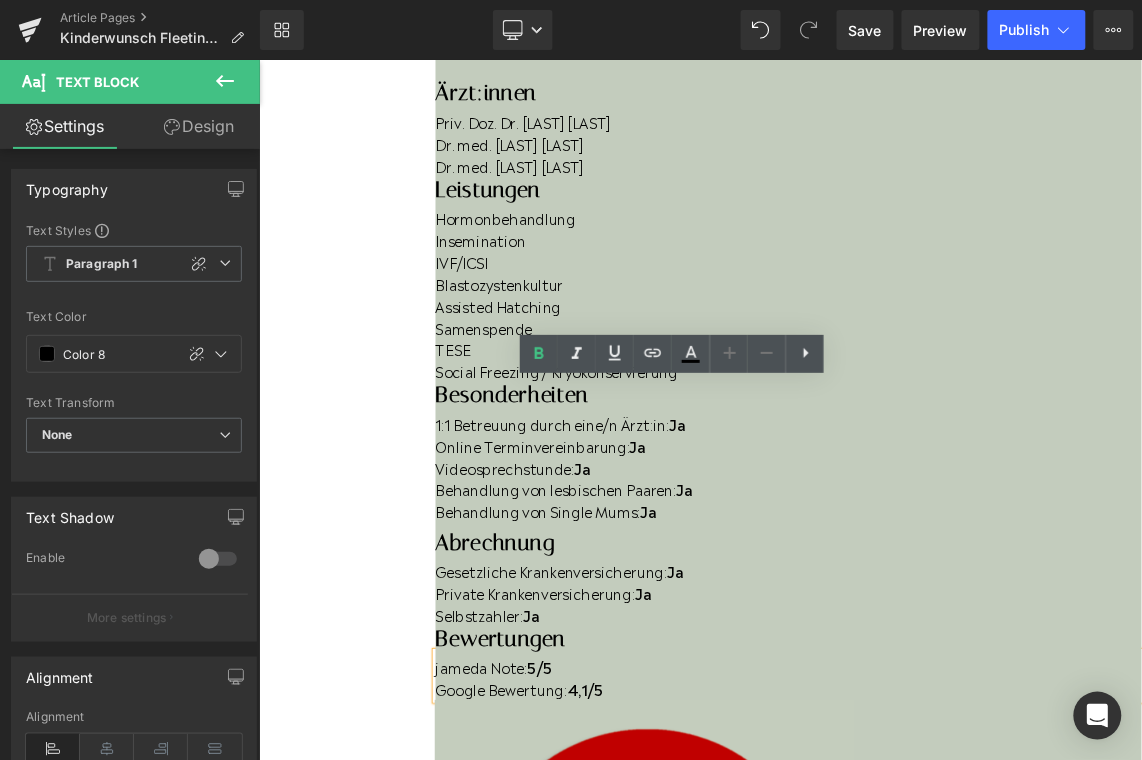 type 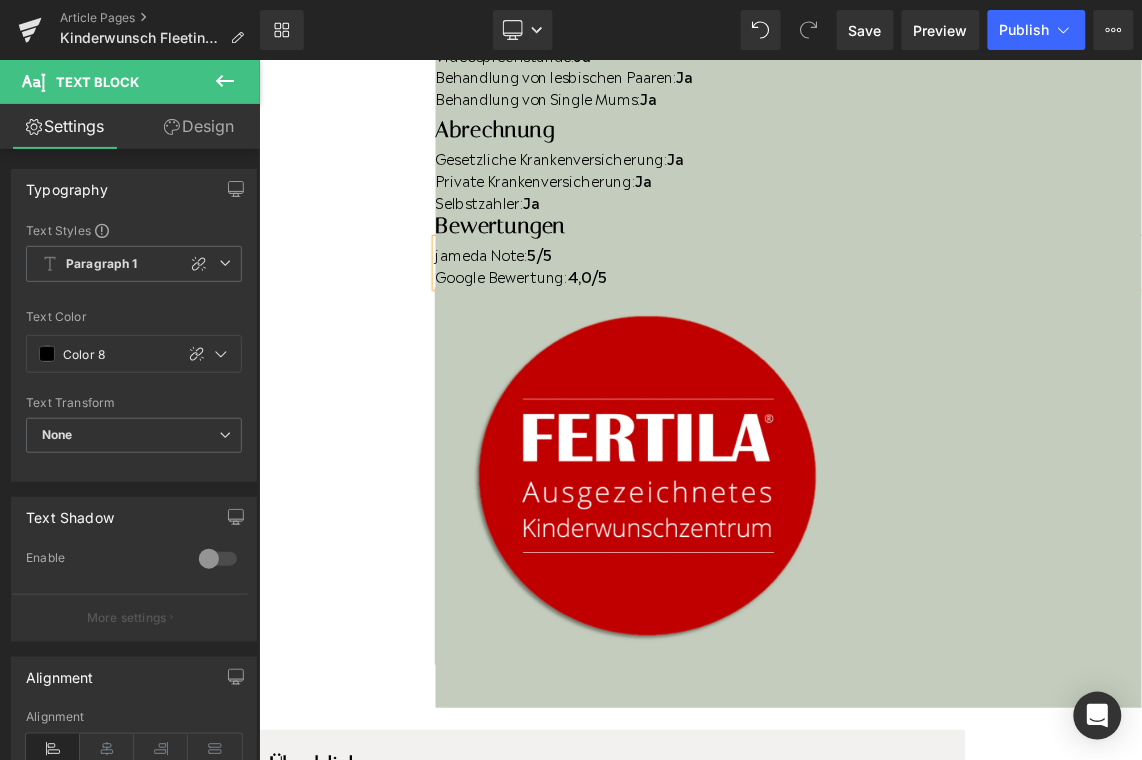 click on "Letzte Aktualisierung: April 2023 Text Block" at bounding box center (740, 1533) 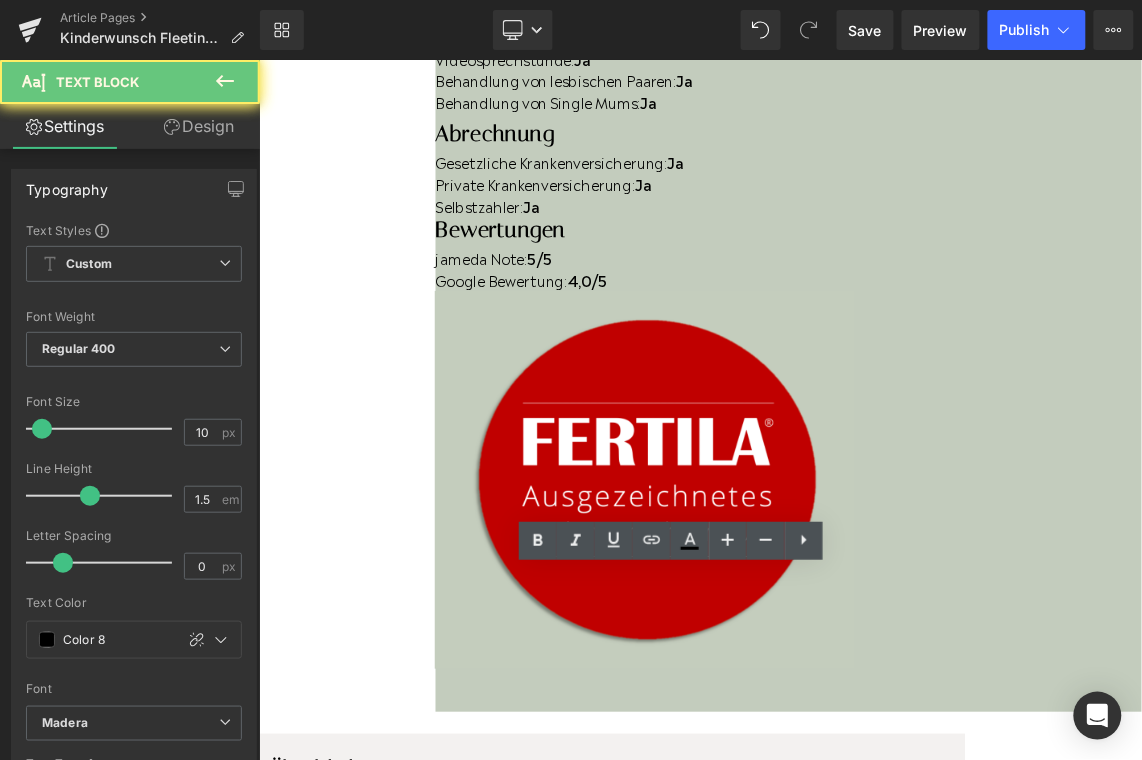 click on "Letzte Aktualisierung: April 2023" at bounding box center (740, 1539) 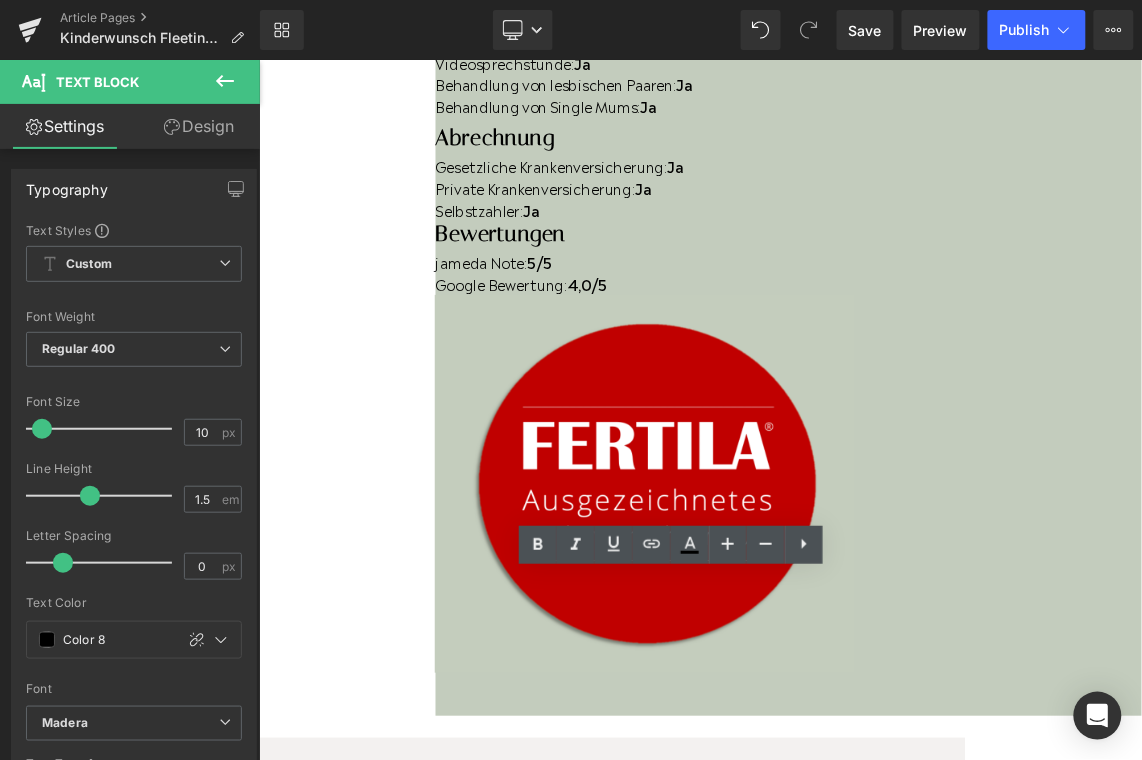 scroll, scrollTop: 1158, scrollLeft: 0, axis: vertical 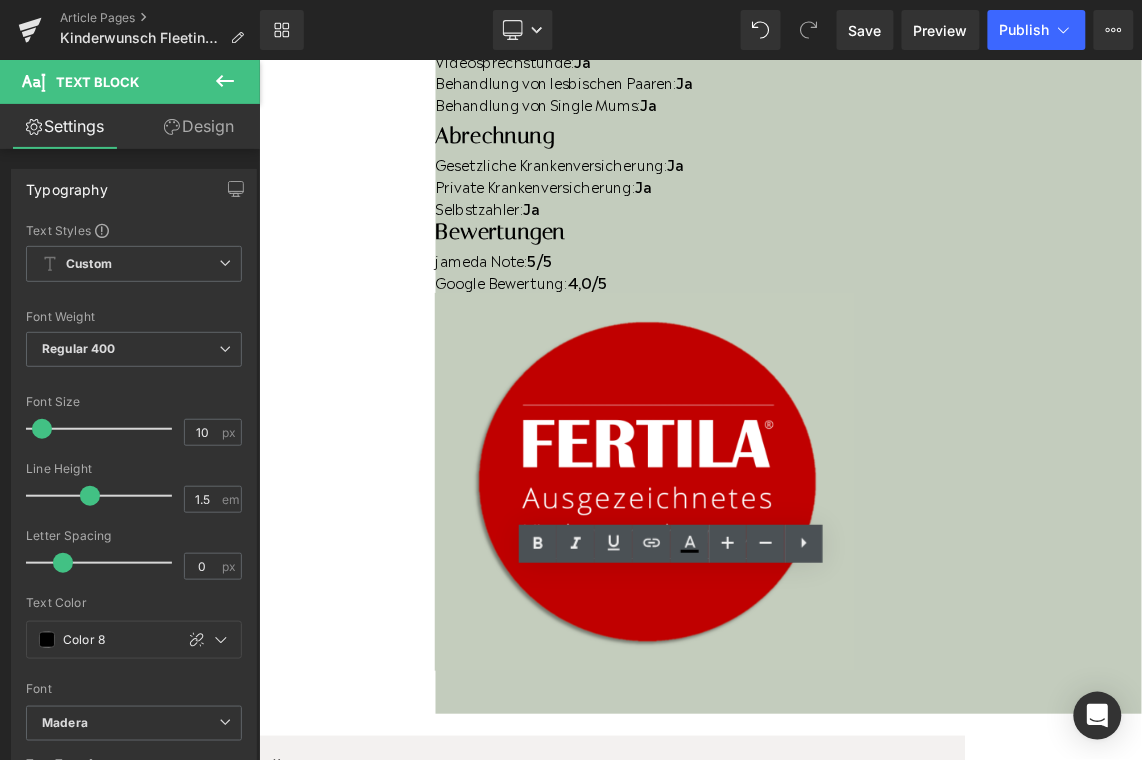 drag, startPoint x: 576, startPoint y: 769, endPoint x: 517, endPoint y: 773, distance: 59.135437 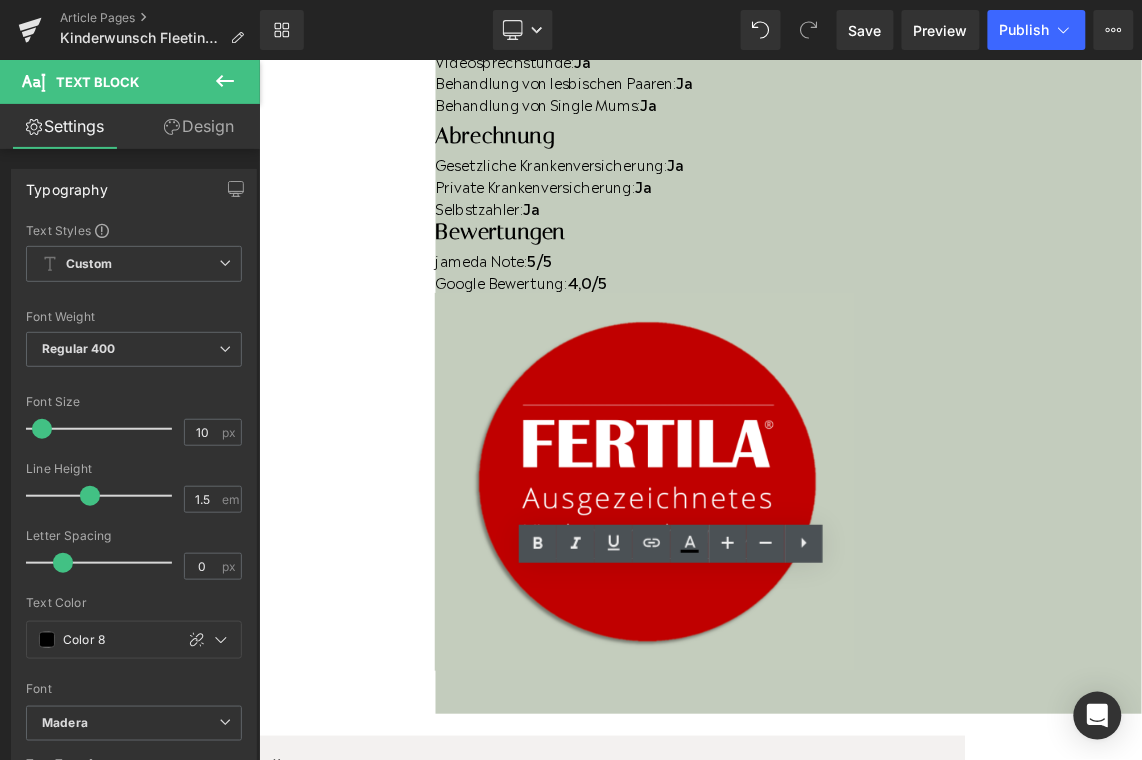 click on "Letzte Aktualisierung: April 2023" at bounding box center (740, 1542) 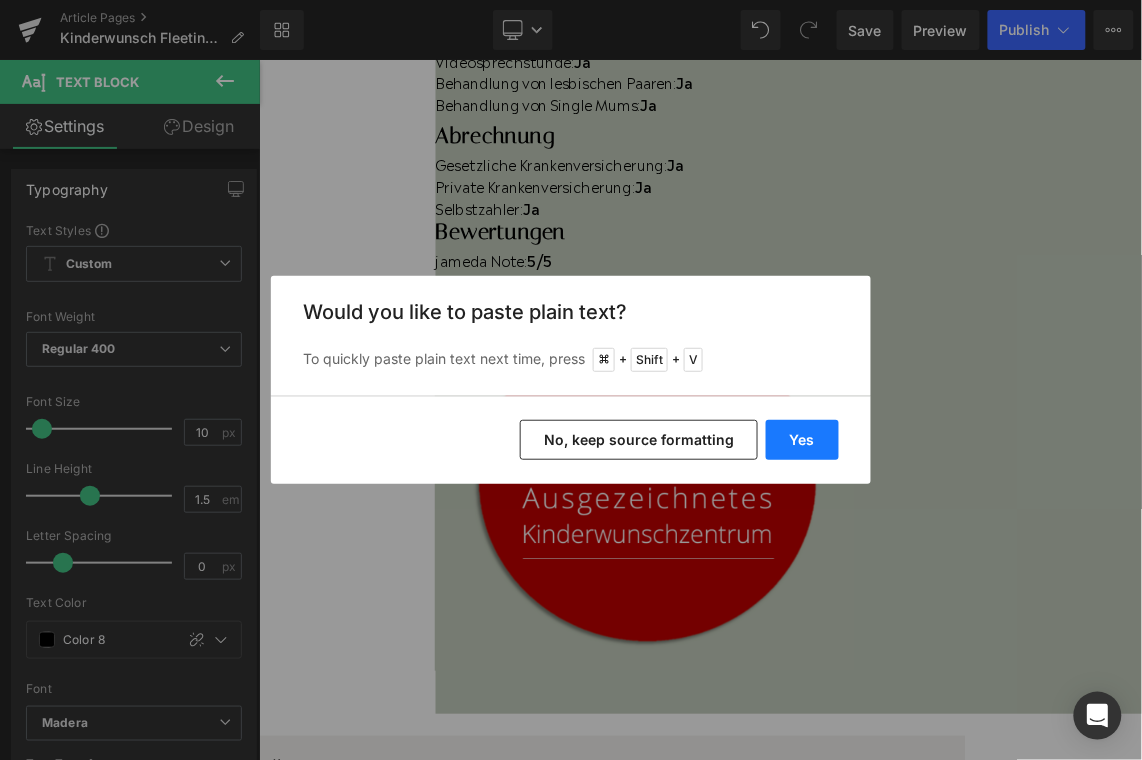 click on "Yes" at bounding box center (802, 440) 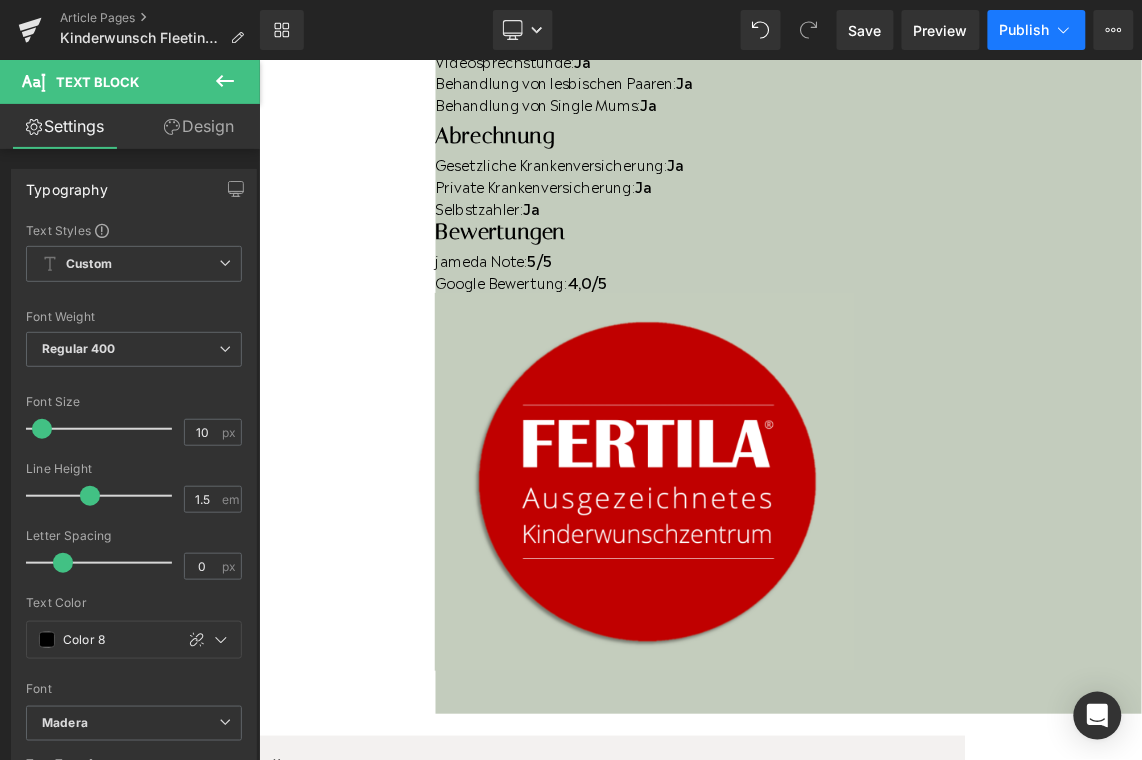 click on "Publish" at bounding box center [1037, 30] 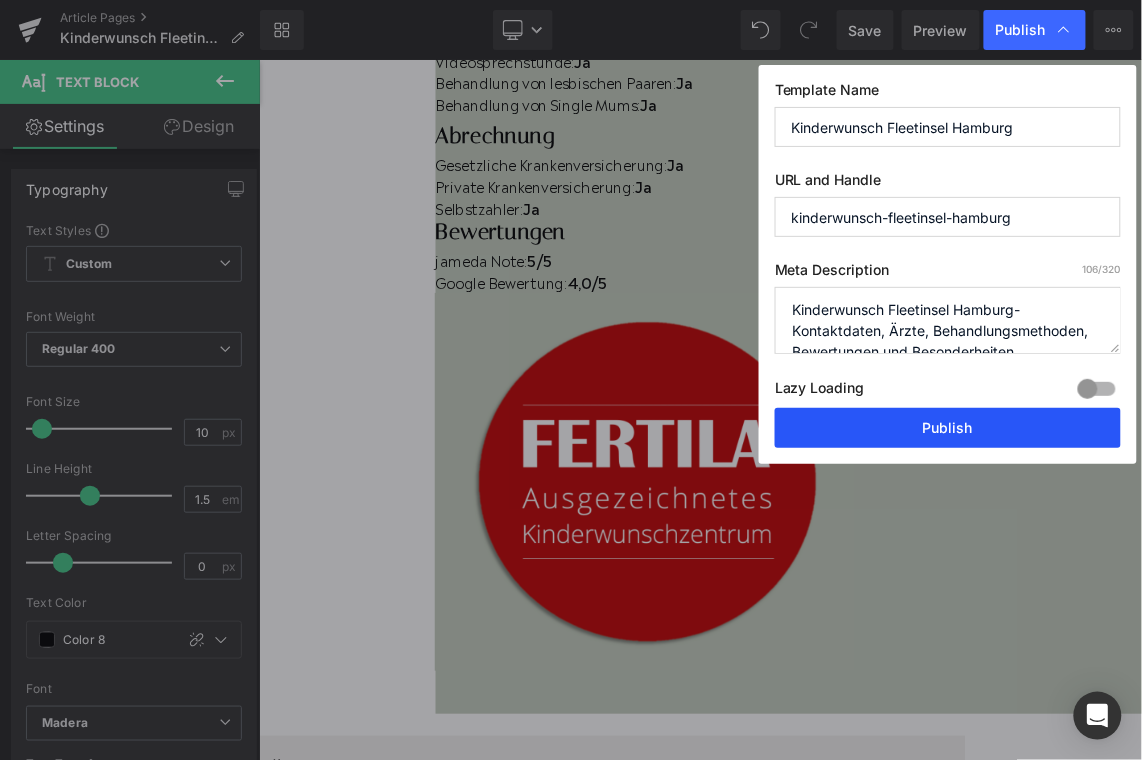 click on "Publish" at bounding box center (948, 428) 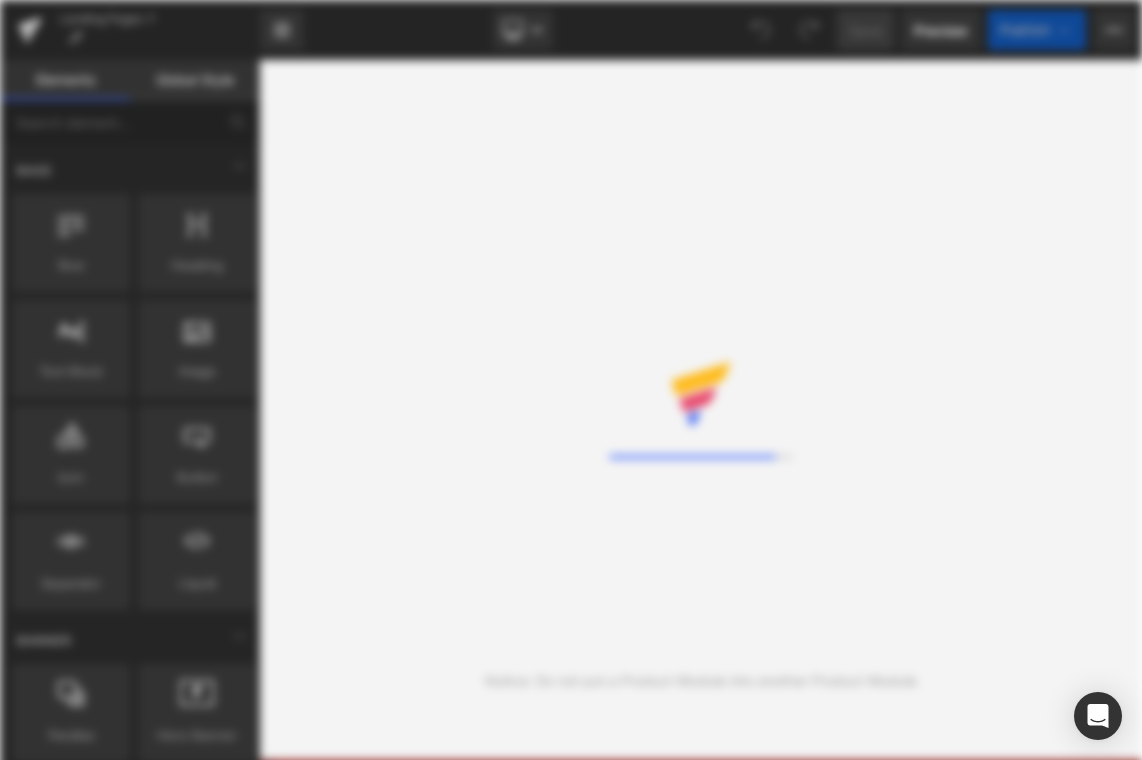 scroll, scrollTop: 0, scrollLeft: 0, axis: both 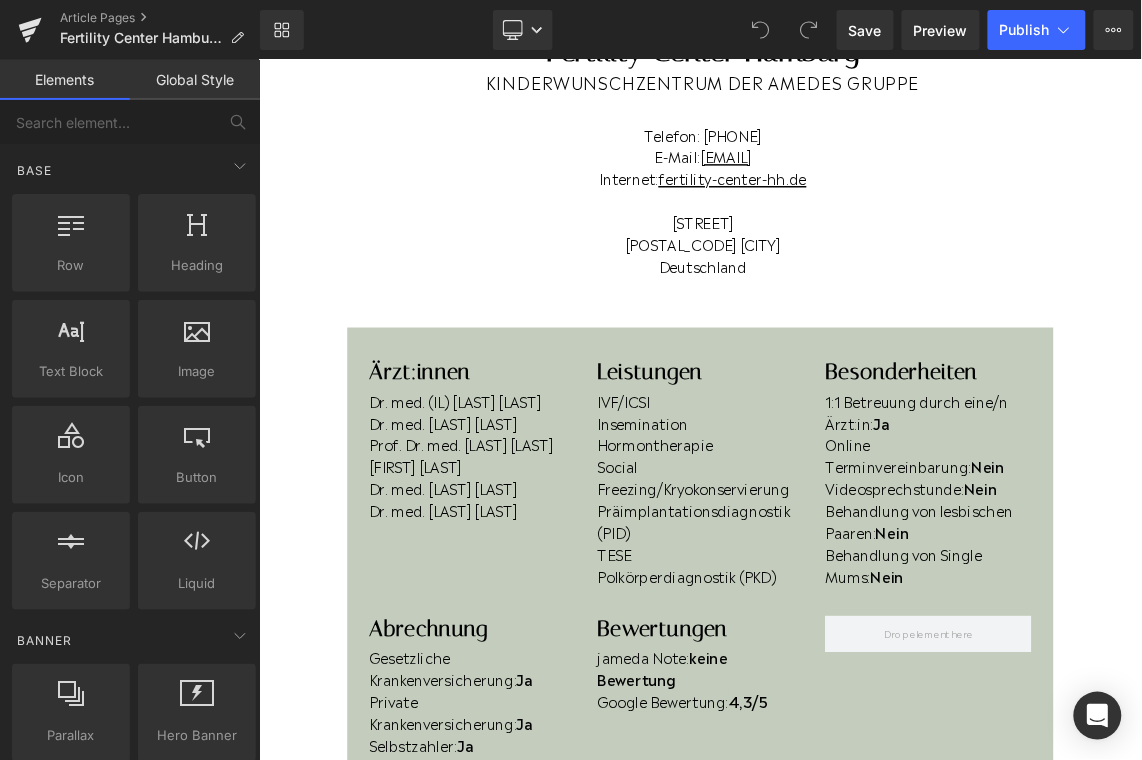 click on "Behandlung von lesbischen Paaren:  Nein" at bounding box center [1175, 691] 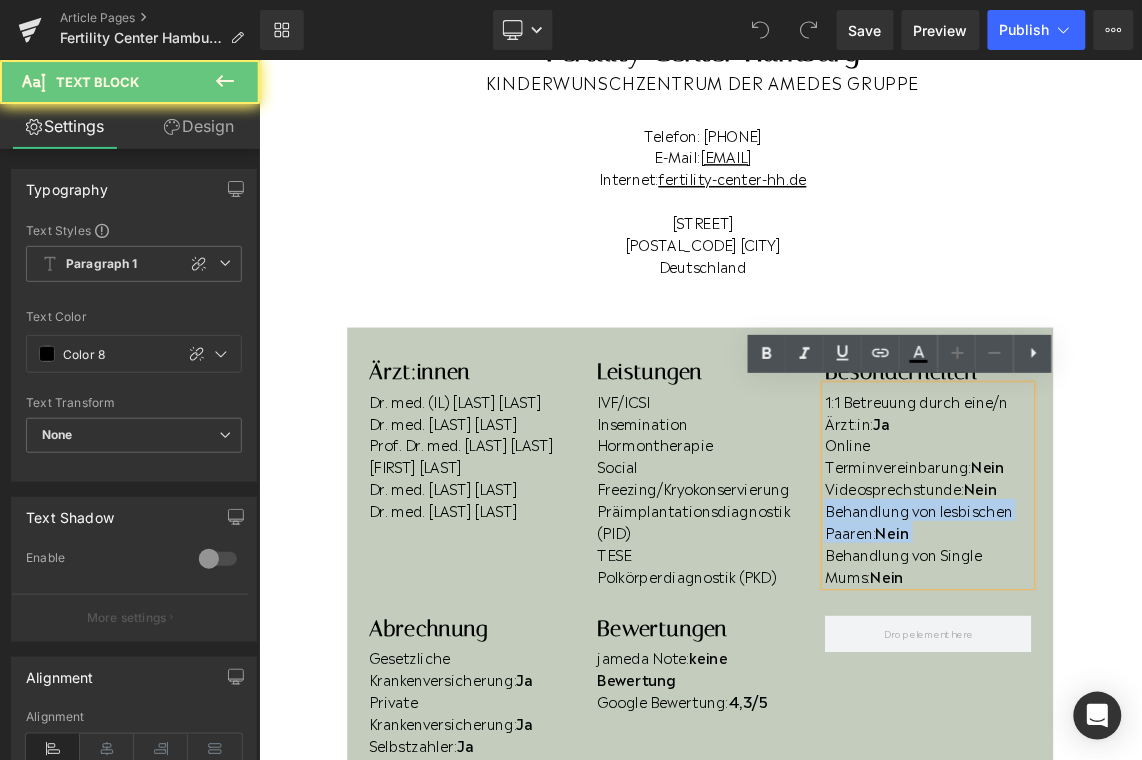 click on "Behandlung von lesbischen Paaren:  Nein" at bounding box center [1175, 691] 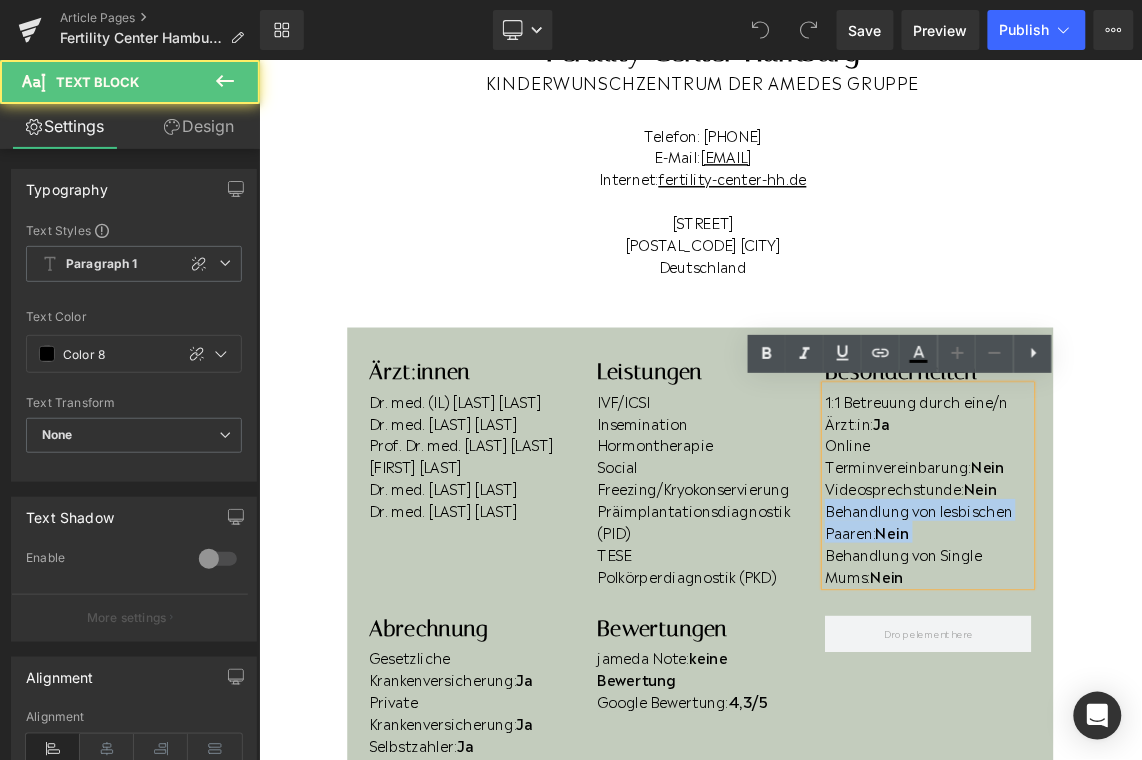 click on "Behandlung von lesbischen Paaren:  Nein" at bounding box center (1175, 691) 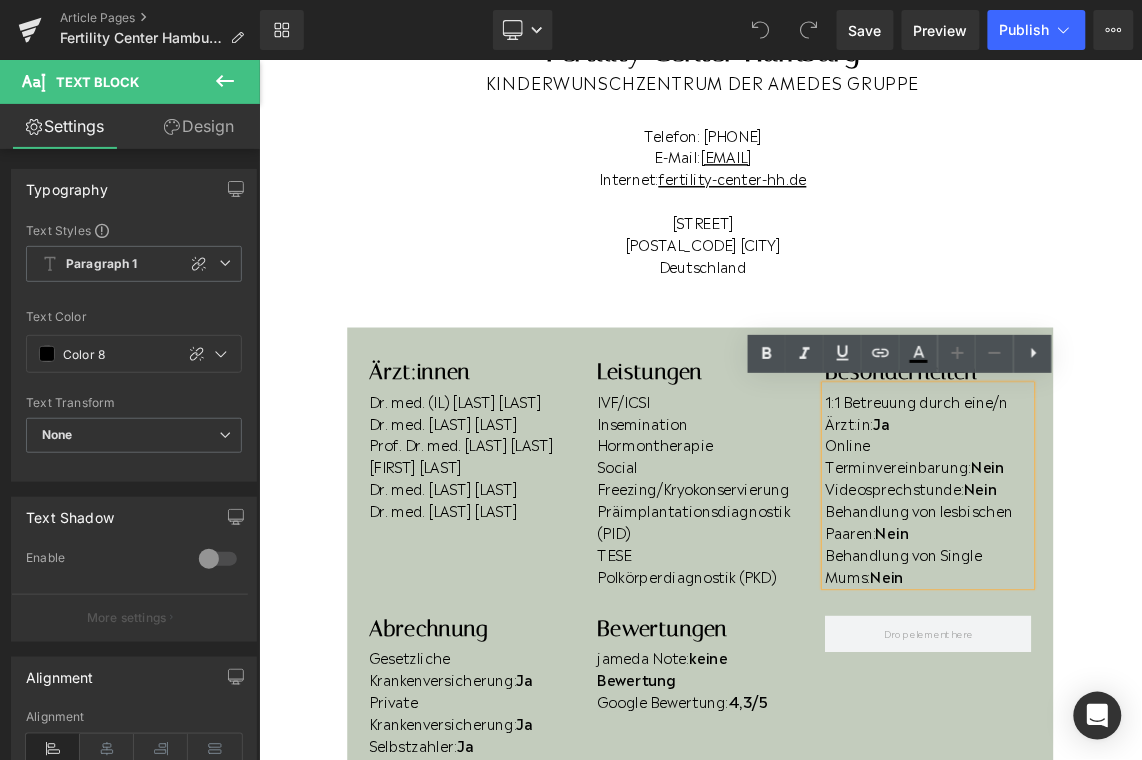 type 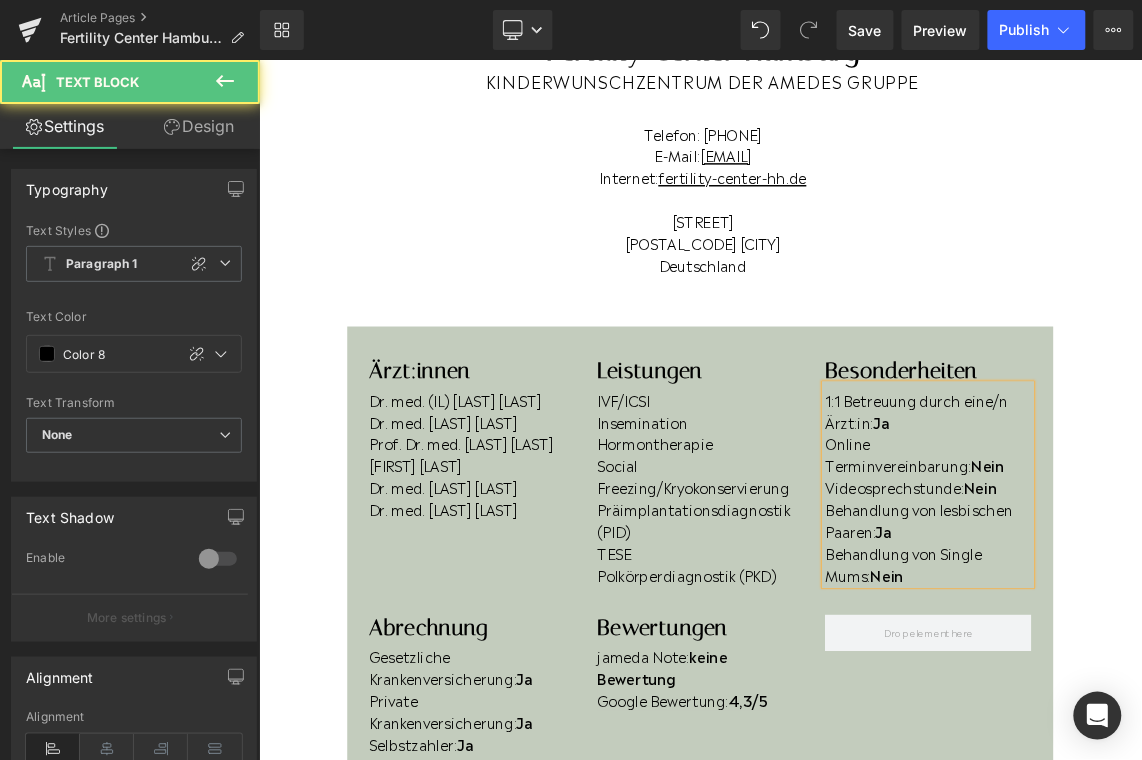 click on "Behandlung von Single Mums:  Nein" at bounding box center (1175, 749) 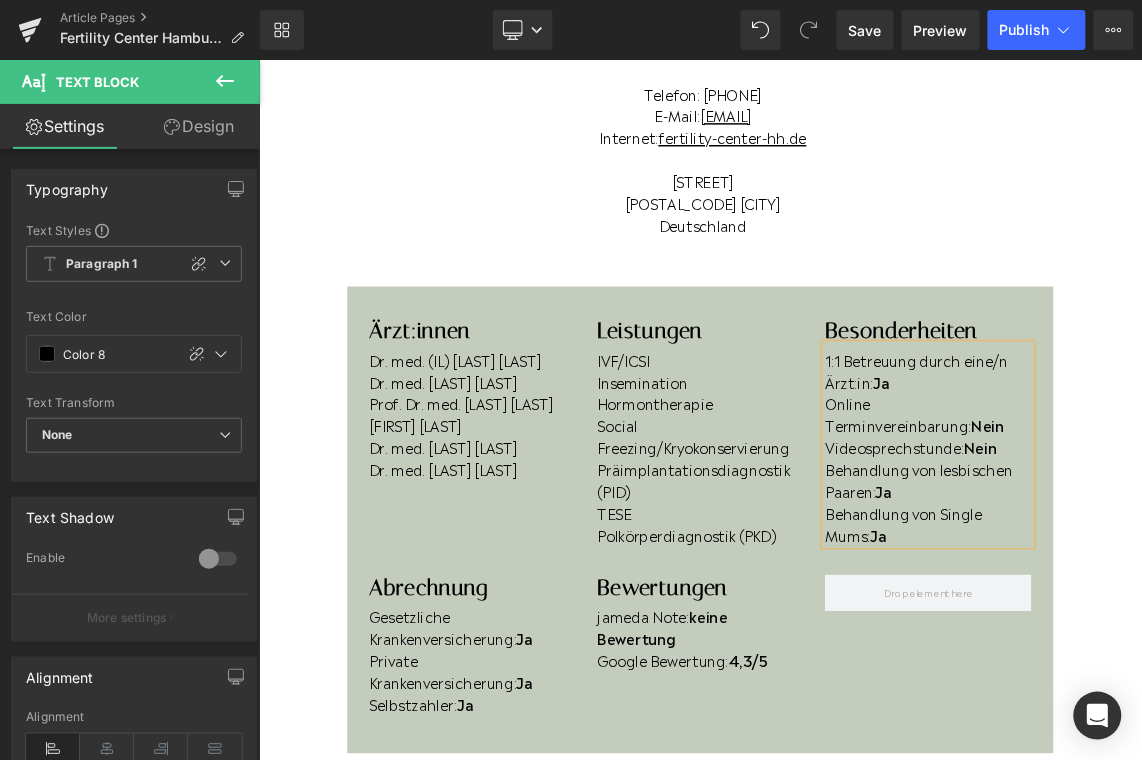scroll, scrollTop: 314, scrollLeft: 0, axis: vertical 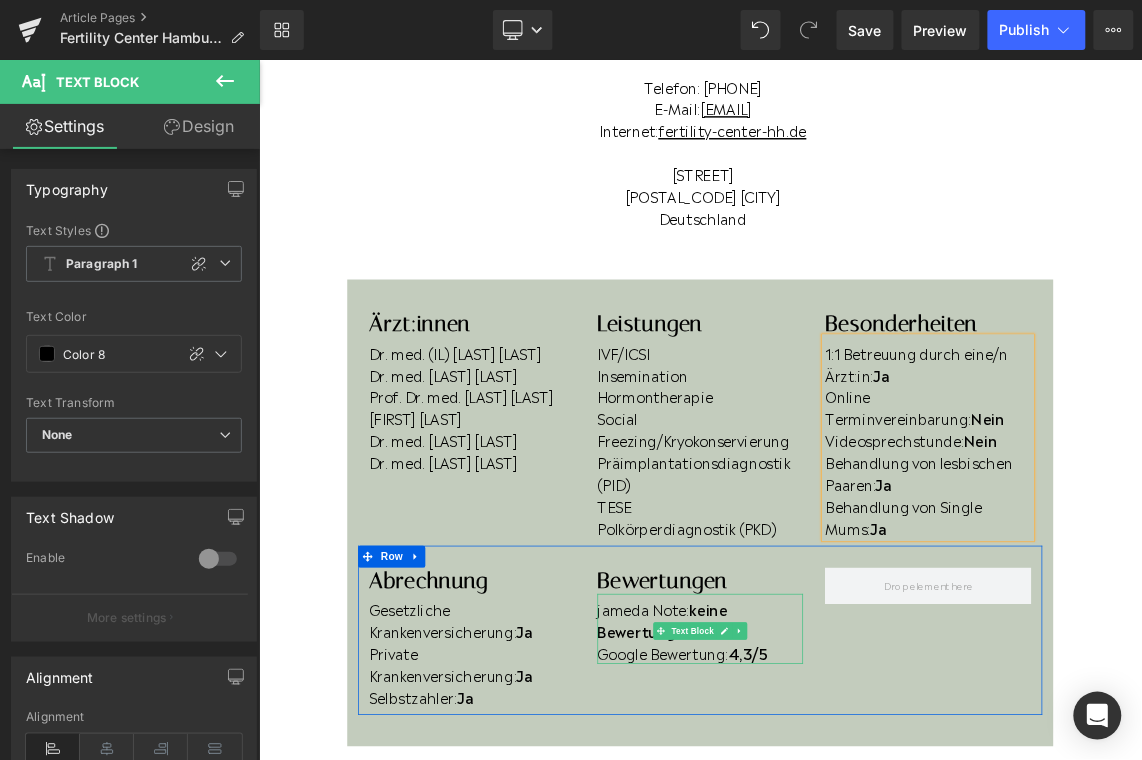 click on "Text Block" at bounding box center (852, 842) 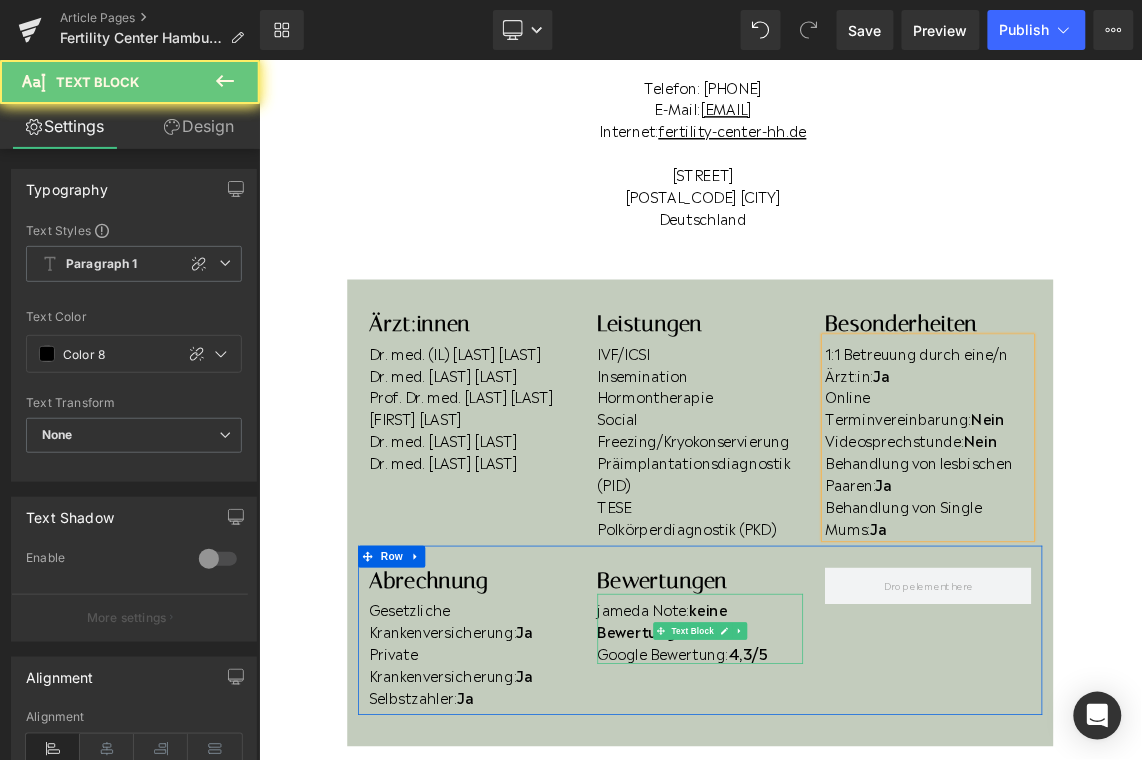 click on "jameda Note:  keine Bewertung" at bounding box center [863, 827] 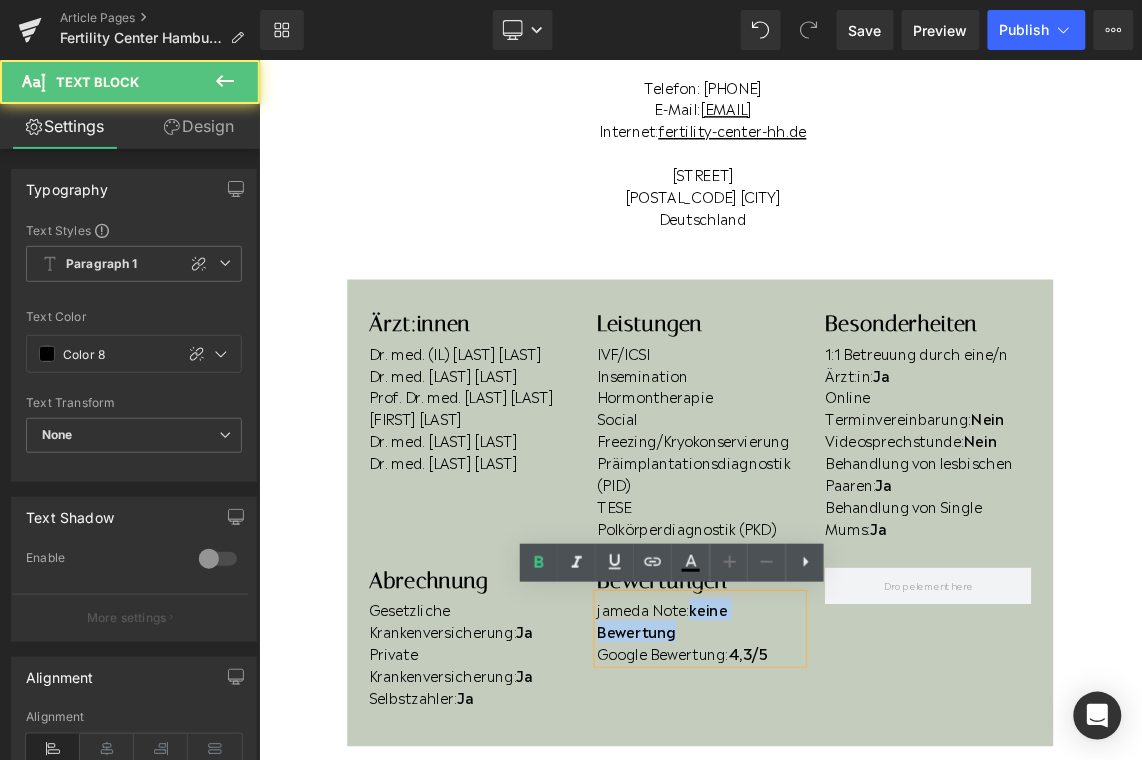 drag, startPoint x: 850, startPoint y: 848, endPoint x: 856, endPoint y: 819, distance: 29.614185 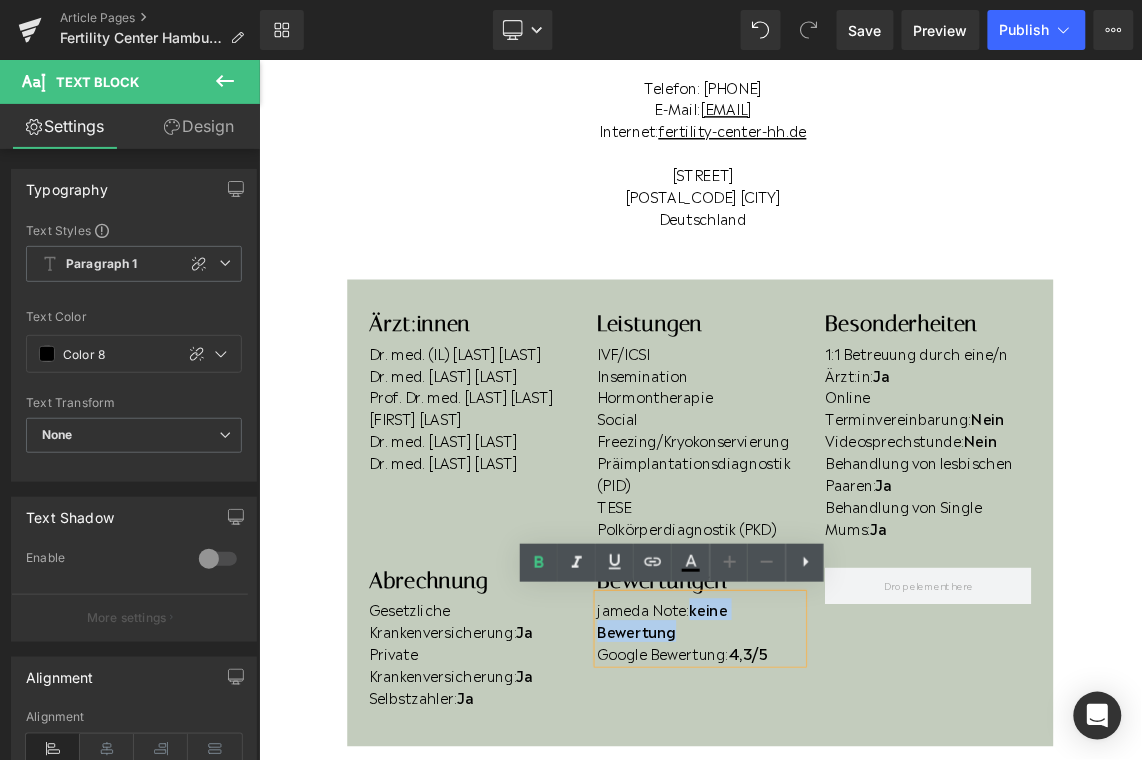 type 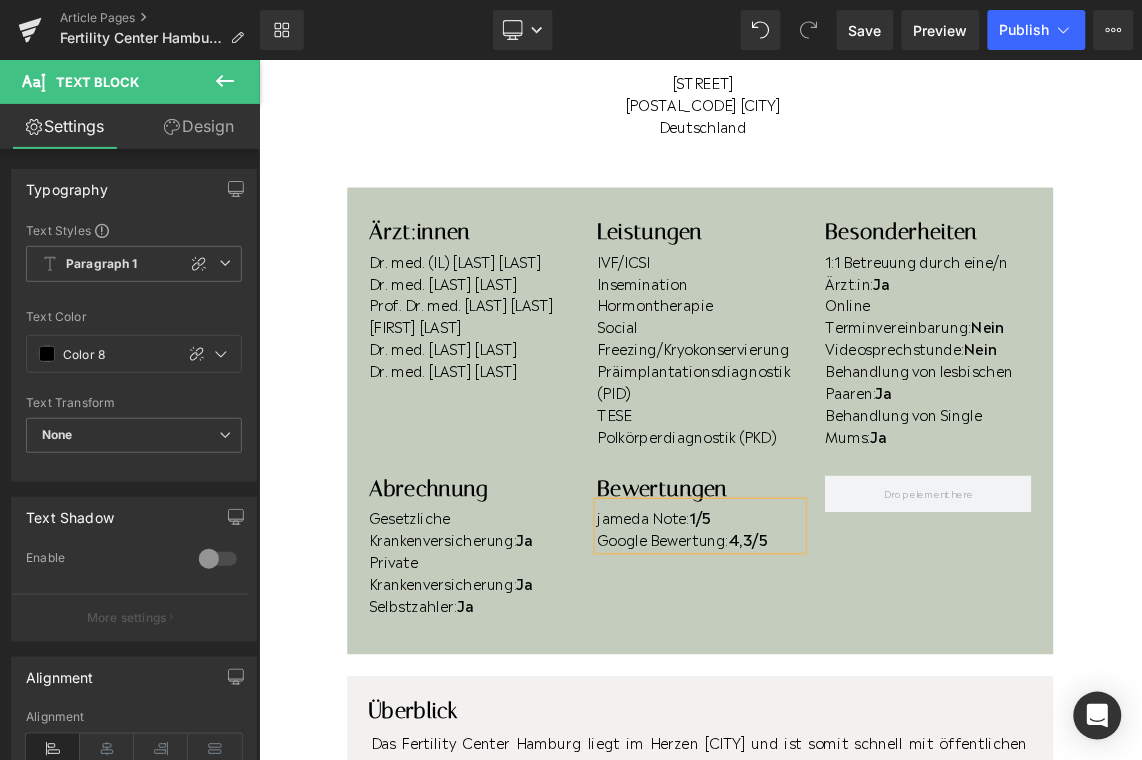 scroll, scrollTop: 440, scrollLeft: 0, axis: vertical 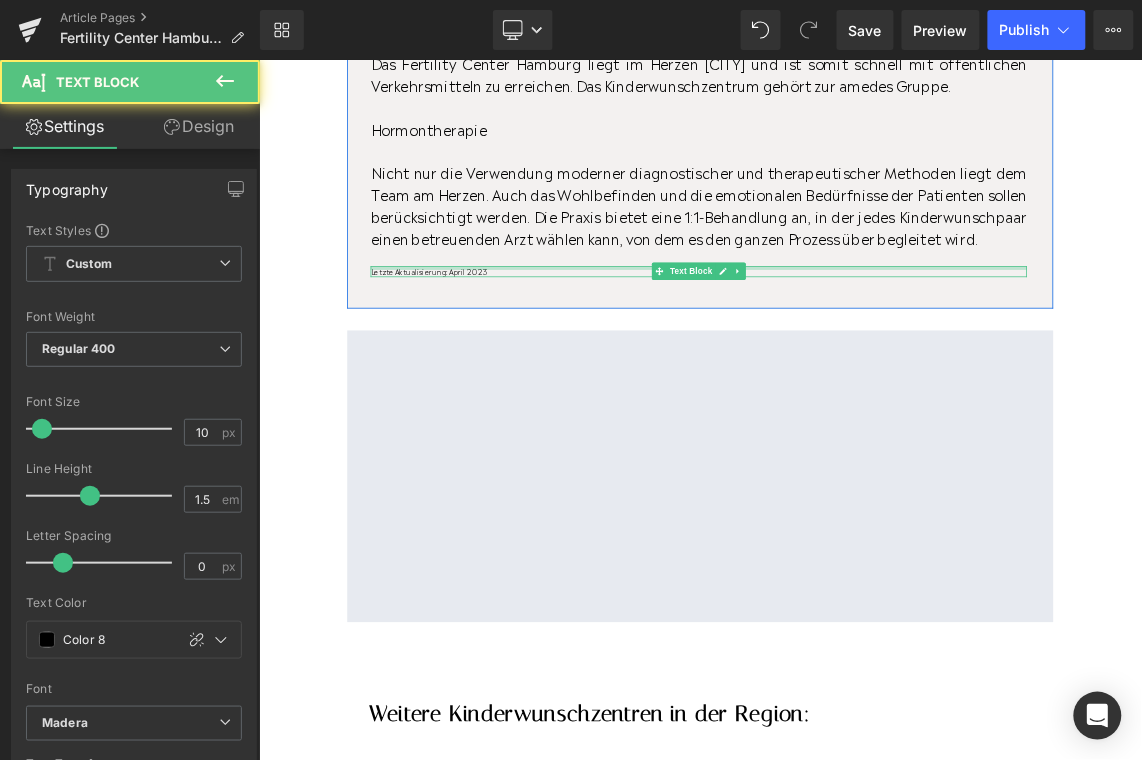 click at bounding box center [861, 344] 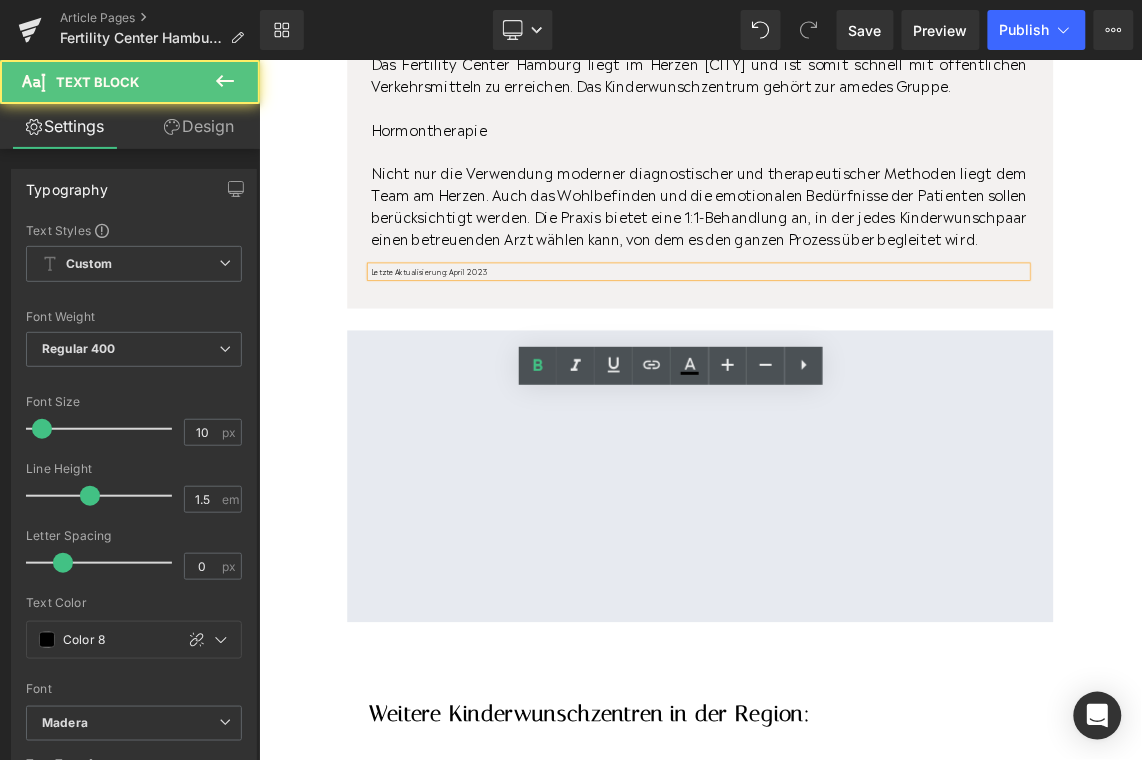 click on "Letzte Aktualisierung: April 2023" at bounding box center (861, 349) 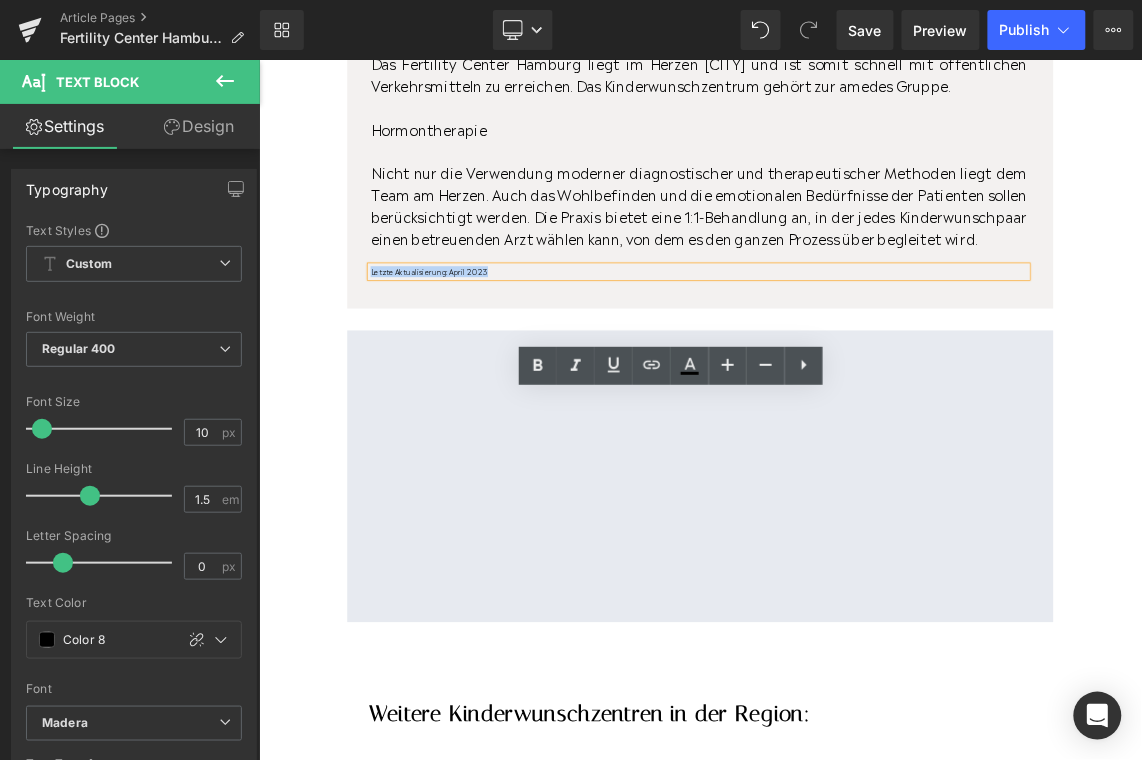 drag, startPoint x: 590, startPoint y: 525, endPoint x: 541, endPoint y: 525, distance: 49 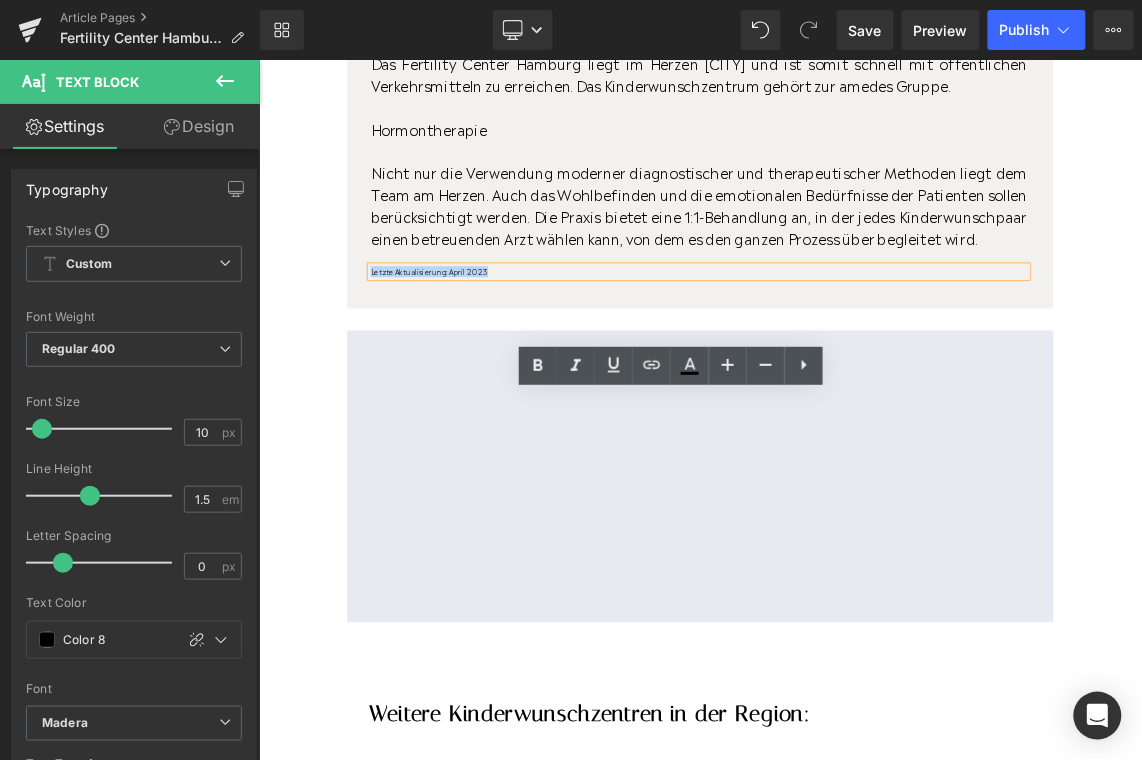 click on "Letzte Aktualisierung: April 2023" at bounding box center (861, 349) 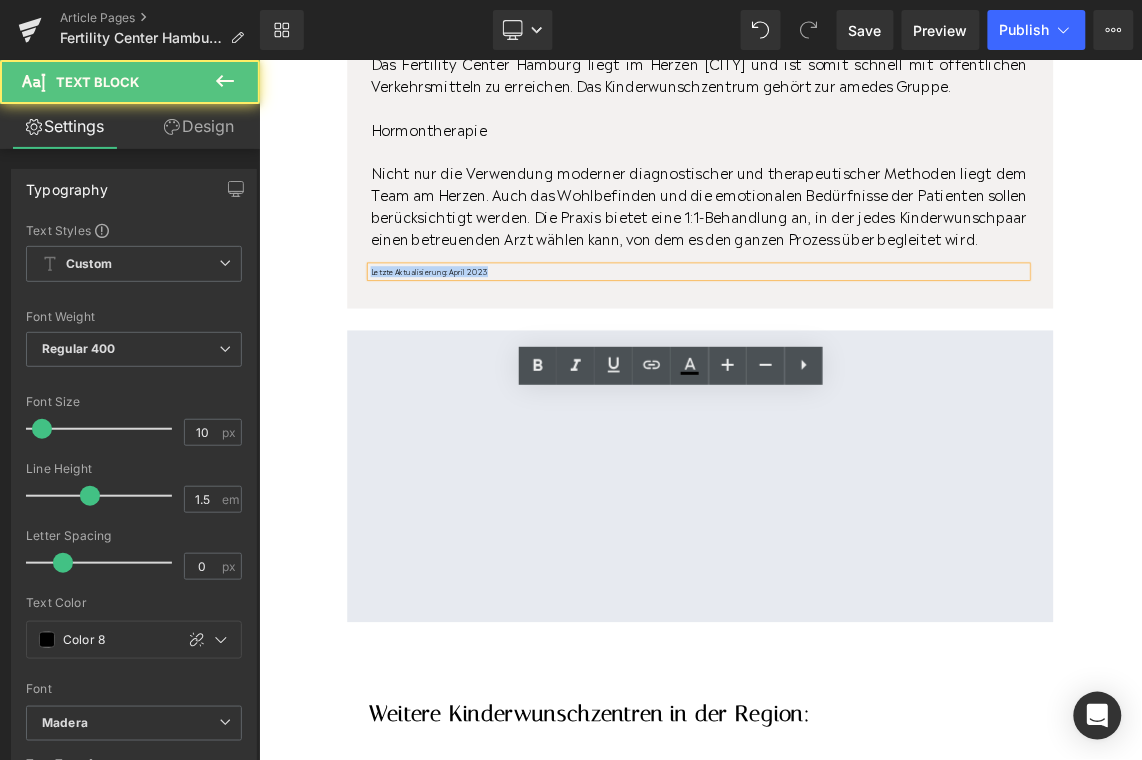 click on "Letzte Aktualisierung: April 2023" at bounding box center [861, 349] 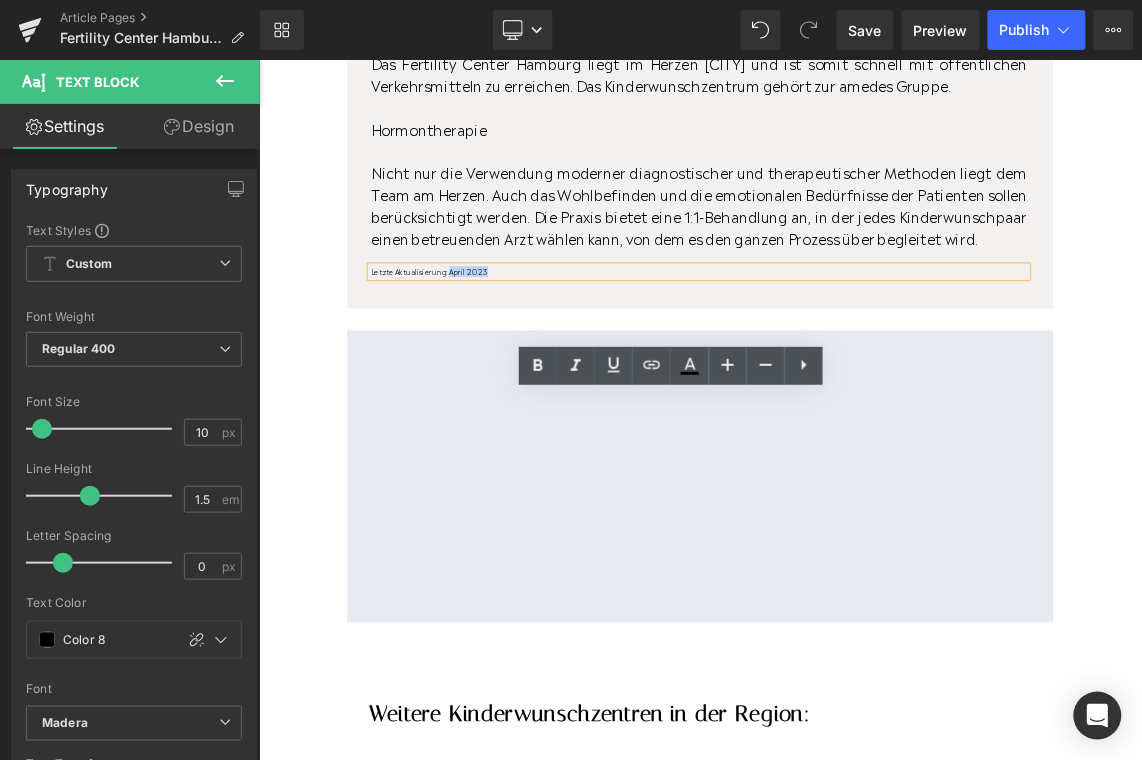 drag, startPoint x: 568, startPoint y: 527, endPoint x: 515, endPoint y: 531, distance: 53.15073 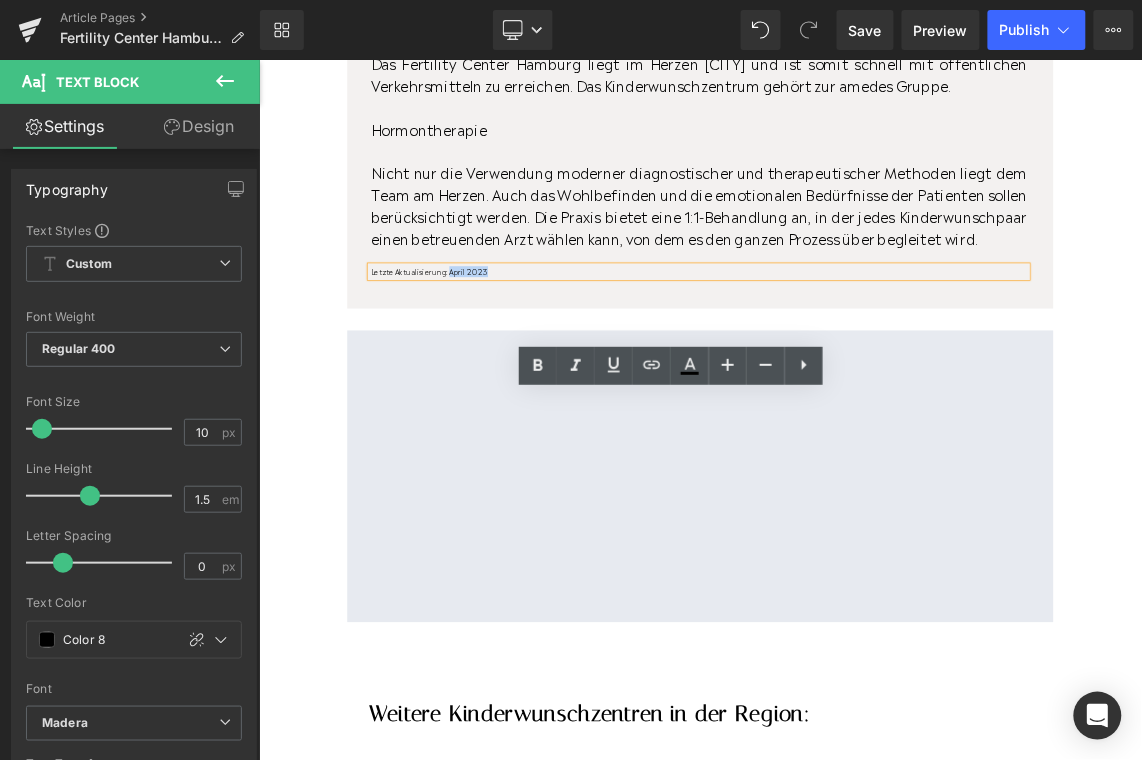 click on "Letzte Aktualisierung: April 2023" at bounding box center [861, 349] 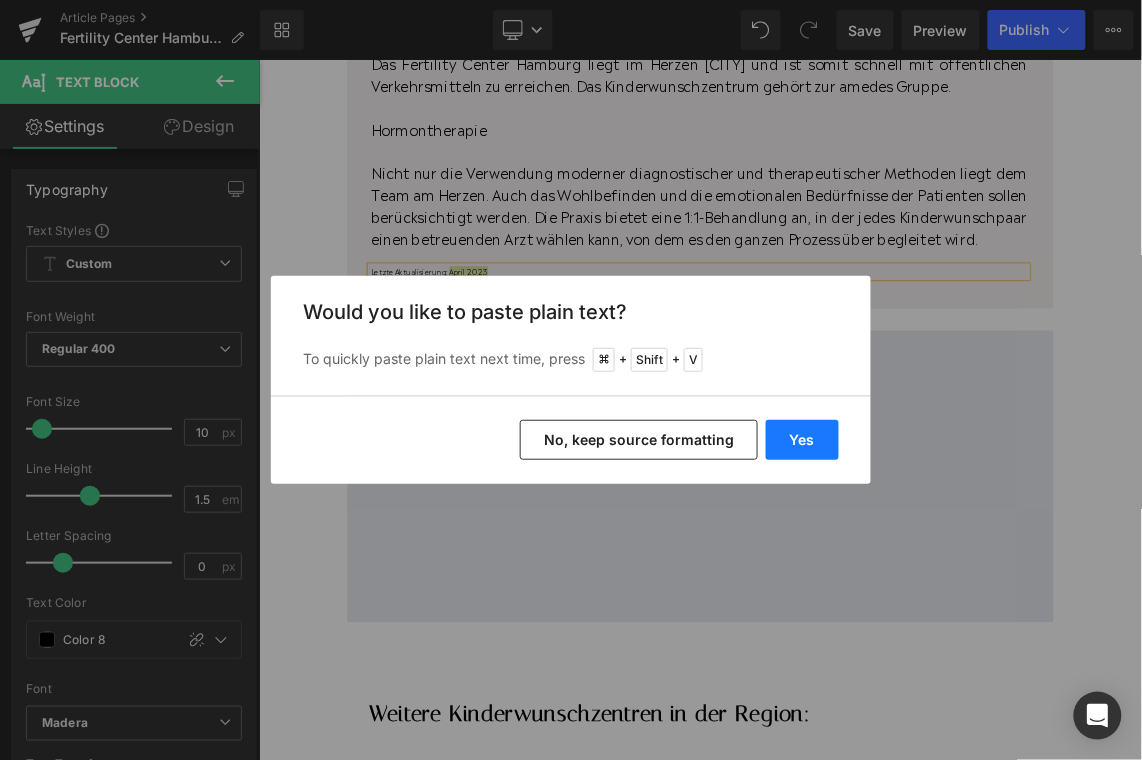 click on "Yes" at bounding box center [802, 440] 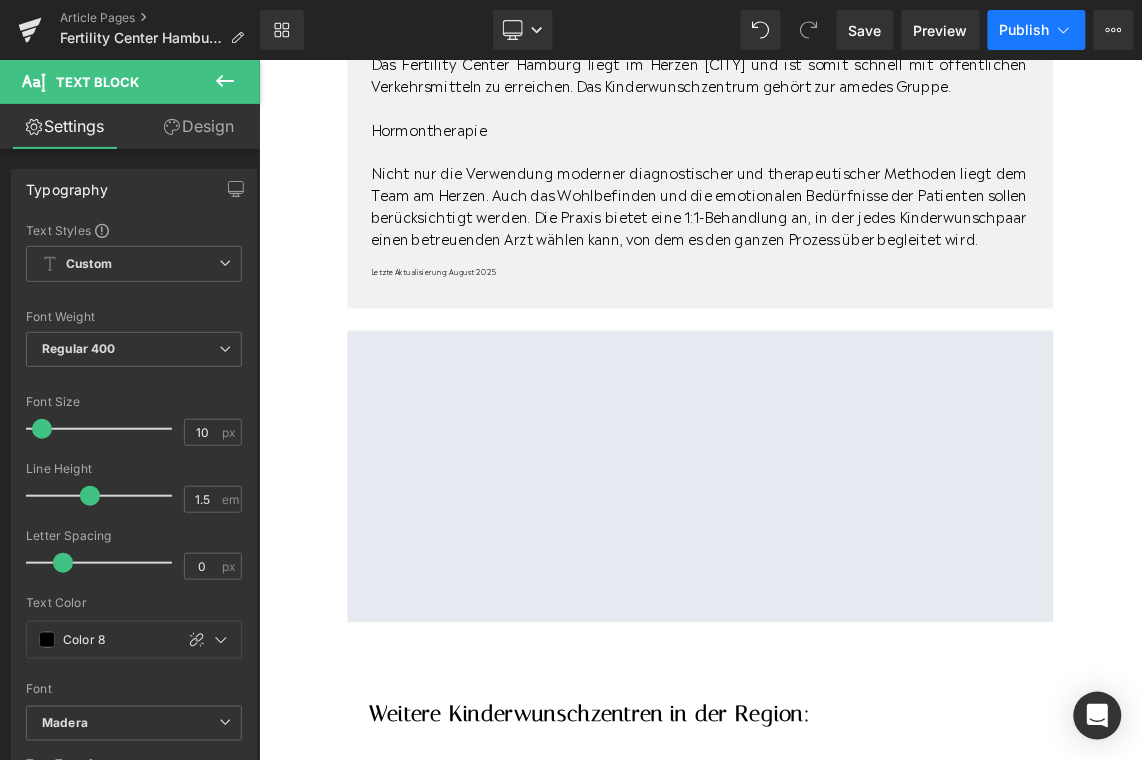 click on "Publish" at bounding box center (1025, 30) 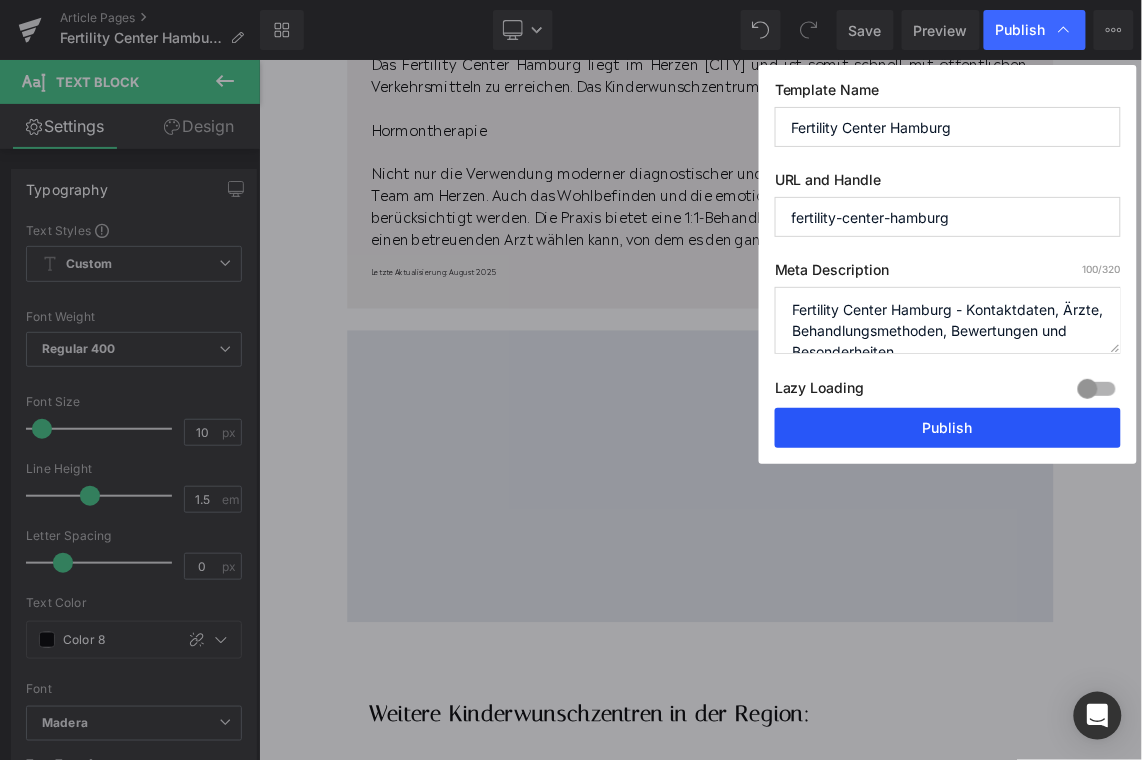 click on "Publish" at bounding box center [948, 428] 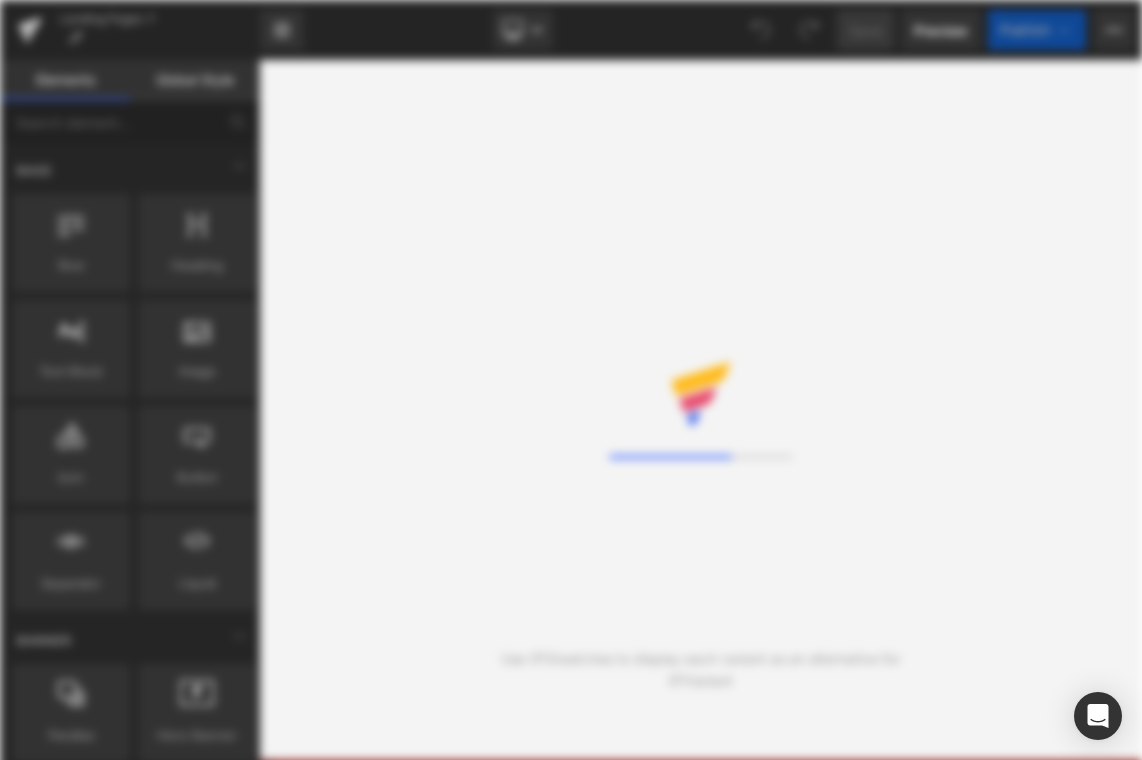 scroll, scrollTop: 0, scrollLeft: 0, axis: both 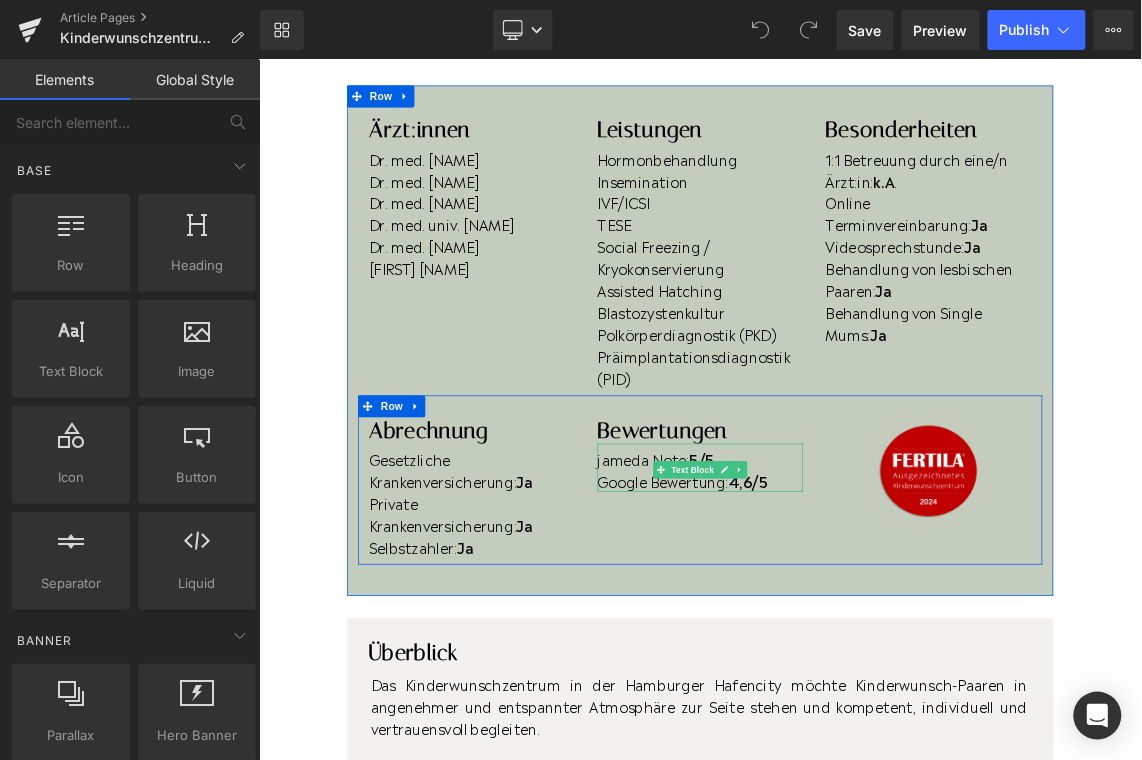click on "4,6/5" at bounding box center [929, 636] 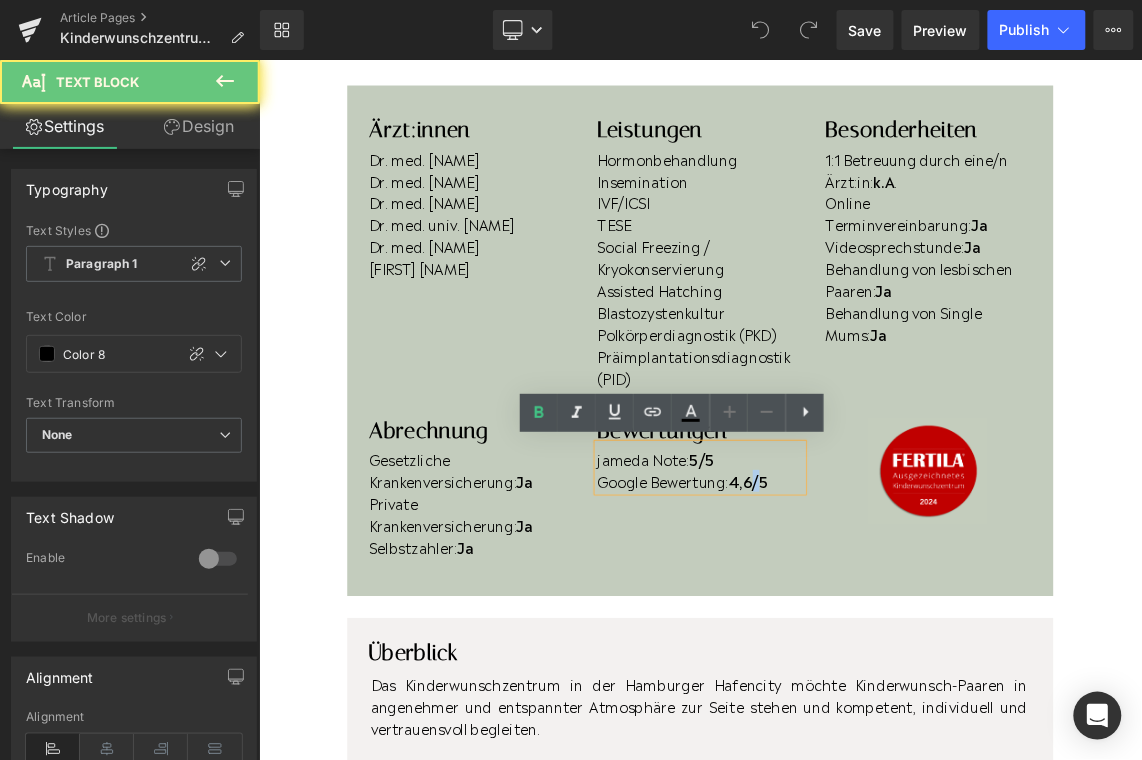 click on "4,6/5" at bounding box center [929, 636] 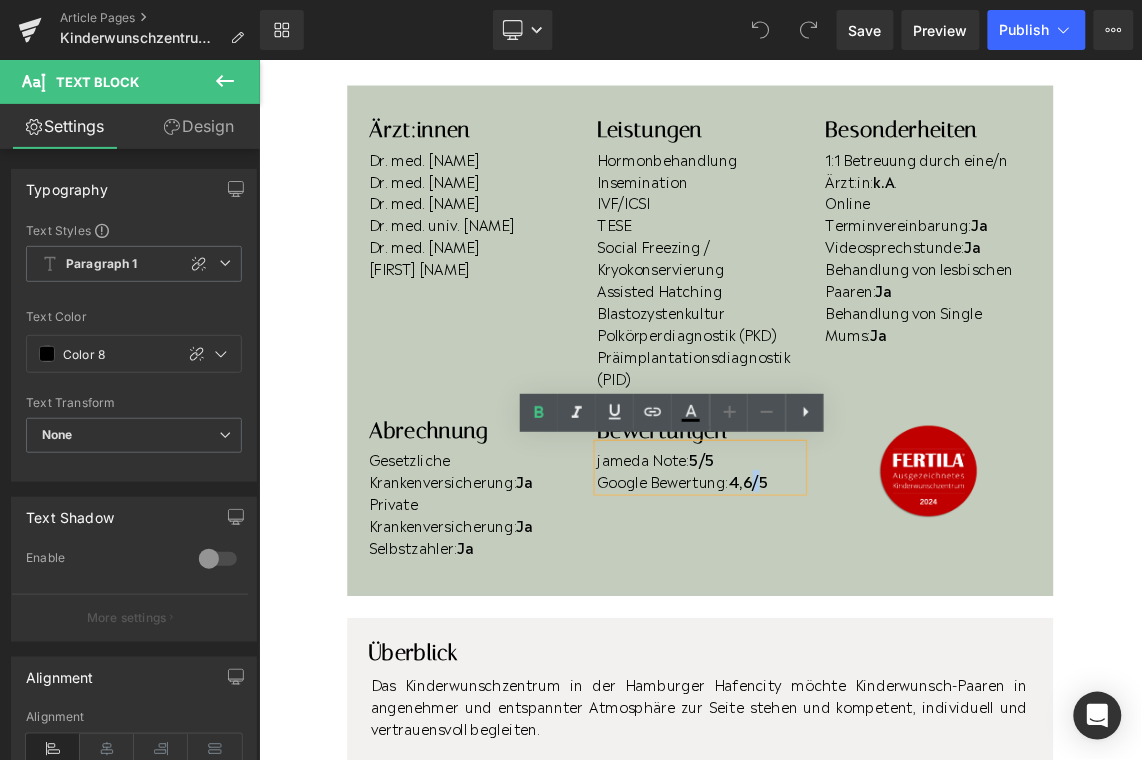 click on "4,6/5" at bounding box center (929, 636) 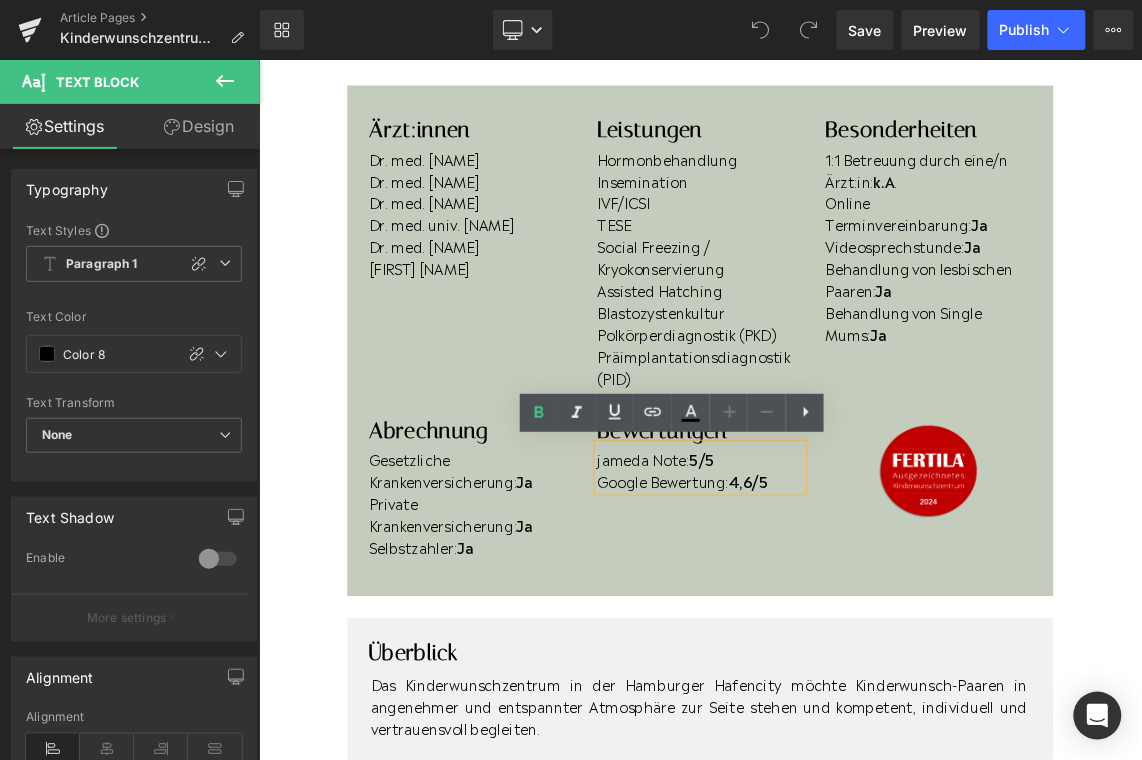 type 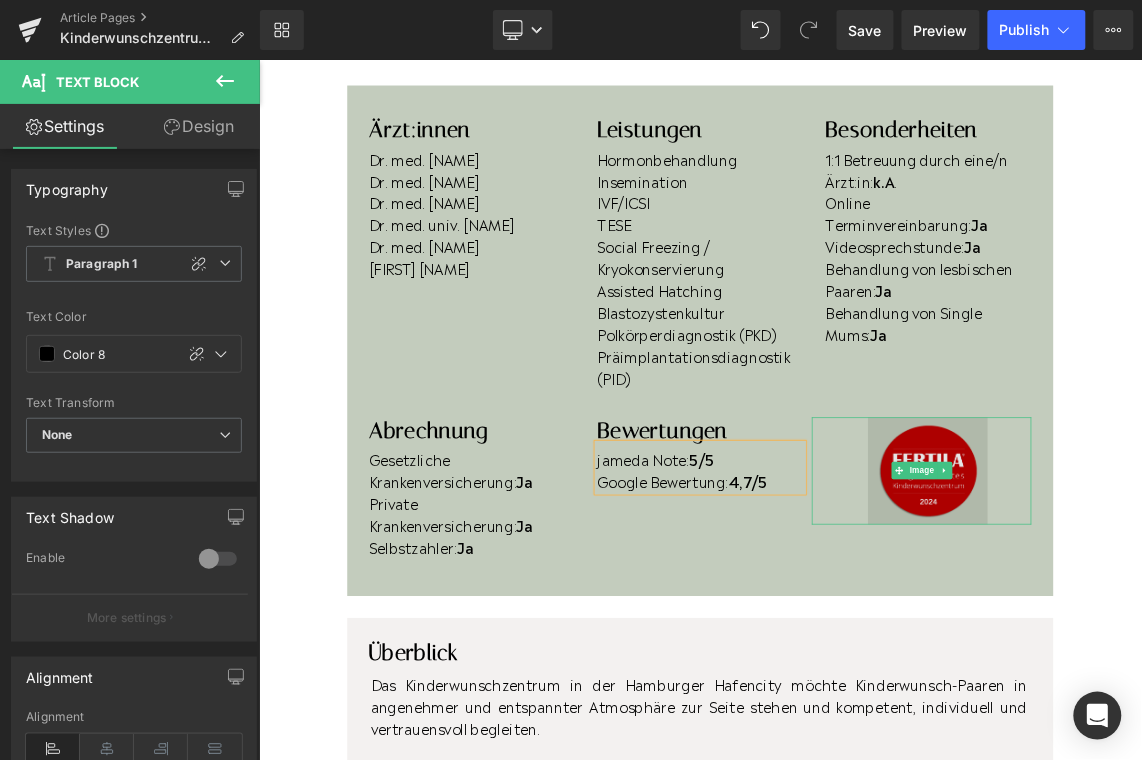 click at bounding box center (1166, 622) 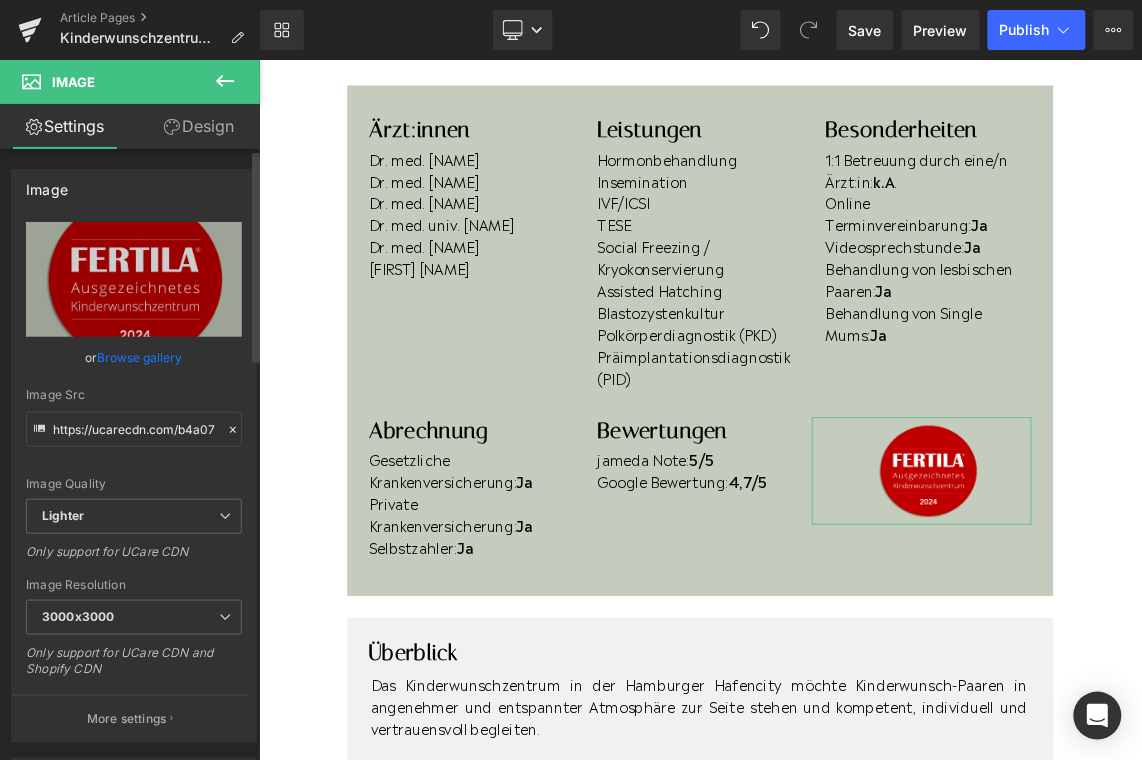 click on "Browse gallery" at bounding box center [140, 357] 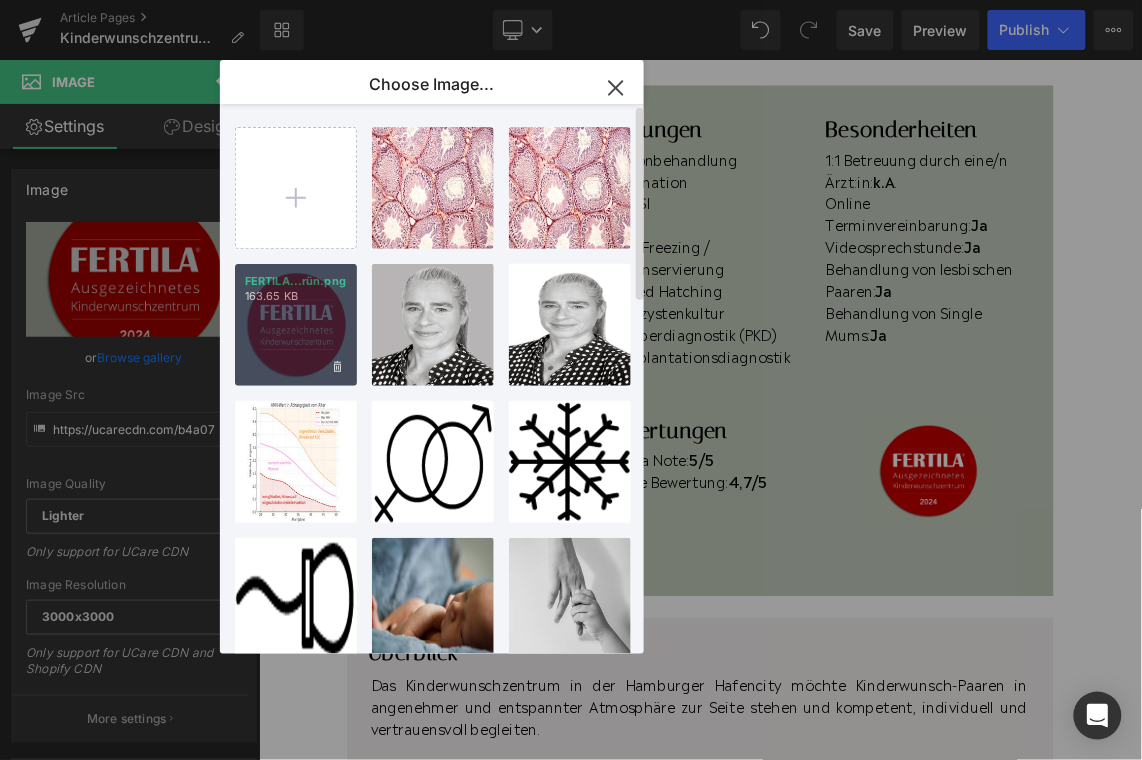 click on "FERTILA...rün.png 163.65 KB" at bounding box center [296, 325] 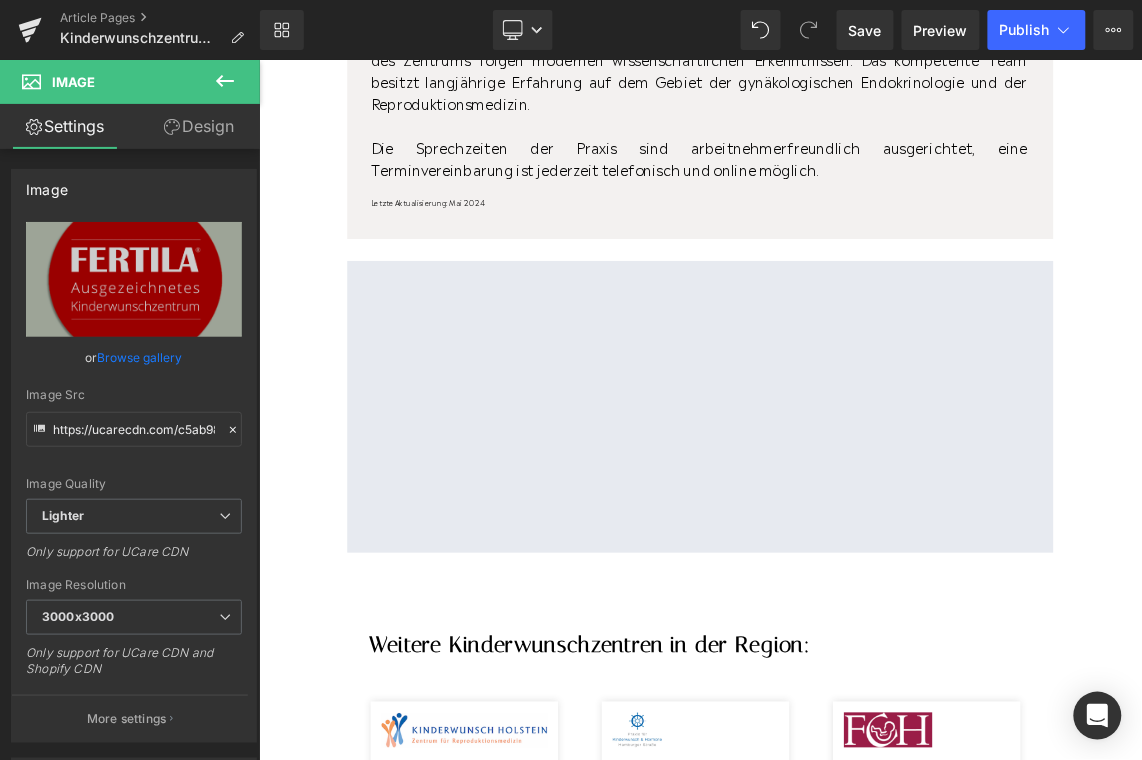 scroll, scrollTop: 1616, scrollLeft: 0, axis: vertical 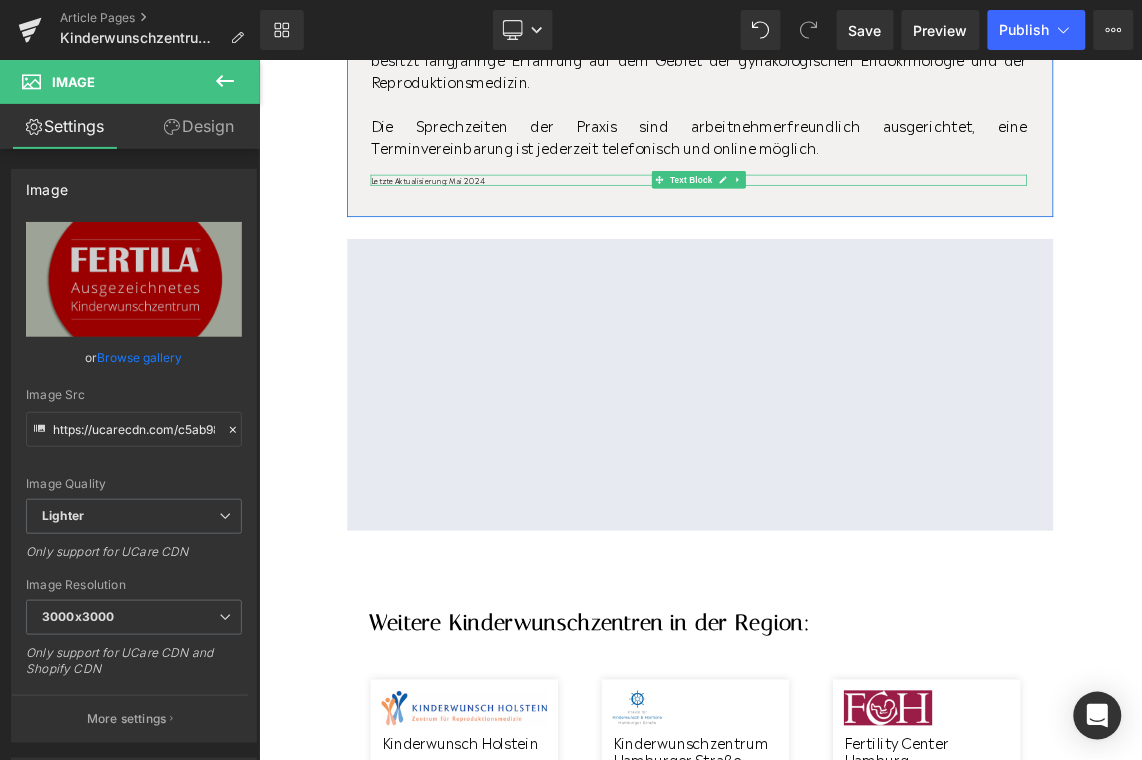 click on "Letzte Aktualisierung: Mai 2024" at bounding box center (861, 224) 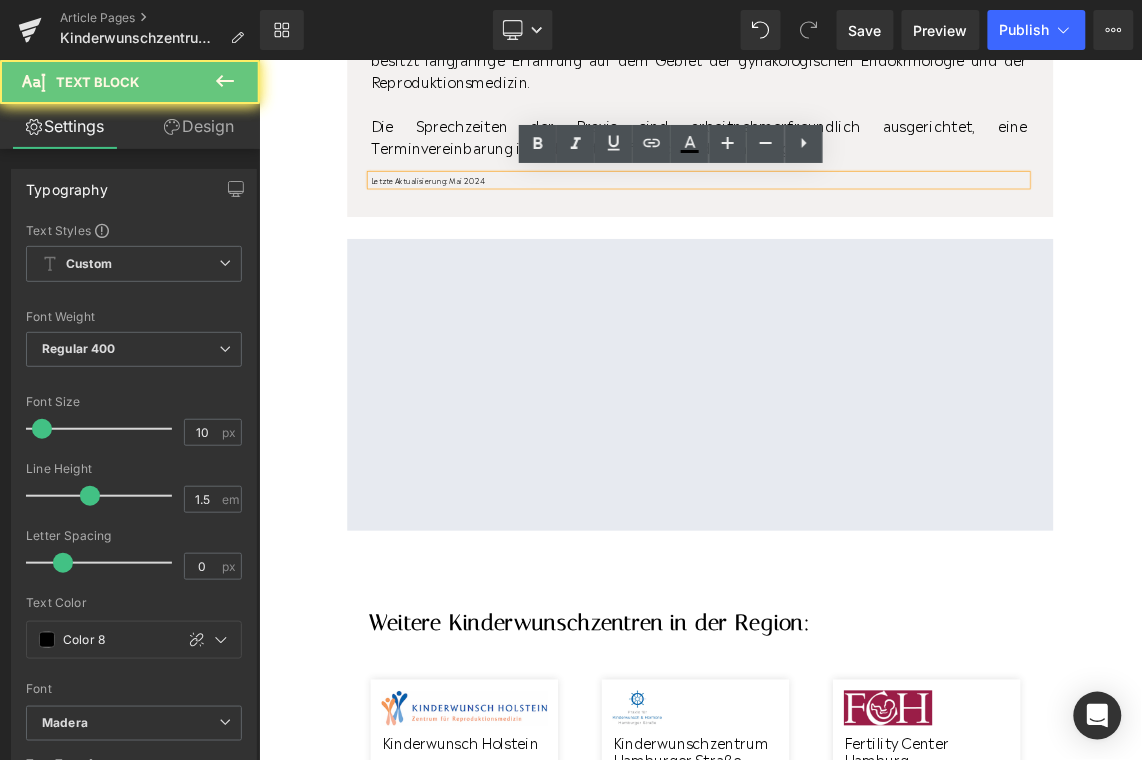 click on "Letzte Aktualisierung: Mai 2024" at bounding box center (861, 224) 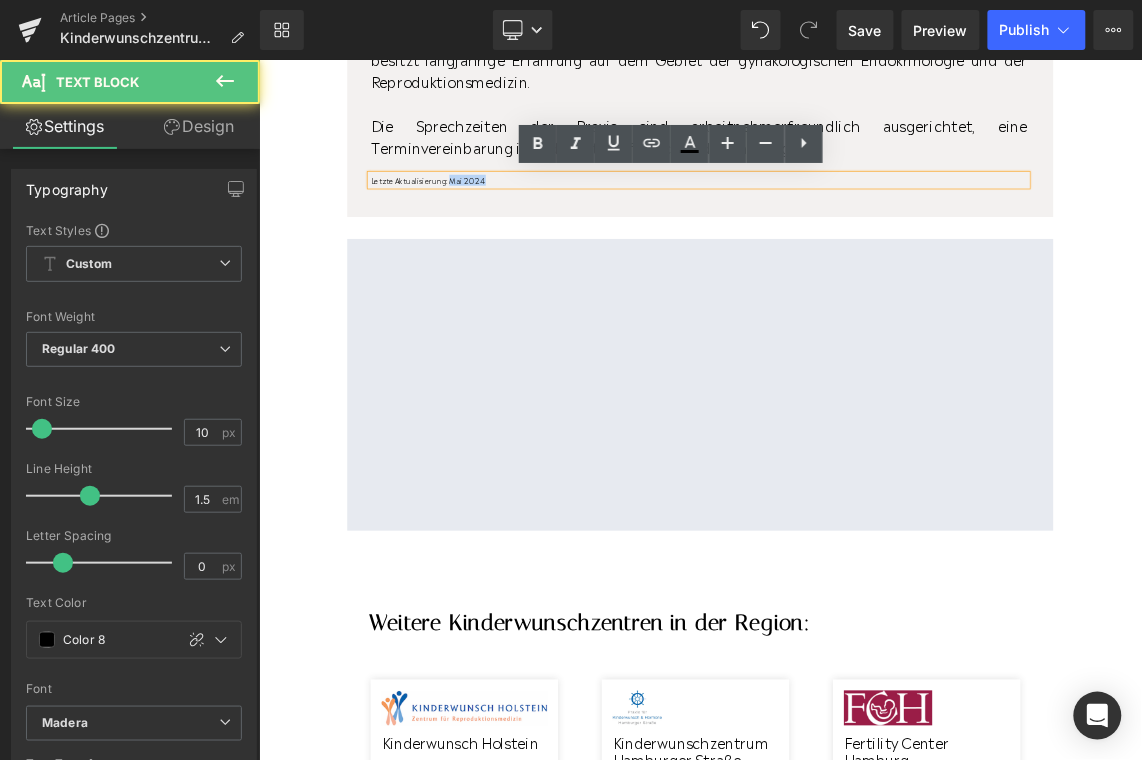 drag, startPoint x: 571, startPoint y: 219, endPoint x: 518, endPoint y: 224, distance: 53.235325 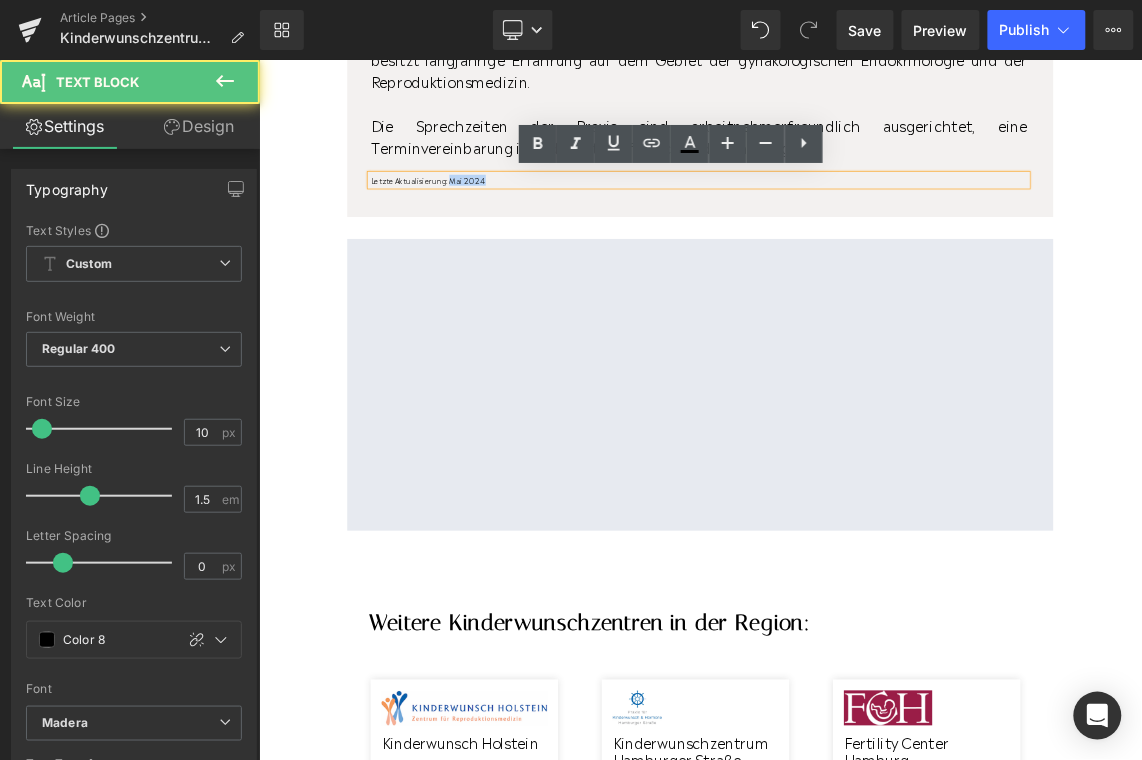 click on "Letzte Aktualisierung: Mai 2024" at bounding box center (861, 224) 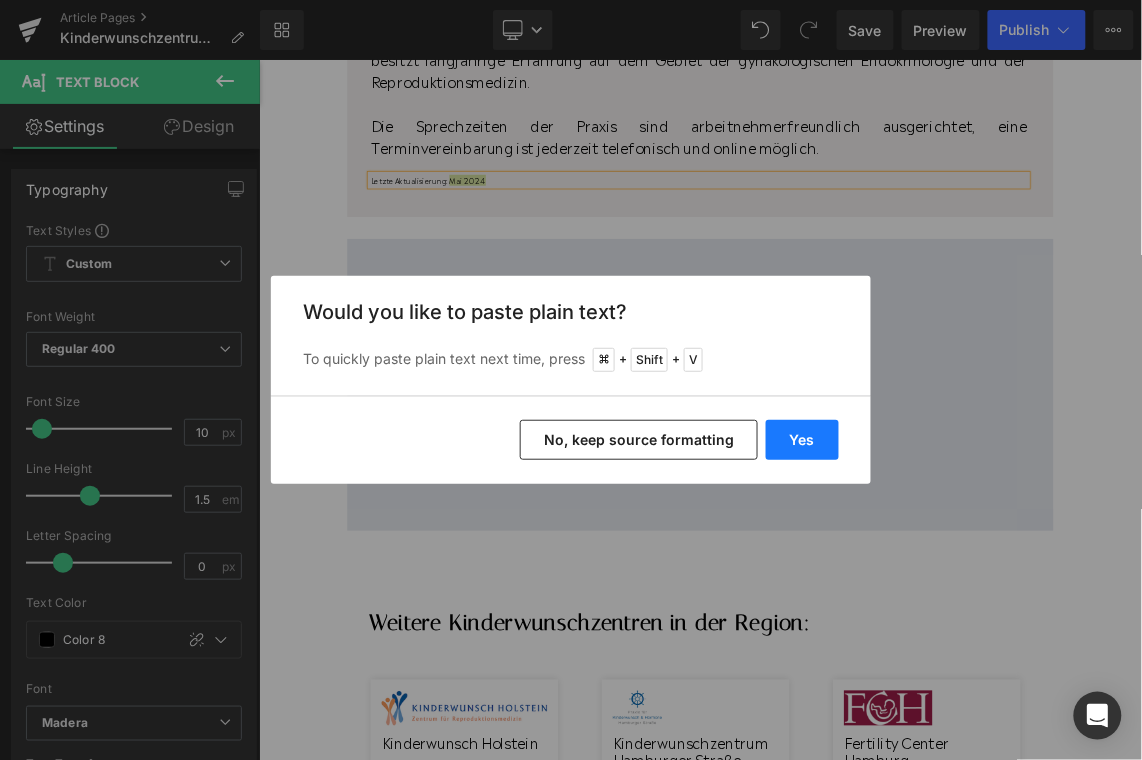 click on "Yes" at bounding box center (802, 440) 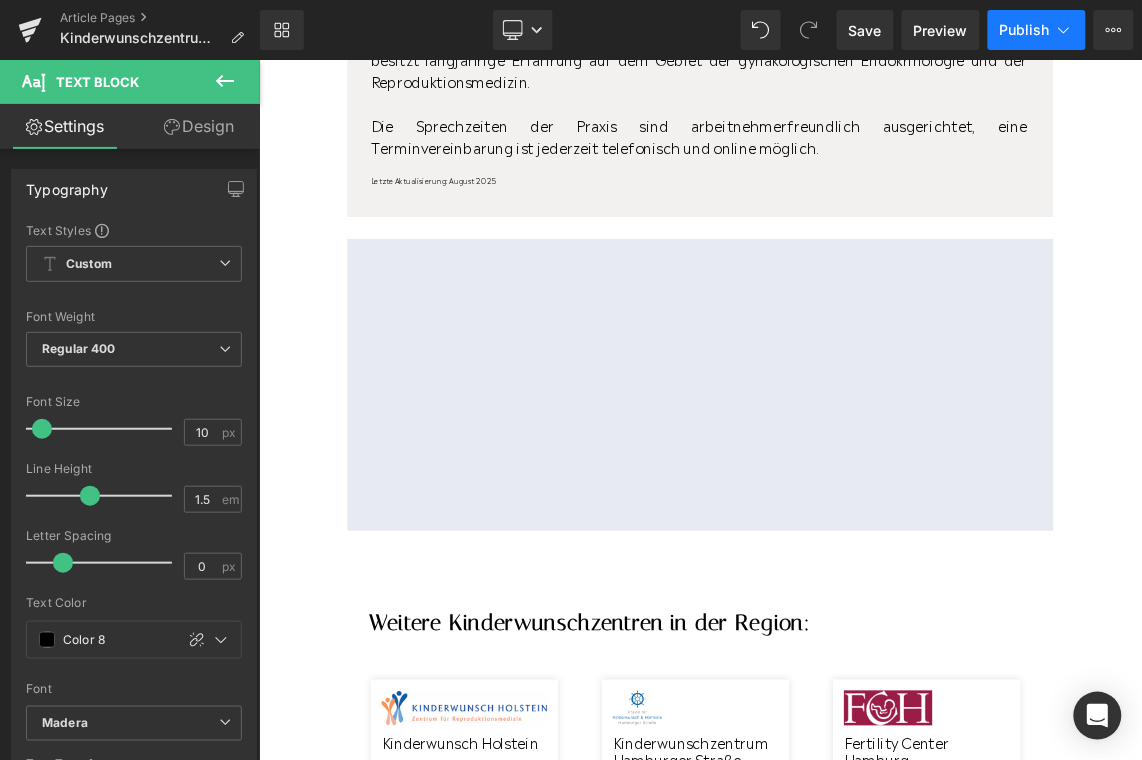 click on "Publish" at bounding box center [1025, 30] 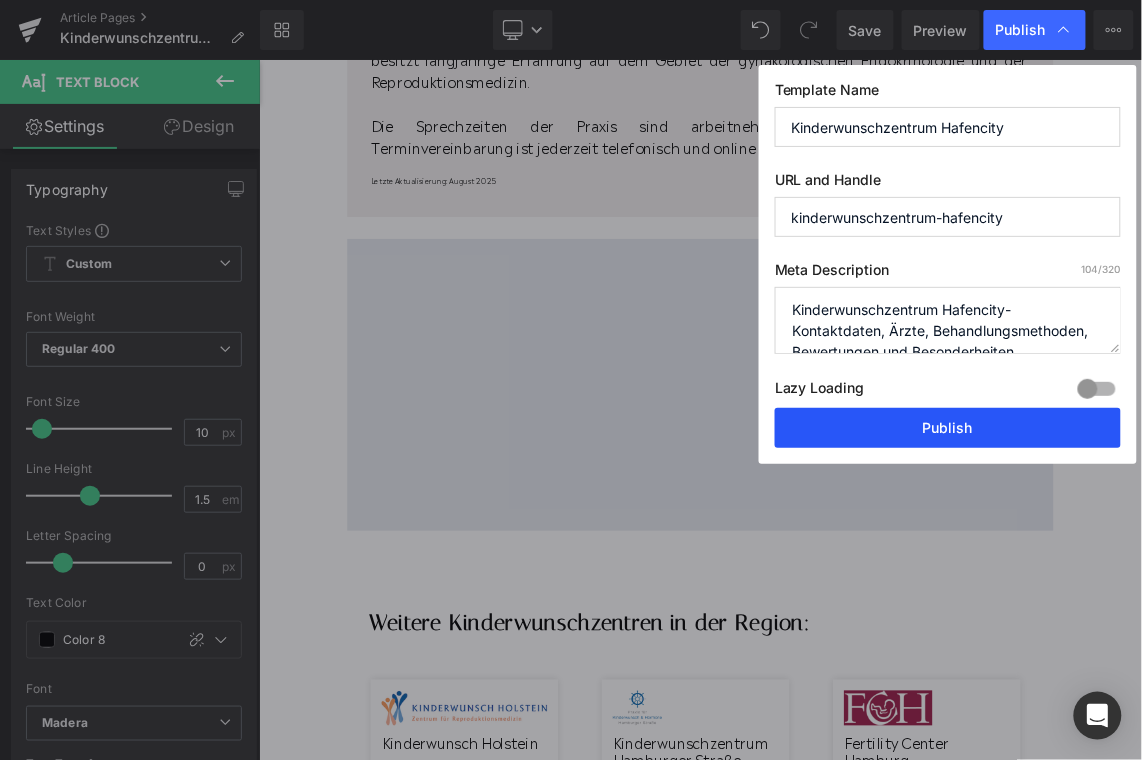 click on "Publish" at bounding box center (948, 428) 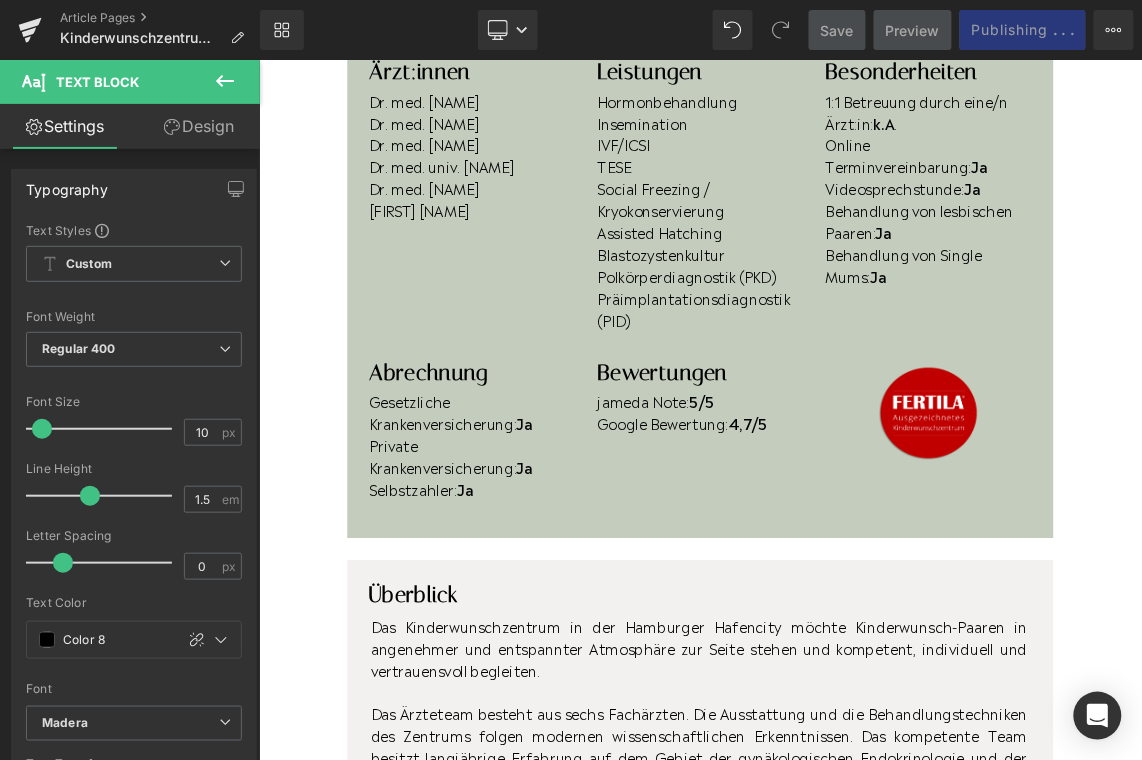 scroll, scrollTop: 0, scrollLeft: 0, axis: both 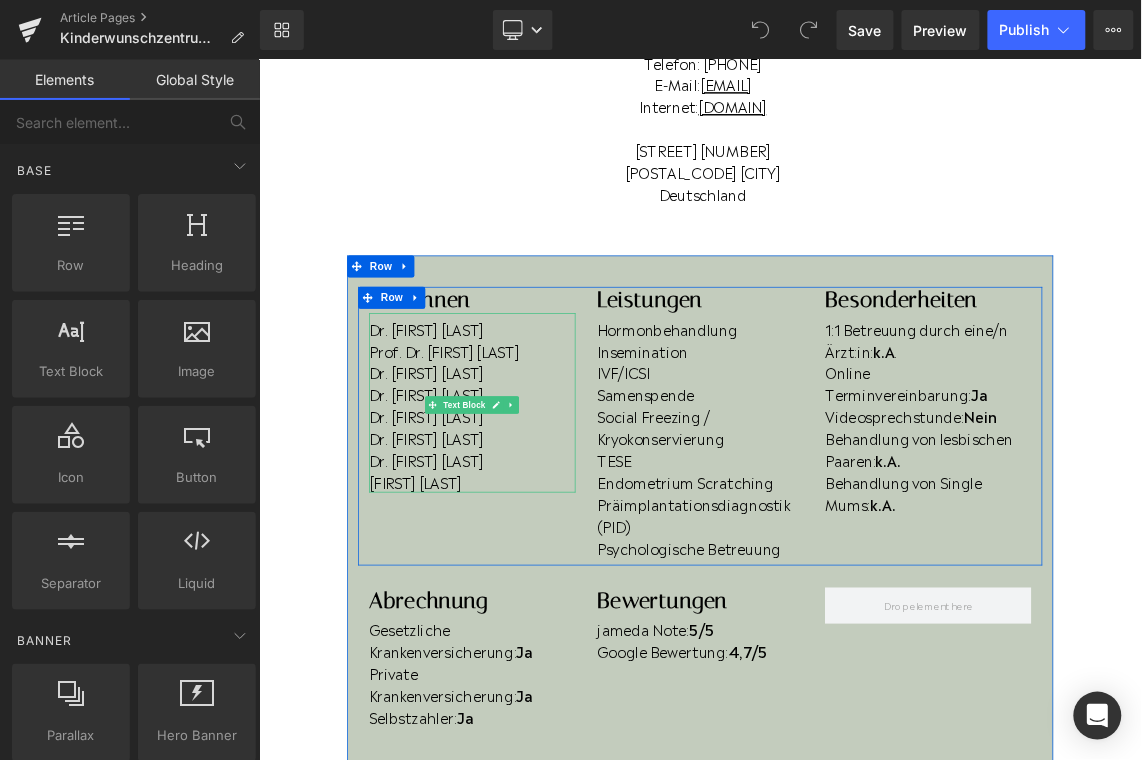 click on "Dr. Hannah Richter" at bounding box center [550, 607] 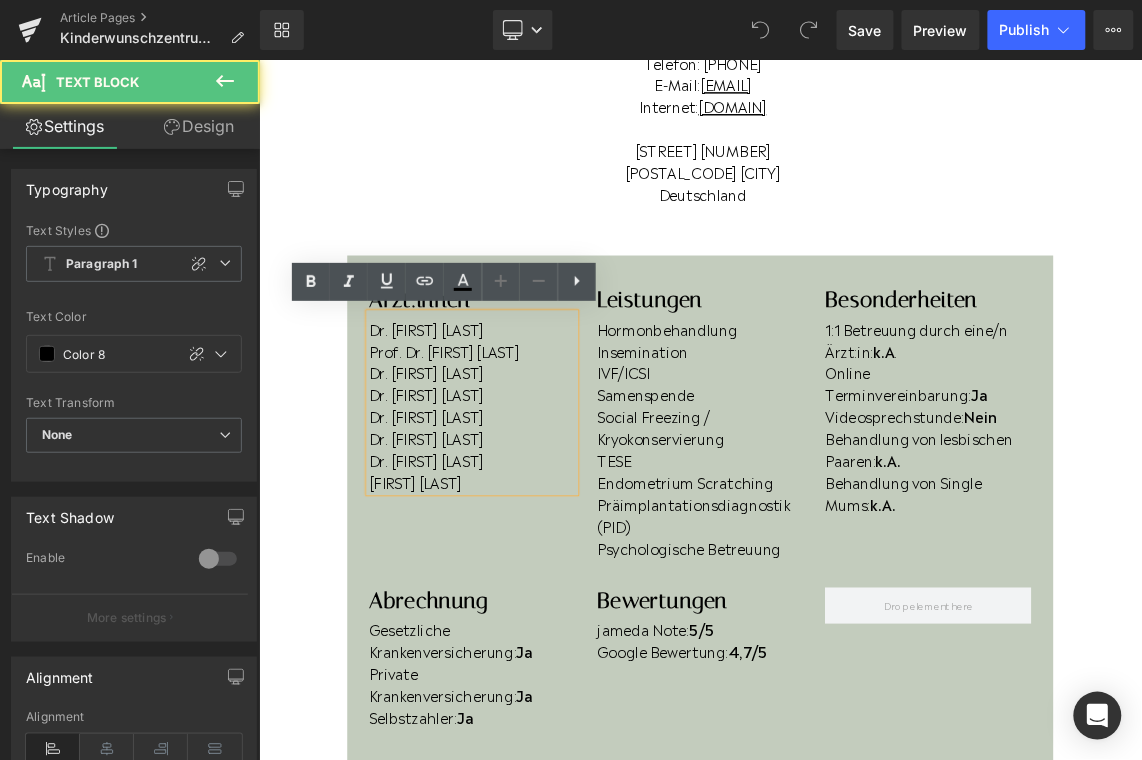 click on "Dr. Hannah Richter" at bounding box center (550, 607) 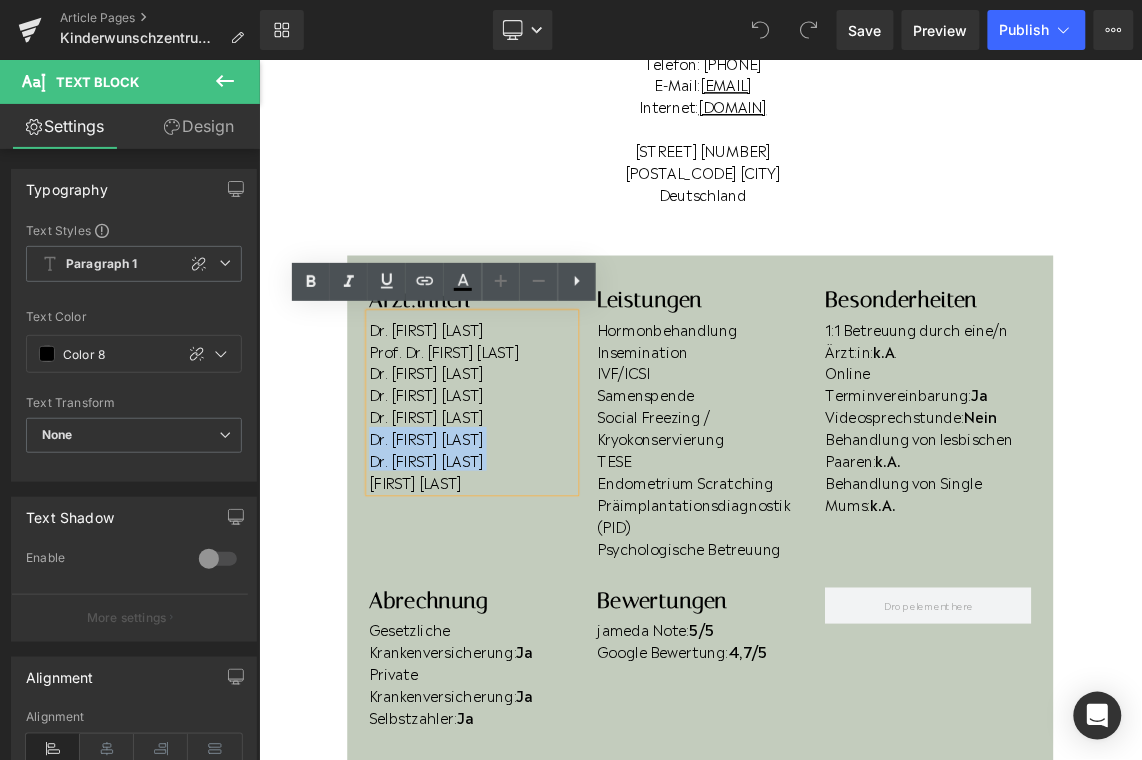 drag, startPoint x: 599, startPoint y: 609, endPoint x: 427, endPoint y: 574, distance: 175.52493 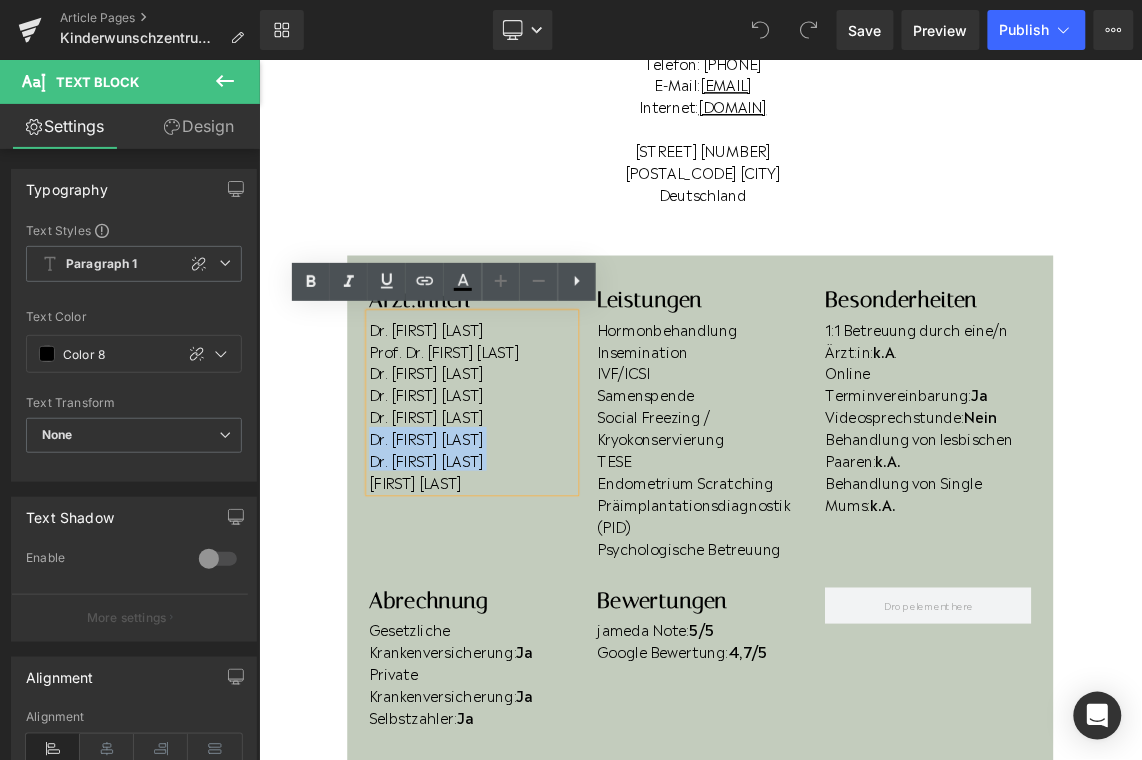 type 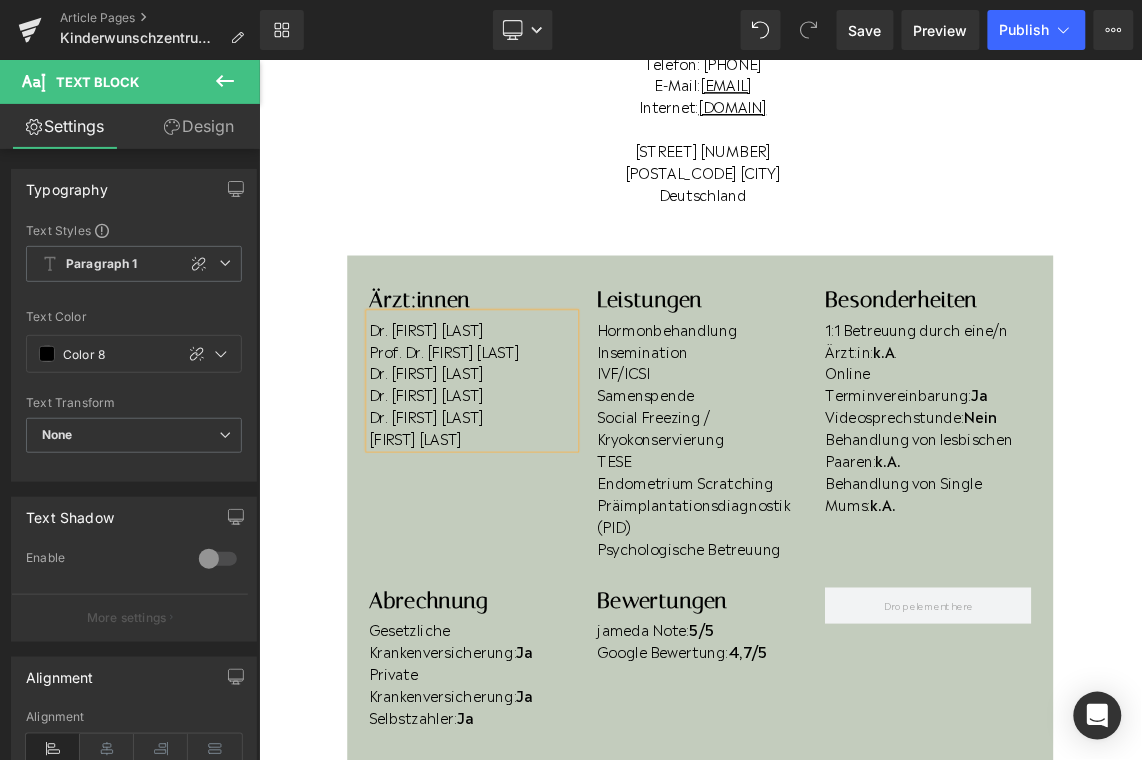 click on "Xiaoyu Meng" at bounding box center [550, 577] 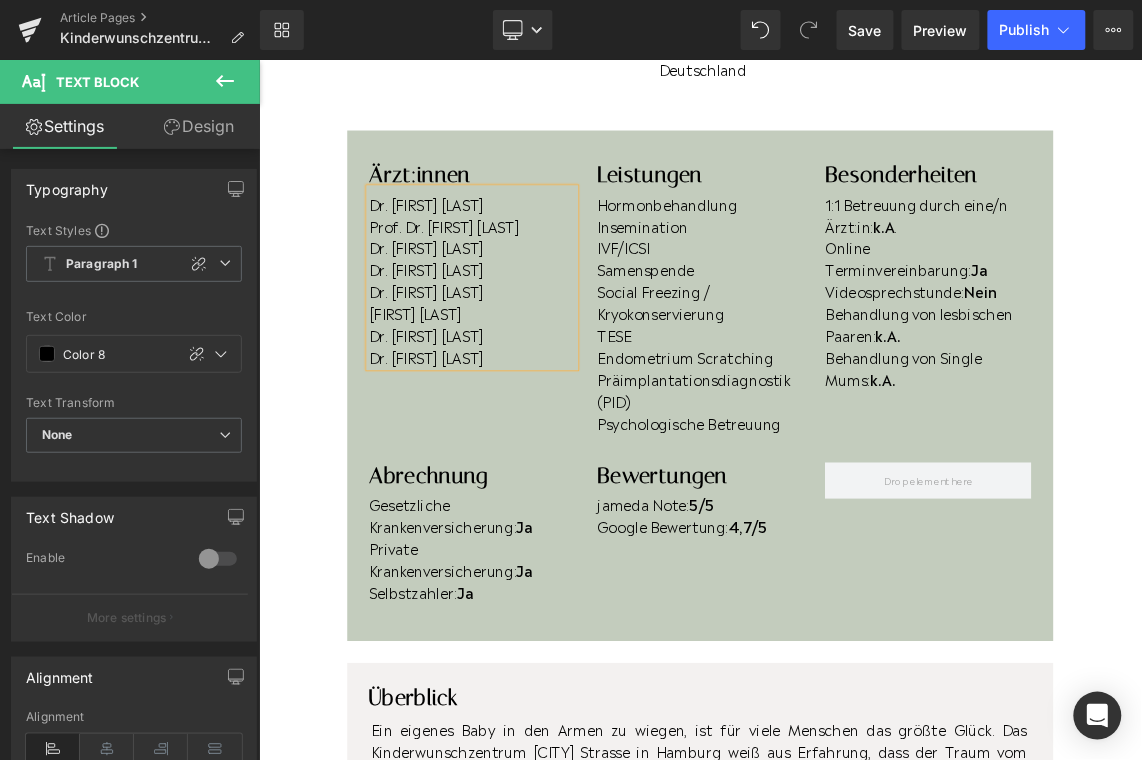 scroll, scrollTop: 524, scrollLeft: 0, axis: vertical 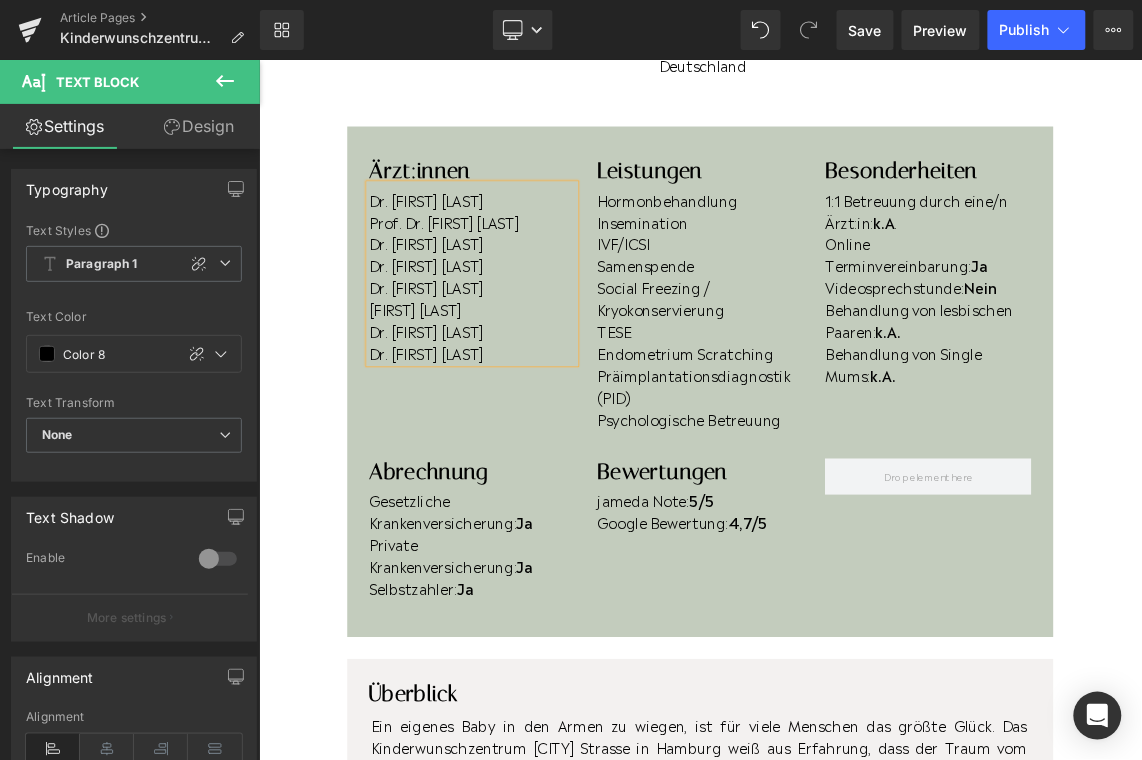 click on "Behandlung von Single Mums:  k.A." at bounding box center (1175, 475) 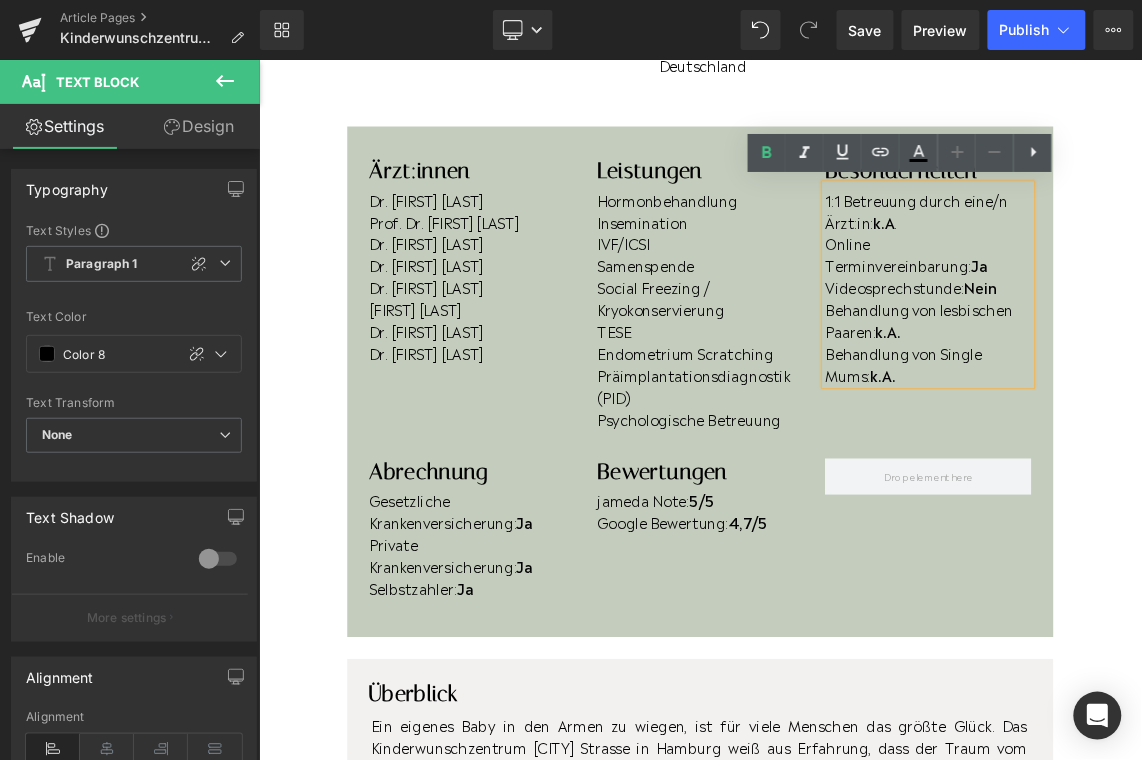 click on "Behandlung von lesbischen Paaren:  k.A." at bounding box center [1175, 415] 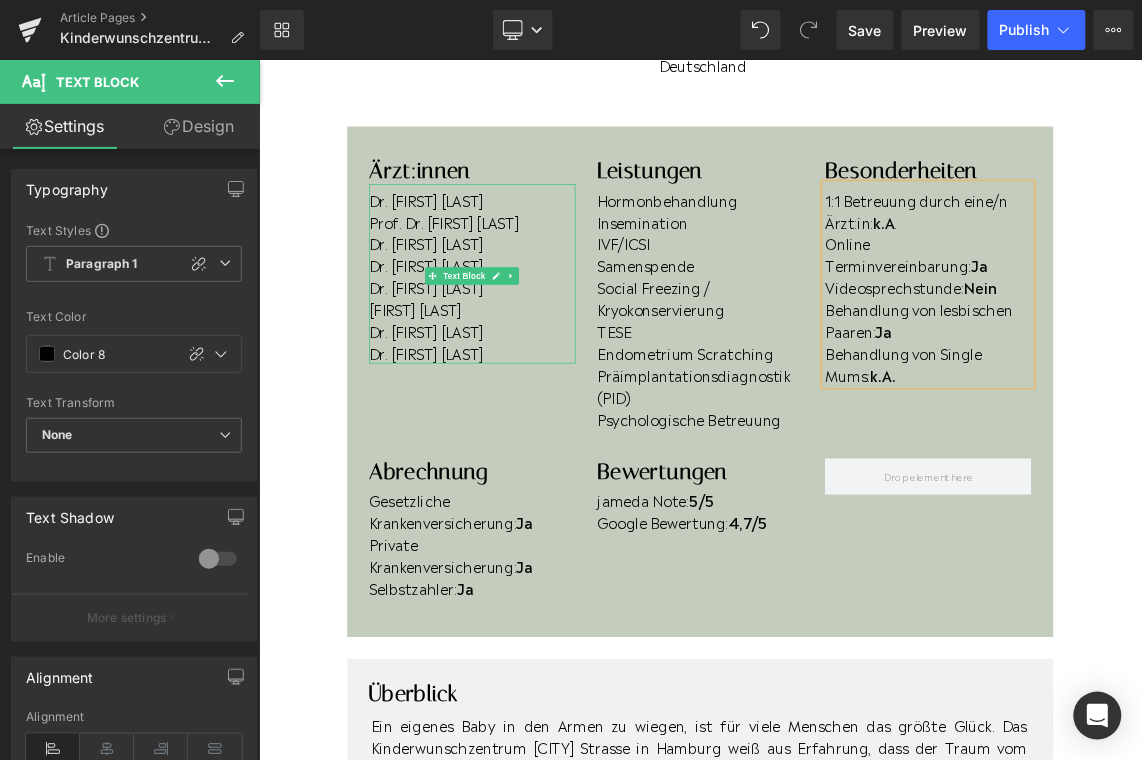 scroll, scrollTop: 522, scrollLeft: 0, axis: vertical 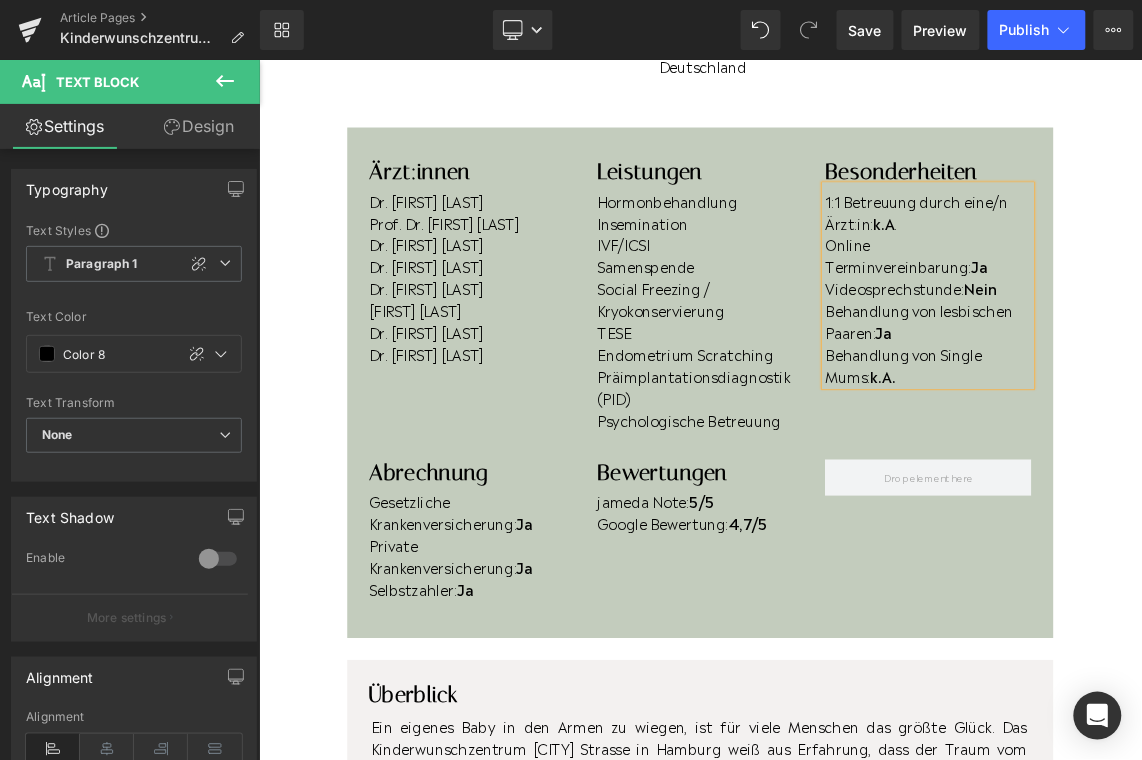 click on "Behandlung von Single Mums:  k.A." at bounding box center [1175, 477] 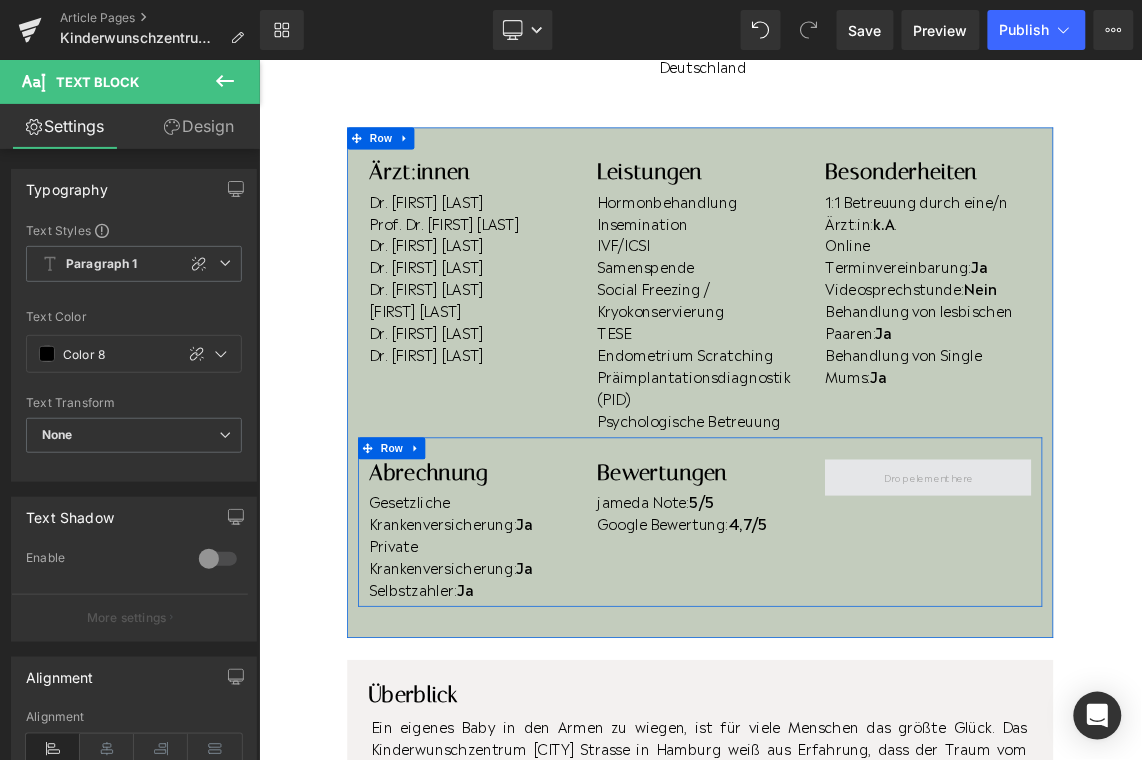click at bounding box center [1175, 631] 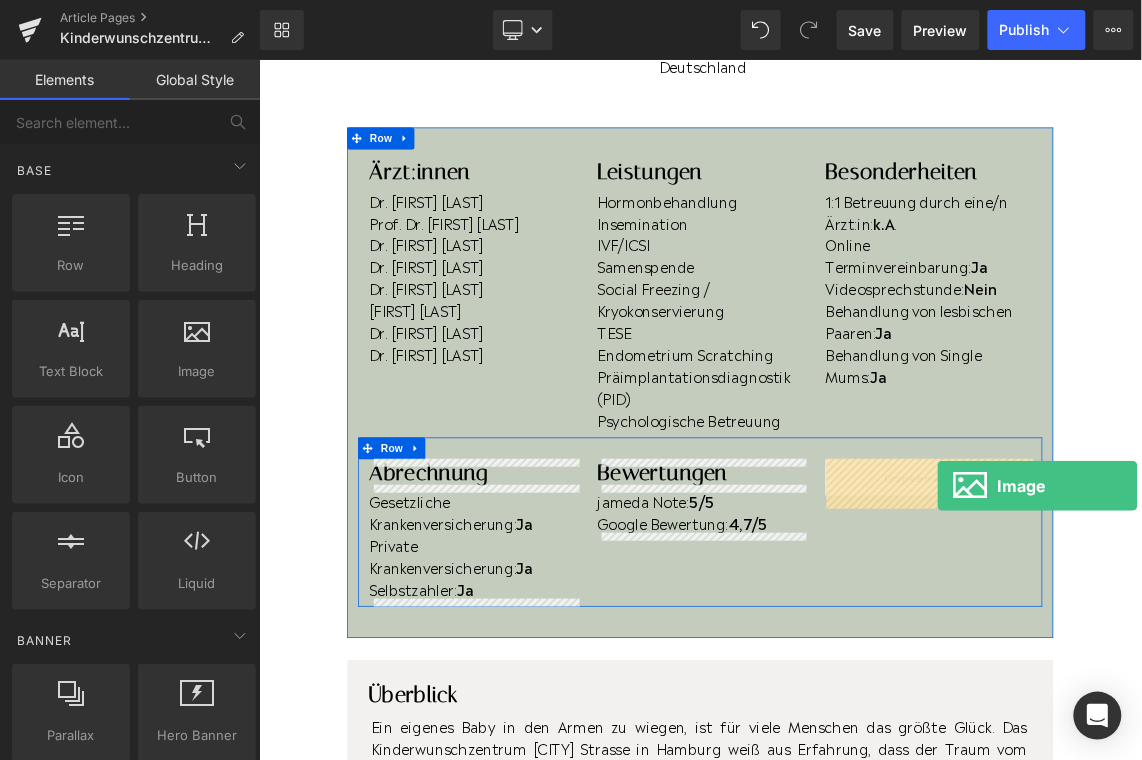 drag, startPoint x: 484, startPoint y: 439, endPoint x: 1188, endPoint y: 643, distance: 732.9611 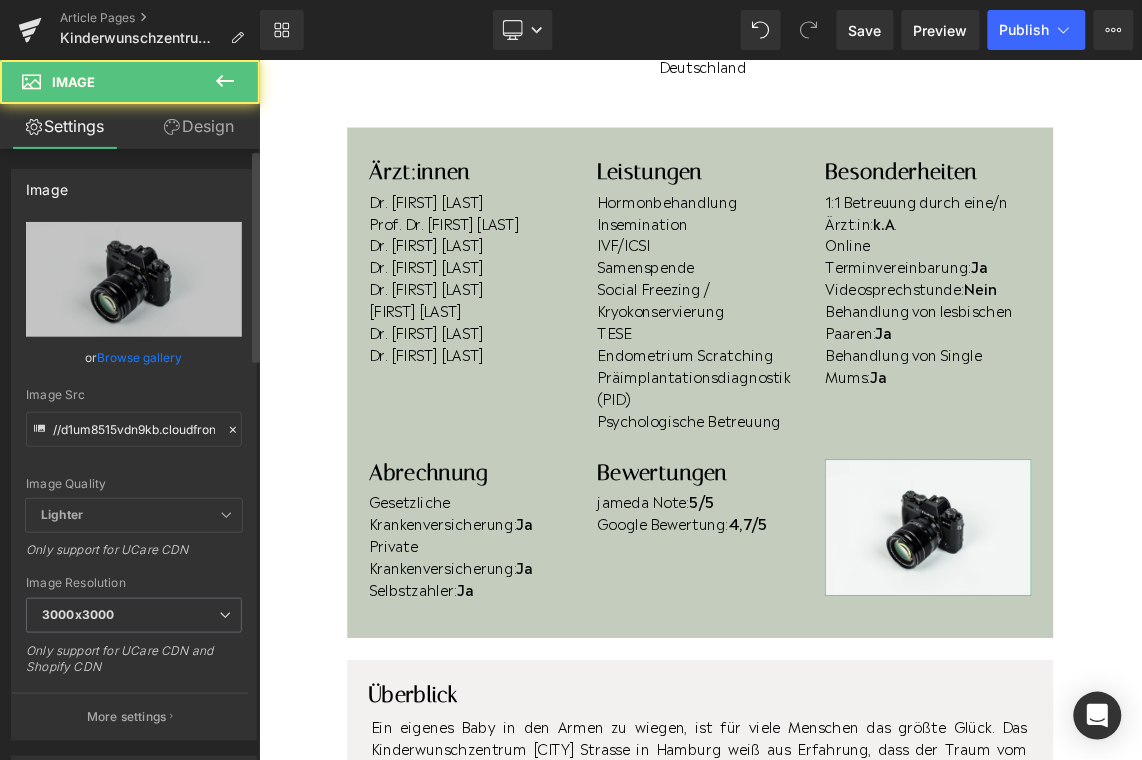 click on "Browse gallery" at bounding box center [140, 357] 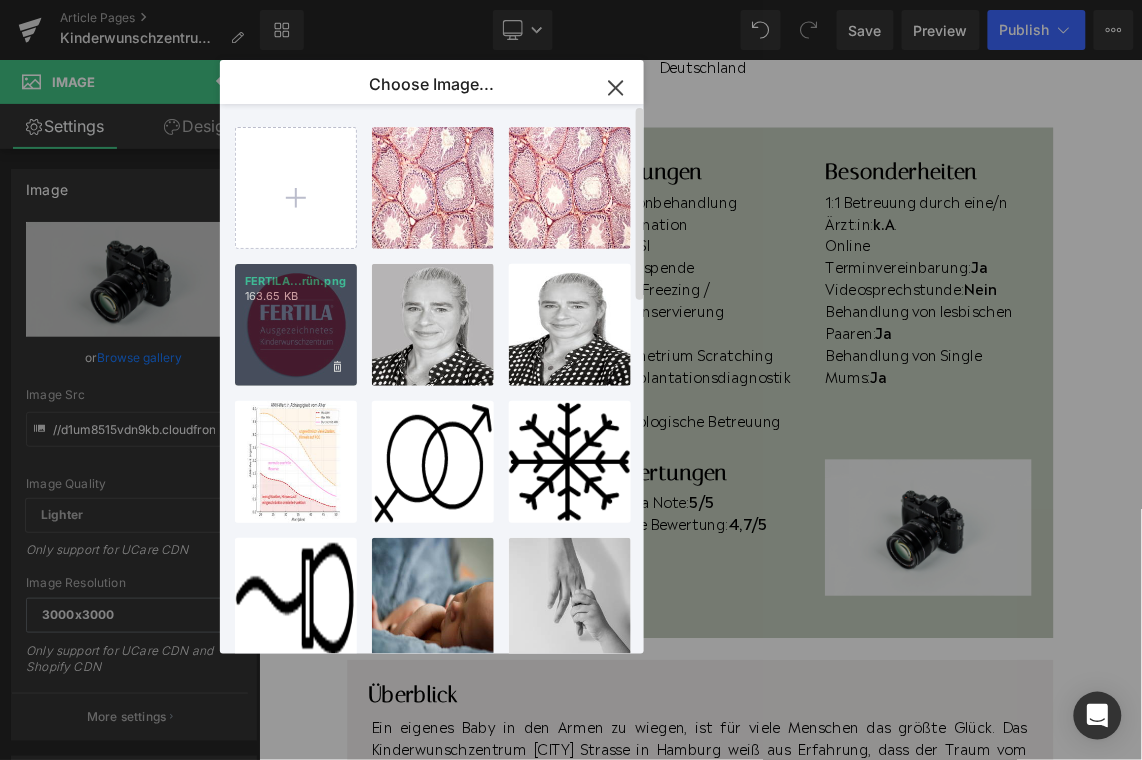 click on "FERTILA...rün.png 163.65 KB" at bounding box center (296, 325) 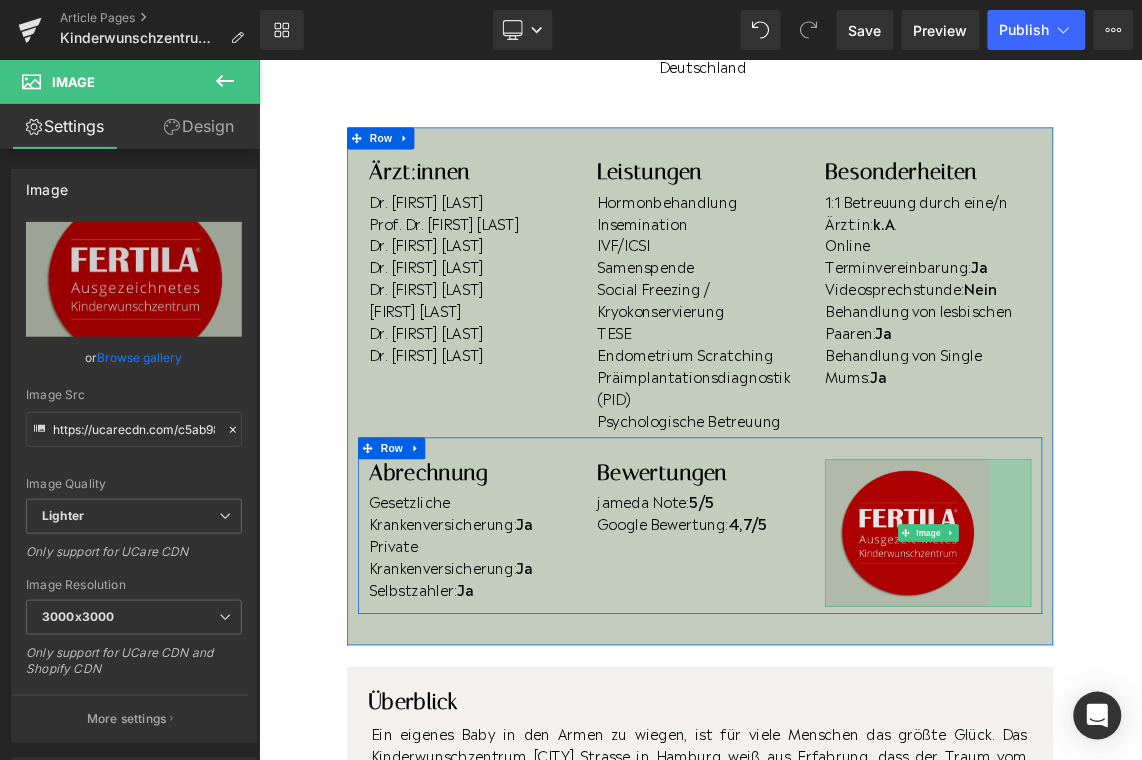drag, startPoint x: 1312, startPoint y: 855, endPoint x: 1254, endPoint y: 766, distance: 106.23088 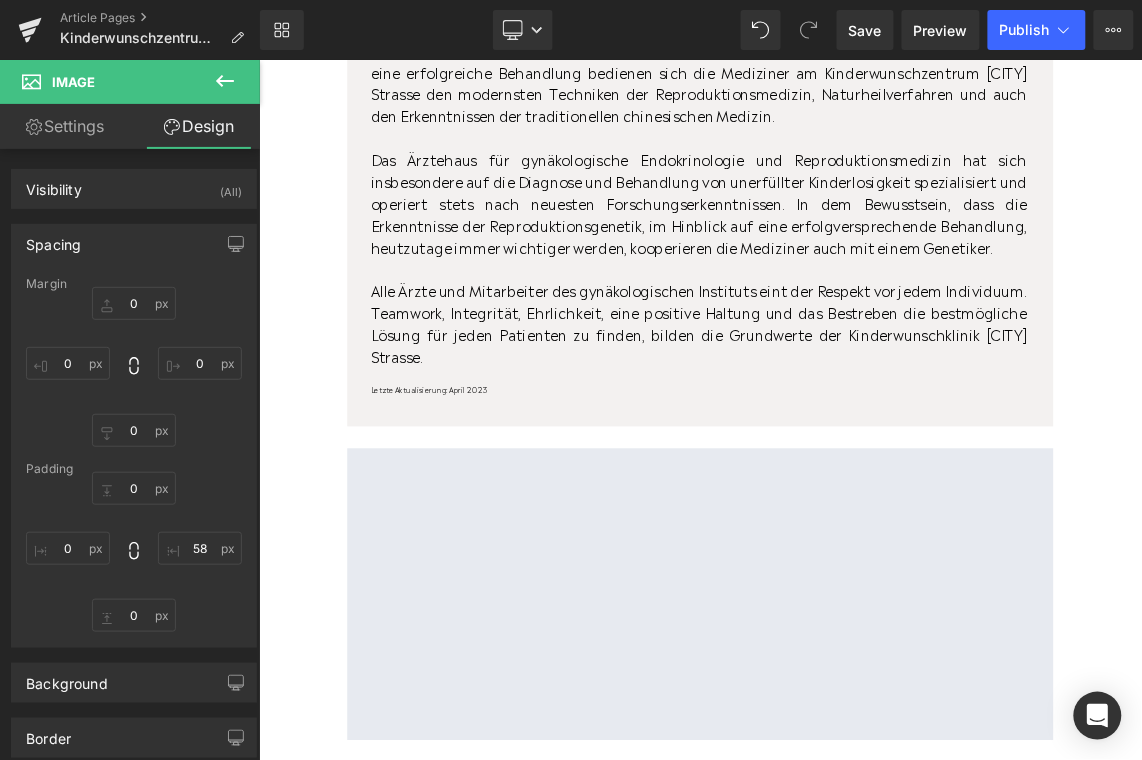 scroll, scrollTop: 1837, scrollLeft: 0, axis: vertical 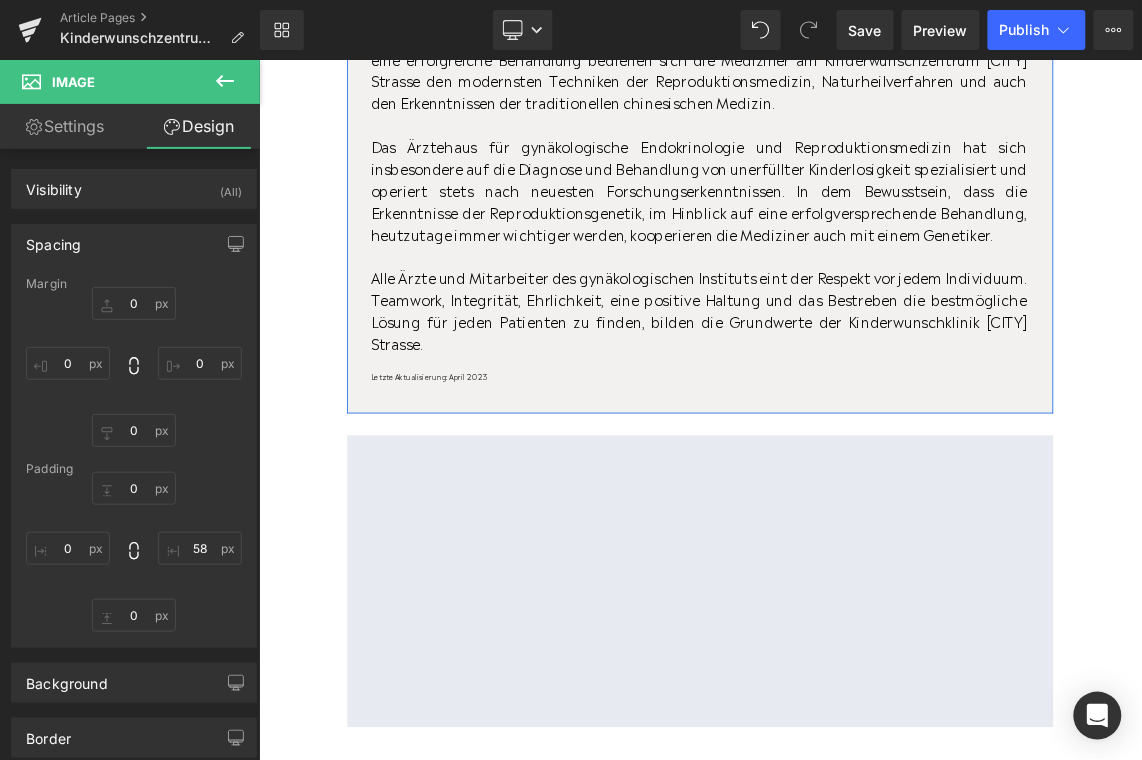 click at bounding box center [258, 59] 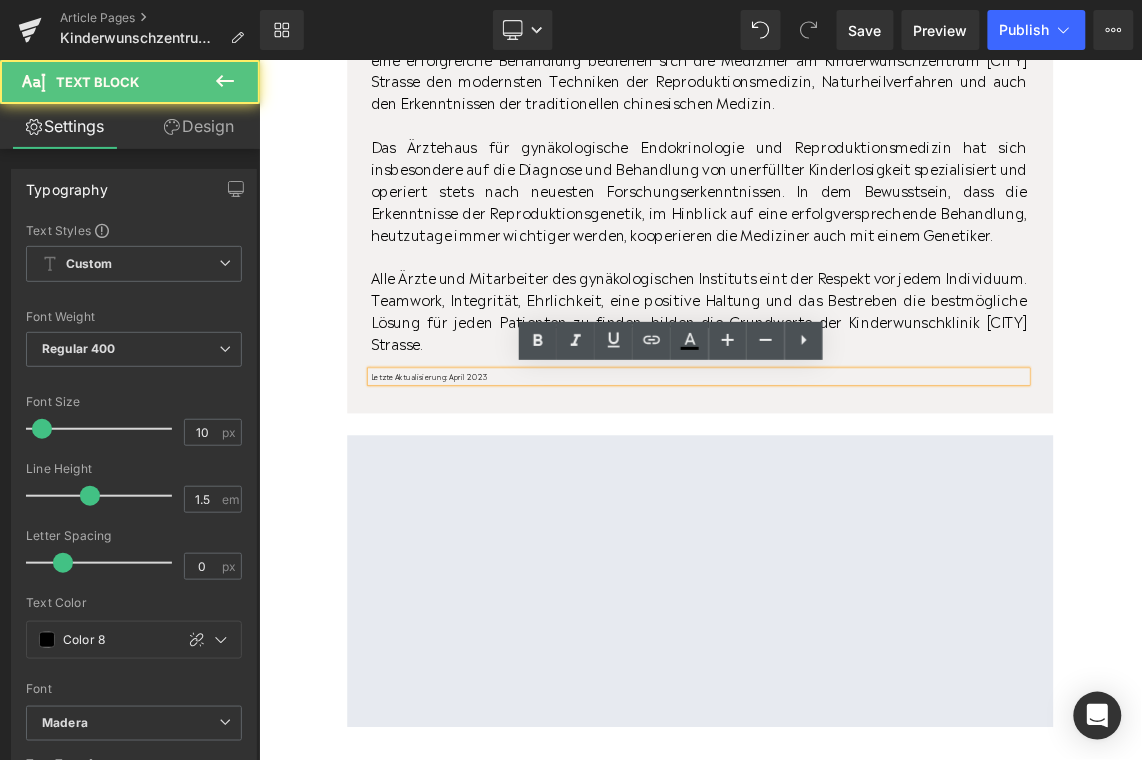 click on "Letzte Aktualisierung: April 2023" at bounding box center (861, 493) 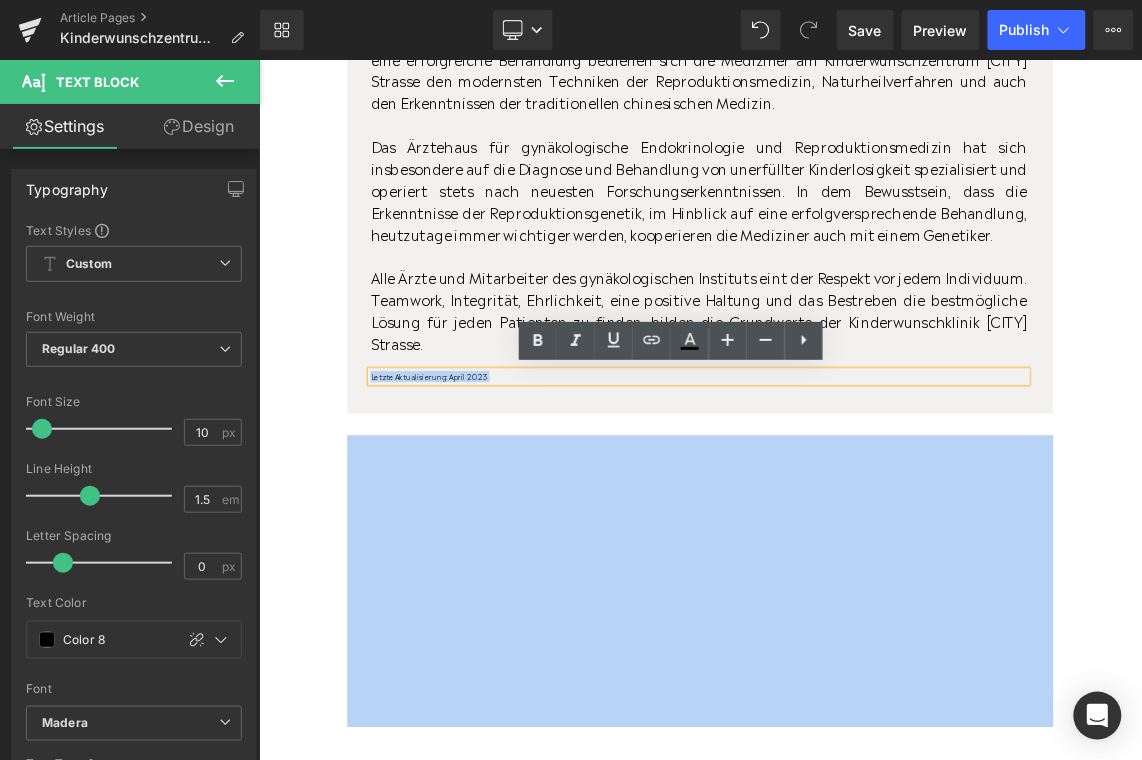drag, startPoint x: 586, startPoint y: 493, endPoint x: 509, endPoint y: 492, distance: 77.00649 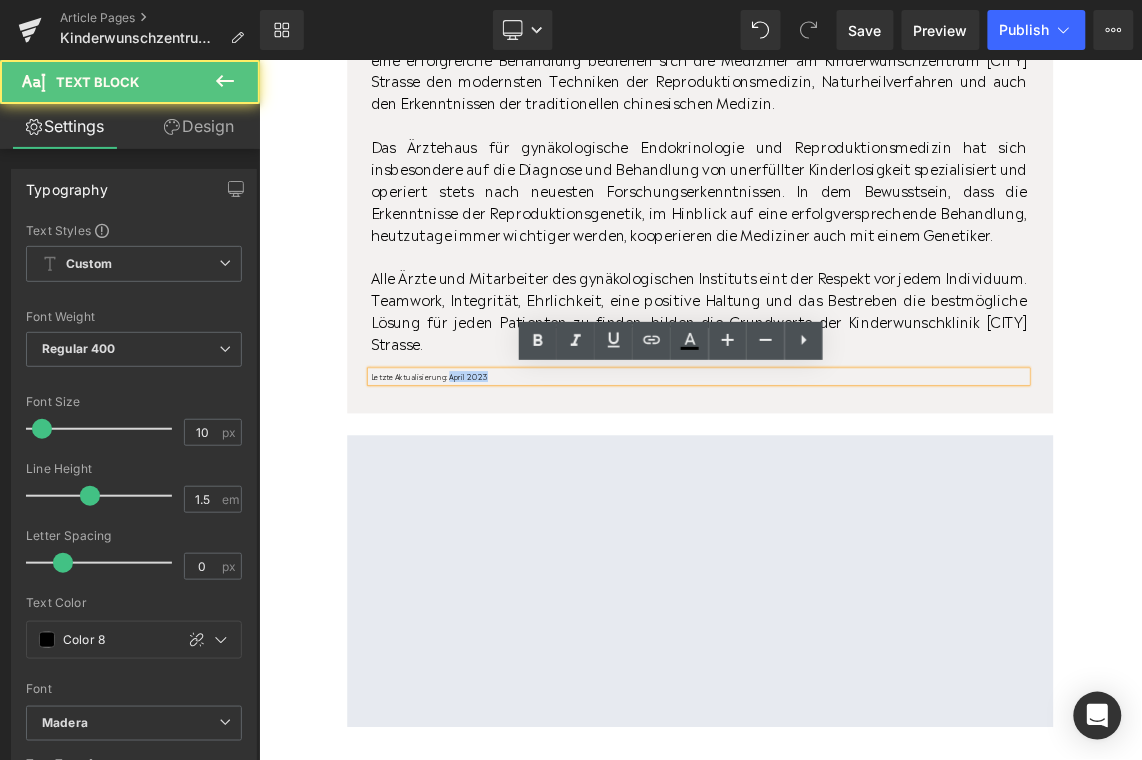 drag, startPoint x: 517, startPoint y: 492, endPoint x: 601, endPoint y: 501, distance: 84.48077 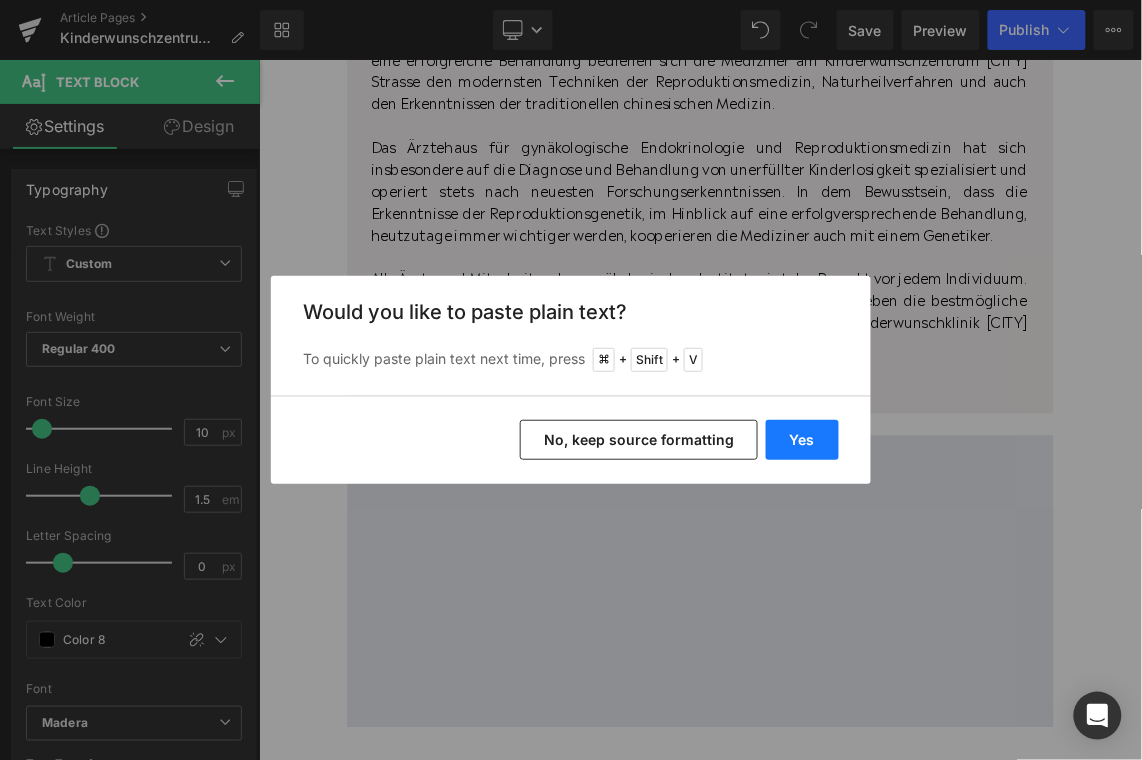 click on "Yes" at bounding box center [802, 440] 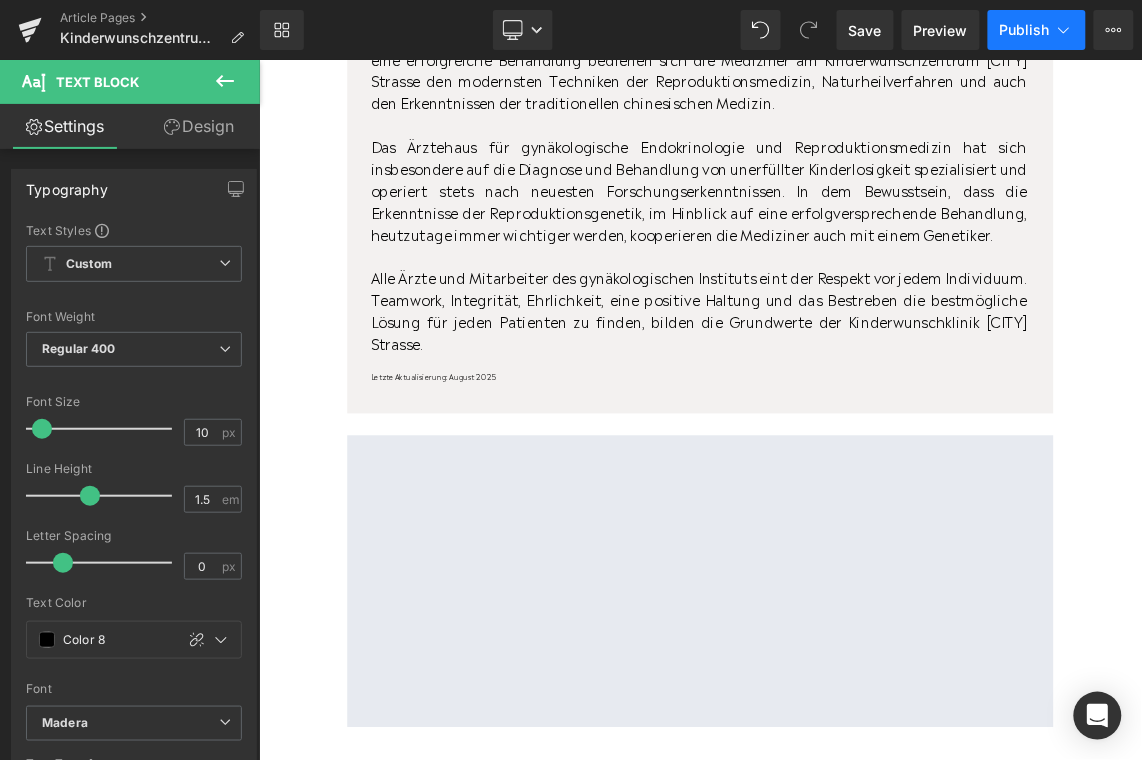 click on "Publish" at bounding box center (1025, 30) 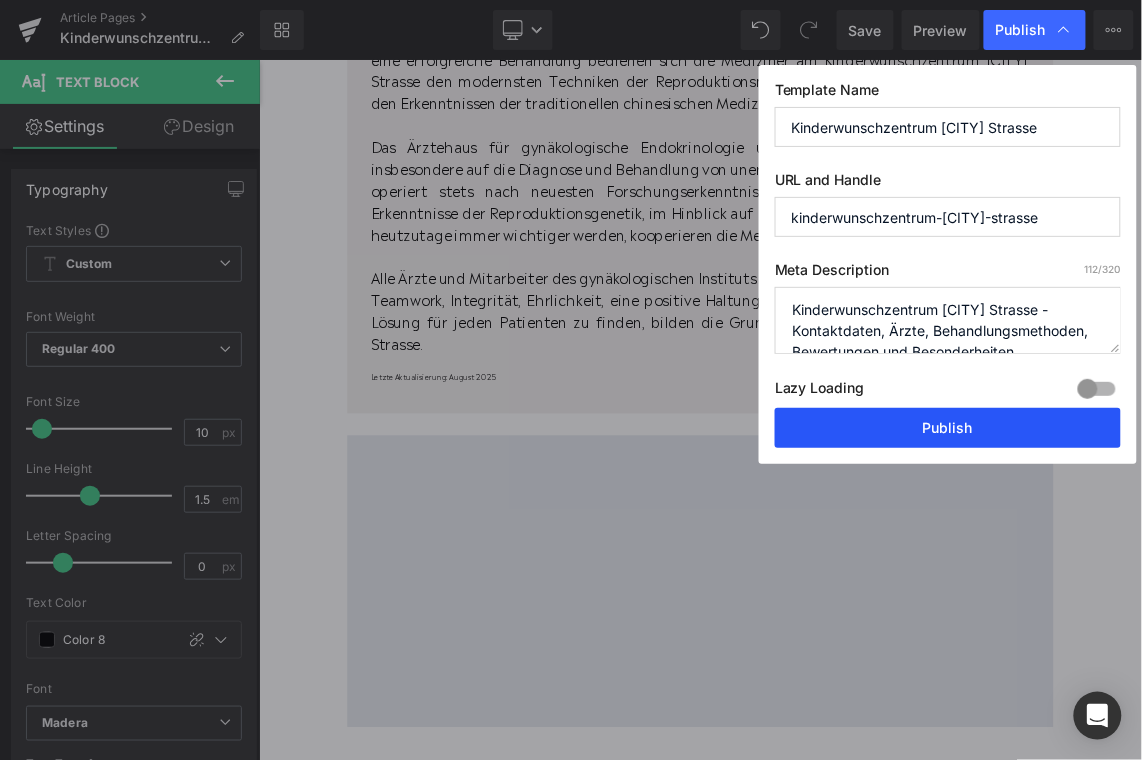 click on "Publish" at bounding box center (948, 428) 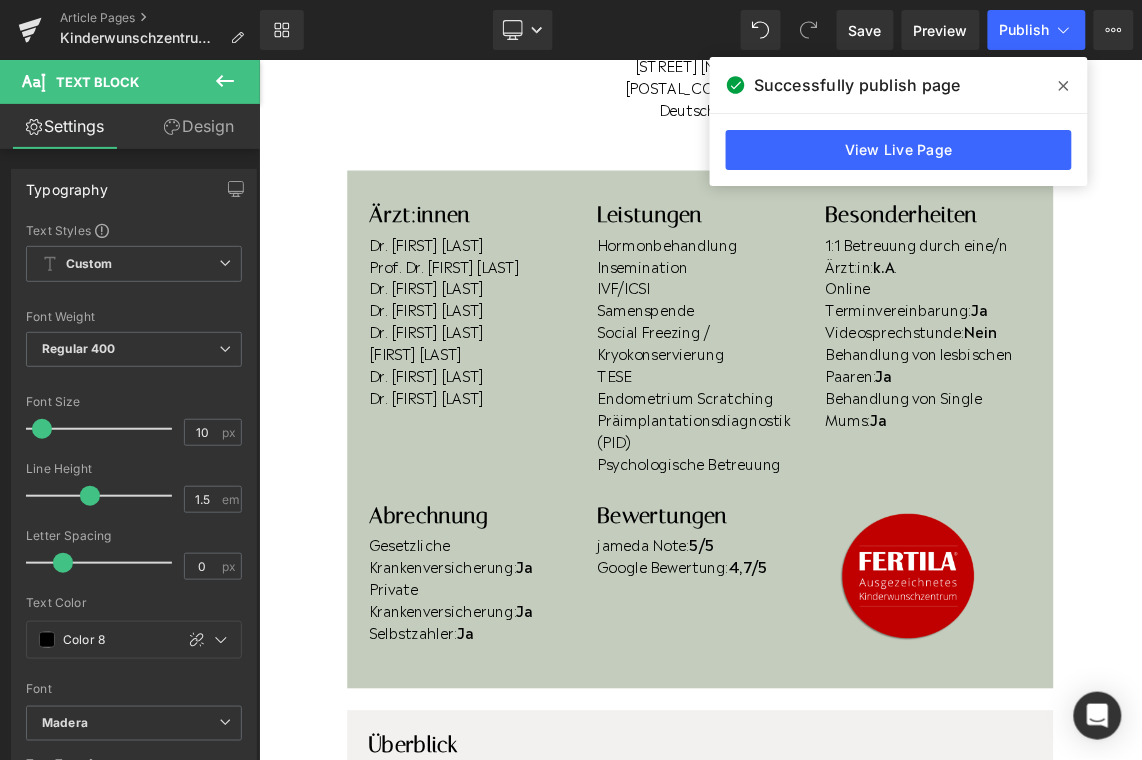 scroll, scrollTop: 460, scrollLeft: 0, axis: vertical 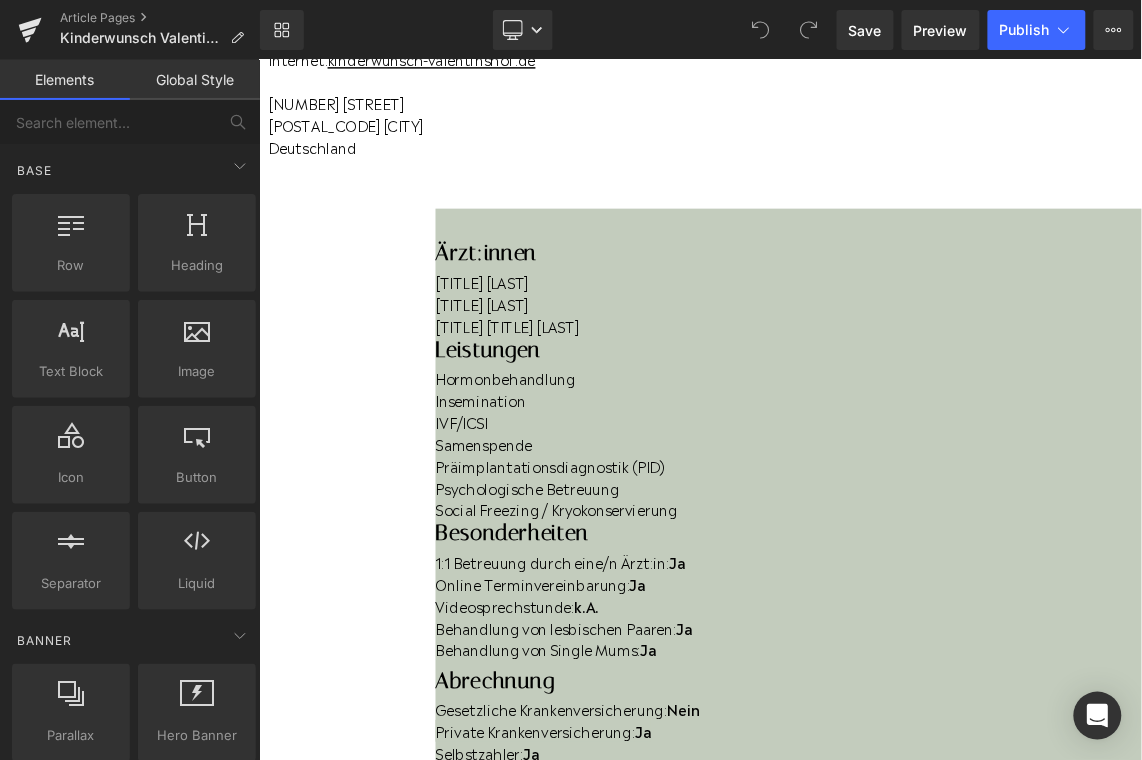click on "Gesetzliche Krankenversicherung:  Nein" at bounding box center [984, 949] 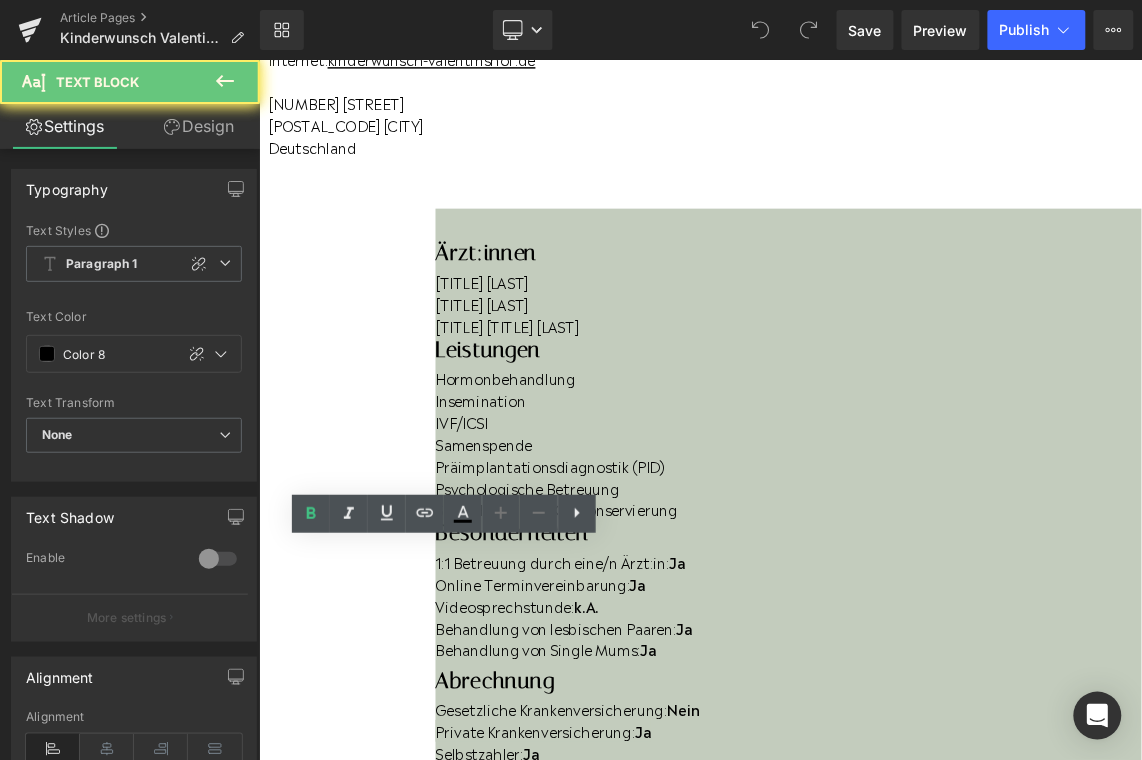 click on "Gesetzliche Krankenversicherung:  Nein" at bounding box center [984, 949] 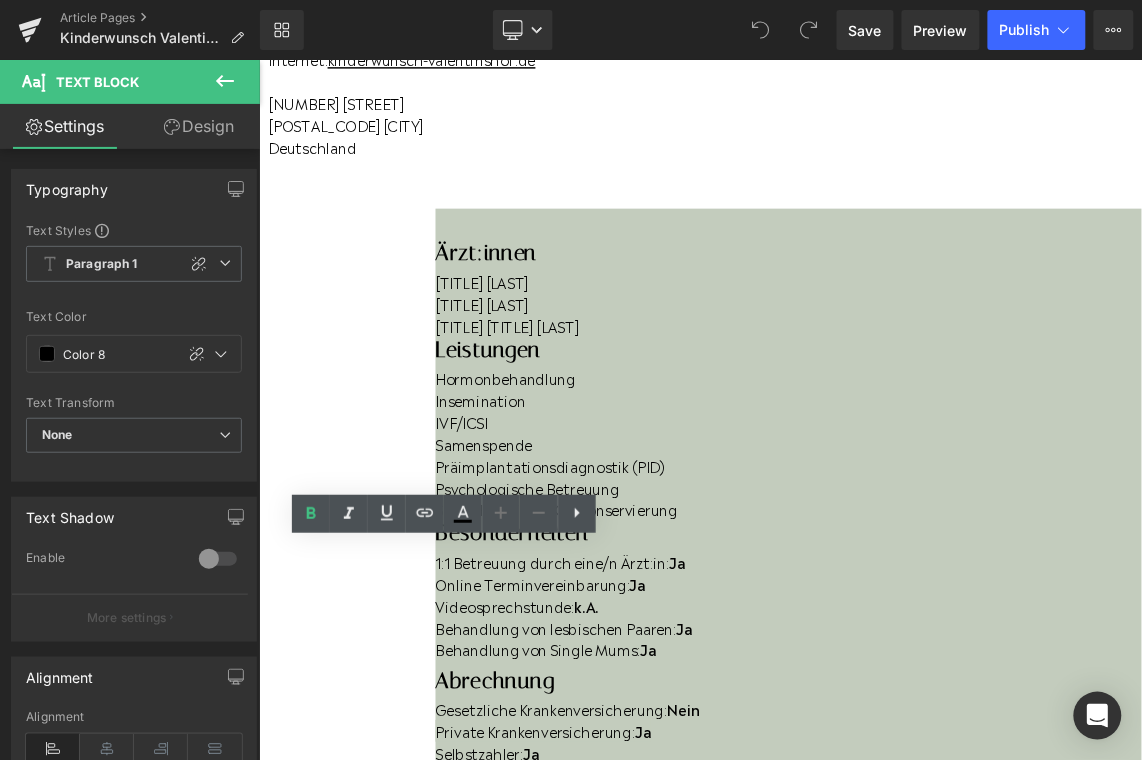 type 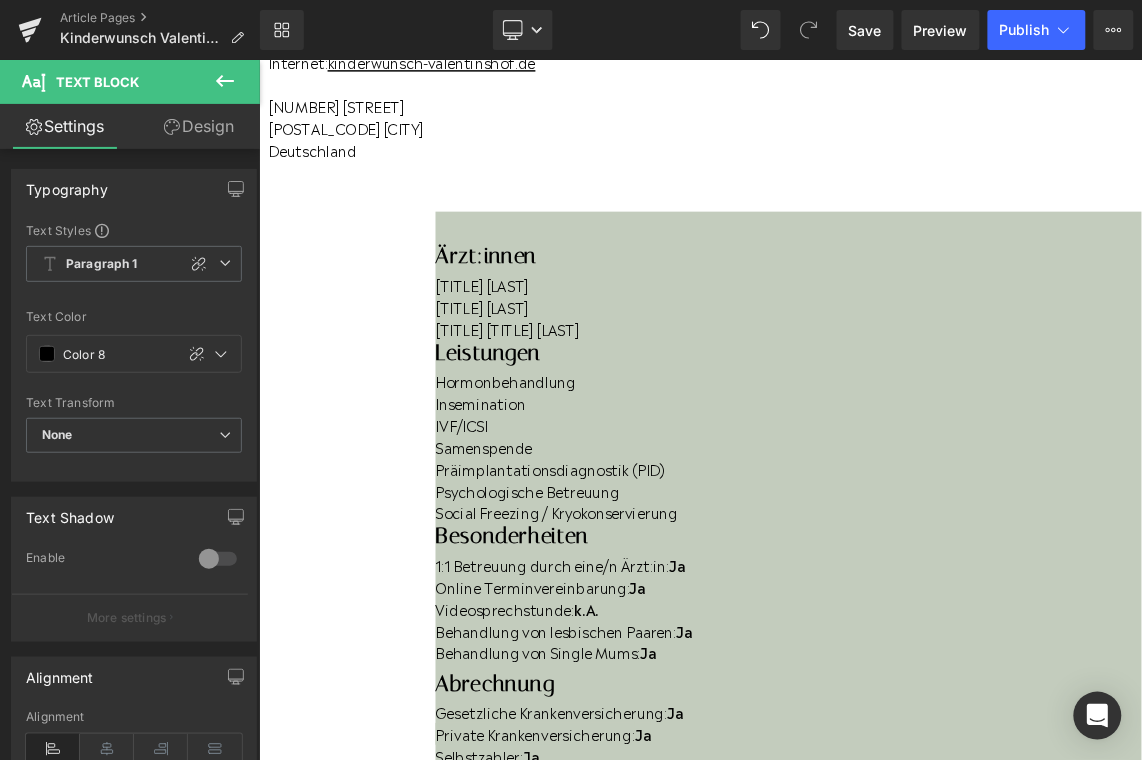 click on "4,8/5" at bounding box center (707, 1120) 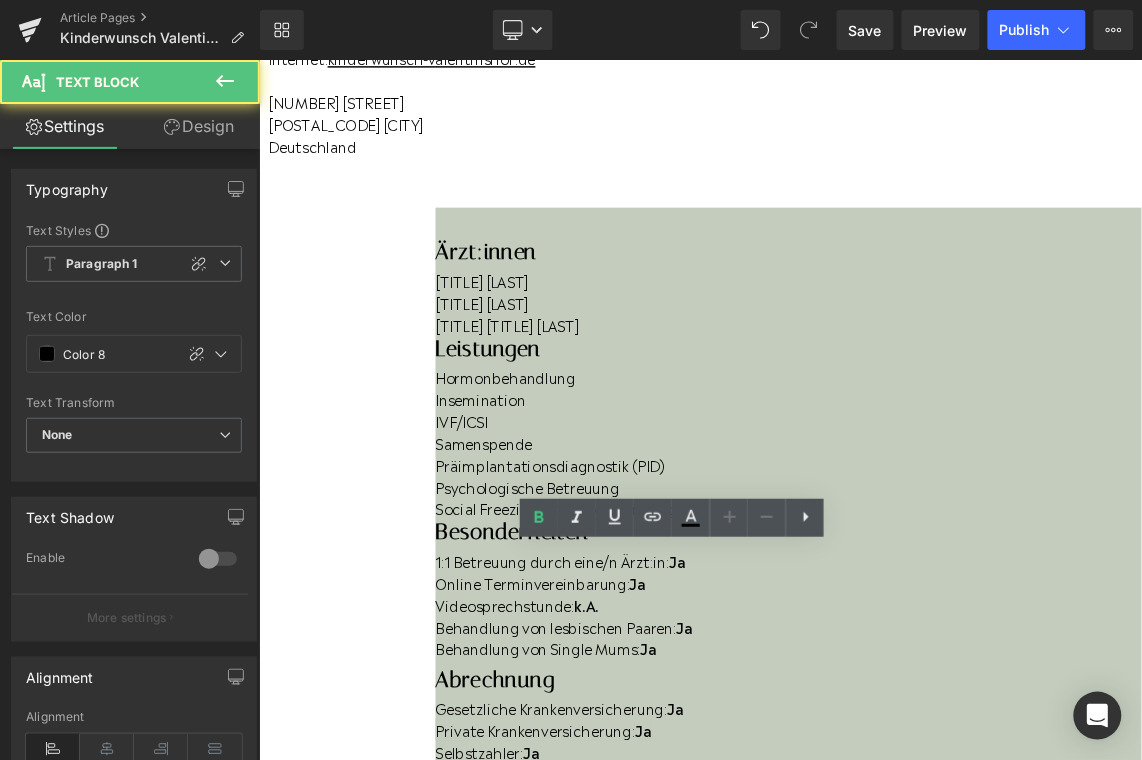 click on "4,8/5" at bounding box center (707, 1115) 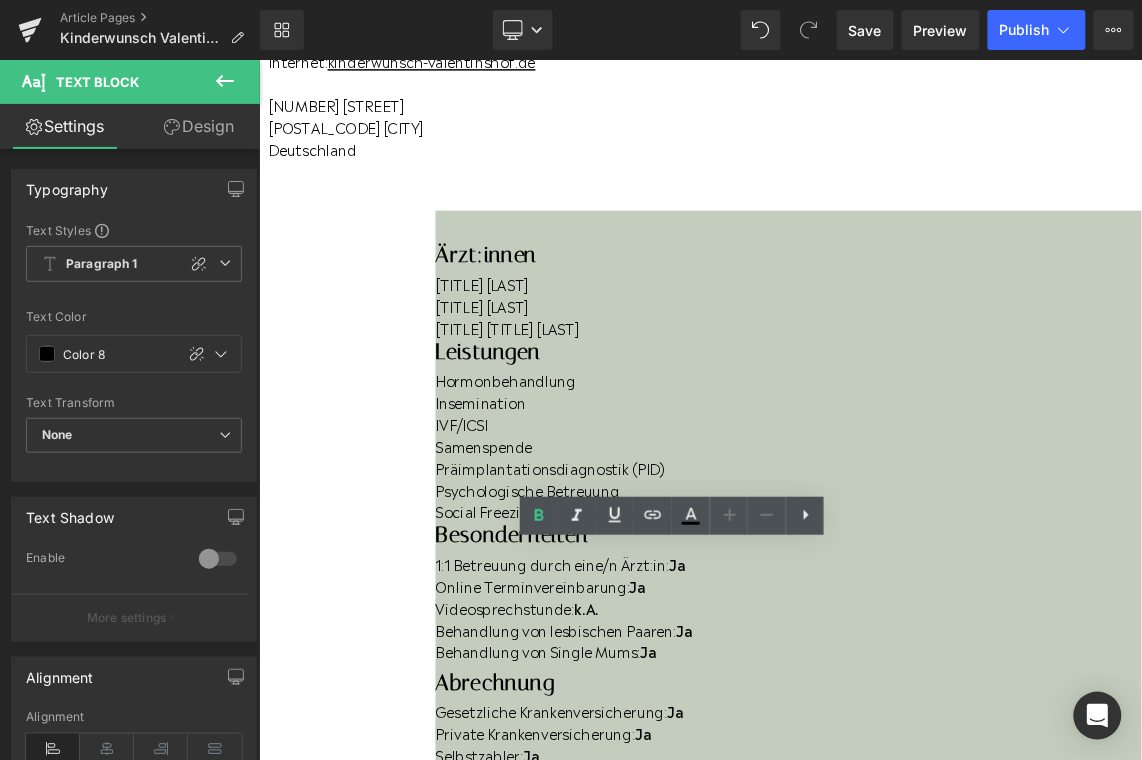 type 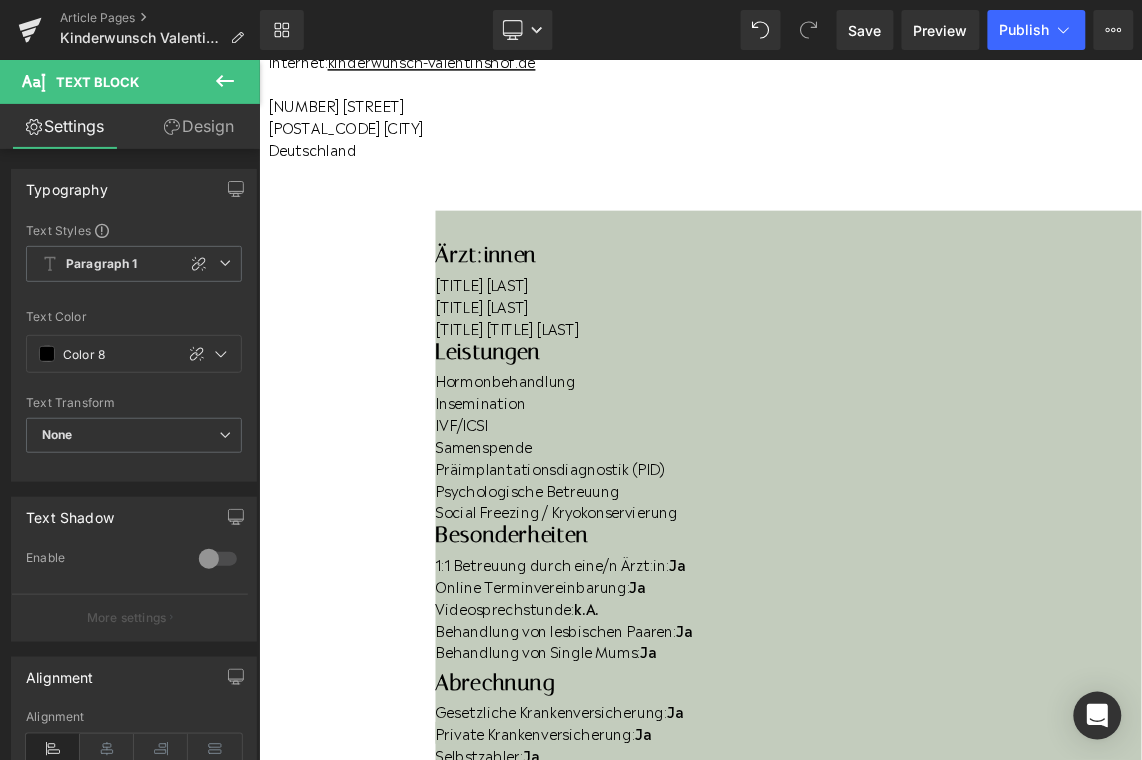 click at bounding box center (778, 1393) 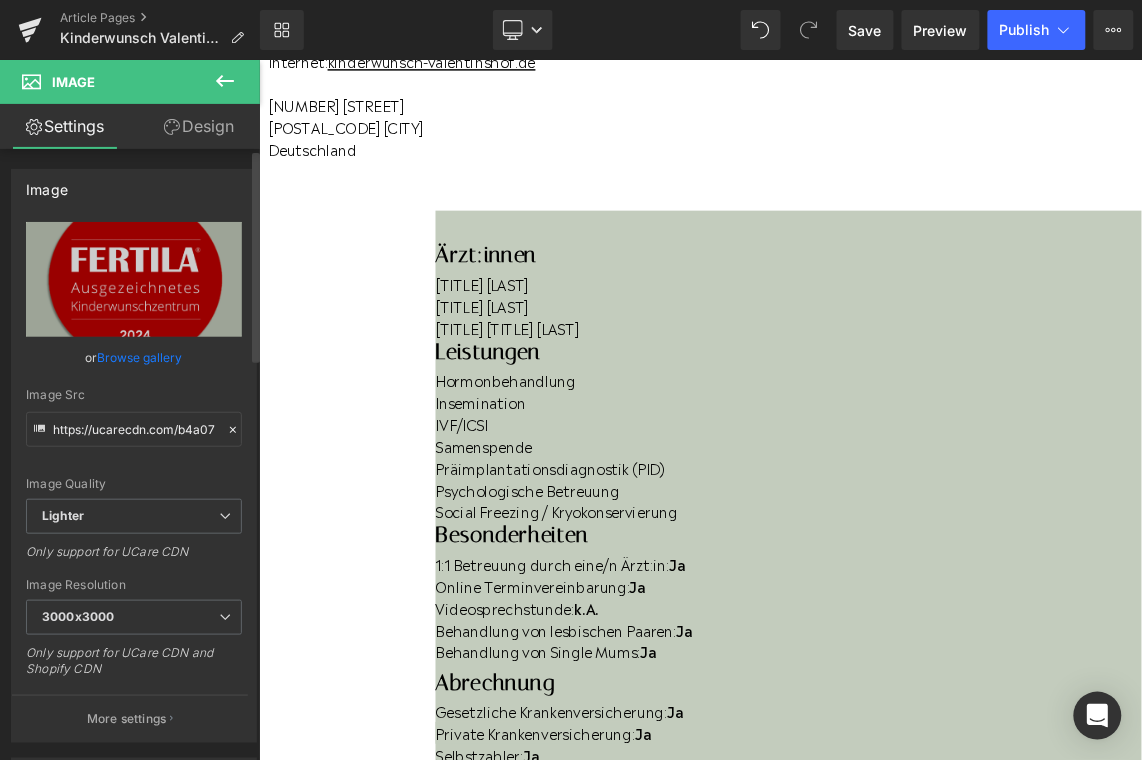 click on "Browse gallery" at bounding box center [140, 357] 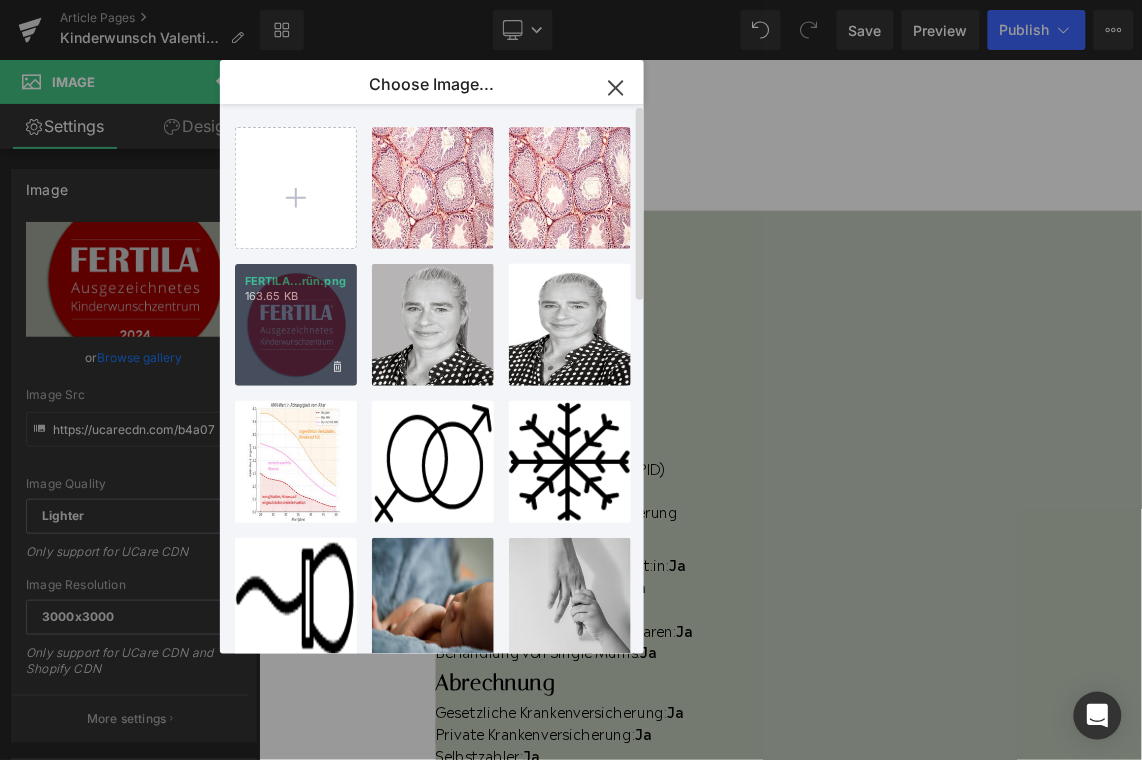drag, startPoint x: 318, startPoint y: 366, endPoint x: 142, endPoint y: 443, distance: 192.10674 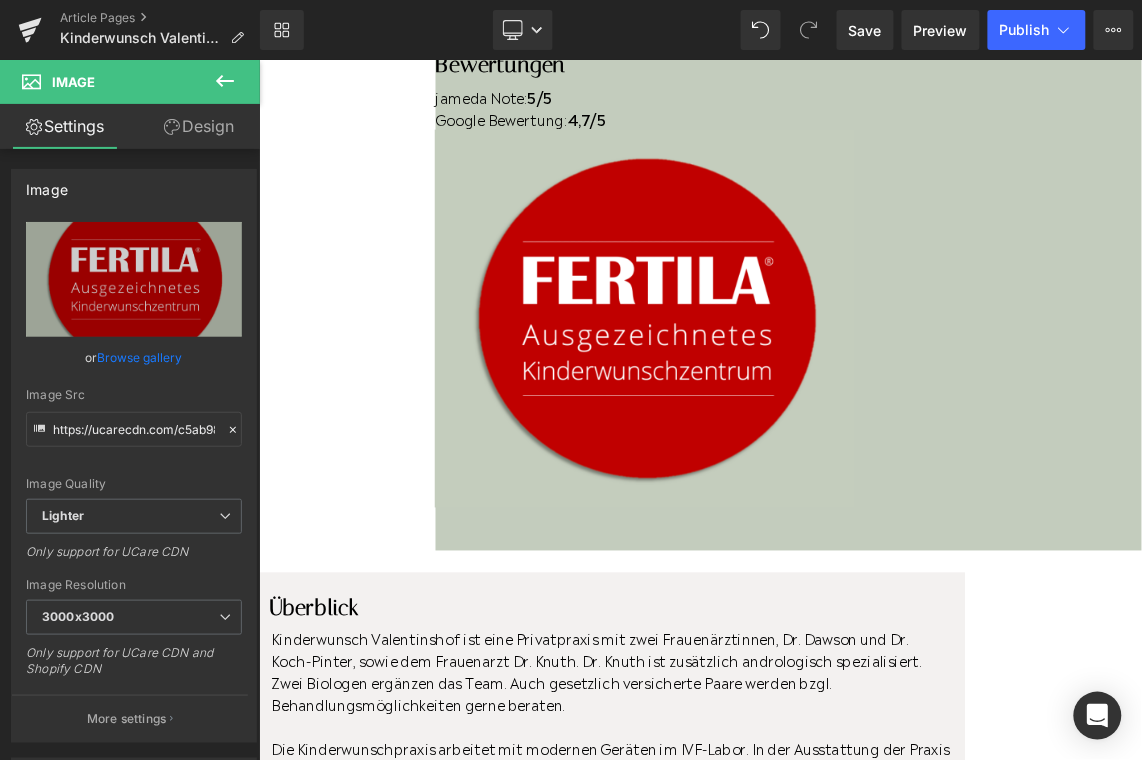 scroll, scrollTop: 1359, scrollLeft: 0, axis: vertical 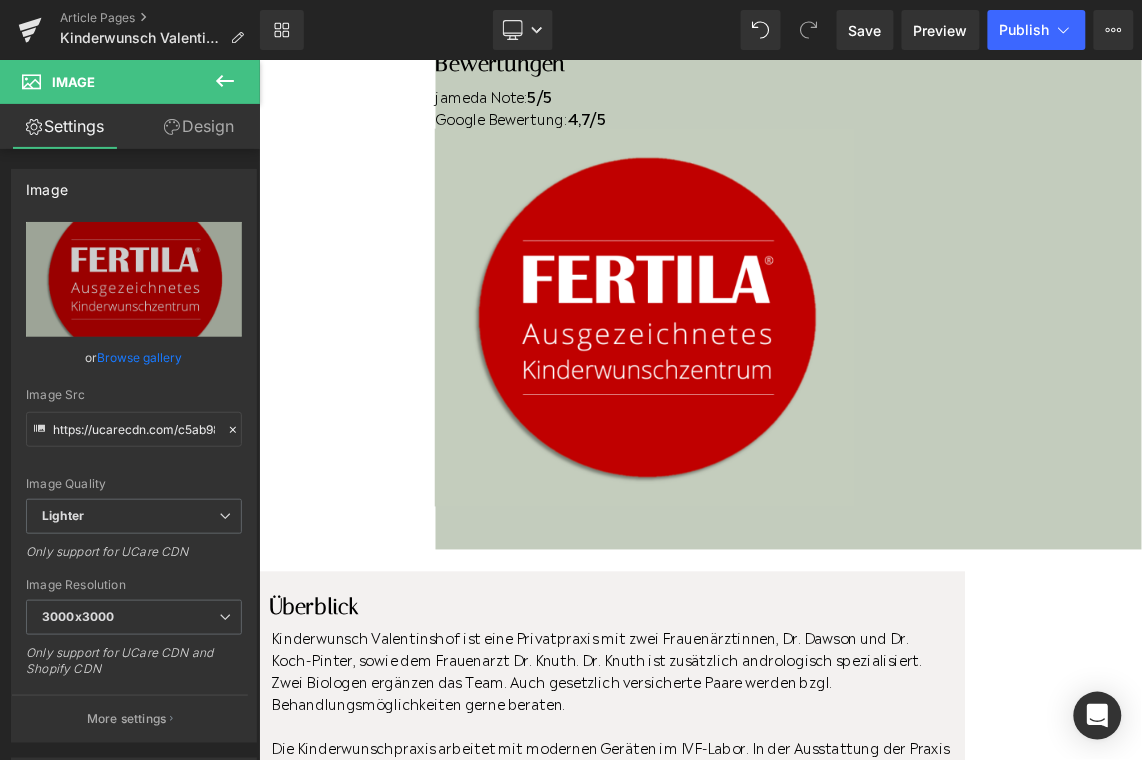 click at bounding box center (740, 1296) 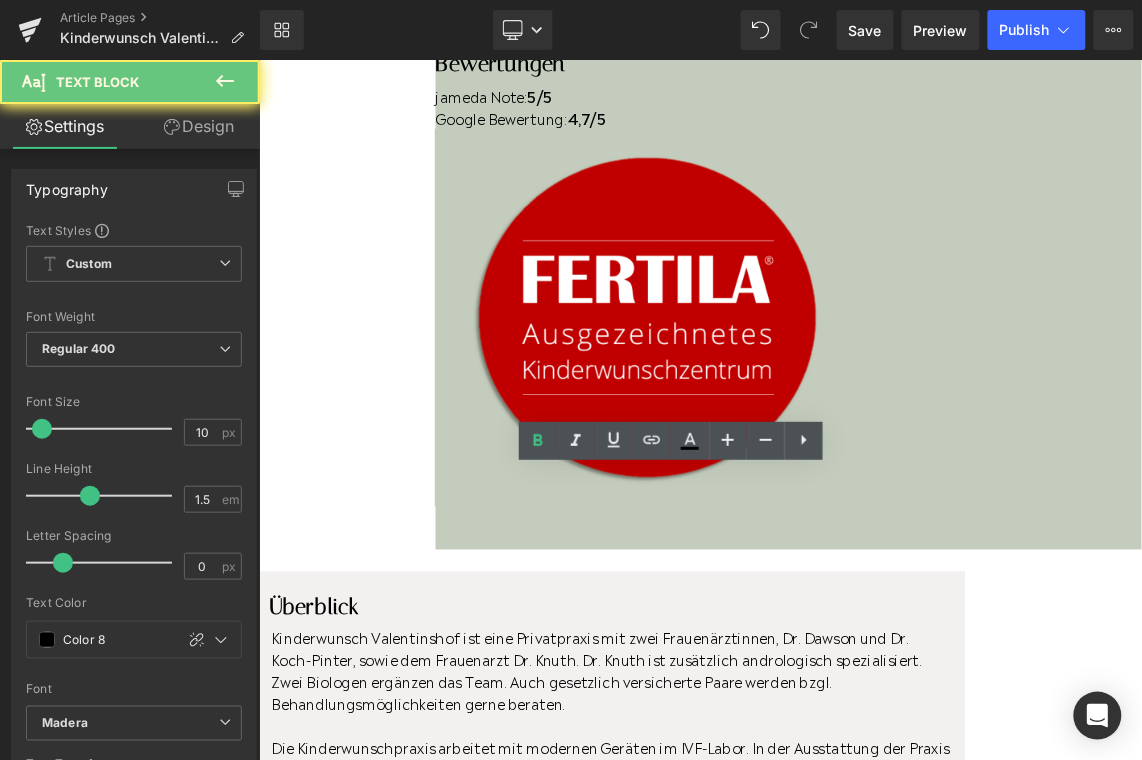 click on "Letzte Aktualisierung: Juni 2024" at bounding box center (740, 1286) 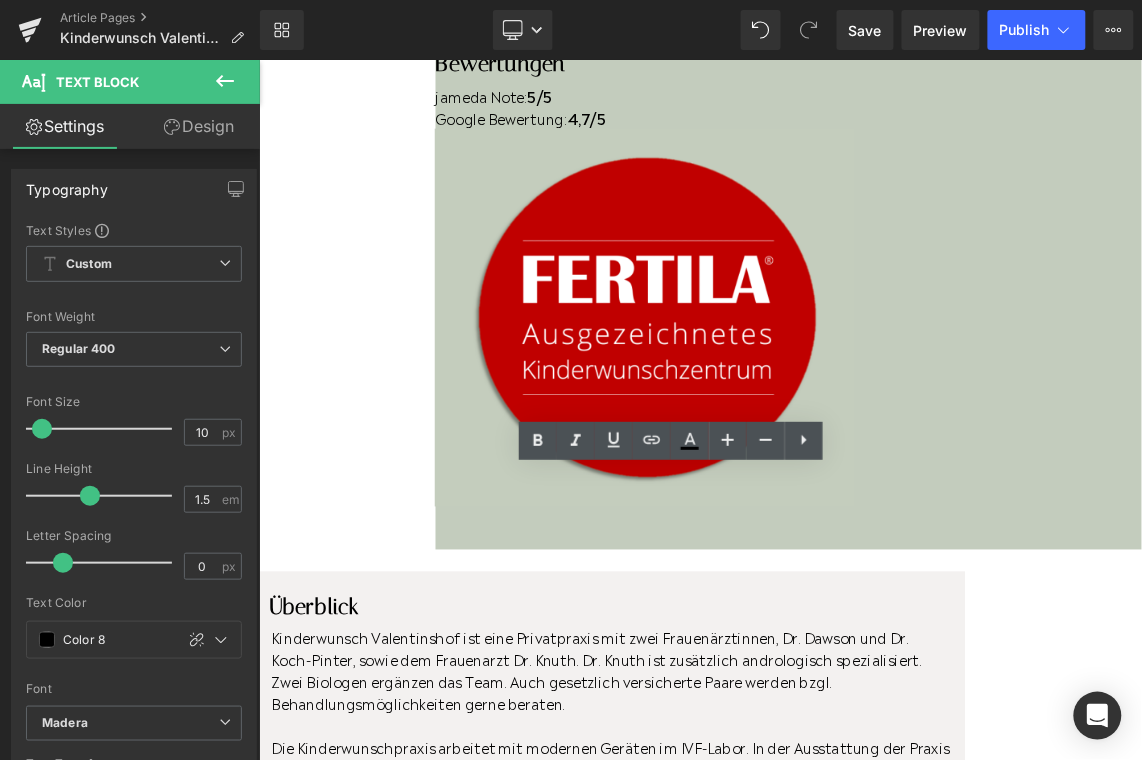 drag, startPoint x: 573, startPoint y: 632, endPoint x: 540, endPoint y: 717, distance: 91.18114 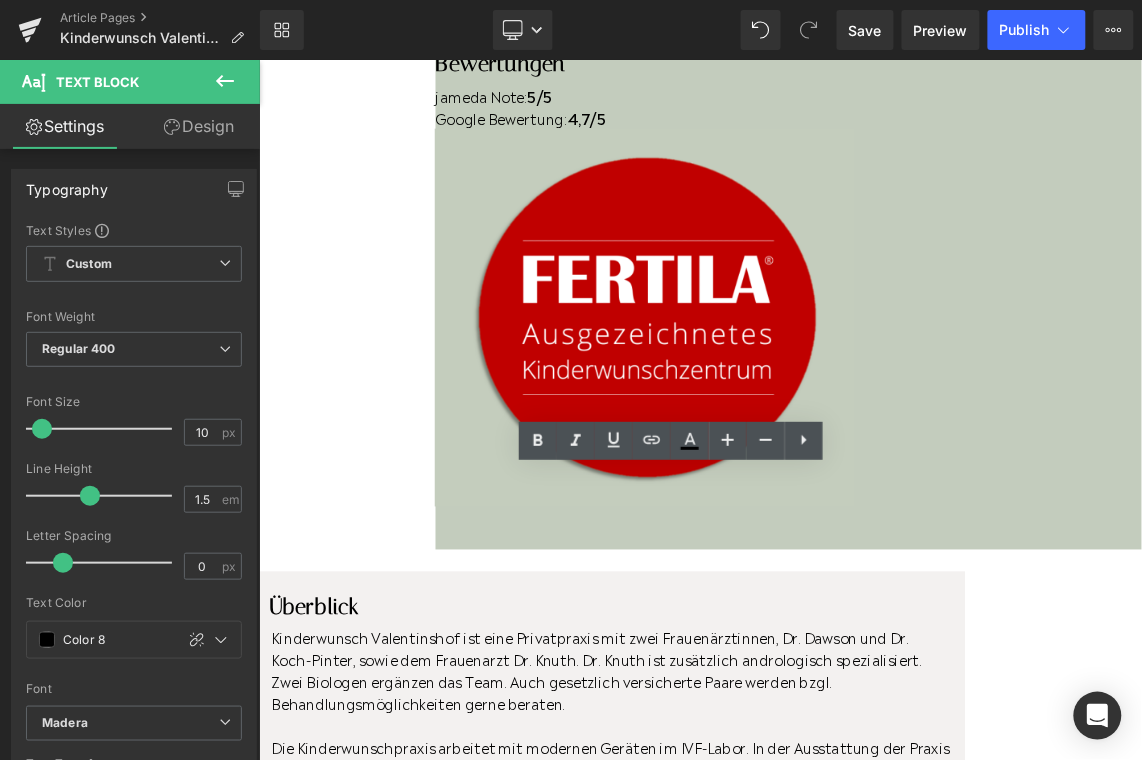 click on "Letzte Aktualisierung: Juni 2024" at bounding box center (740, 1286) 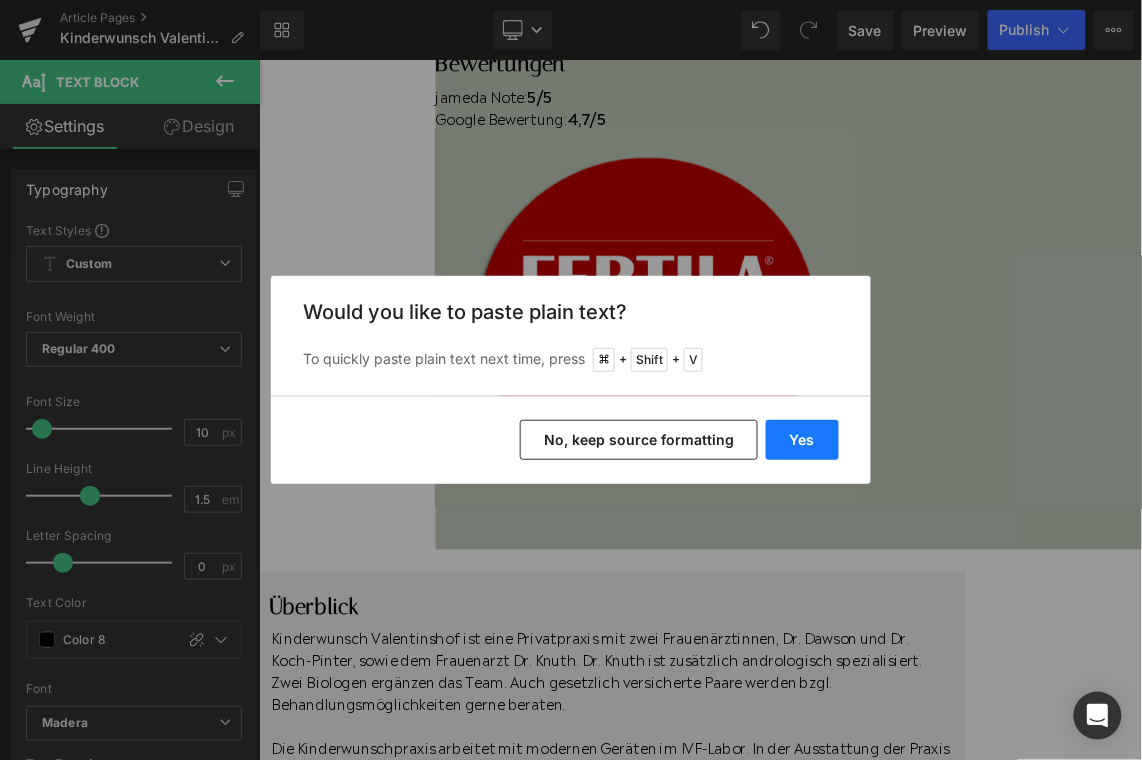 click on "Yes" at bounding box center [802, 440] 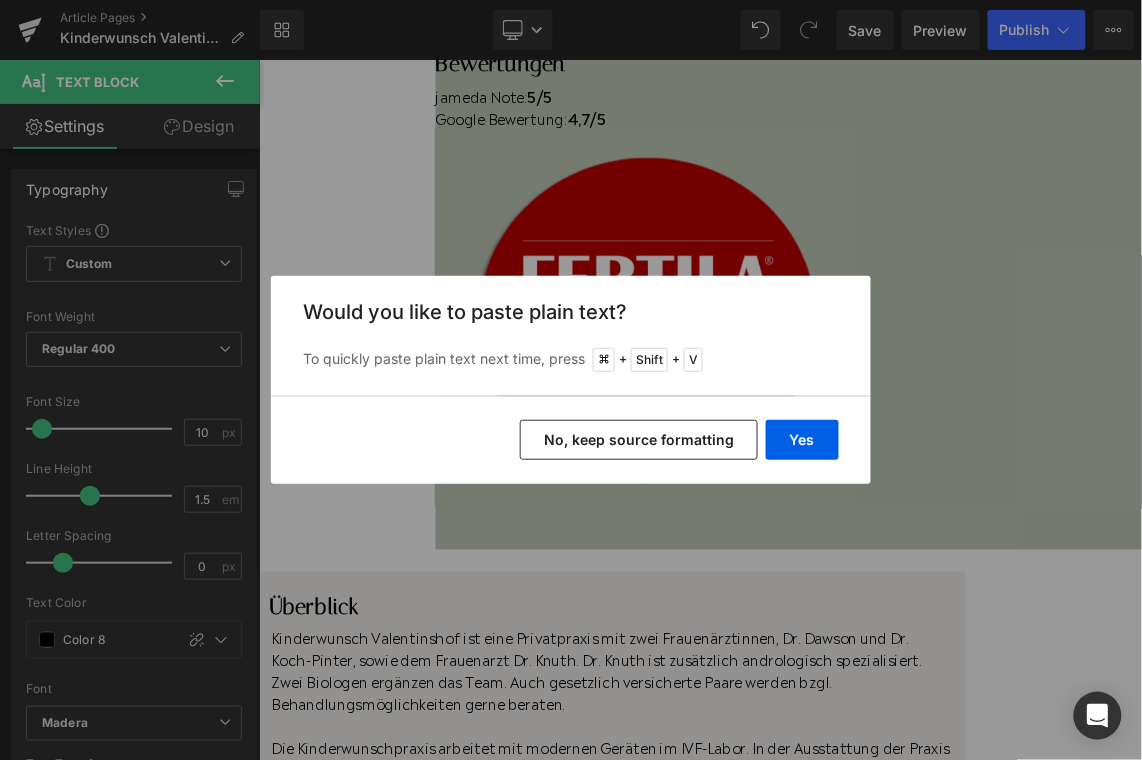 type 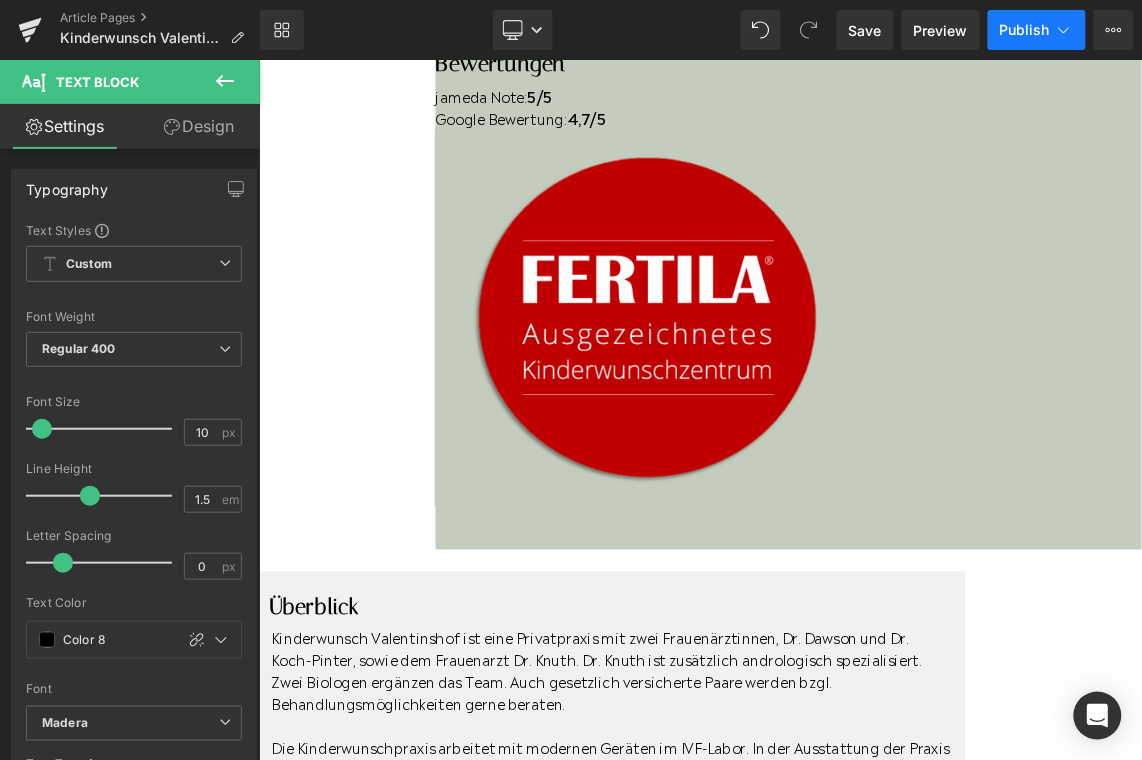 click on "Publish" at bounding box center (1025, 30) 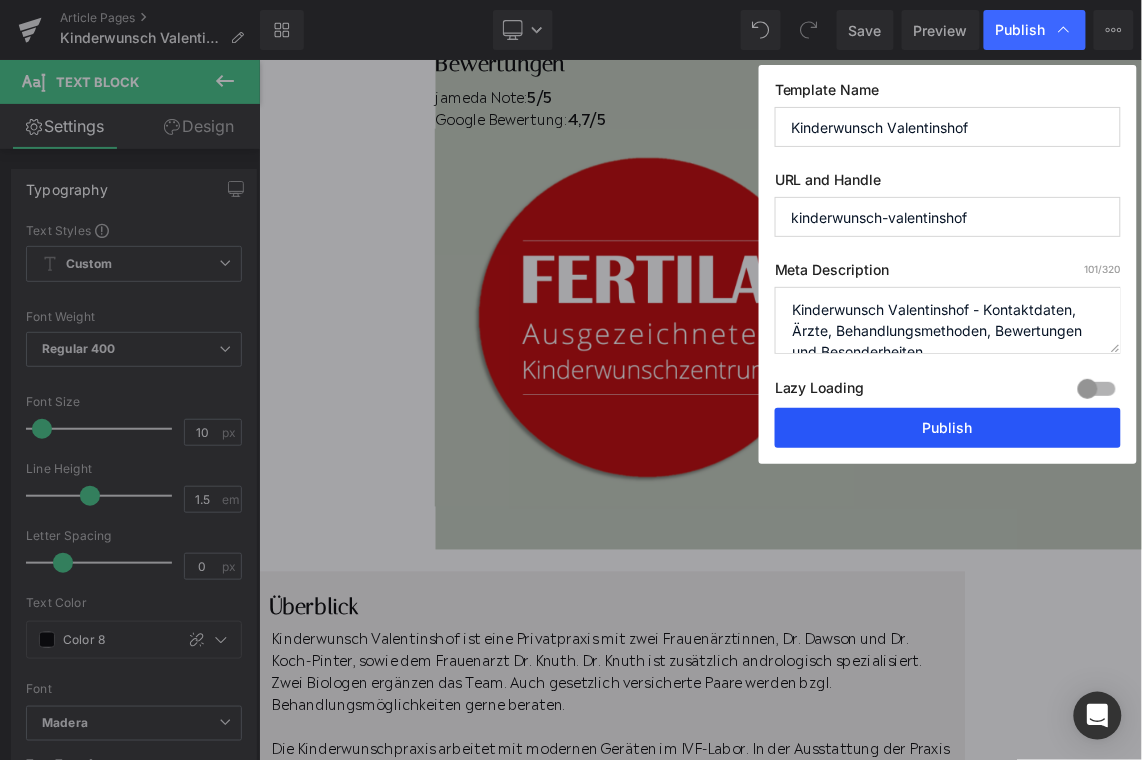 click on "Publish" at bounding box center (948, 428) 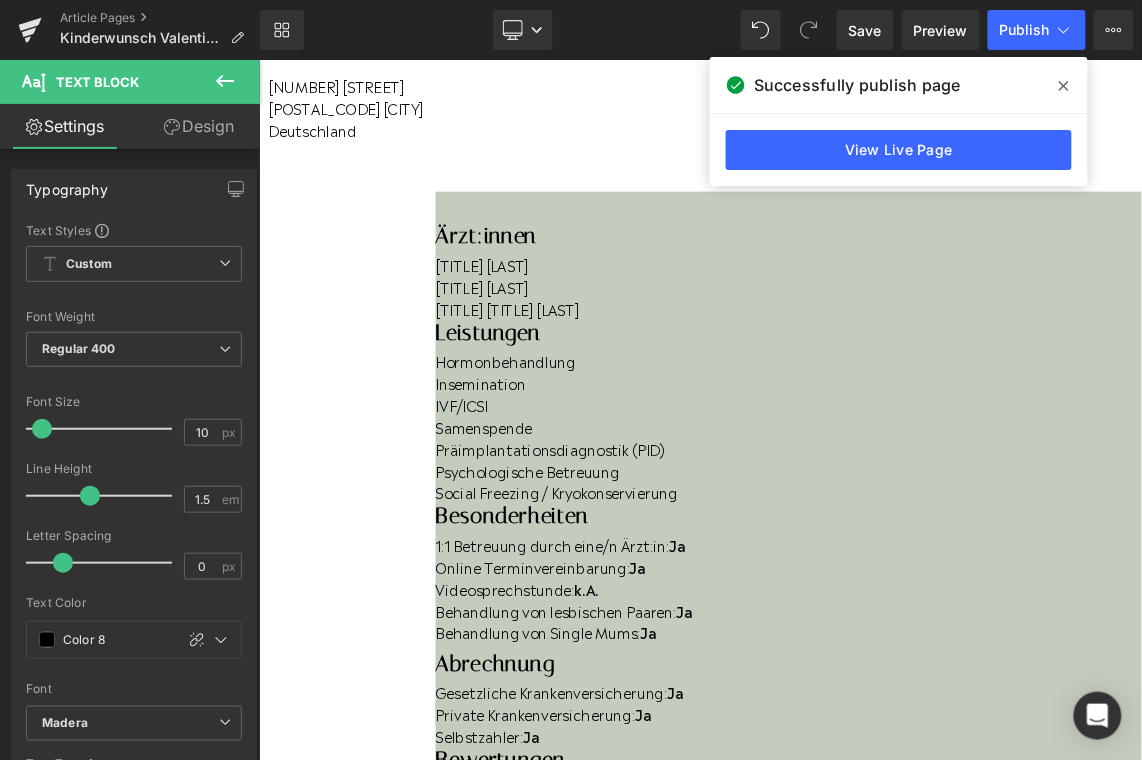 scroll, scrollTop: 395, scrollLeft: 0, axis: vertical 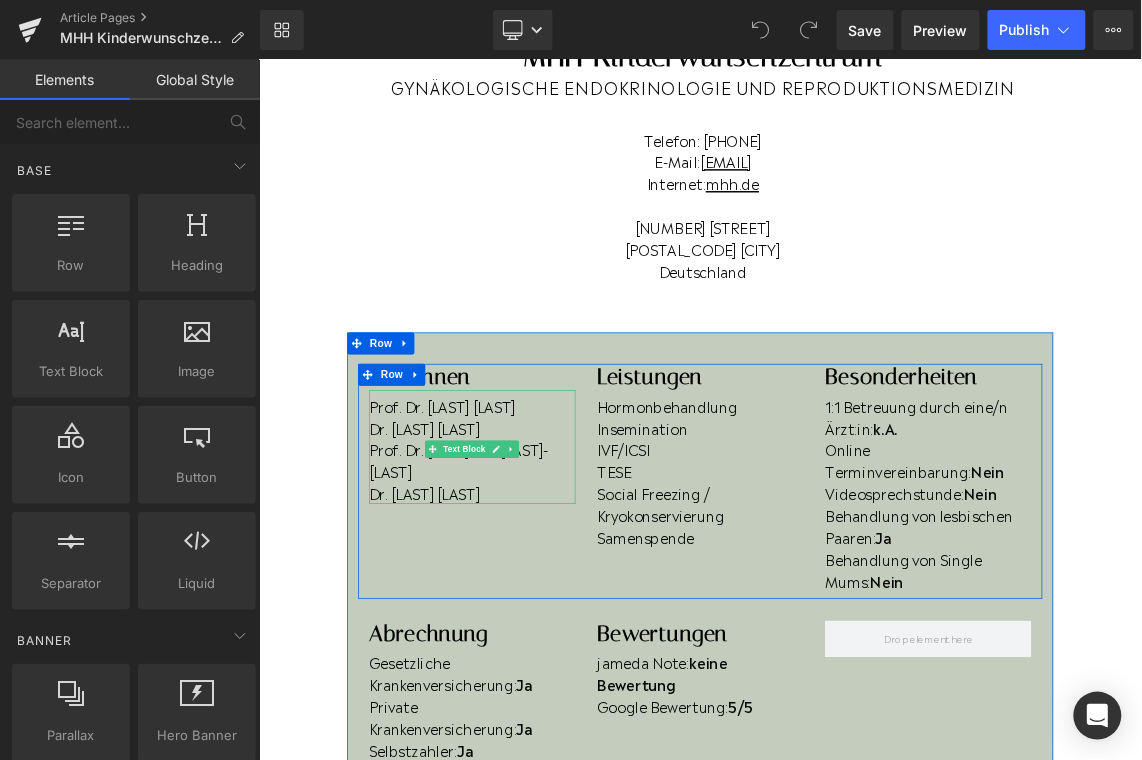 click on "Dr. Guillermo Garcia-Rocha" at bounding box center (550, 563) 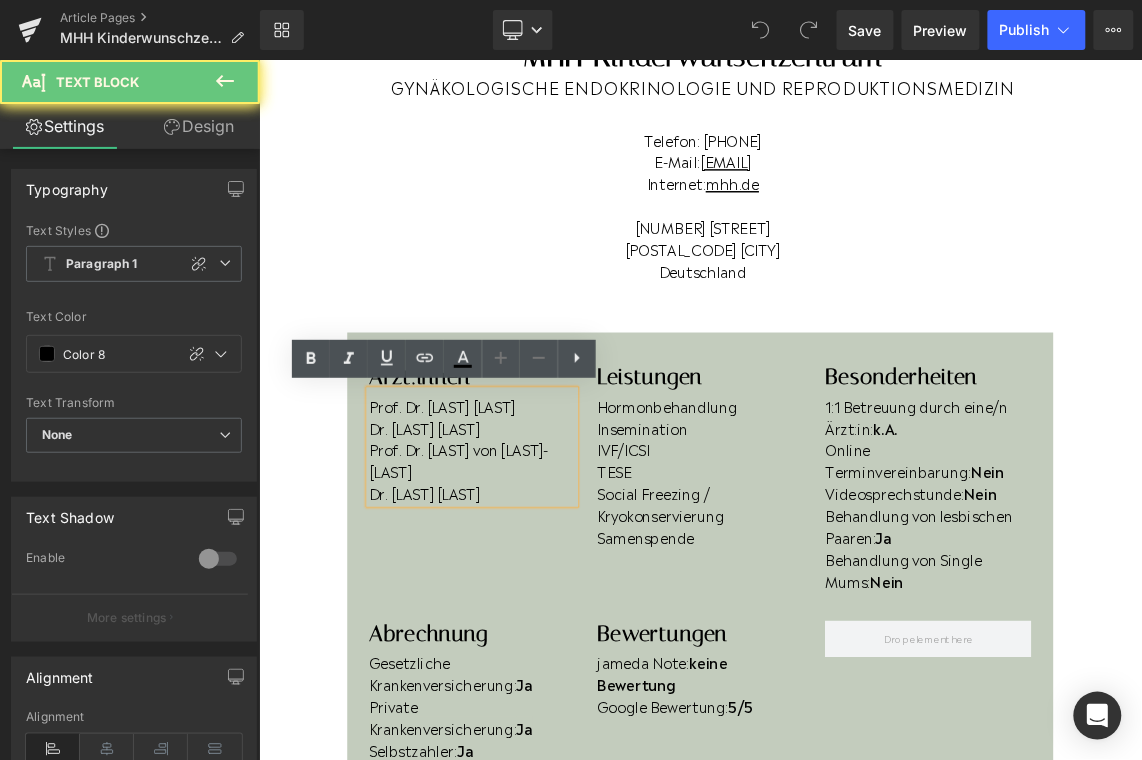 click on "Dr. Guillermo Garcia-Rocha" at bounding box center [550, 563] 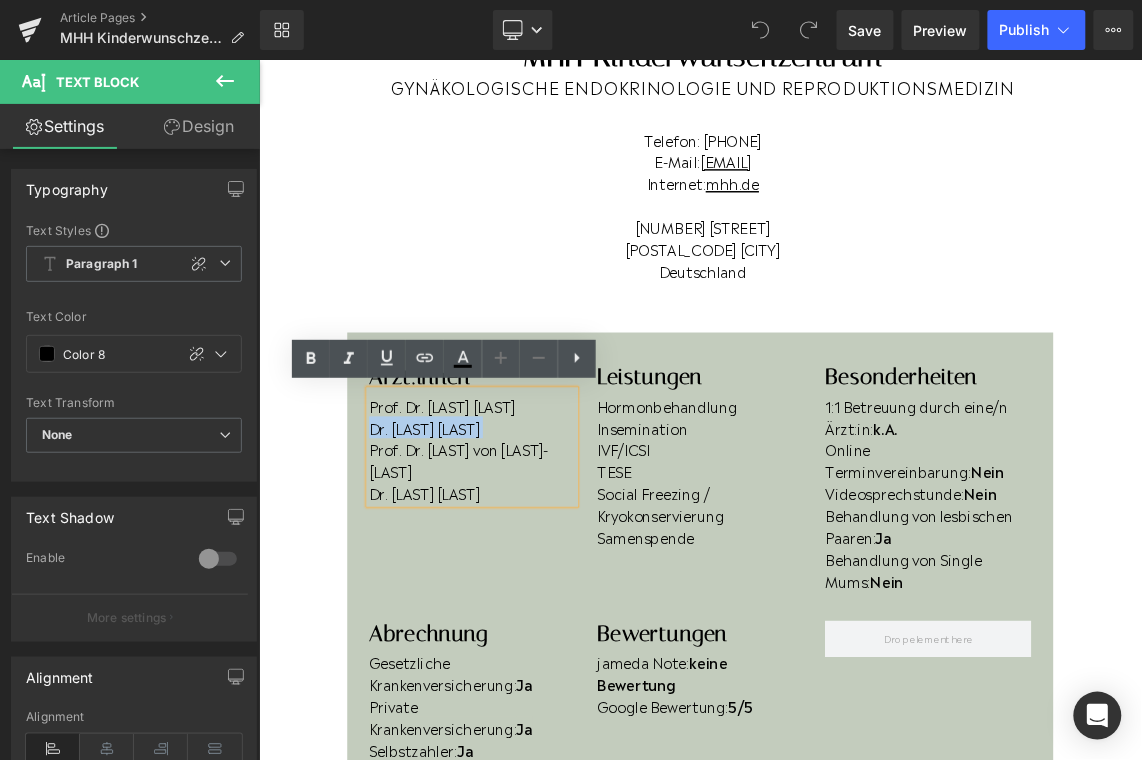 drag, startPoint x: 680, startPoint y: 563, endPoint x: 421, endPoint y: 563, distance: 259 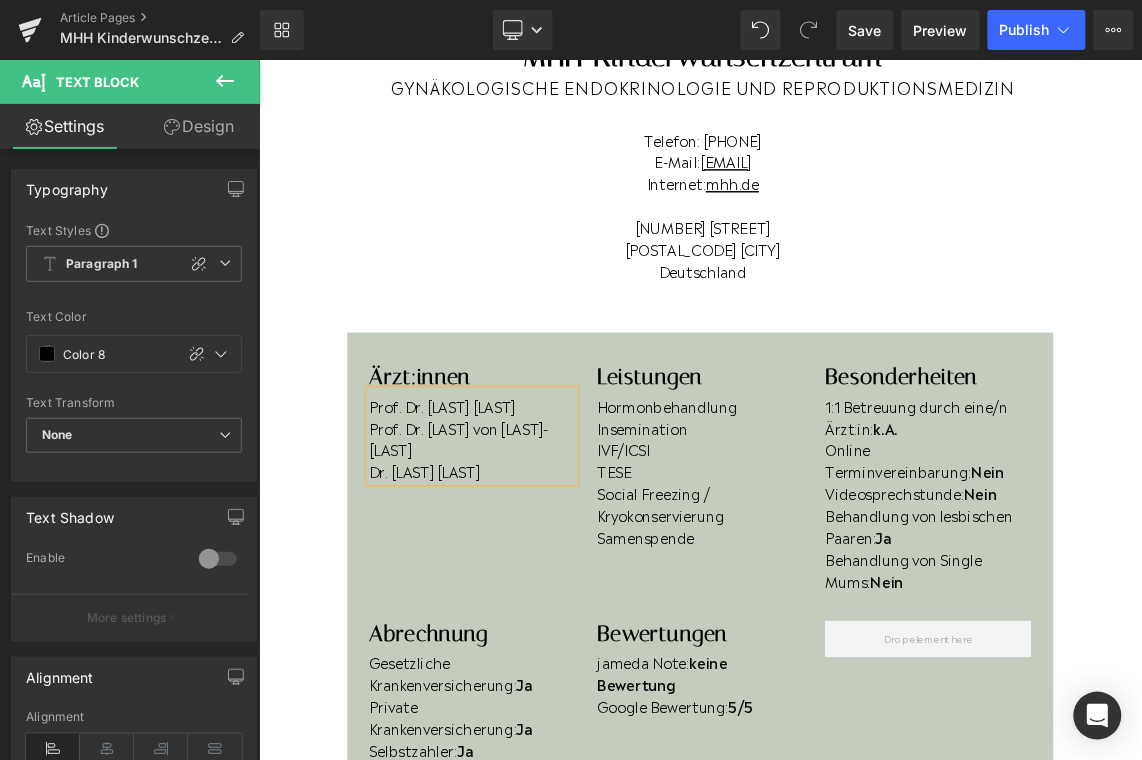 click on "Dr. Delnaz Fard" at bounding box center [550, 623] 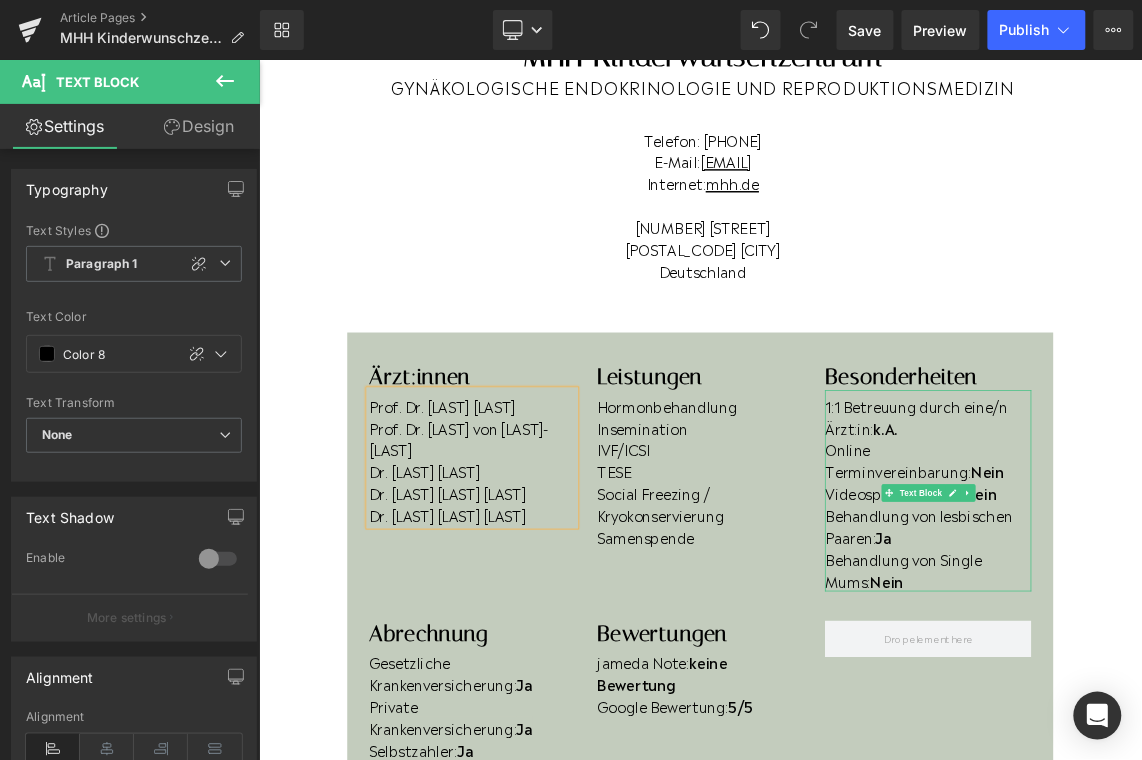 click on "Behandlung von Single Mums:  Nein" at bounding box center [1175, 758] 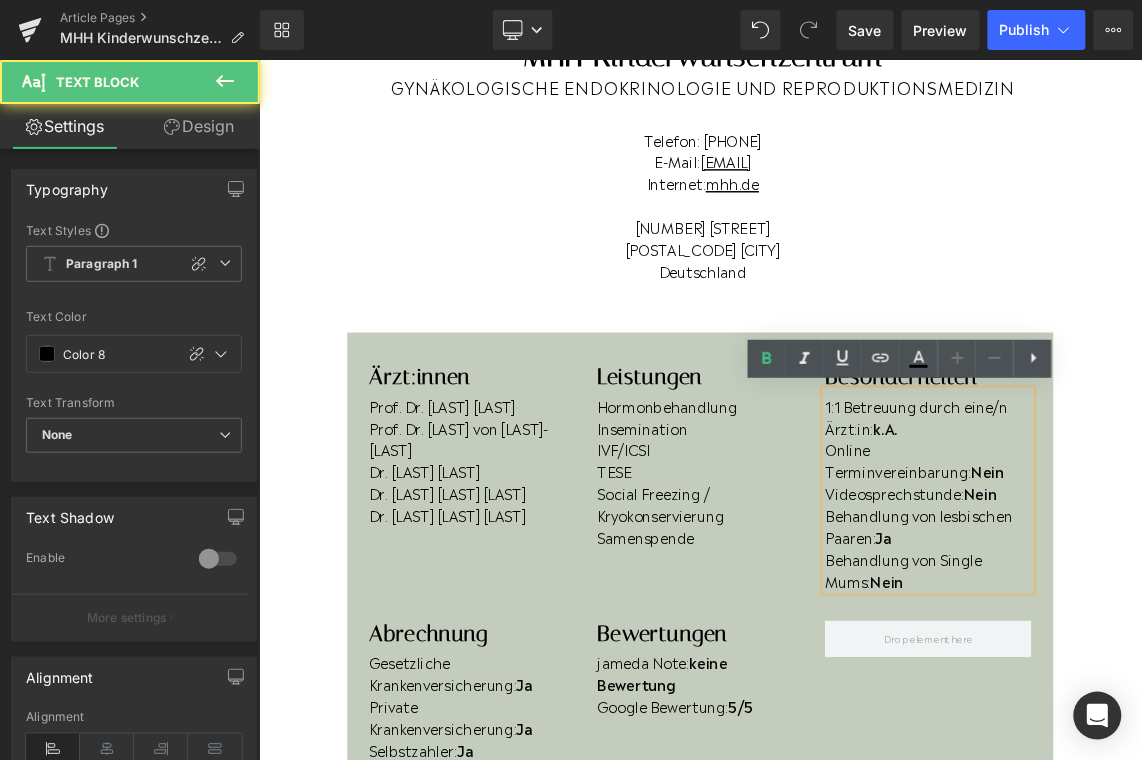 click on "Behandlung von Single Mums:  Nein" at bounding box center (1175, 758) 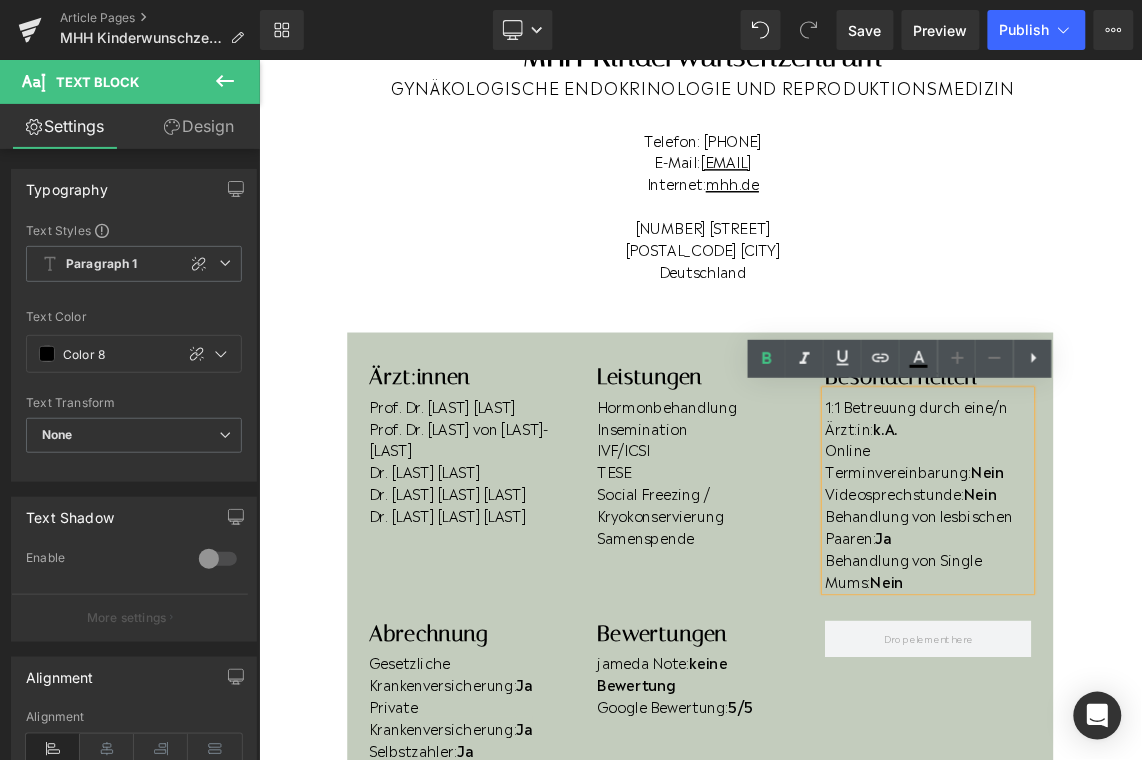 type 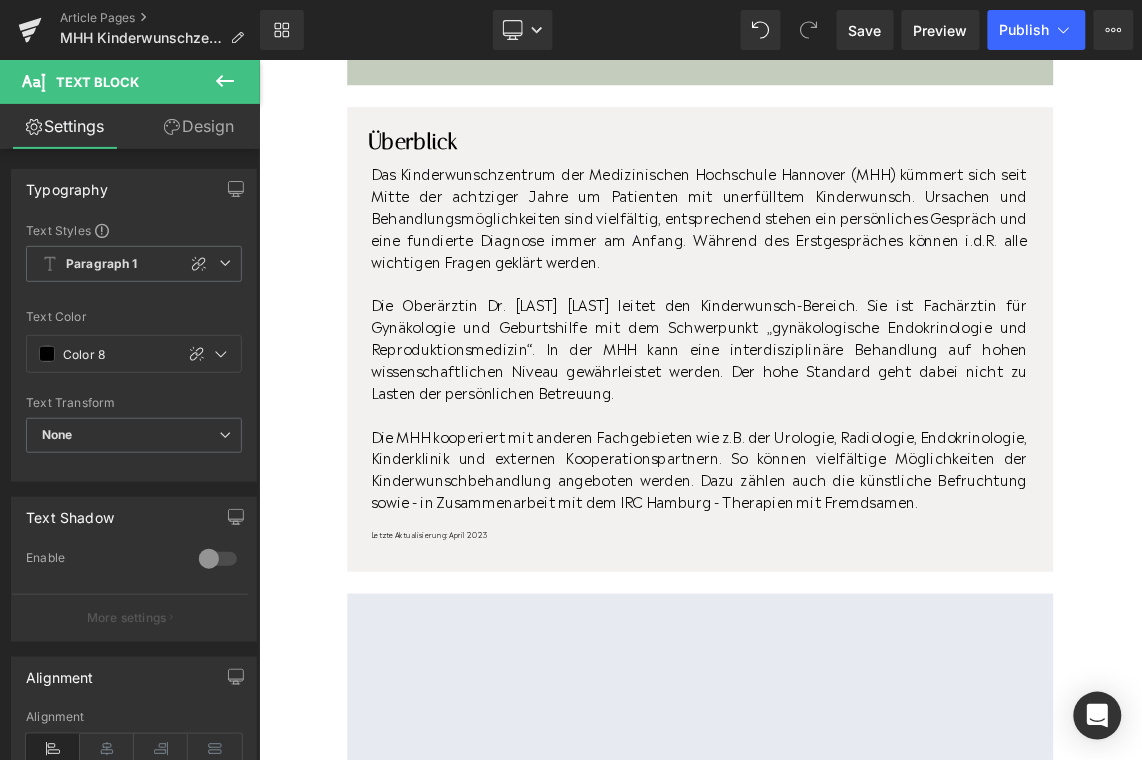 scroll, scrollTop: 1237, scrollLeft: 0, axis: vertical 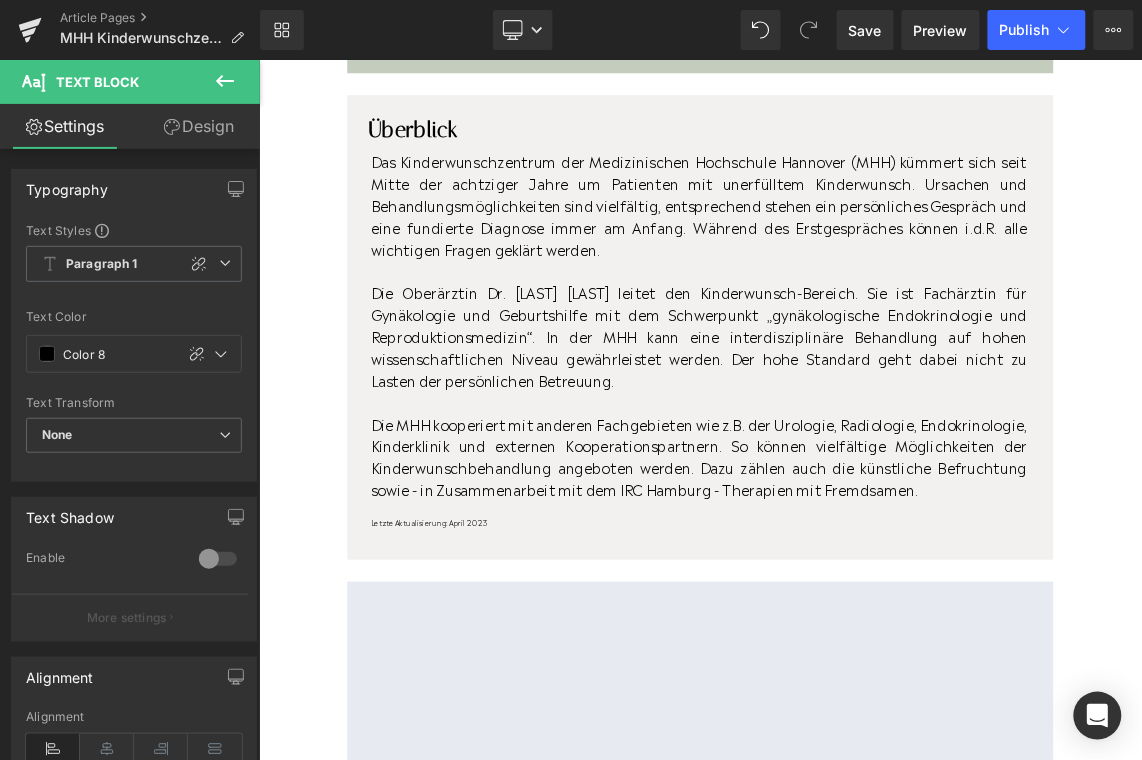 click on "Letzte Aktualisierung: April 2023" at bounding box center (861, 693) 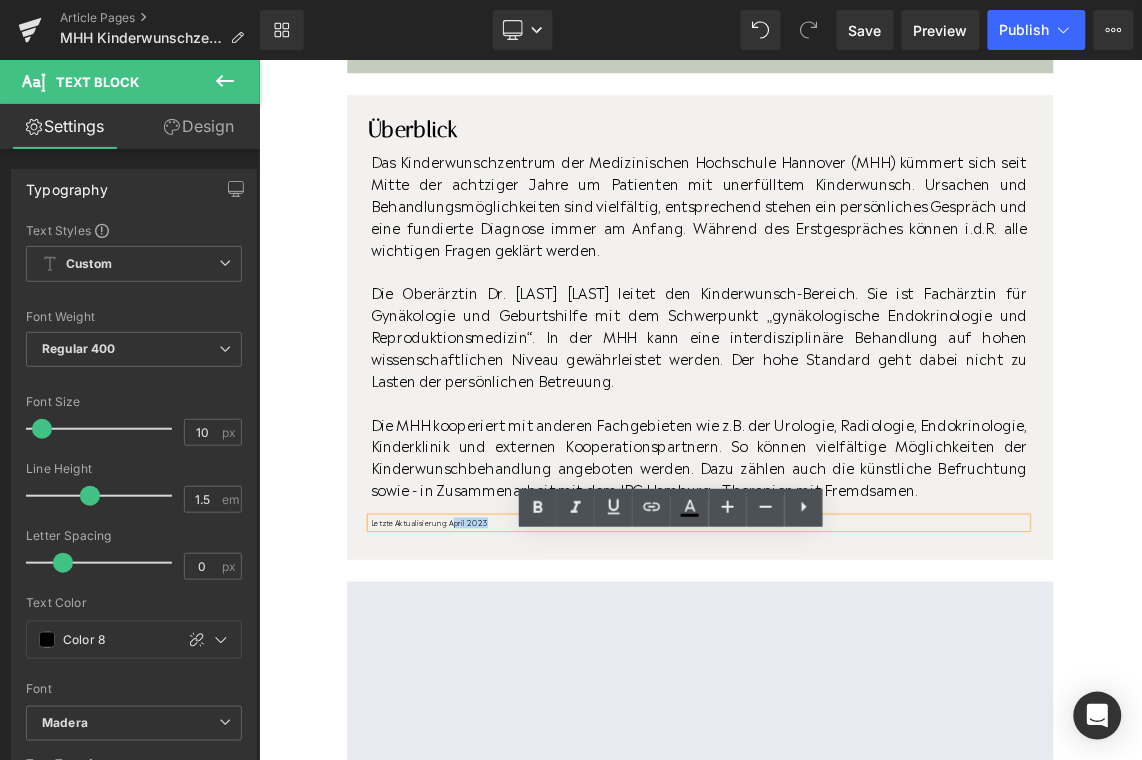 drag, startPoint x: 583, startPoint y: 722, endPoint x: 575, endPoint y: 759, distance: 37.85499 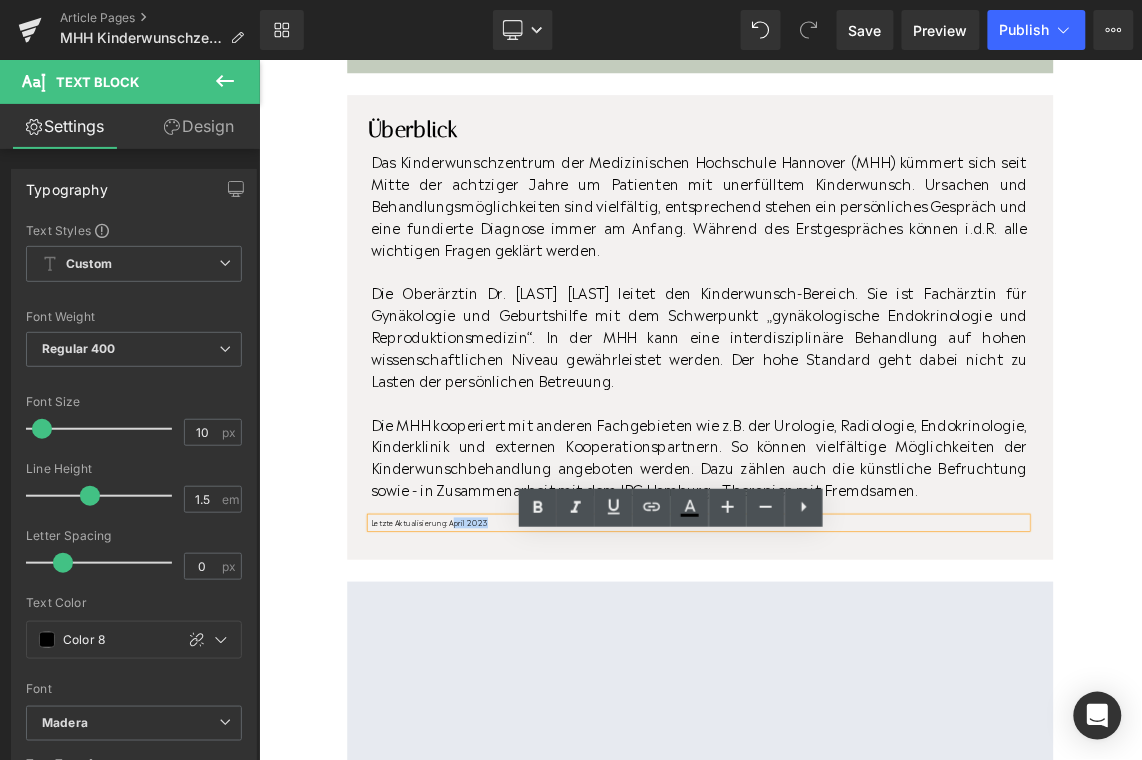 click on "Letzte Aktualisierung: April 2023" at bounding box center (861, 693) 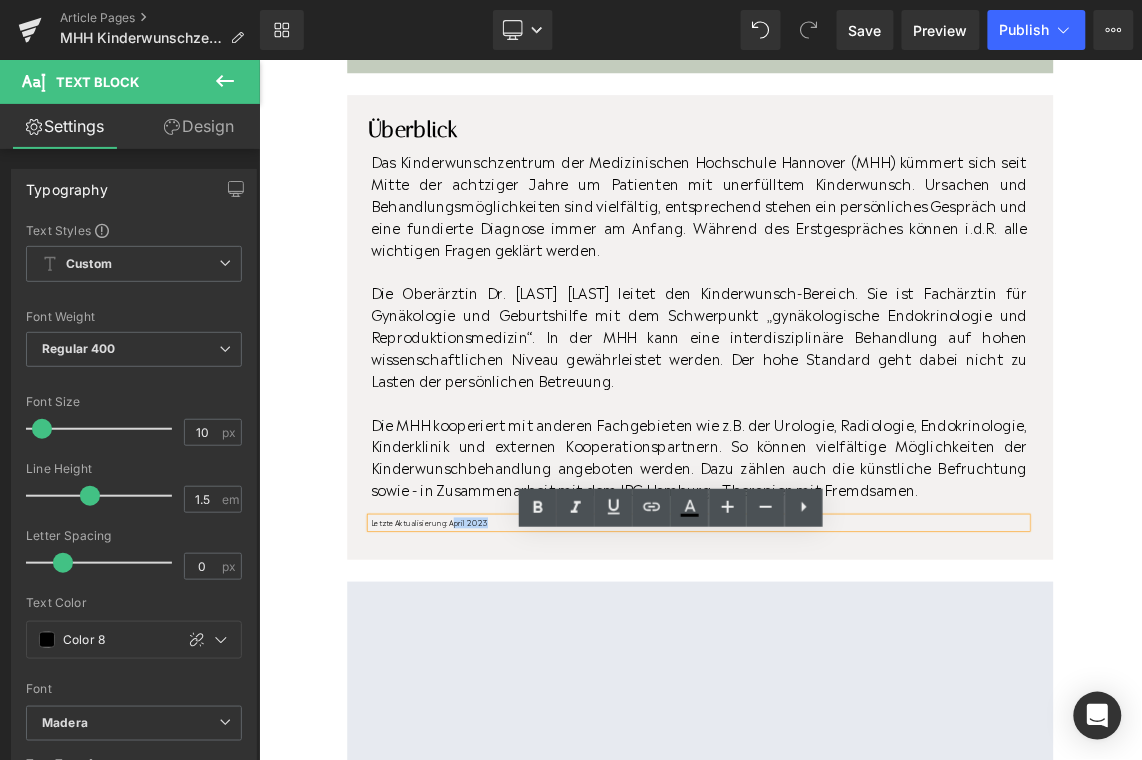 type 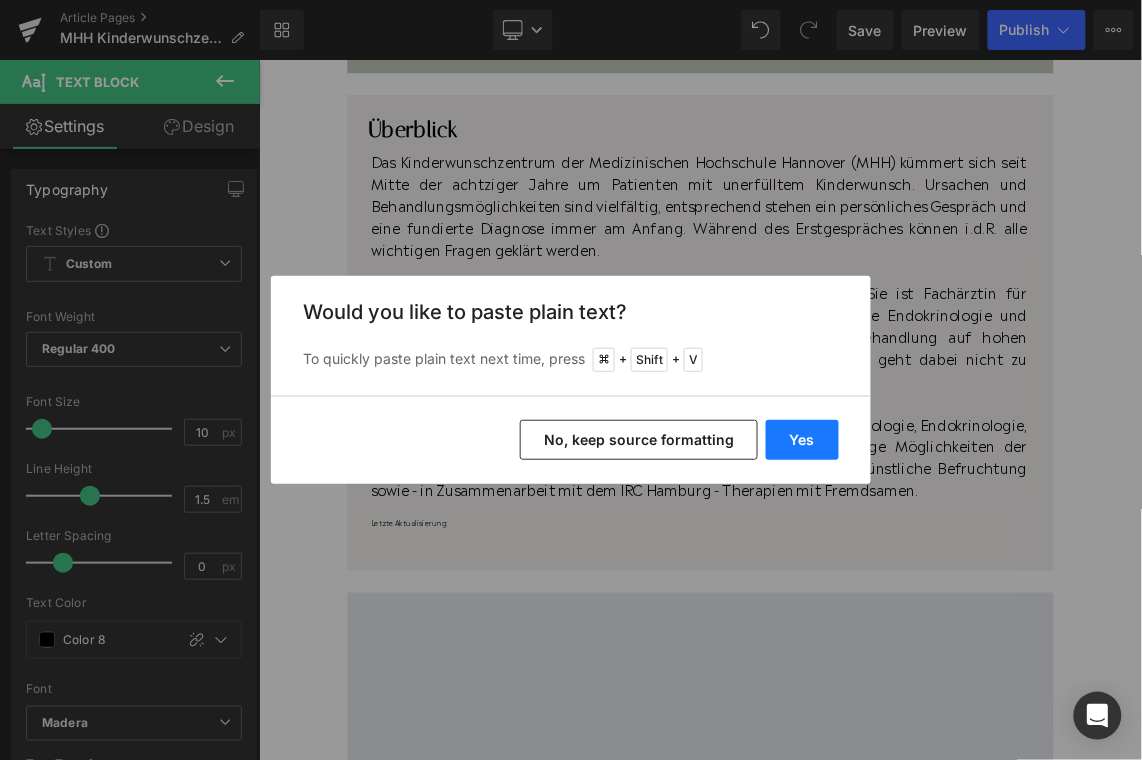 click on "Yes" at bounding box center [802, 440] 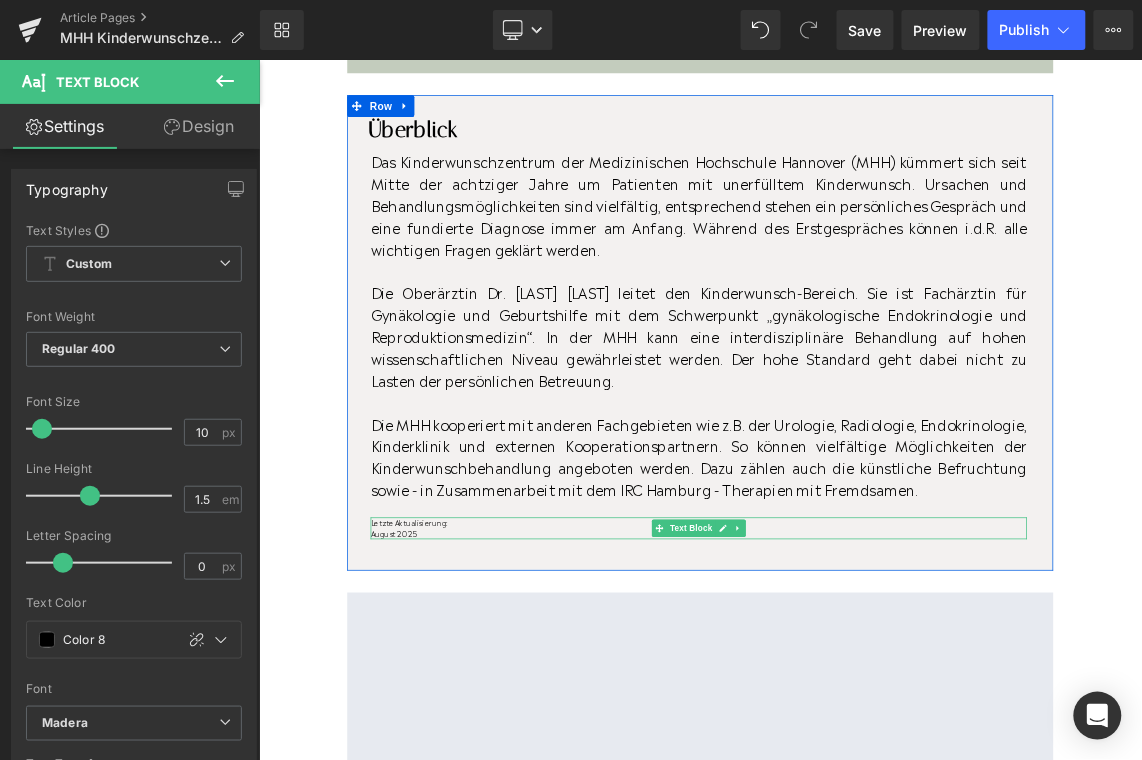 click on "August 2025" at bounding box center (861, 708) 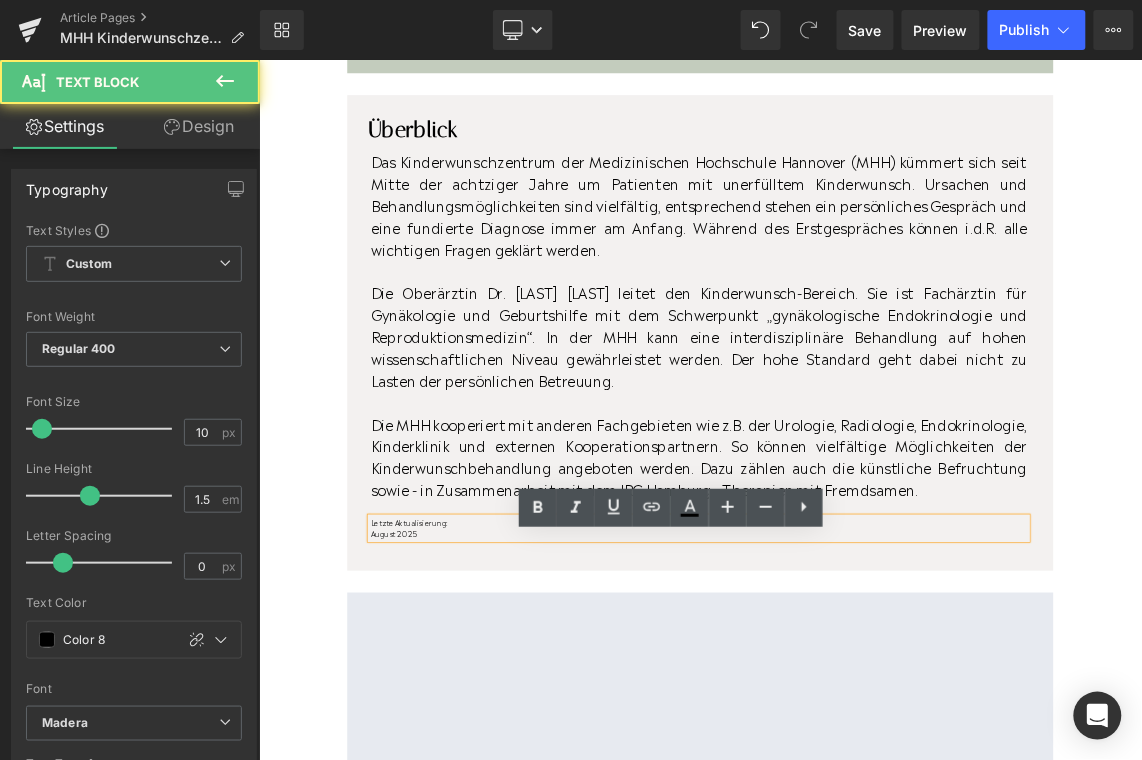 click on "Letzte Aktualisierung:  August 2025" at bounding box center [861, 701] 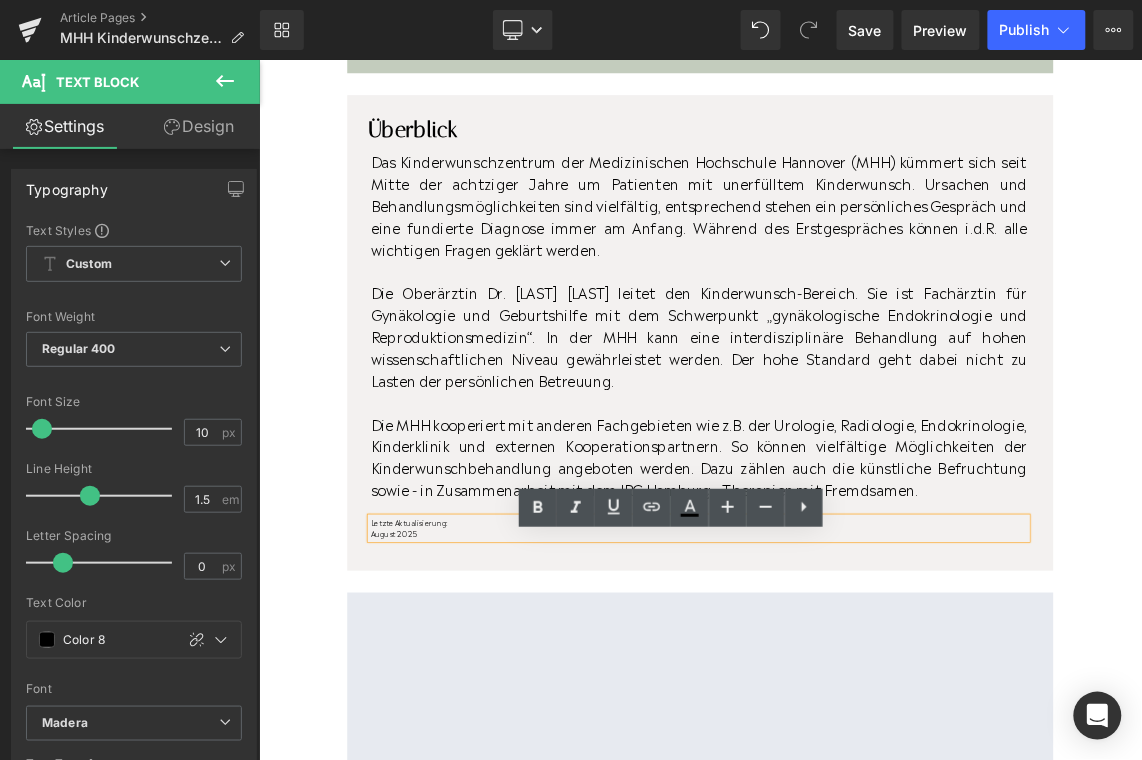click on "August 2025" at bounding box center (861, 708) 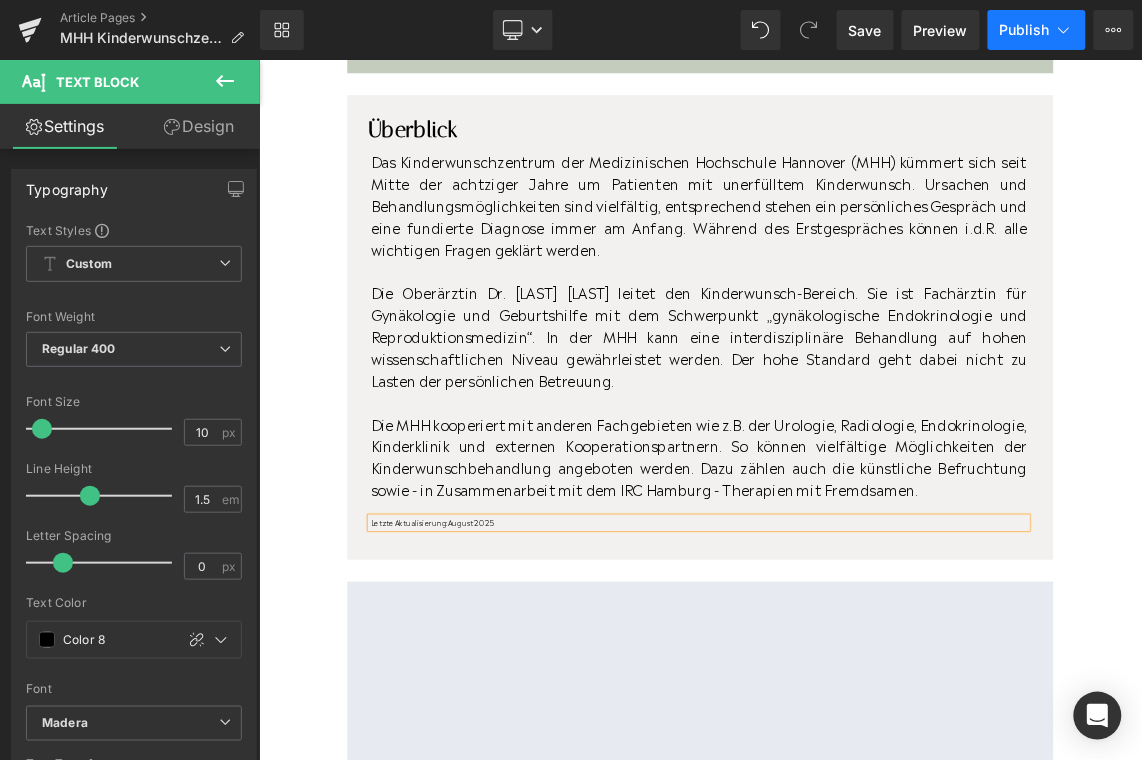 click on "Publish" at bounding box center [1025, 30] 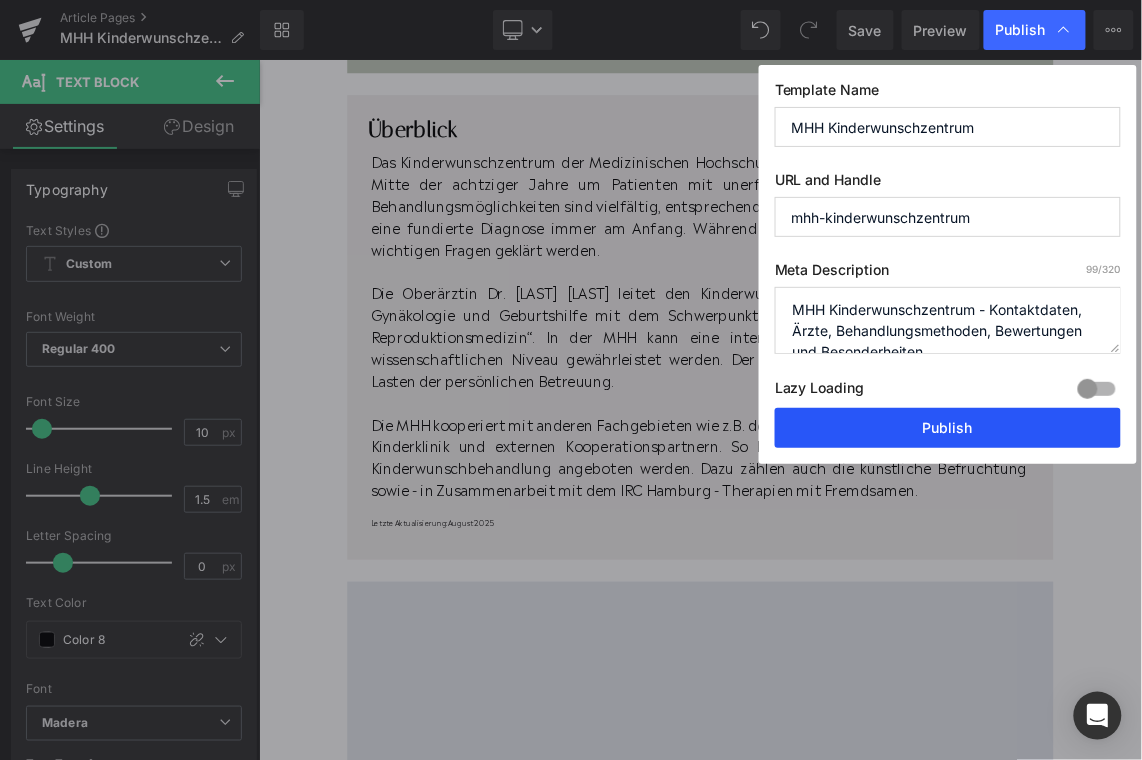 click on "Publish" at bounding box center (948, 428) 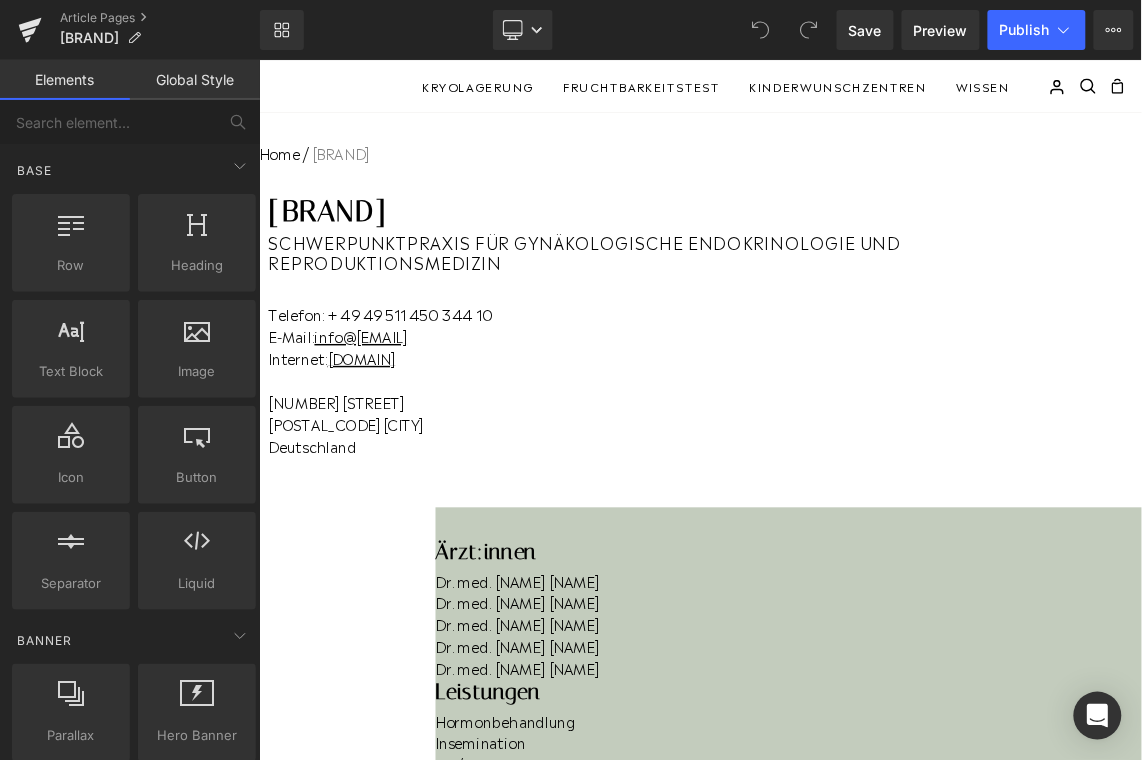 scroll, scrollTop: 0, scrollLeft: 0, axis: both 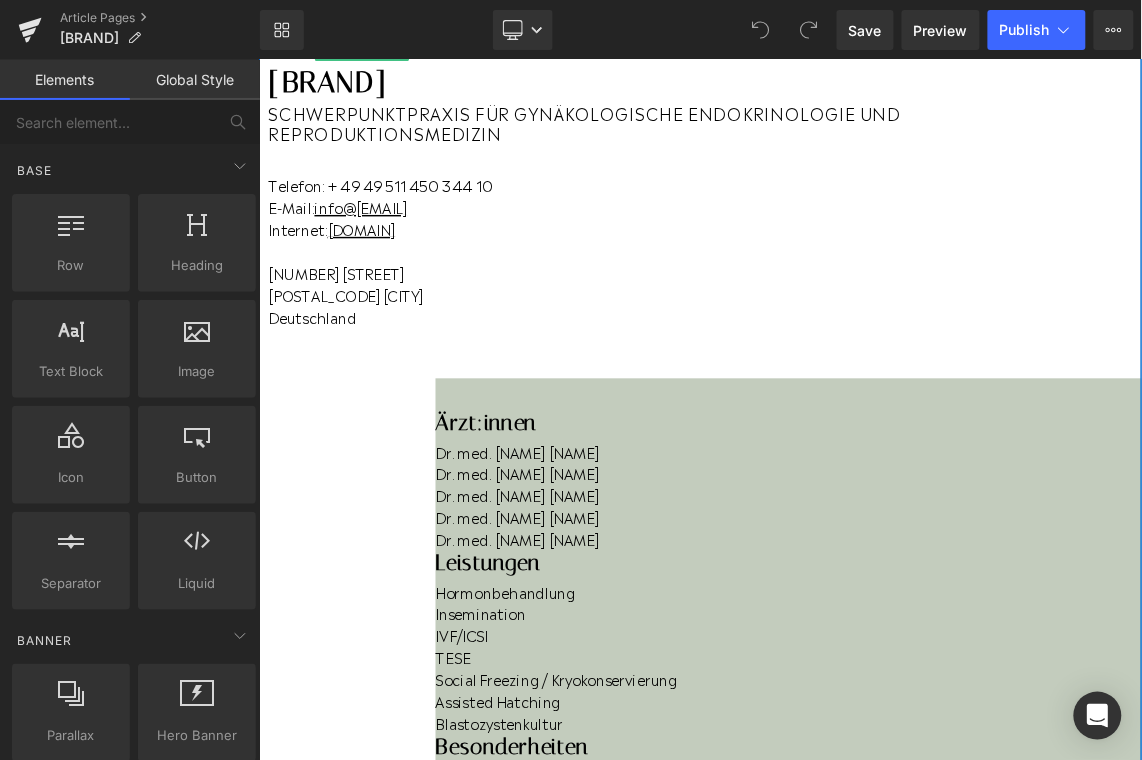 click on "Dr. med. [NAME] [NAME]" at bounding box center [984, 685] 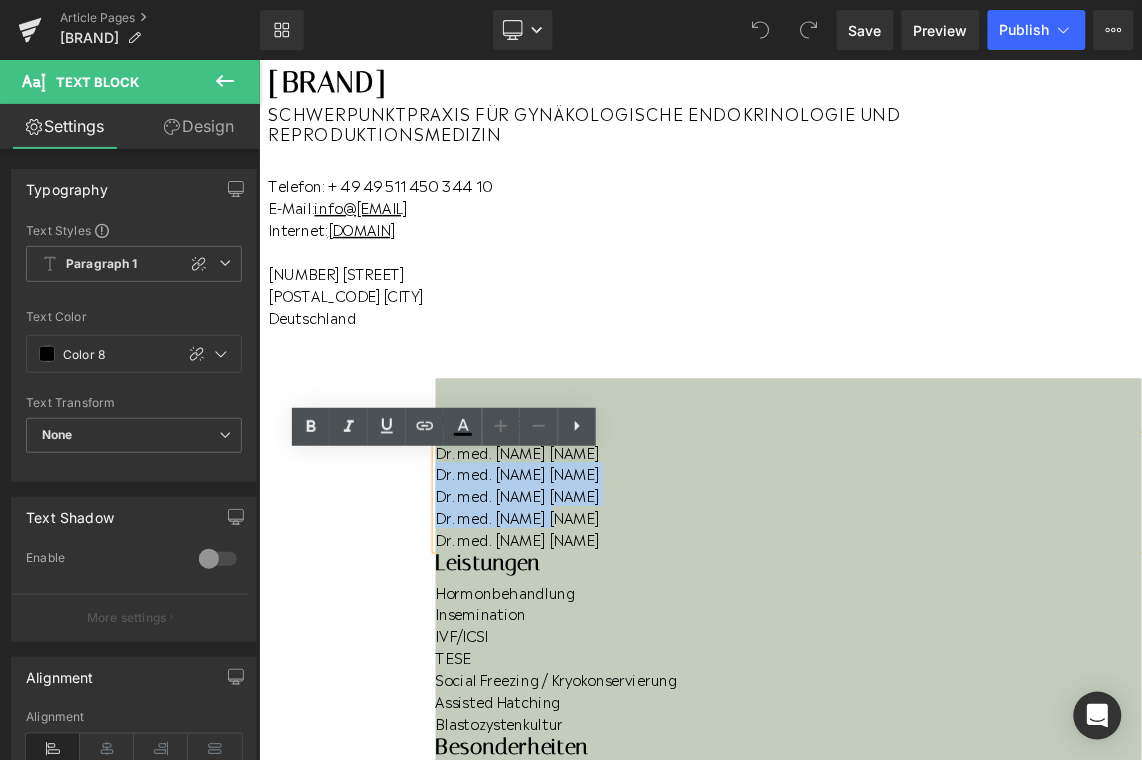 drag, startPoint x: 589, startPoint y: 746, endPoint x: 386, endPoint y: 661, distance: 220.07726 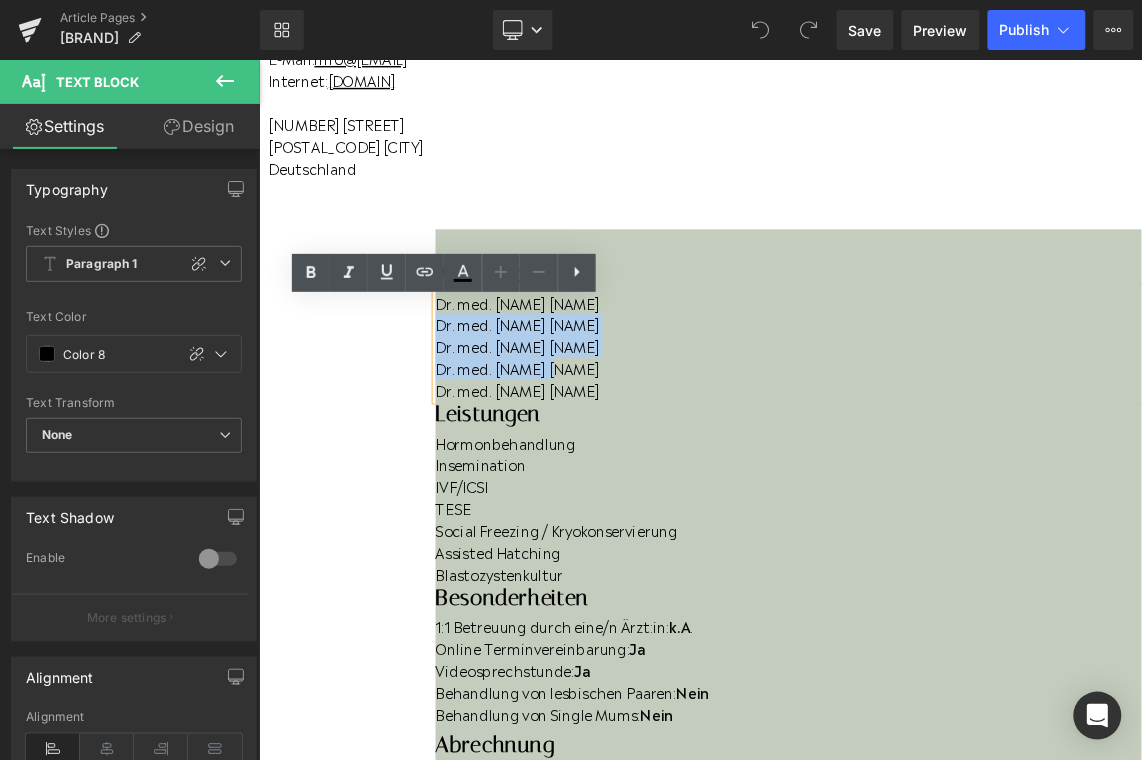 scroll, scrollTop: 387, scrollLeft: 0, axis: vertical 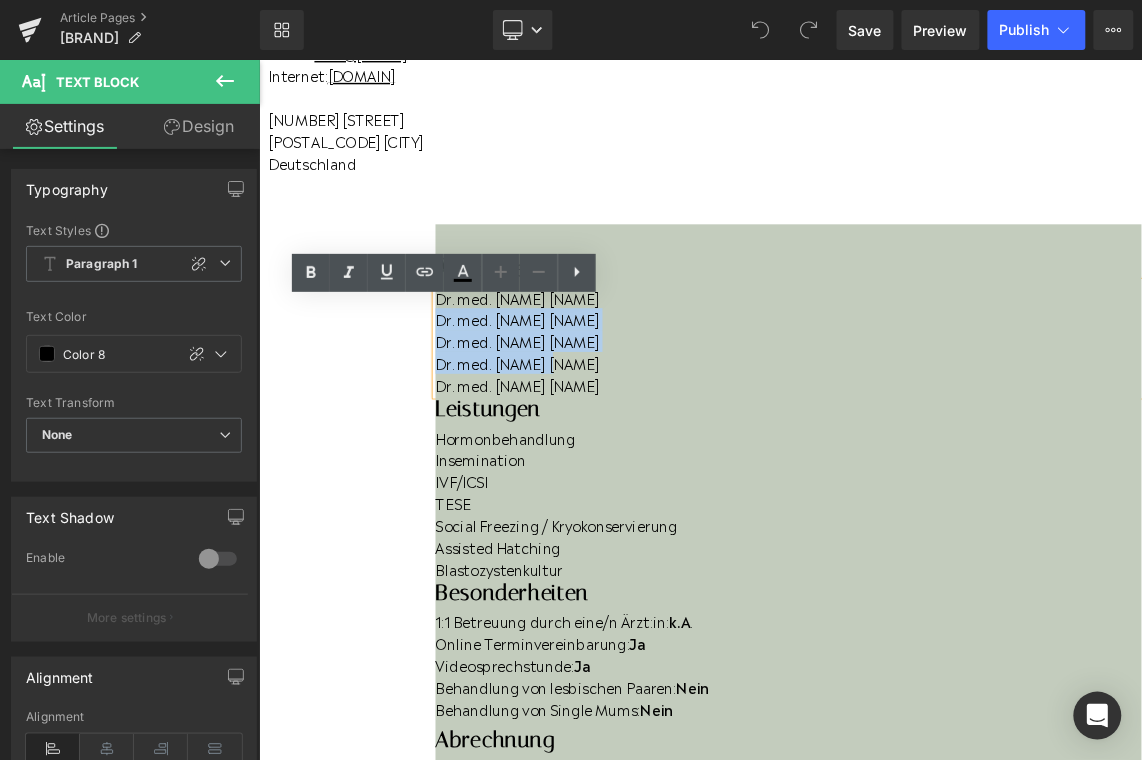 type 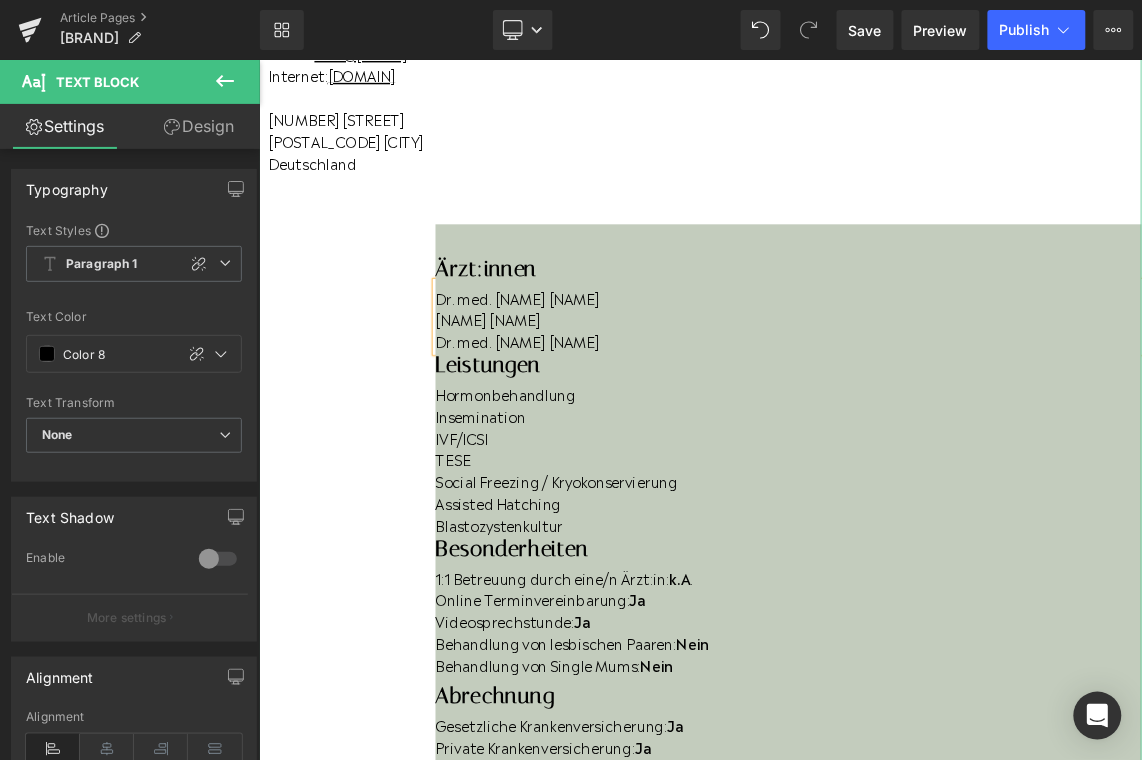 click on "Behandlung von lesbischen Paaren:  Nein" at bounding box center (984, 858) 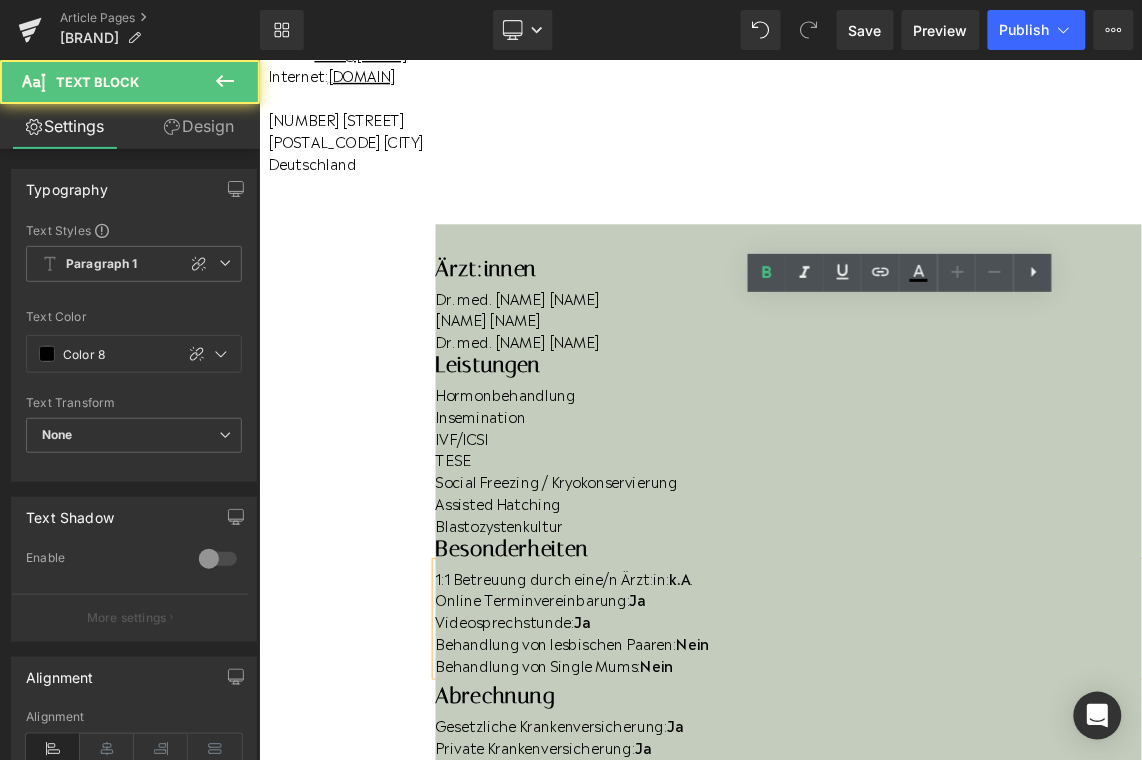click on "Behandlung von lesbischen Paaren:  Nein" at bounding box center [984, 858] 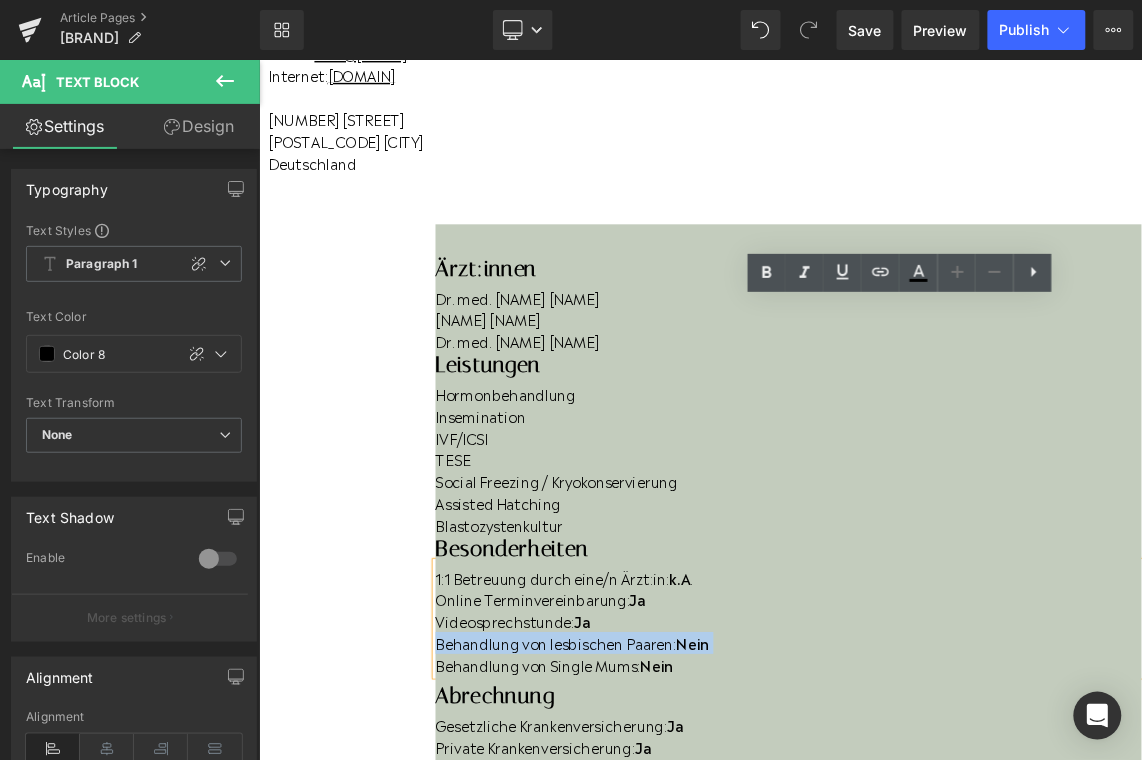 click on "Behandlung von lesbischen Paaren:  Nein" at bounding box center [984, 858] 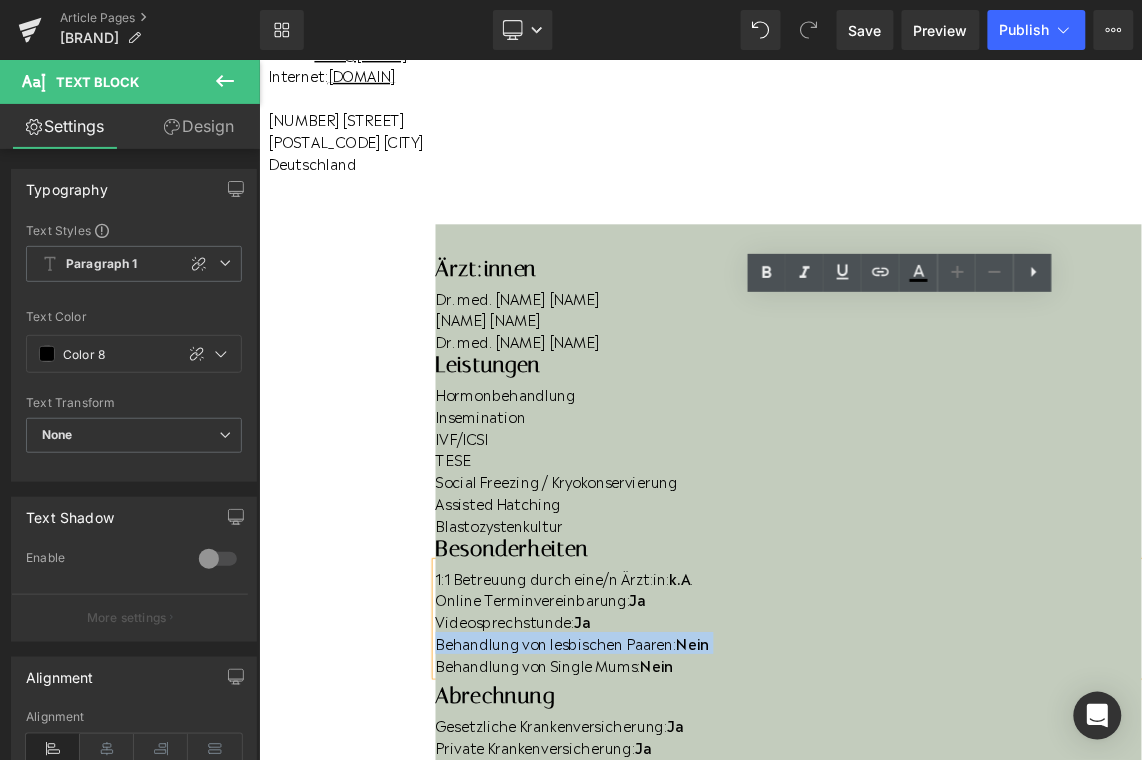 click on "Behandlung von lesbischen Paaren:  Nein" at bounding box center (984, 858) 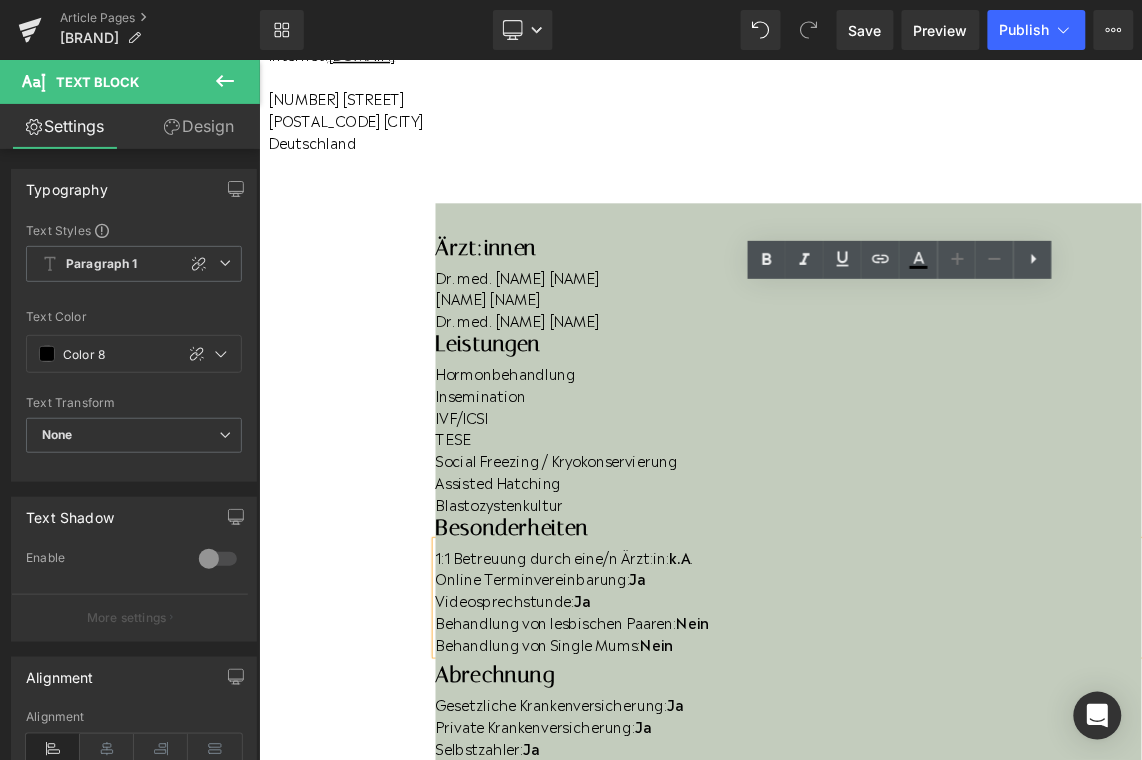 scroll, scrollTop: 418, scrollLeft: 0, axis: vertical 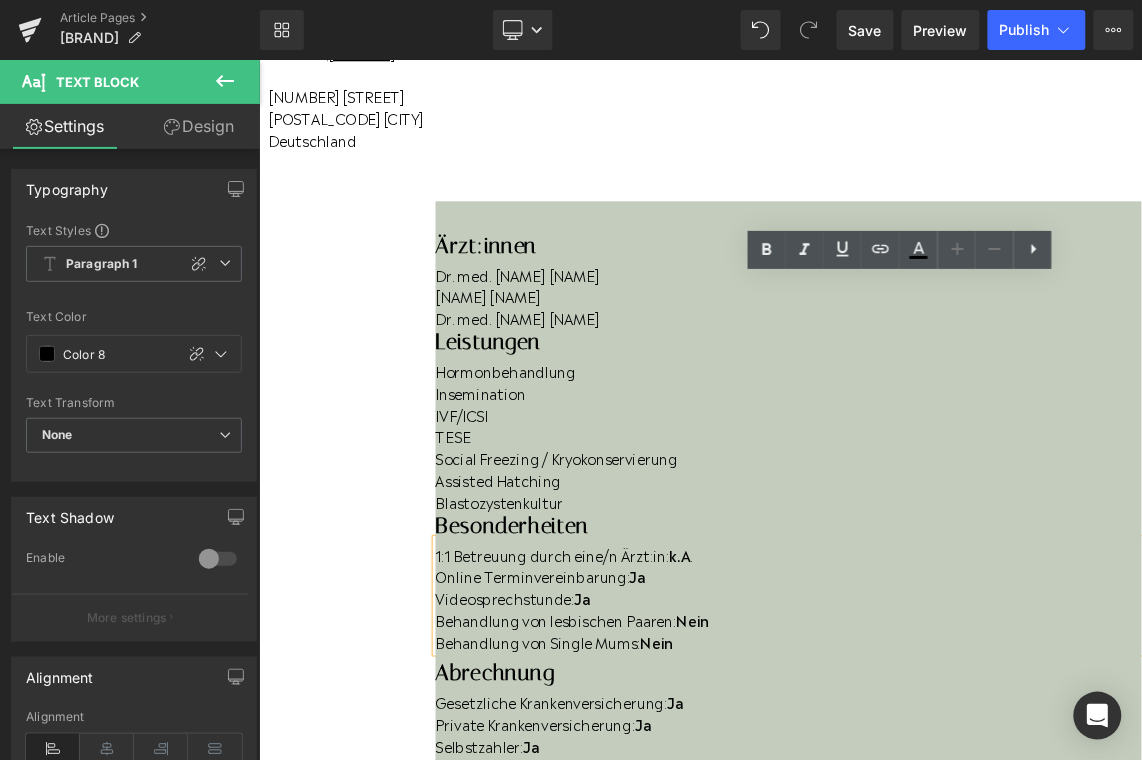 type 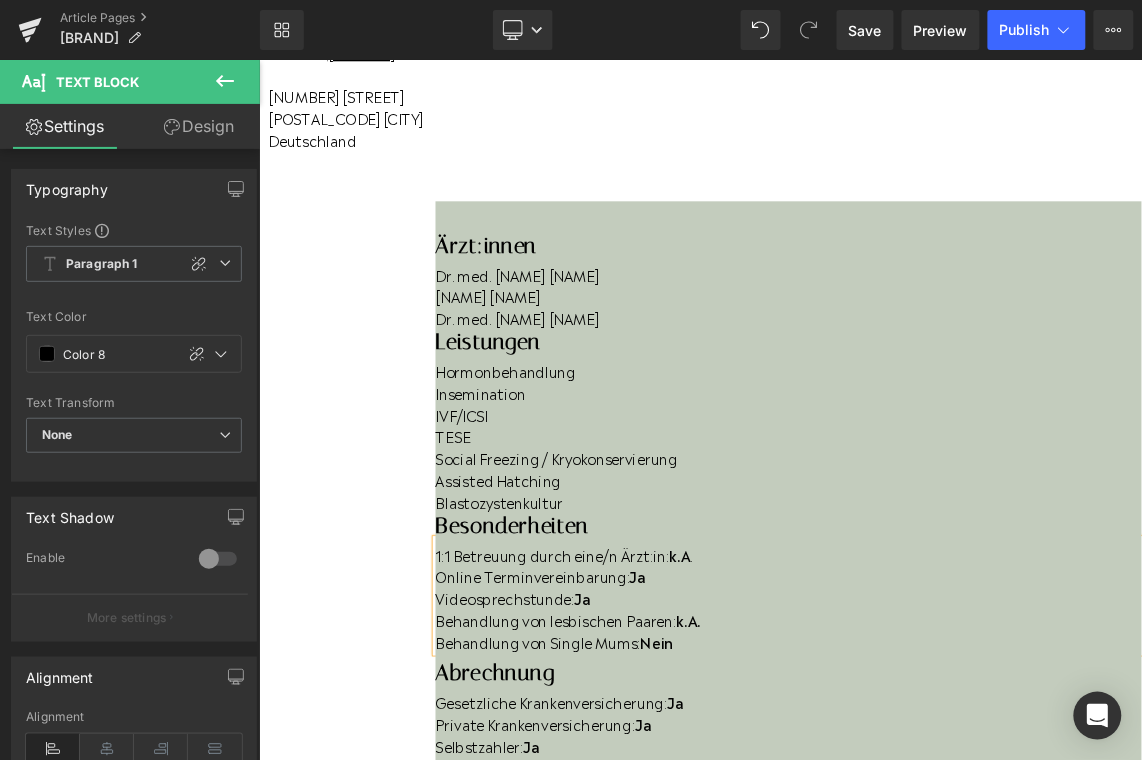 click on "Behandlung von Single Mums:  Nein" at bounding box center (984, 857) 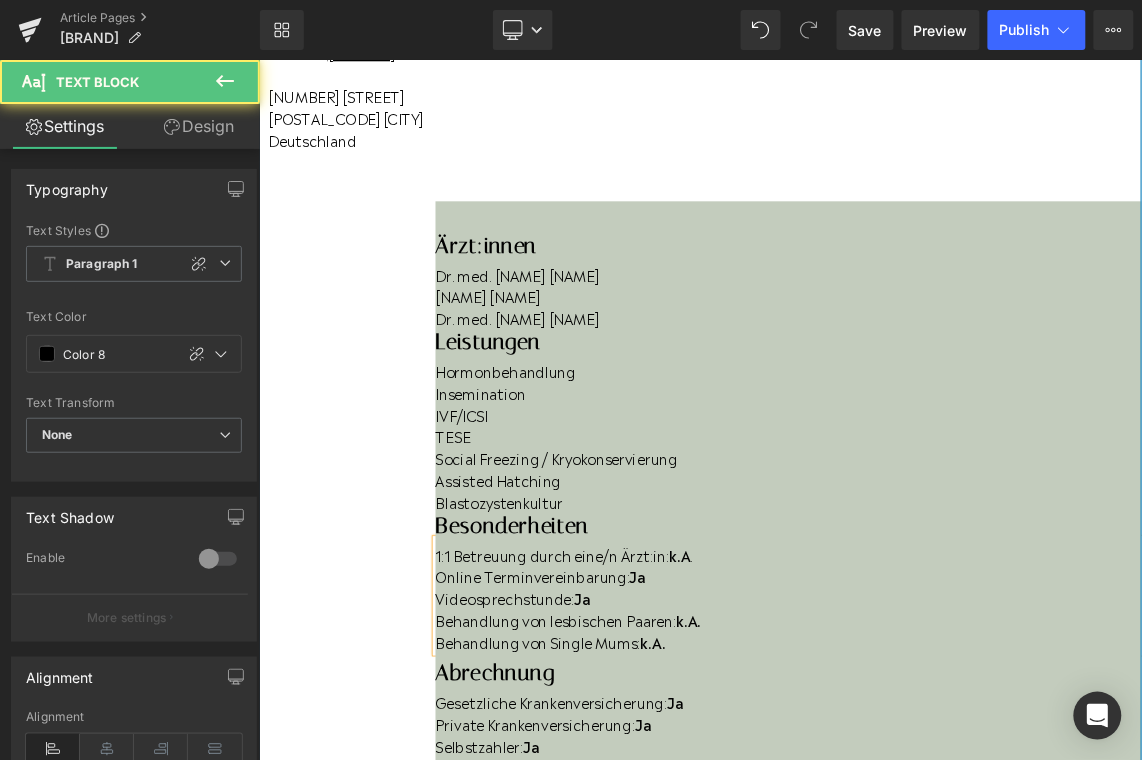 click on "3,9/5" at bounding box center [706, 1101] 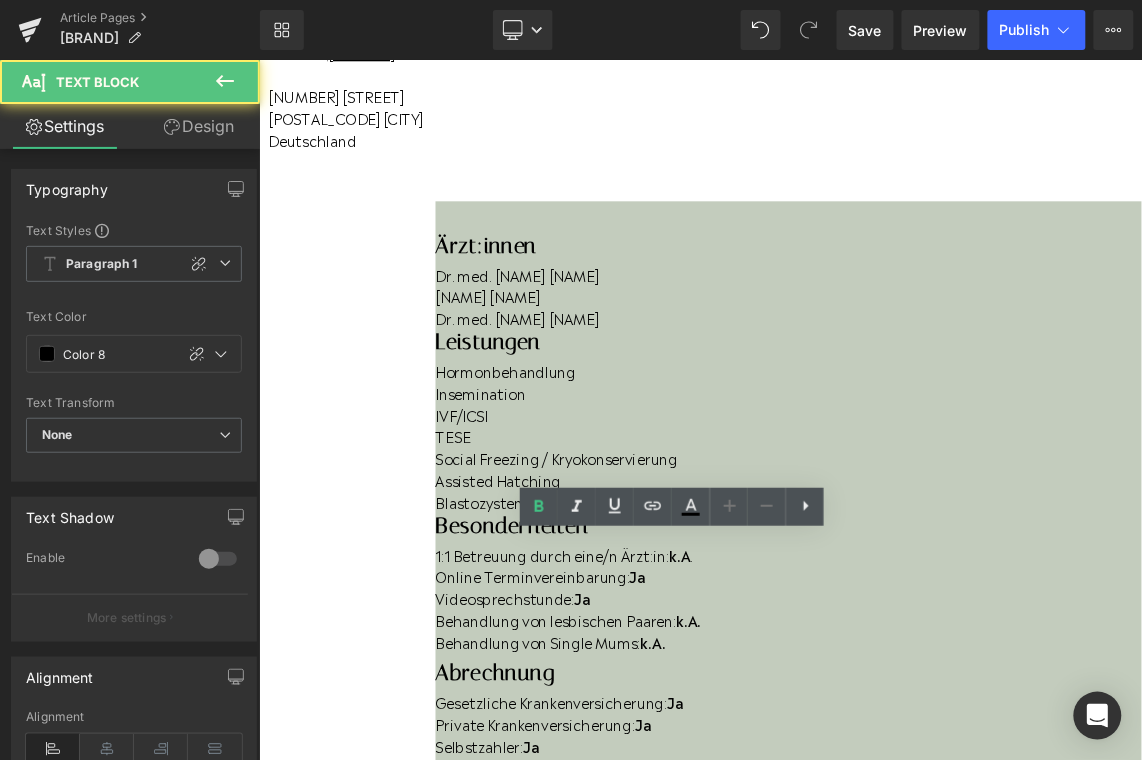 click on "3,9/5" at bounding box center (706, 1101) 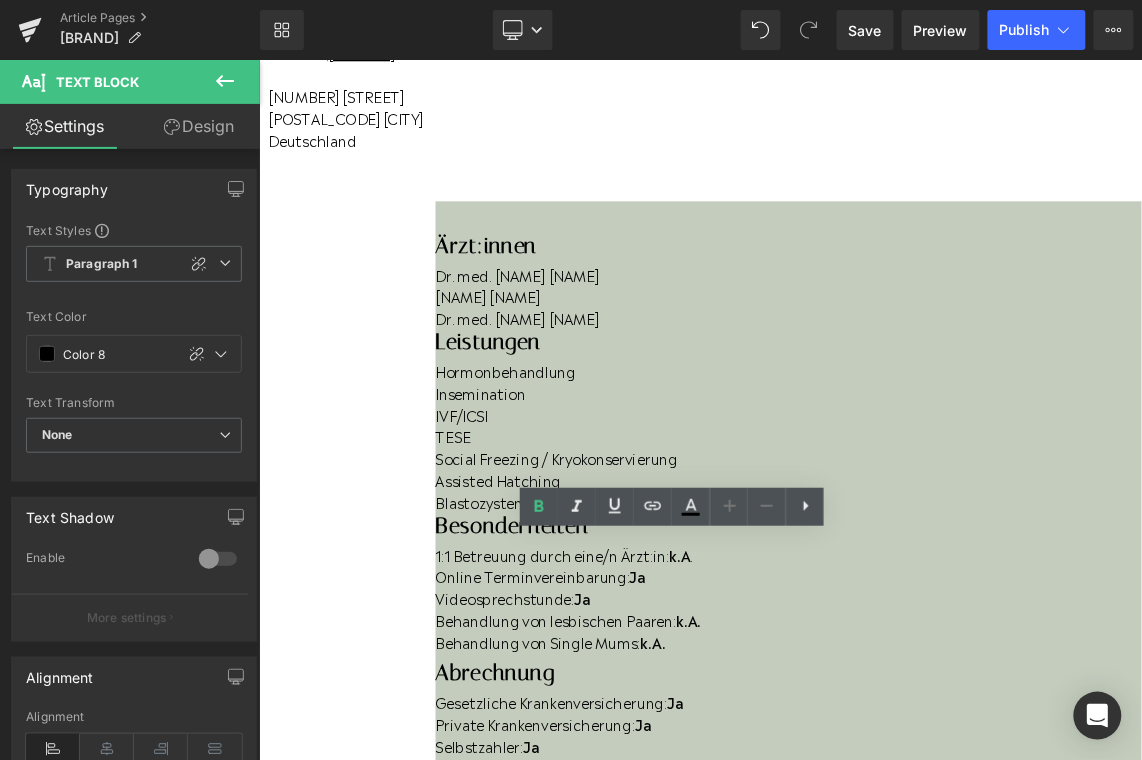 type 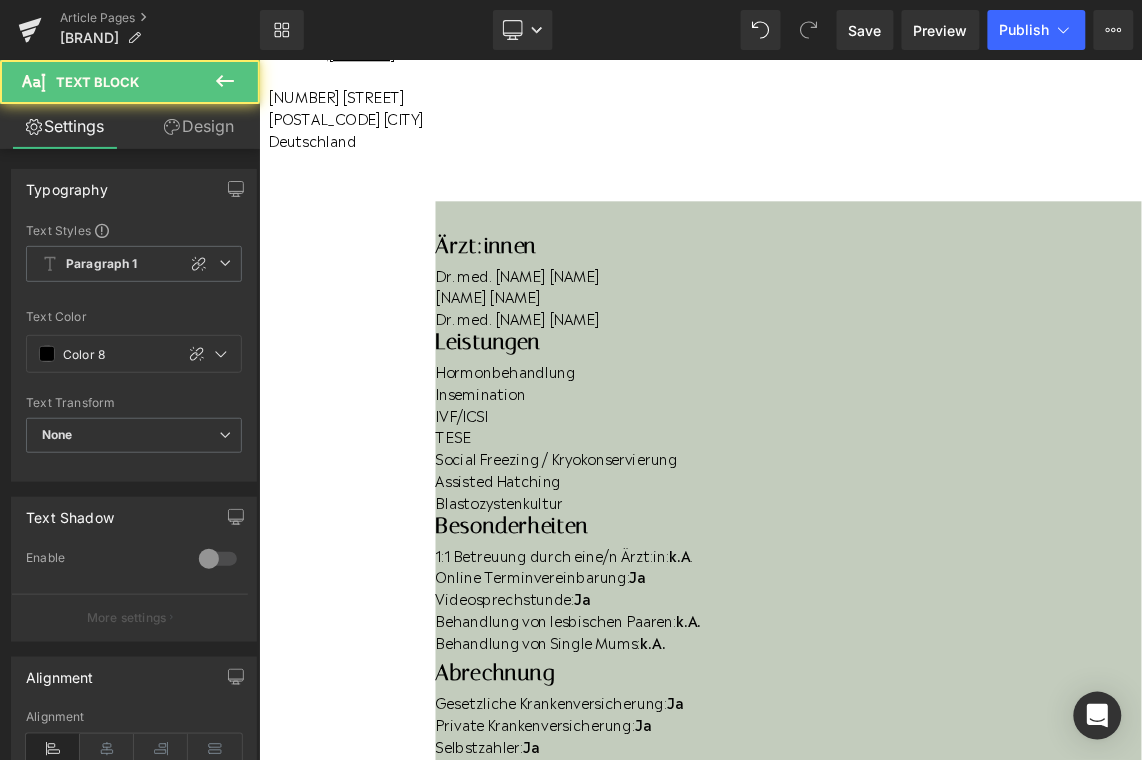 click on "jameda Note:  keine Bewertung" at bounding box center [984, 1071] 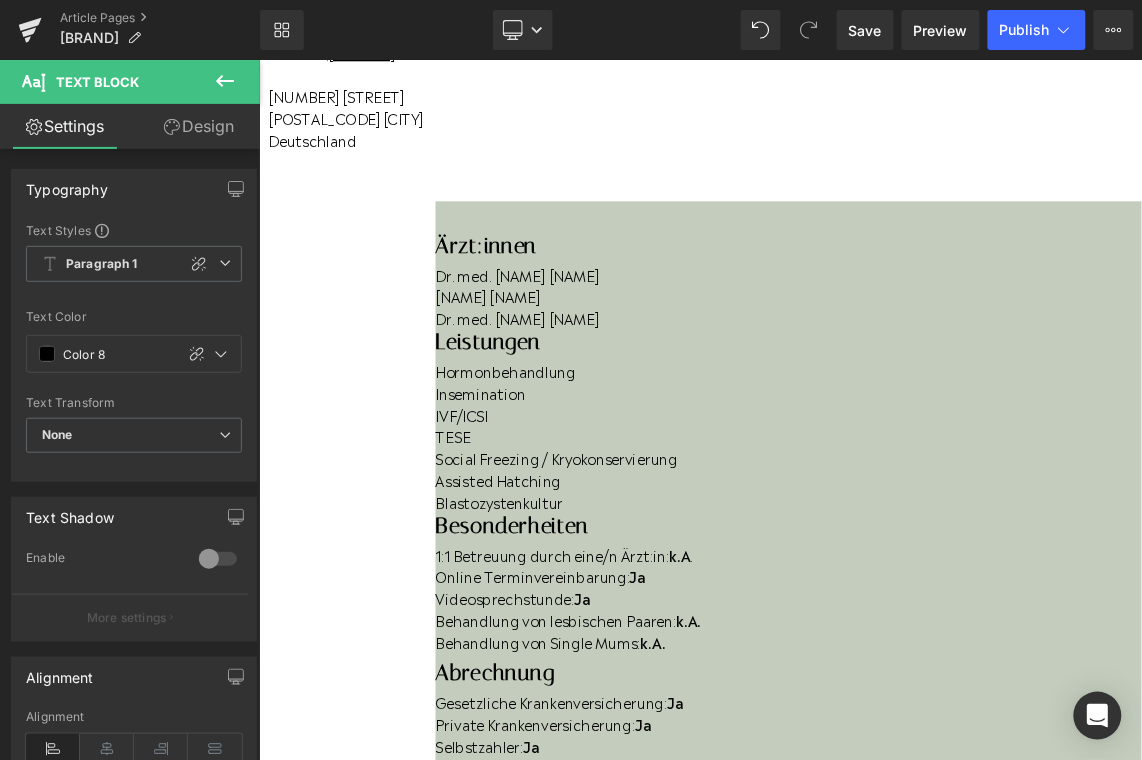 click on "/5" at bounding box center [726, 1101] 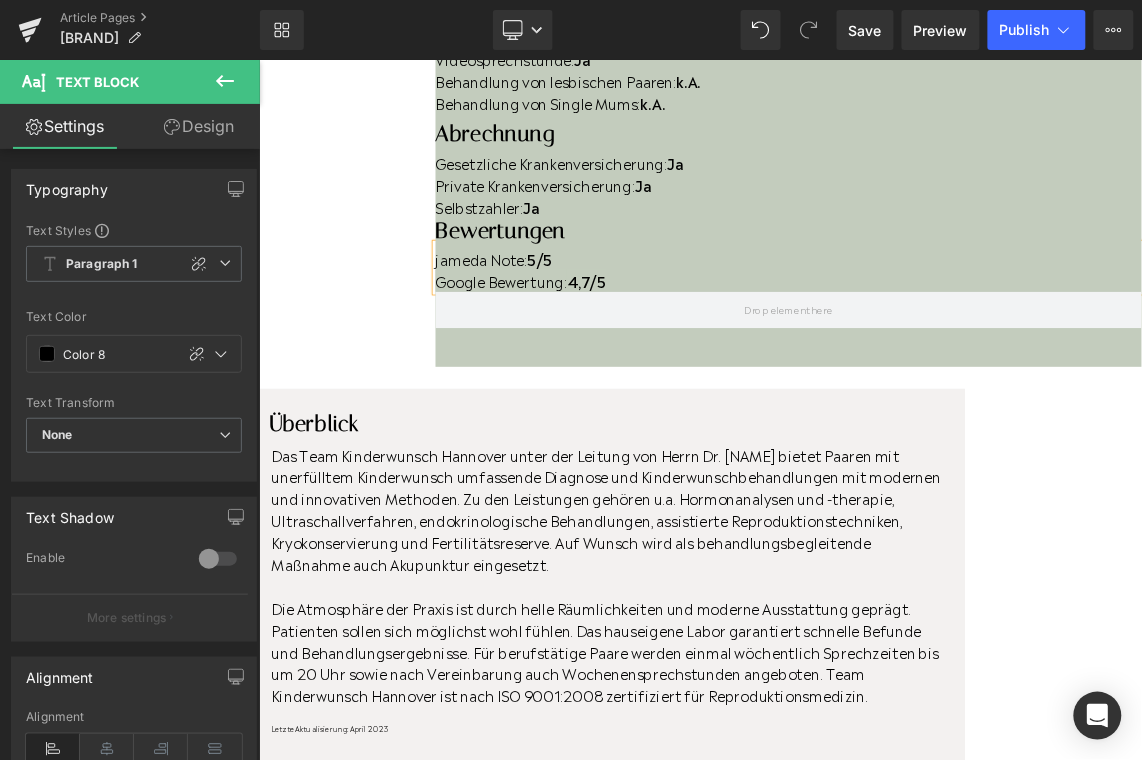 scroll, scrollTop: 1169, scrollLeft: 0, axis: vertical 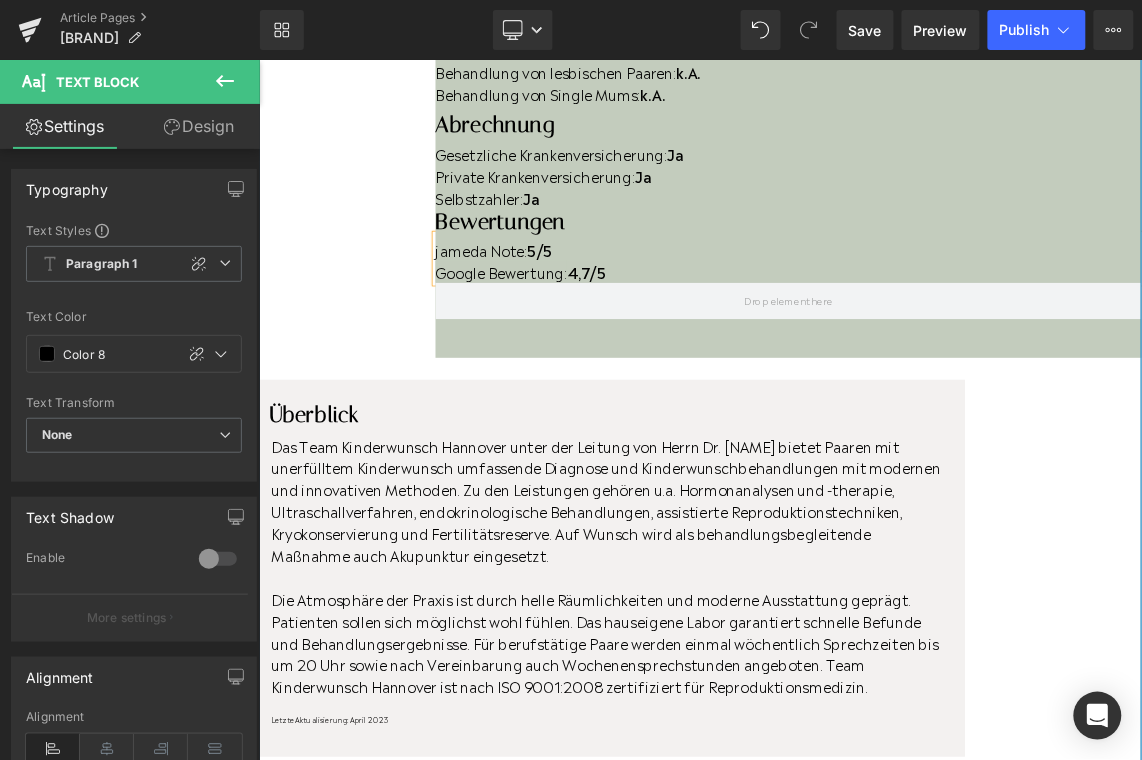 click at bounding box center [863, -1039] 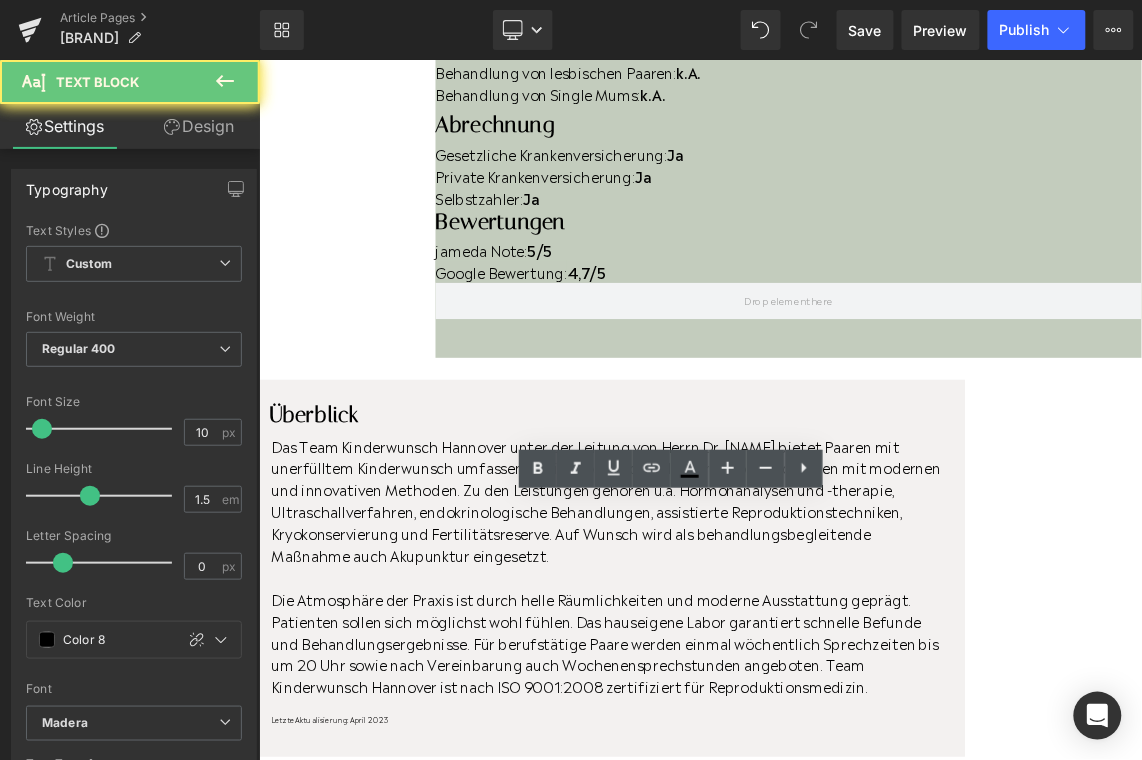click on "Letzte Aktualisierung: April 2023" at bounding box center (740, 964) 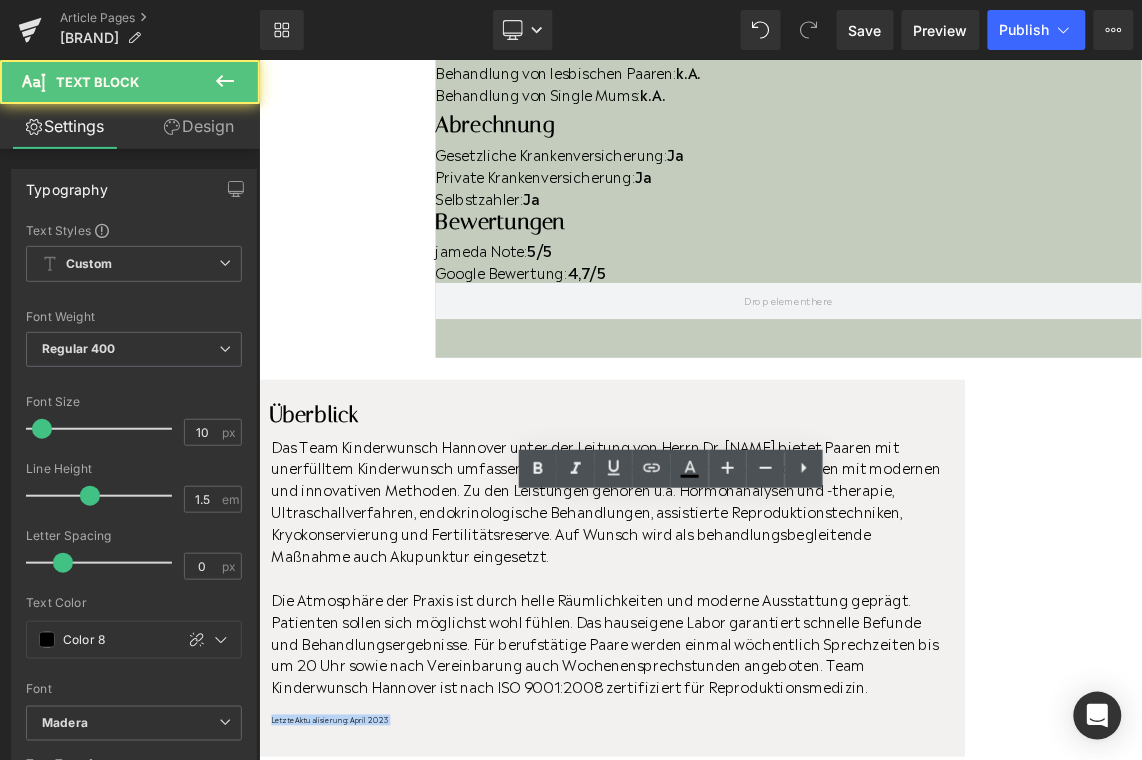 drag, startPoint x: 568, startPoint y: 666, endPoint x: 526, endPoint y: 668, distance: 42.047592 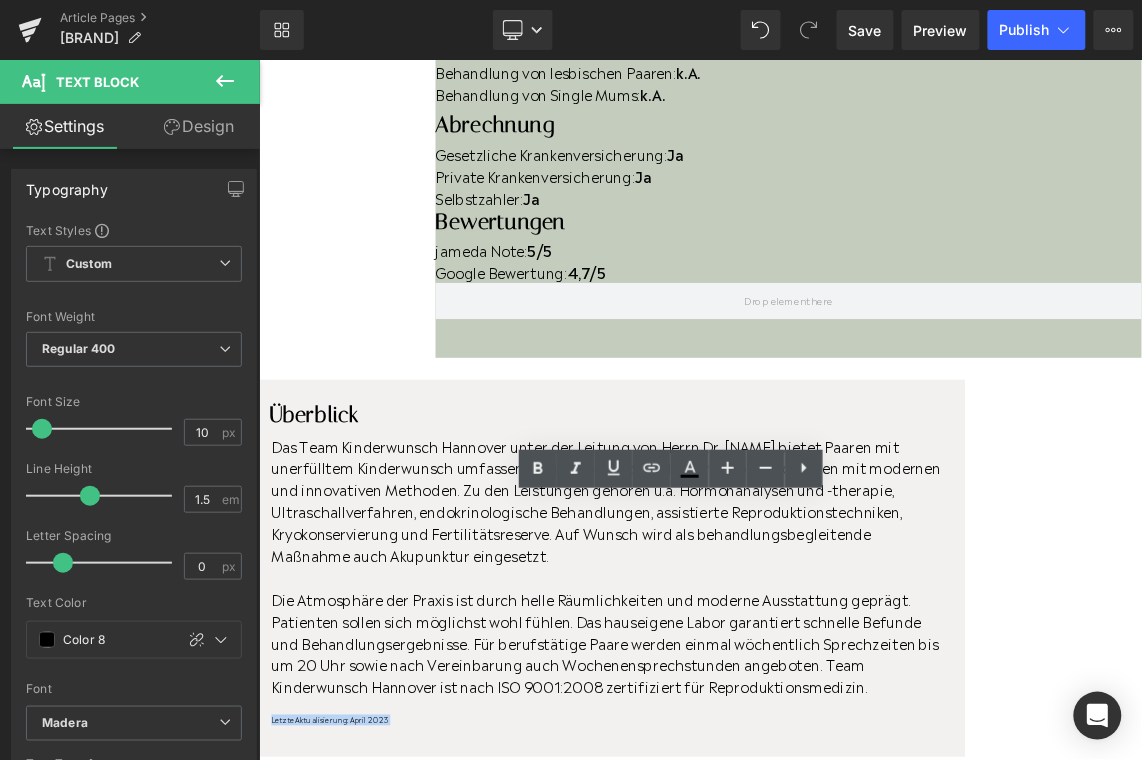 click on "Letzte Aktualisierung: April 2023" at bounding box center [740, 964] 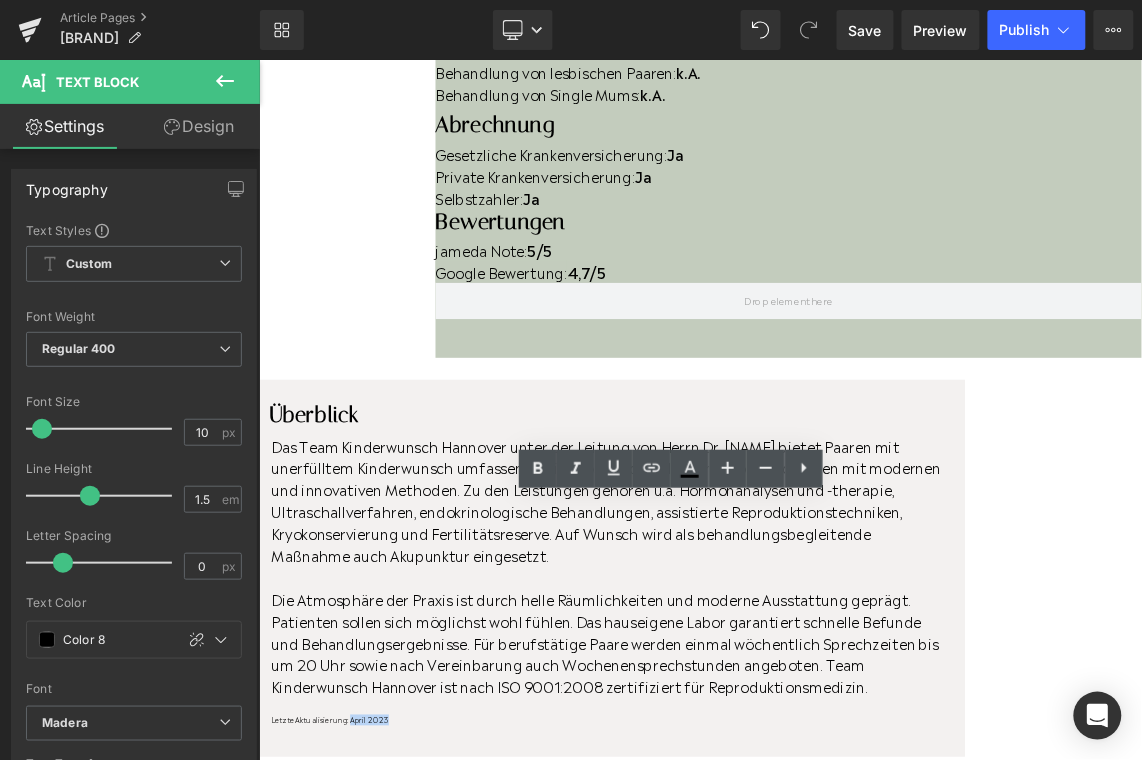 drag, startPoint x: 581, startPoint y: 670, endPoint x: 531, endPoint y: 697, distance: 56.82429 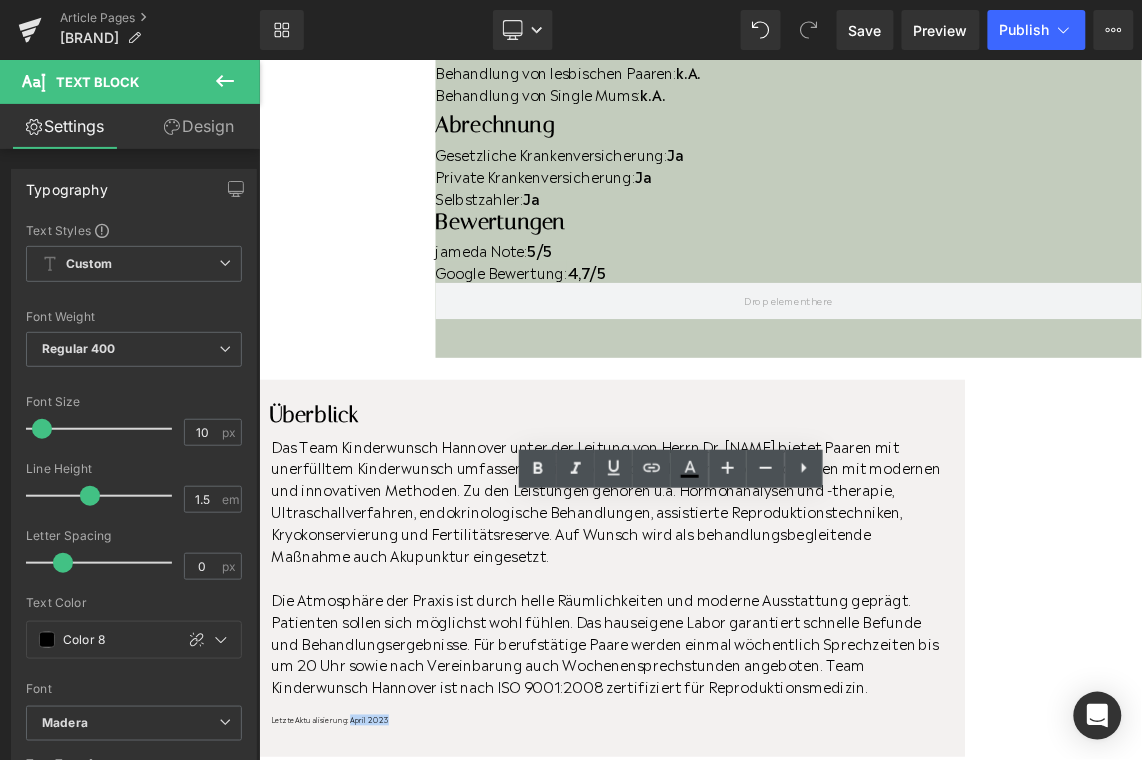 click on "Letzte Aktualisierung: April 2023" at bounding box center [740, 964] 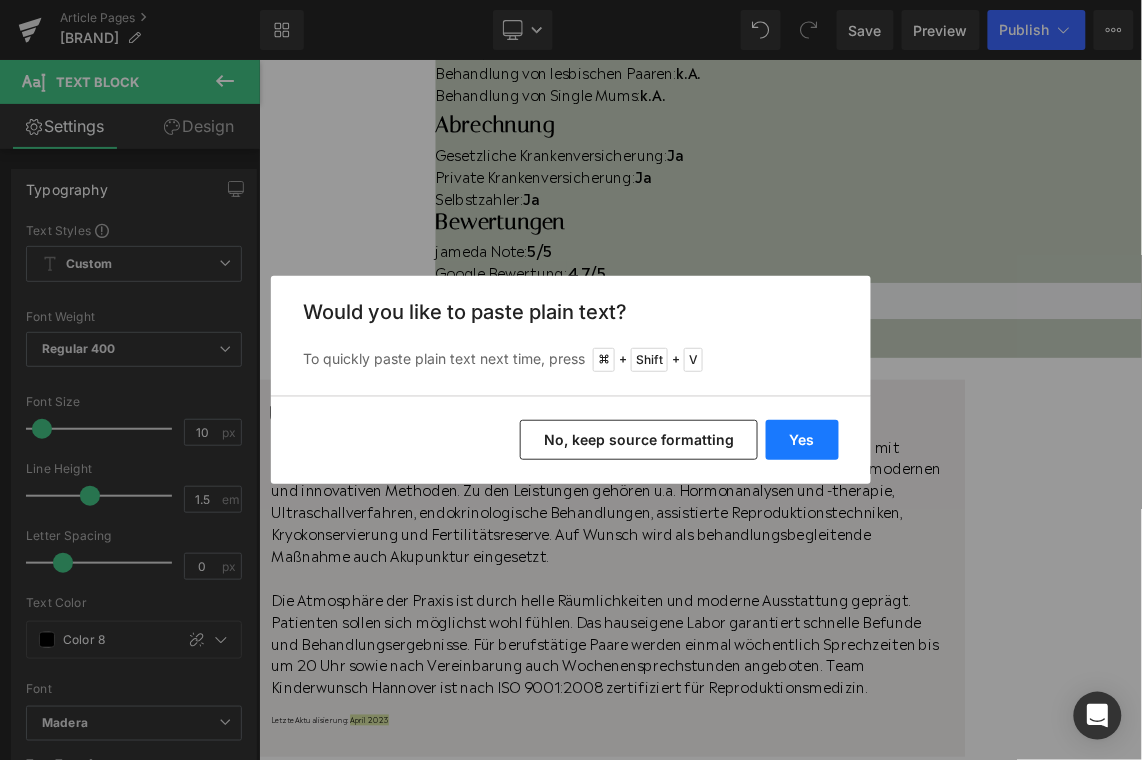 click on "Yes" at bounding box center [802, 440] 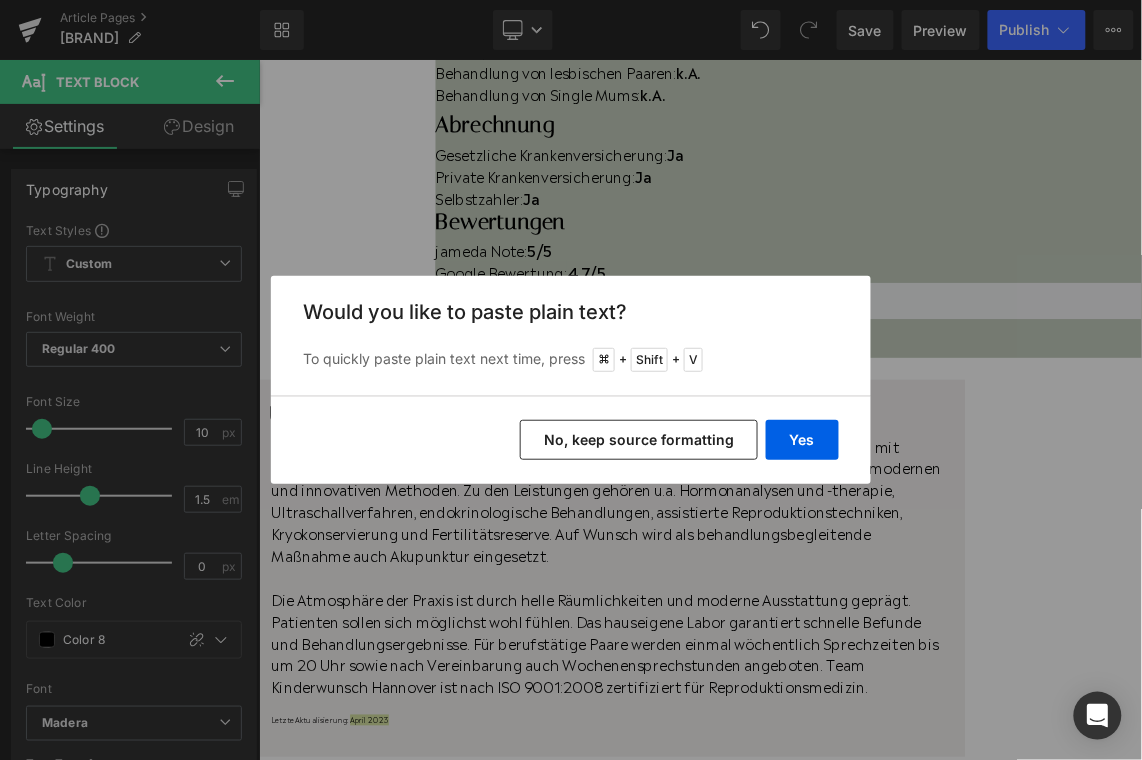 type 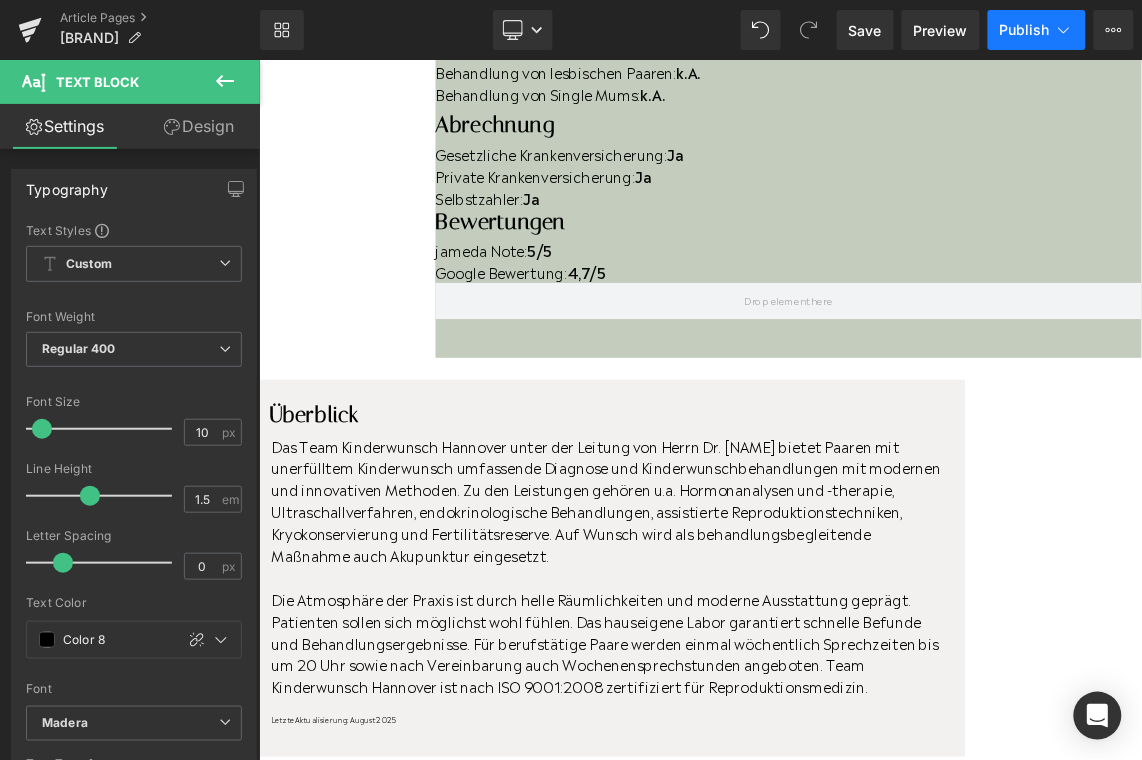 click on "Publish" at bounding box center [1037, 30] 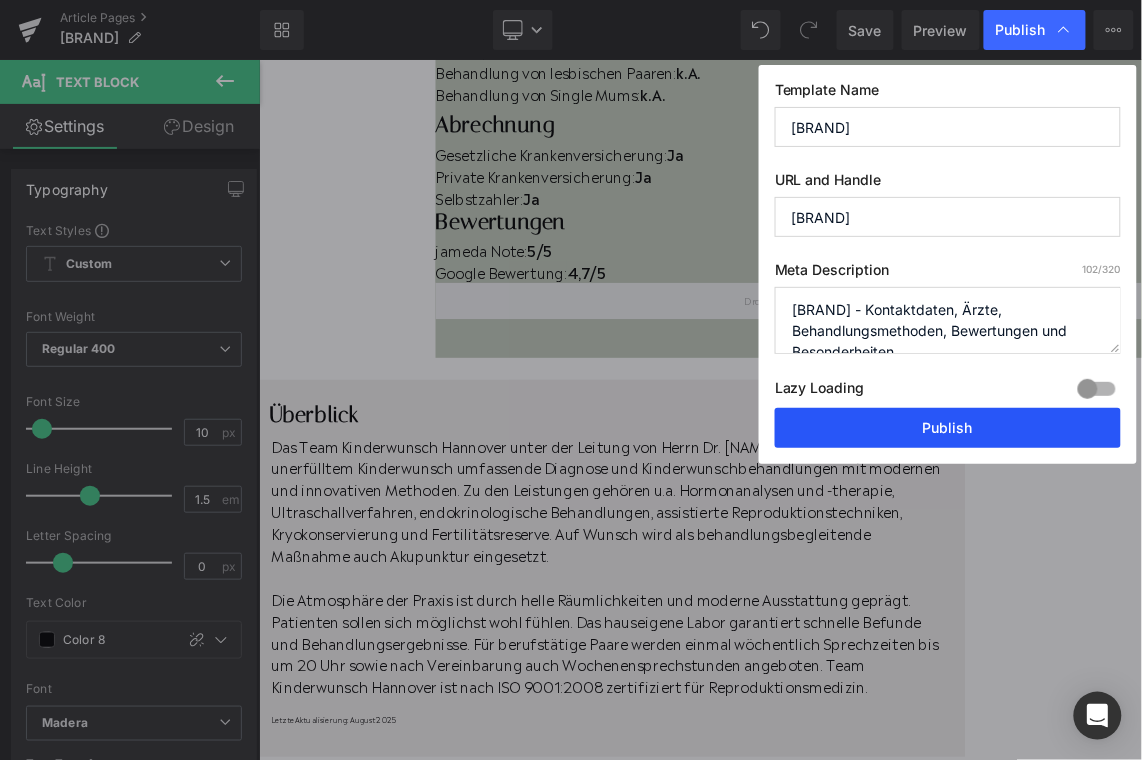 click on "Publish" at bounding box center [948, 428] 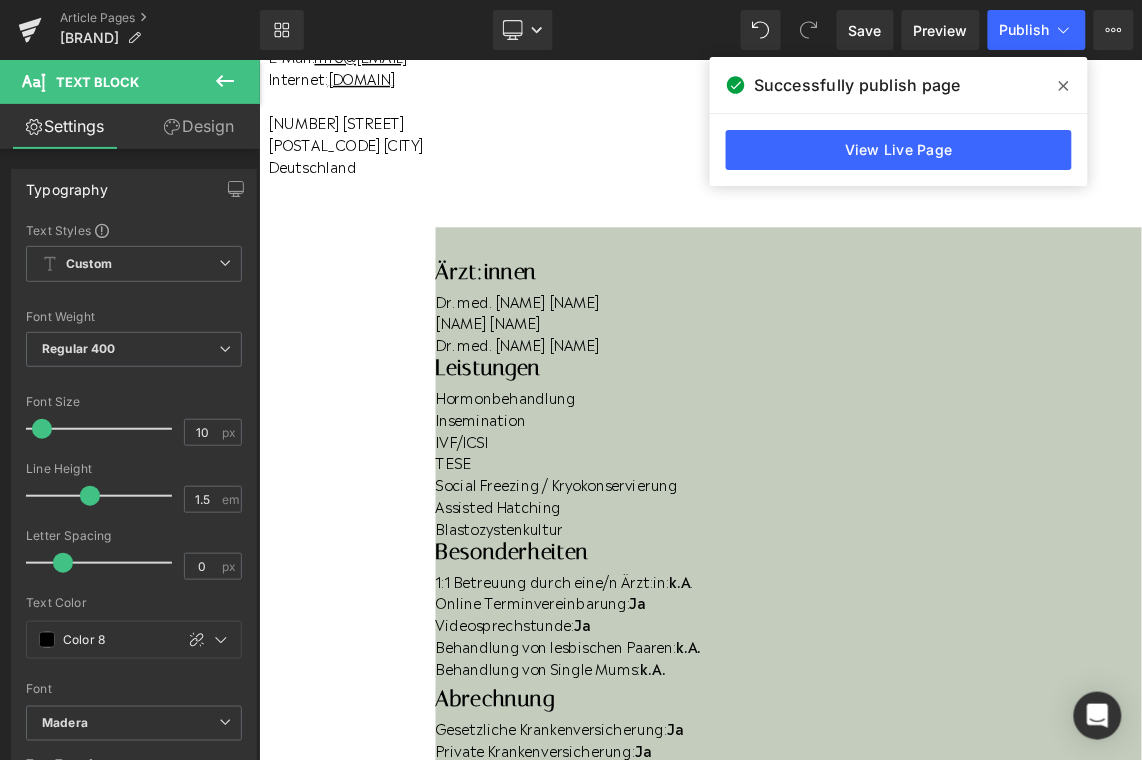 scroll, scrollTop: 387, scrollLeft: 0, axis: vertical 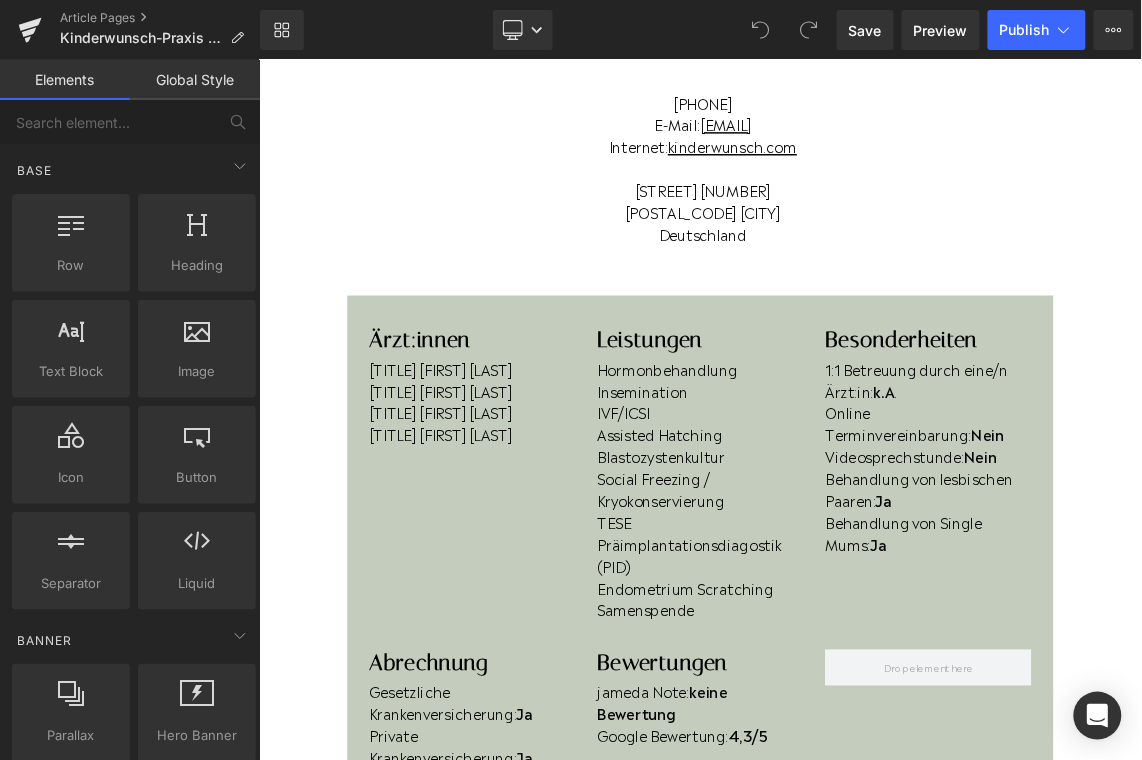 click on "Online Terminvereinbarung:  Nein" at bounding box center (1175, 557) 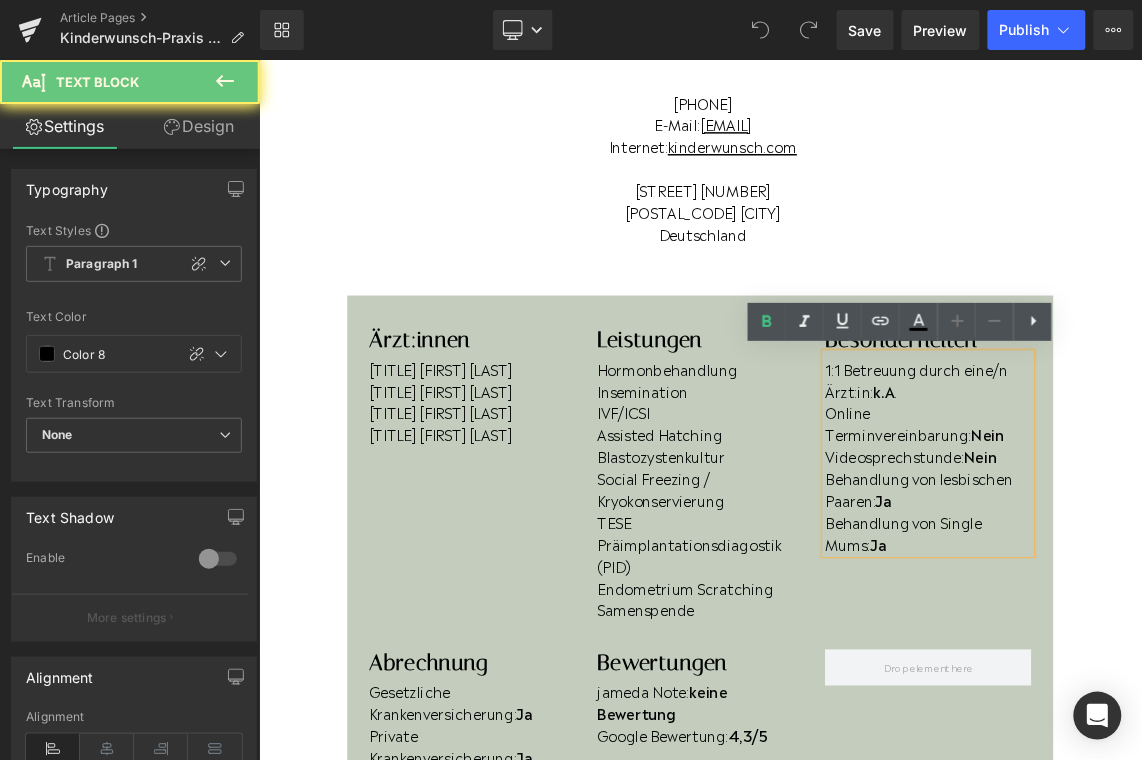 click on "Online Terminvereinbarung:  Nein" at bounding box center [1175, 557] 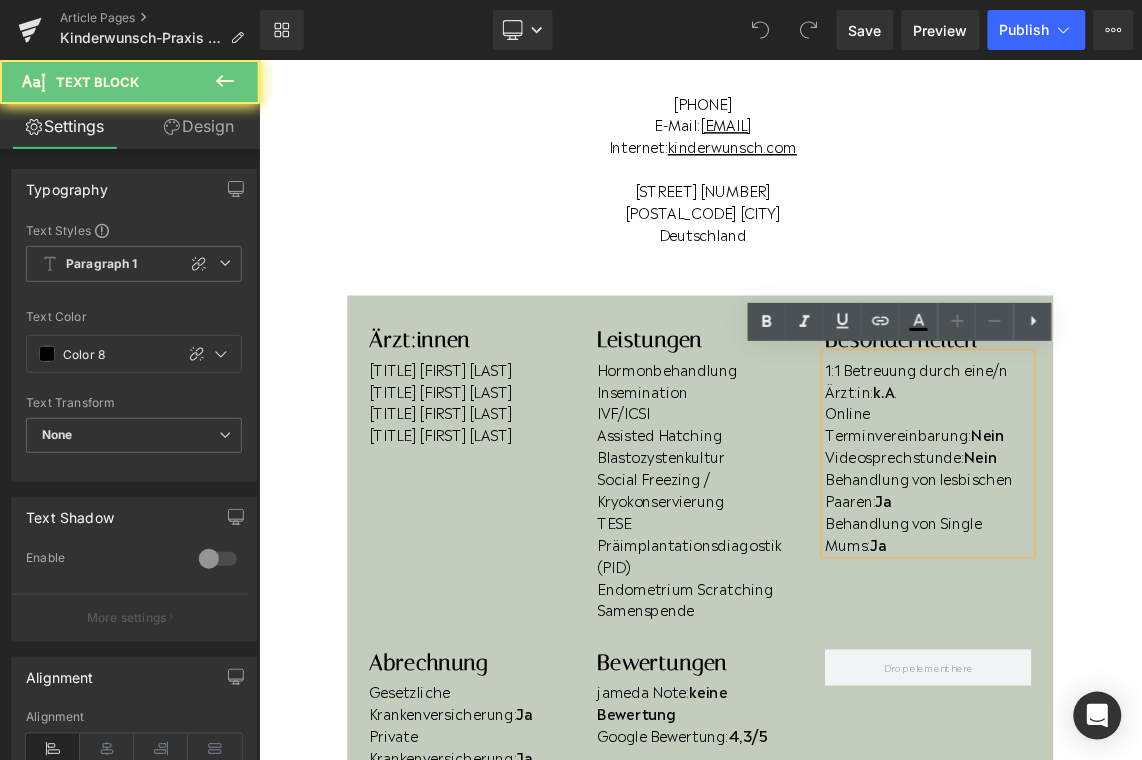 click on "Online Terminvereinbarung:  Nein" at bounding box center (1175, 557) 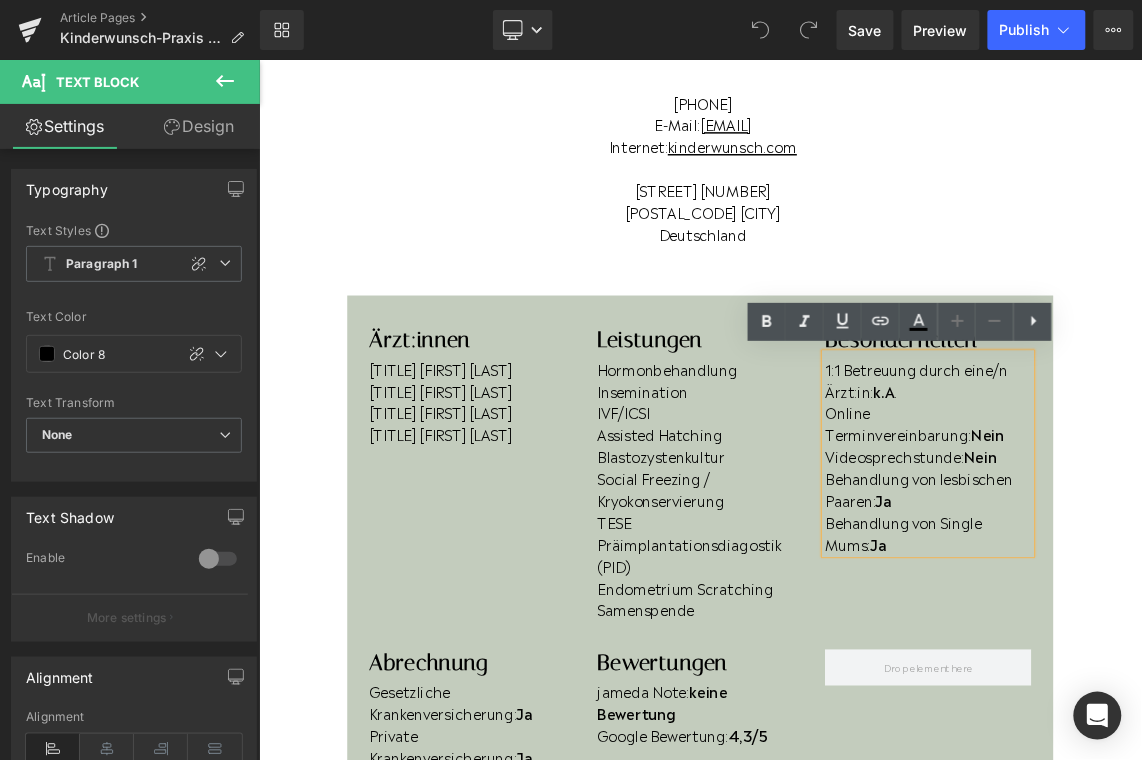 type 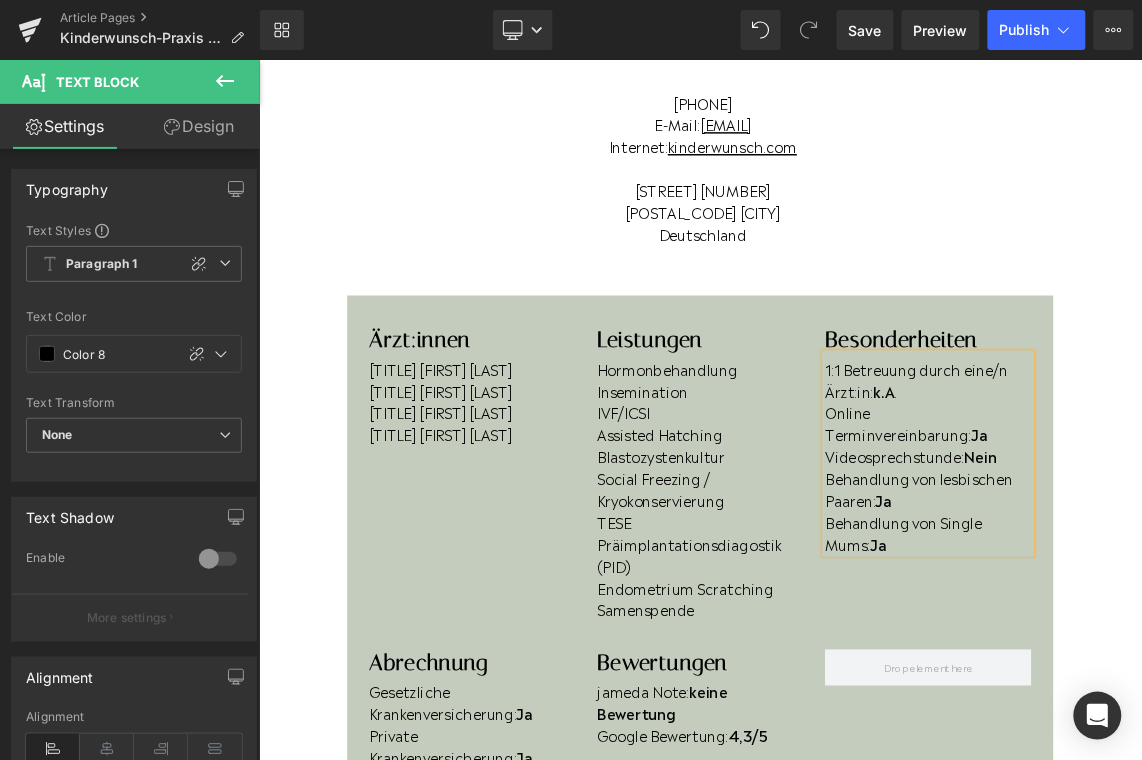 click on "Videosprechstunde:  Nein" at bounding box center (1175, 602) 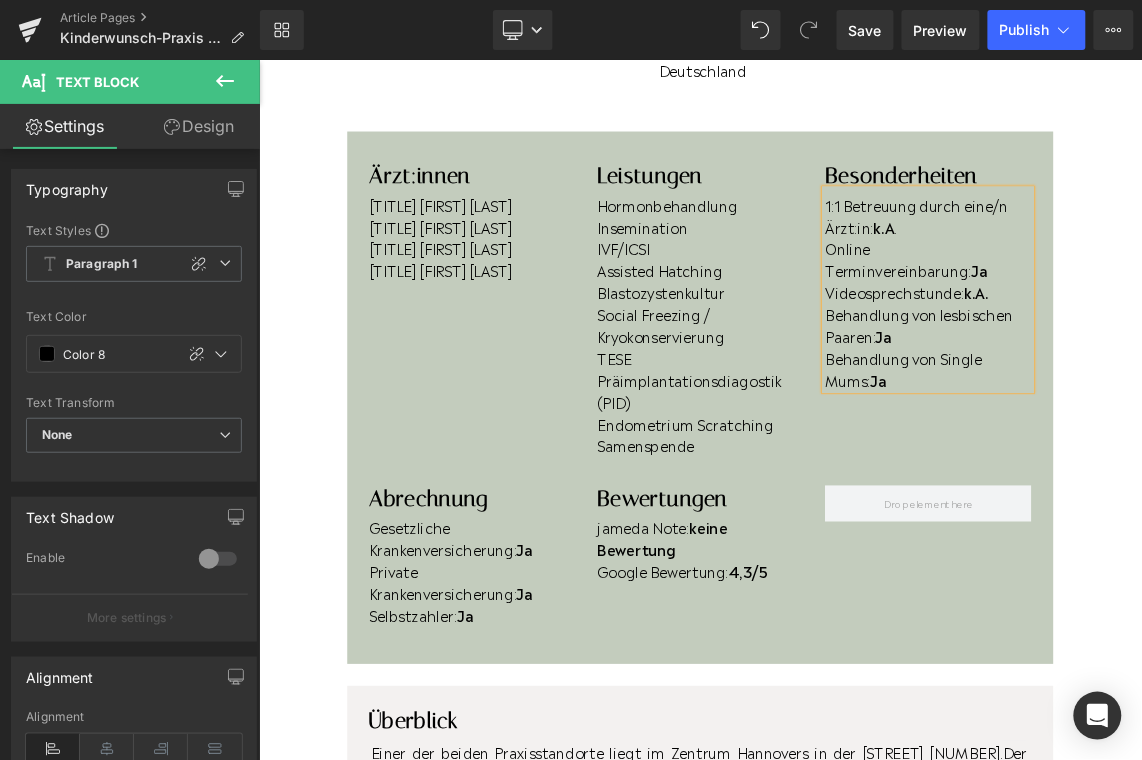 scroll, scrollTop: 534, scrollLeft: 0, axis: vertical 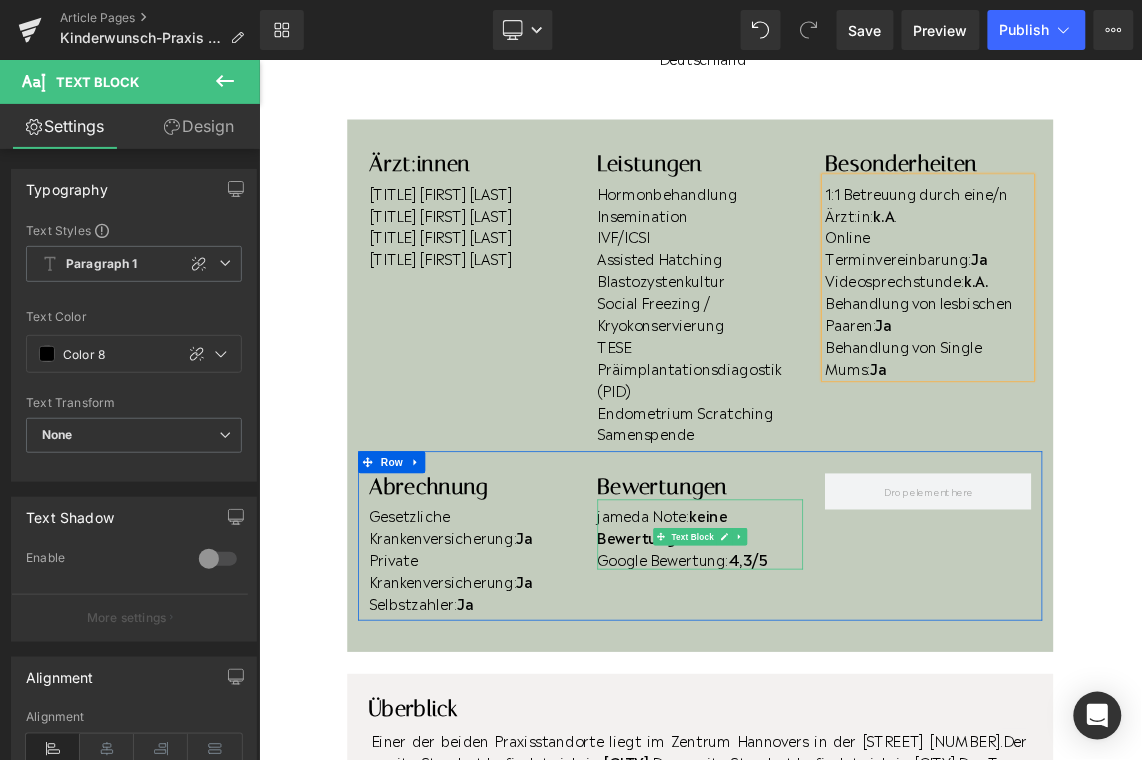 click on "4,3/5" at bounding box center [929, 742] 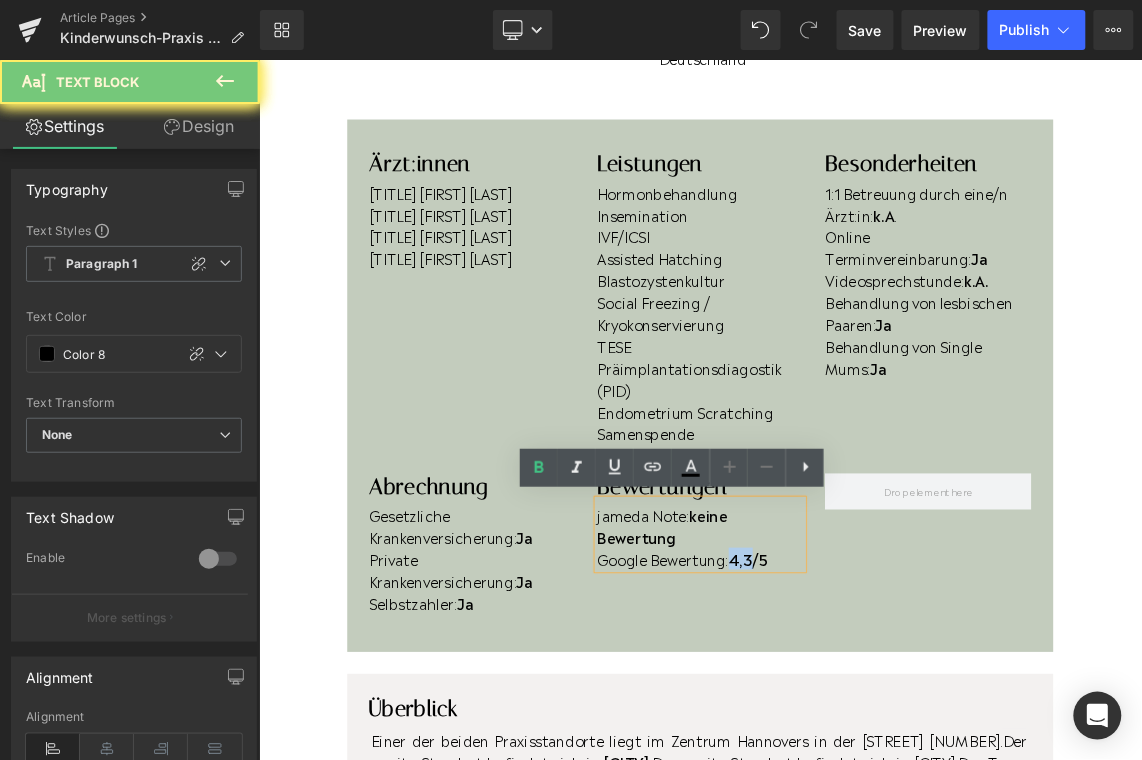click on "4,3/5" at bounding box center (929, 742) 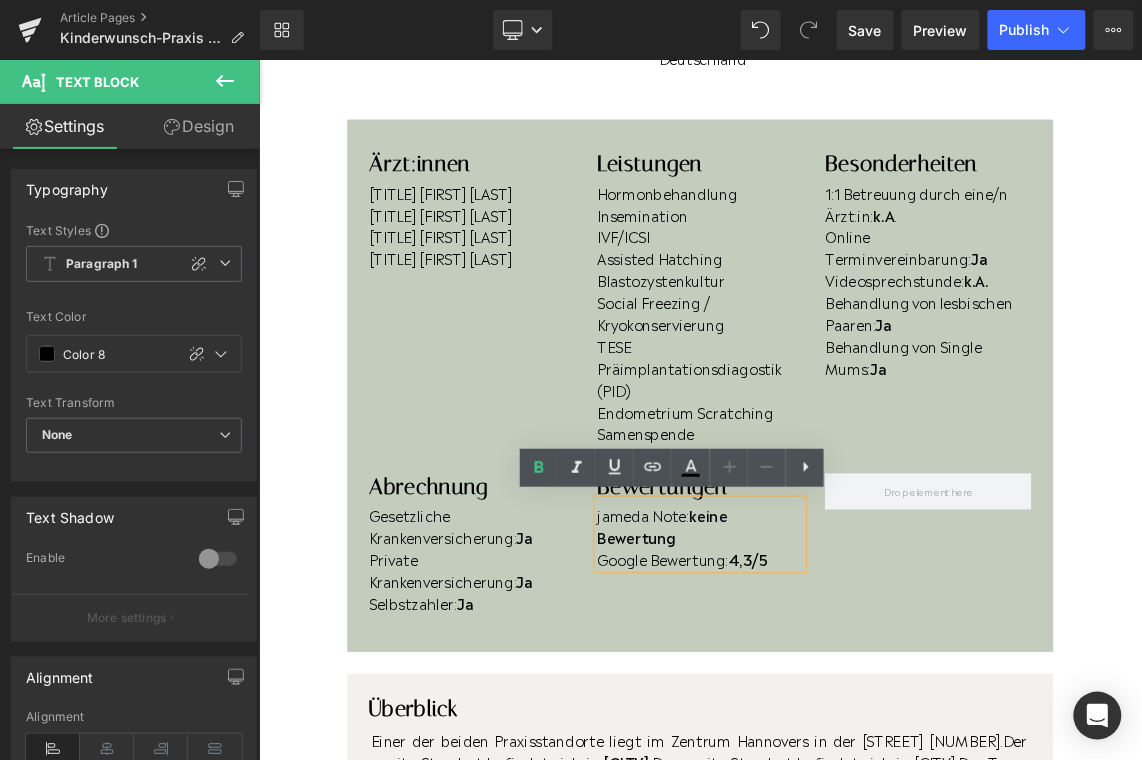 type 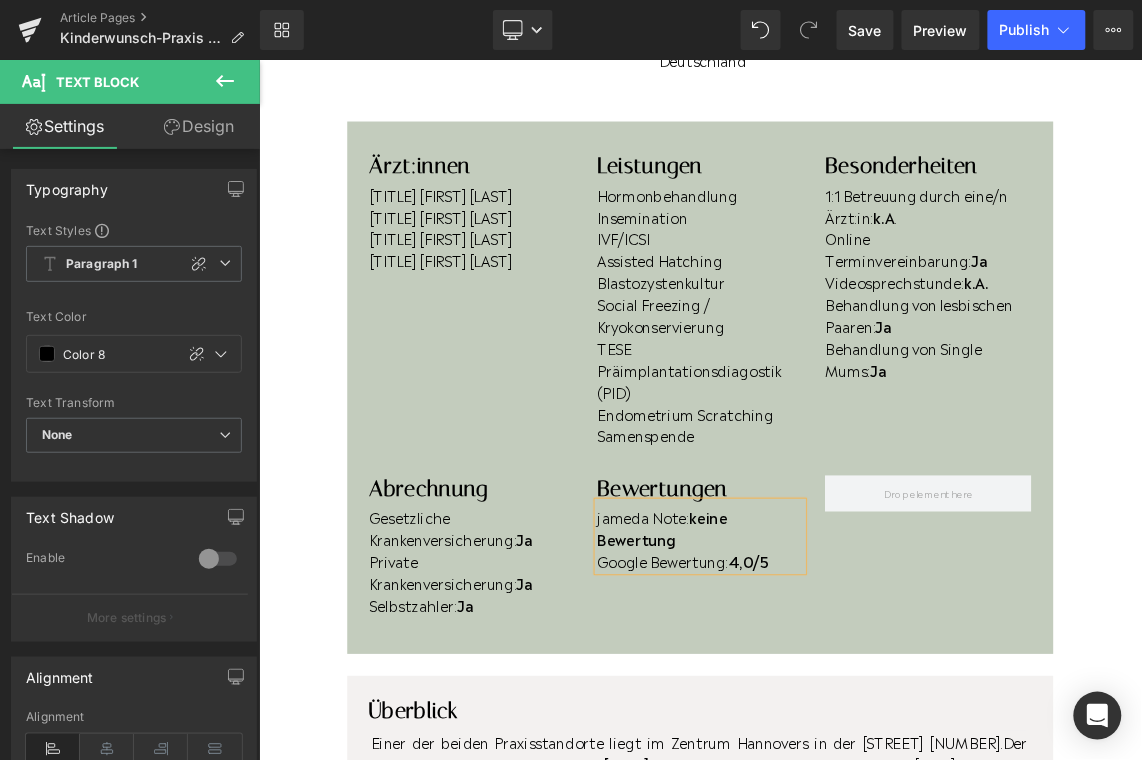 click on "jameda Note:  keine Bewertung" at bounding box center [863, 701] 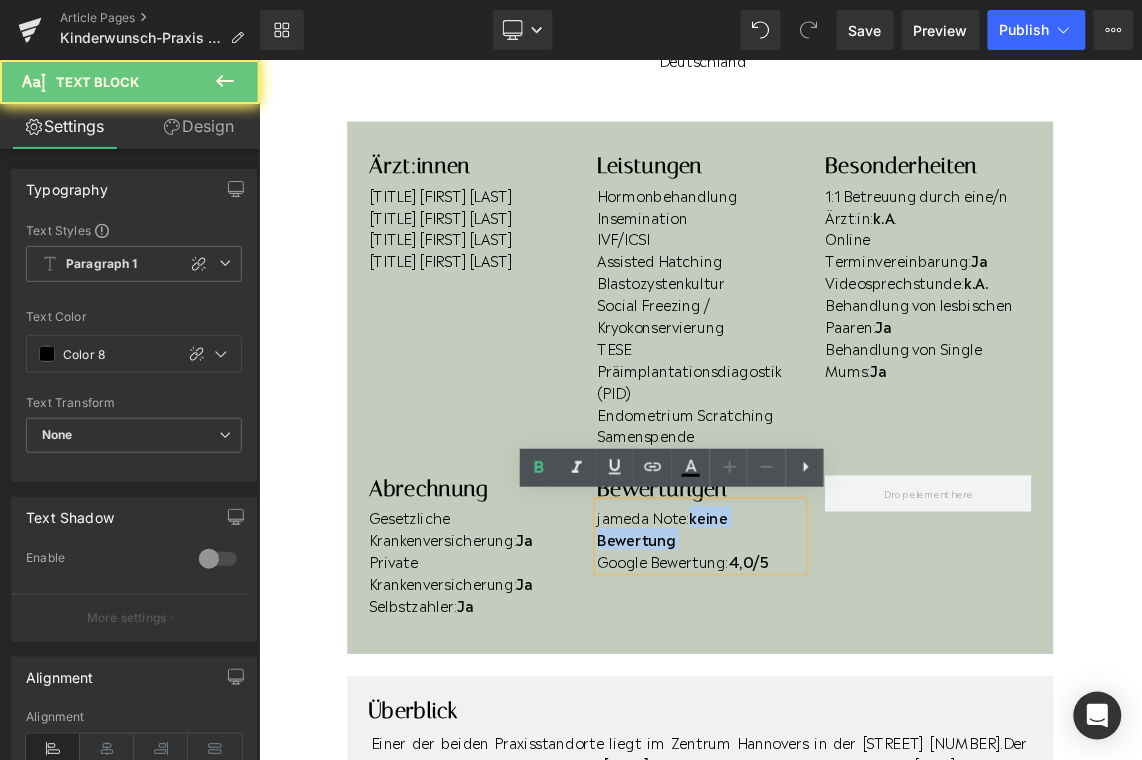 click on "jameda Note:  keine Bewertung" at bounding box center [863, 700] 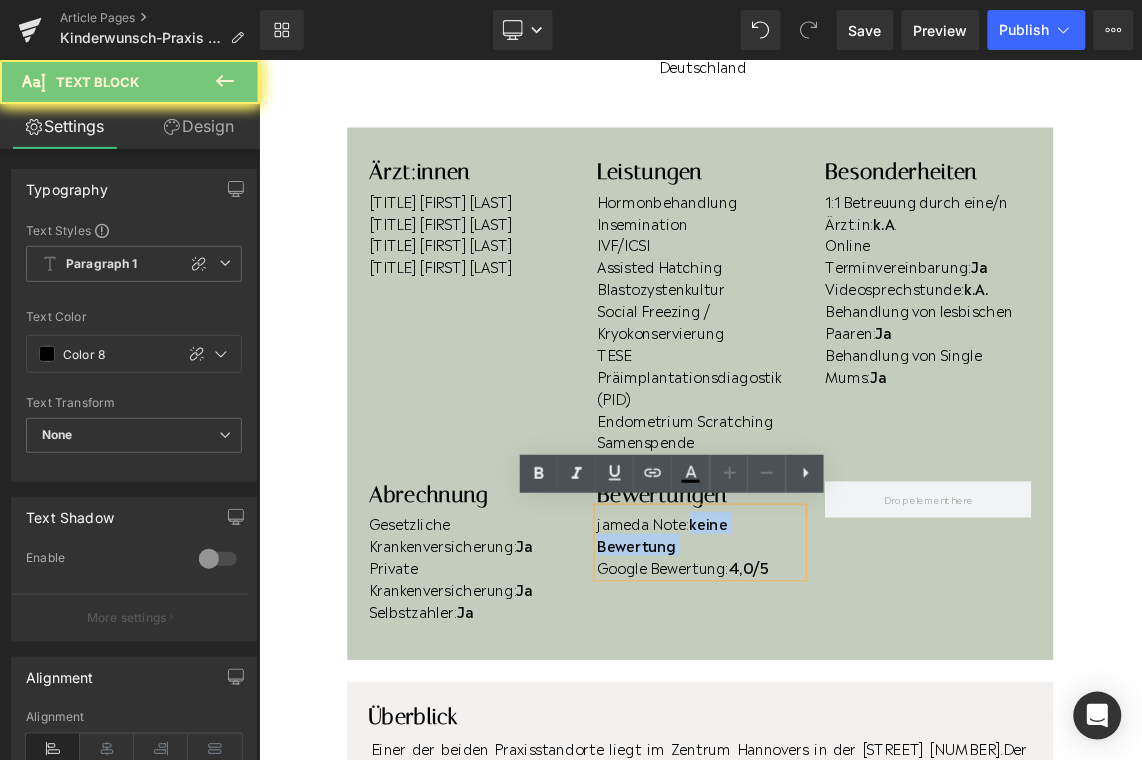 click on "jameda Note:  keine Bewertung" at bounding box center (863, 708) 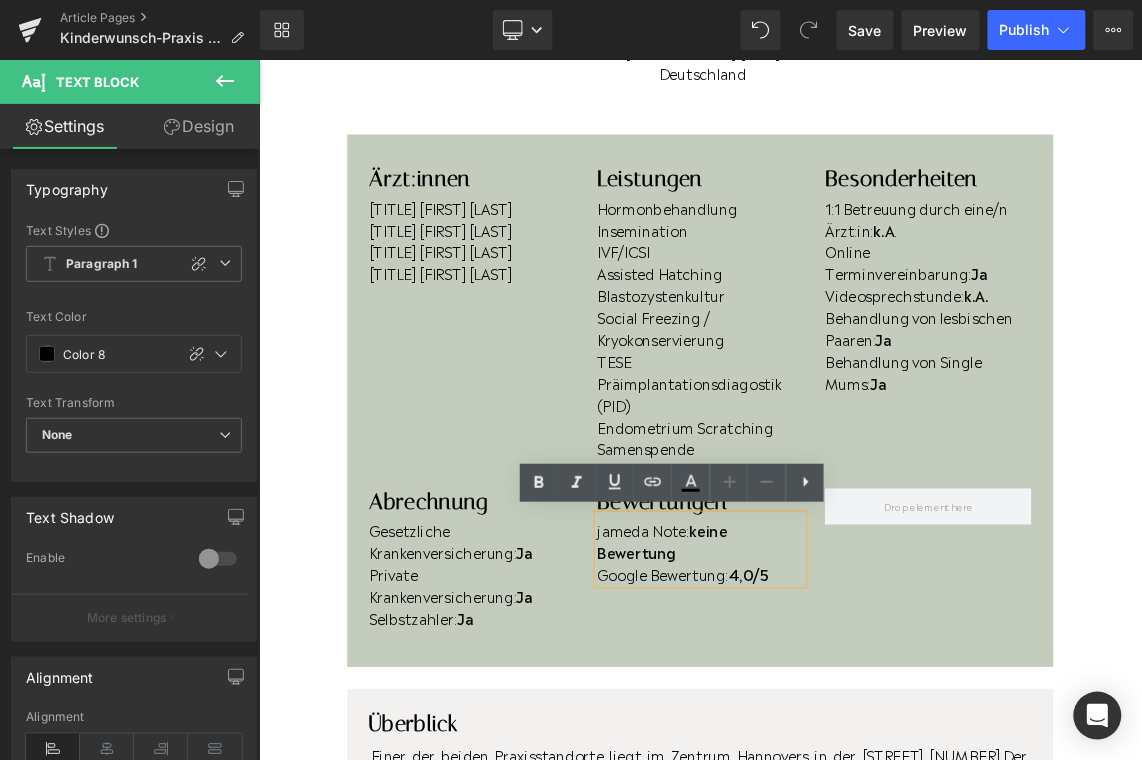 scroll, scrollTop: 527, scrollLeft: 0, axis: vertical 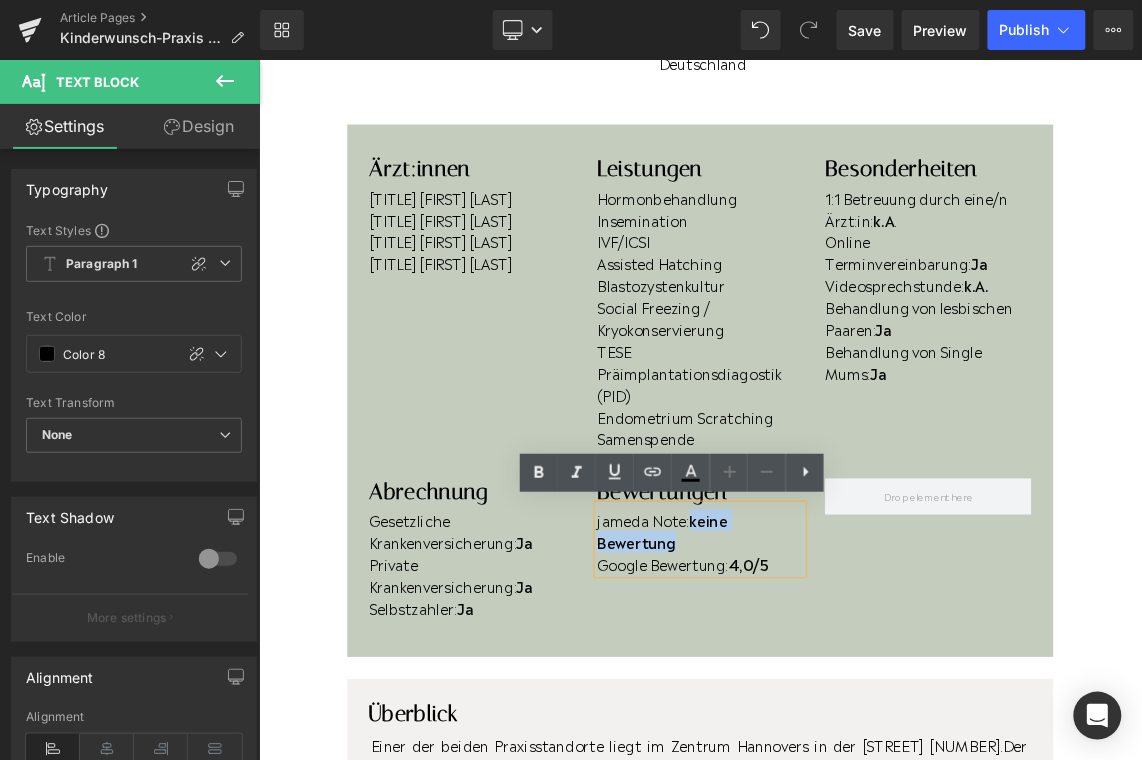 drag, startPoint x: 831, startPoint y: 728, endPoint x: 853, endPoint y: 696, distance: 38.832977 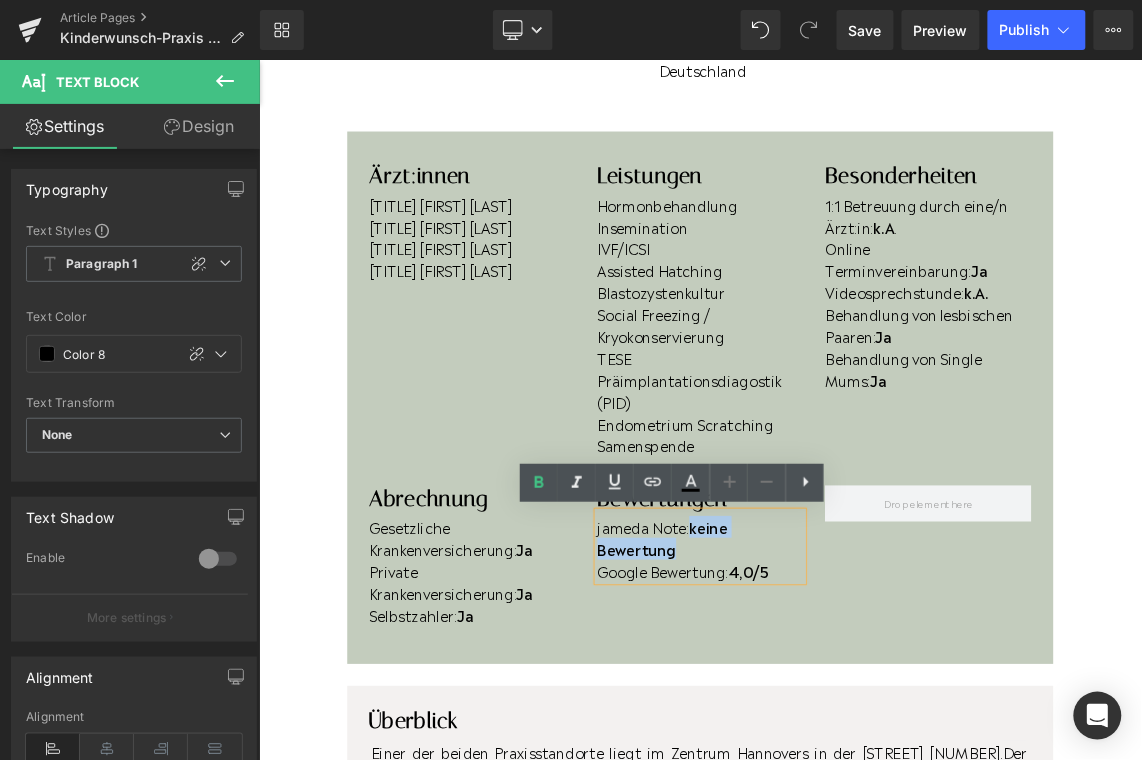 scroll, scrollTop: 513, scrollLeft: 0, axis: vertical 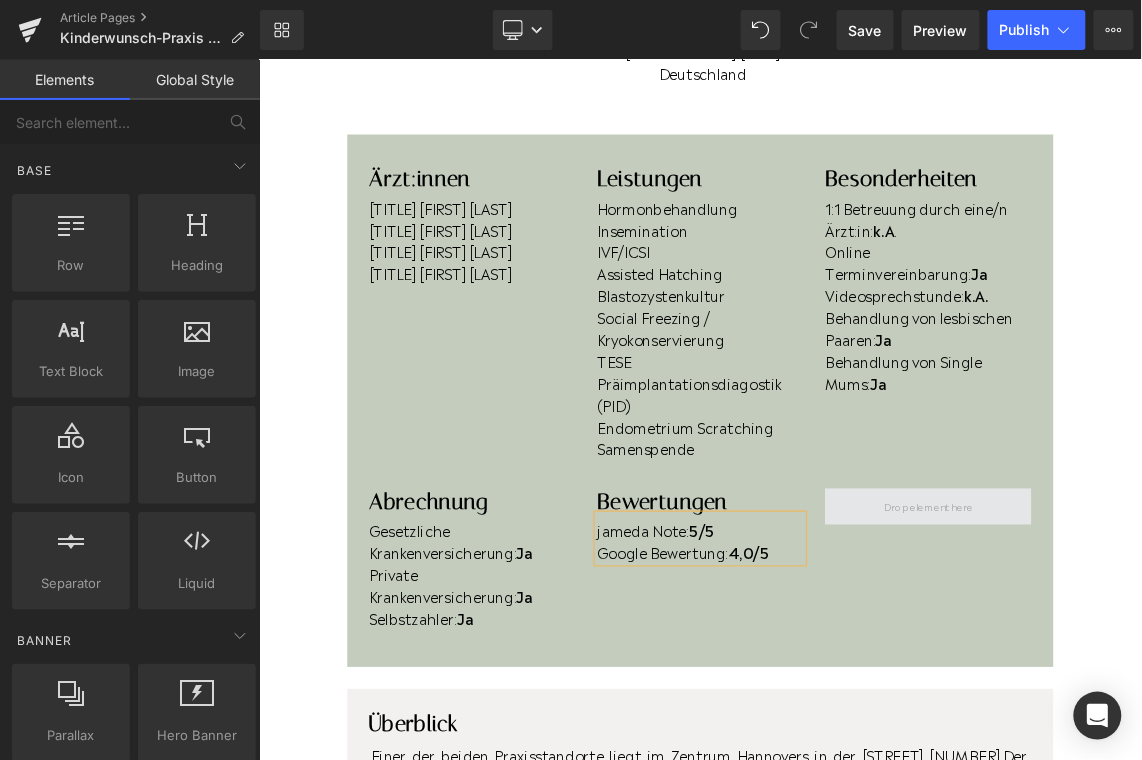 click at bounding box center (1175, 670) 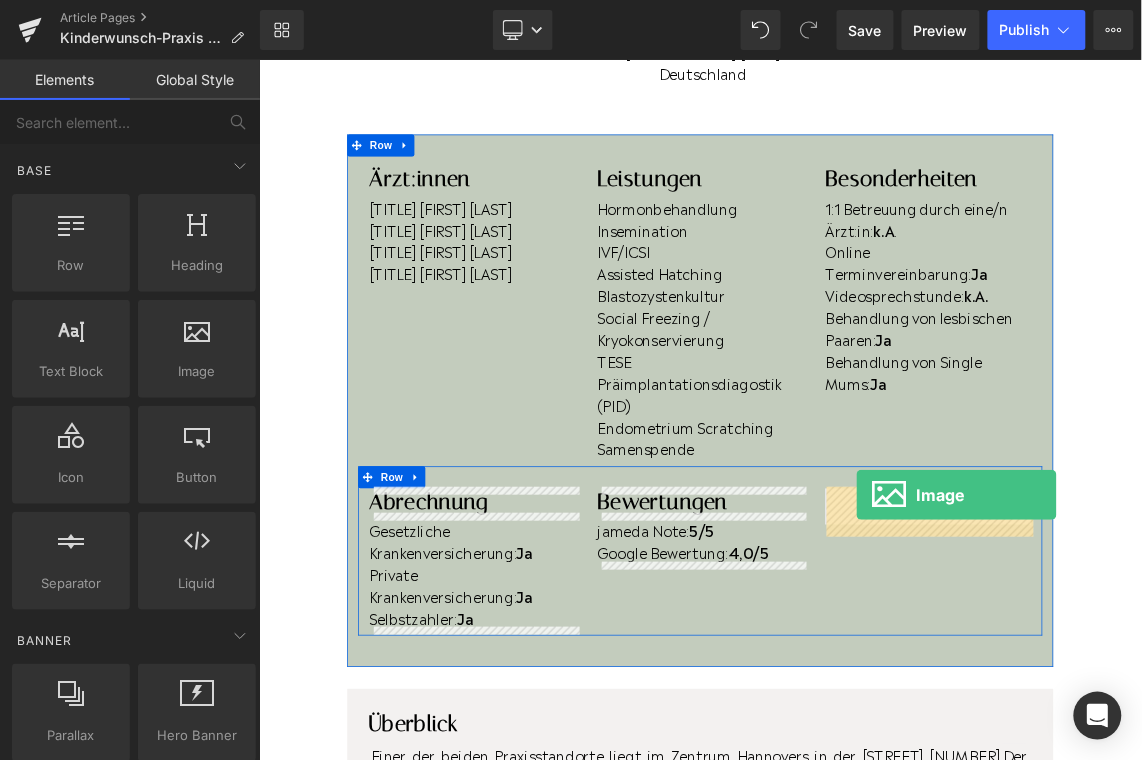 drag, startPoint x: 450, startPoint y: 402, endPoint x: 1080, endPoint y: 657, distance: 679.65063 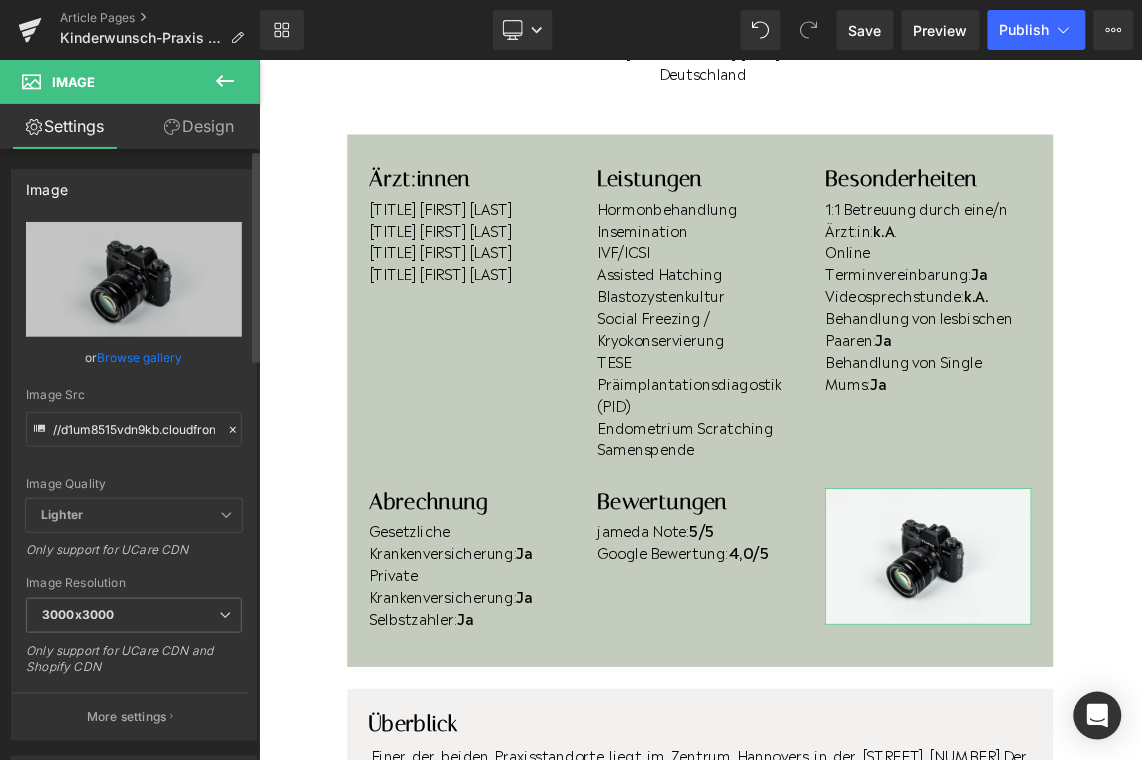 click on "Browse gallery" at bounding box center (140, 357) 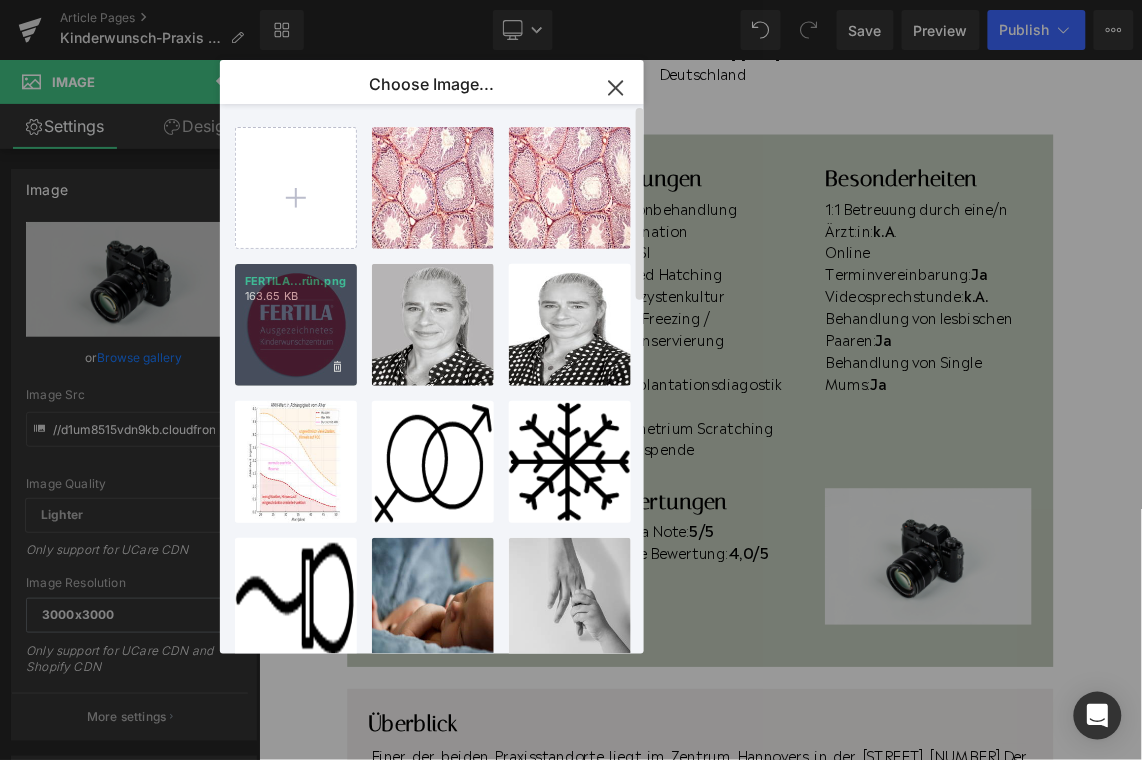 click on "FERTILA...rün.png 163.65 KB" at bounding box center [296, 325] 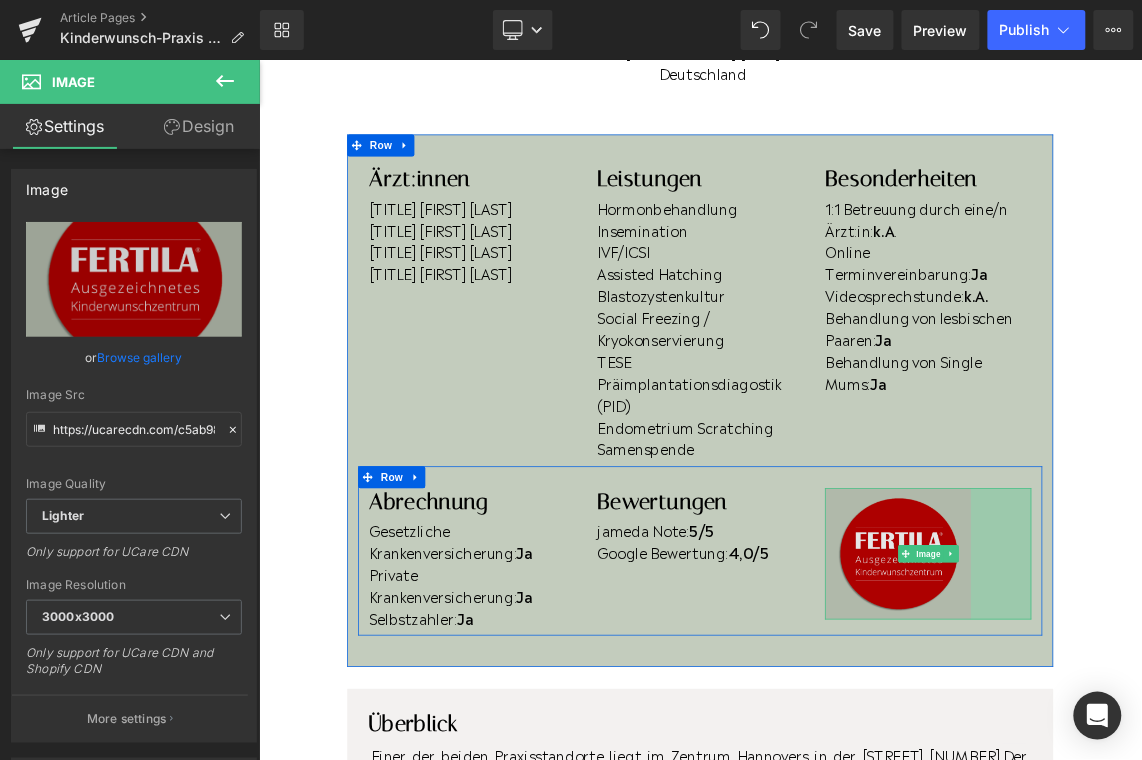 drag, startPoint x: 1316, startPoint y: 893, endPoint x: 1233, endPoint y: 762, distance: 155.08063 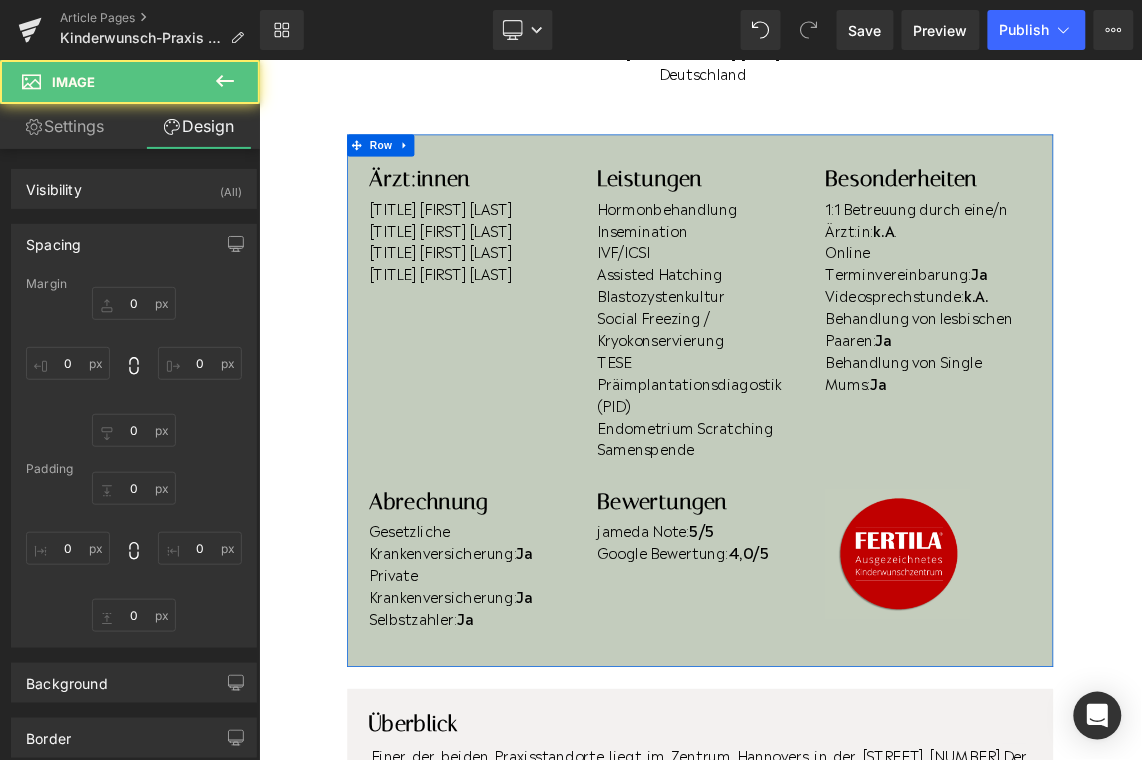 type on "0" 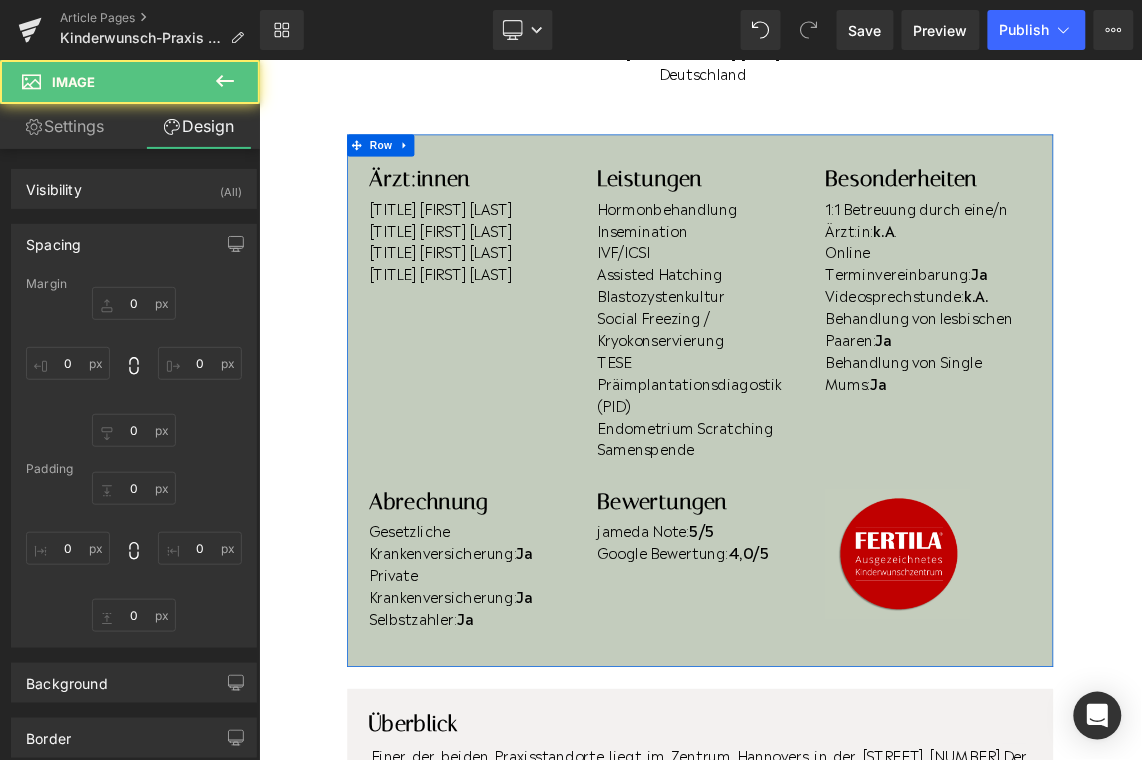 type on "0" 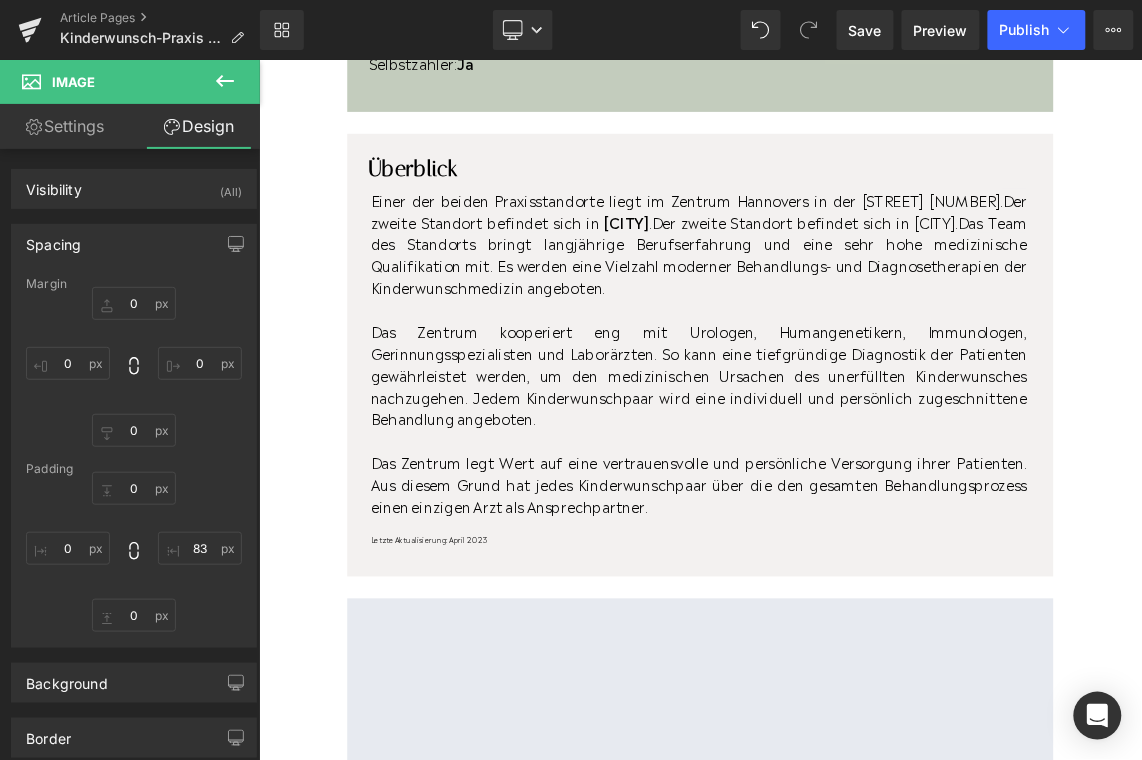scroll, scrollTop: 1276, scrollLeft: 0, axis: vertical 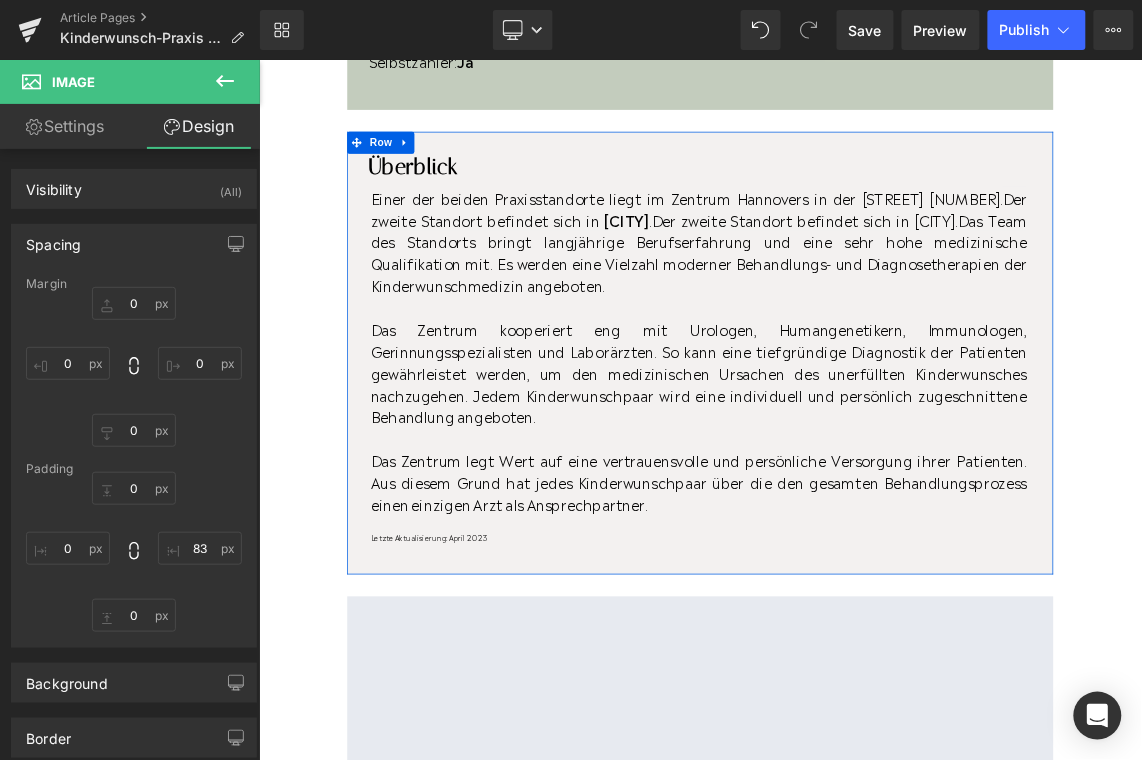 click at bounding box center (258, 59) 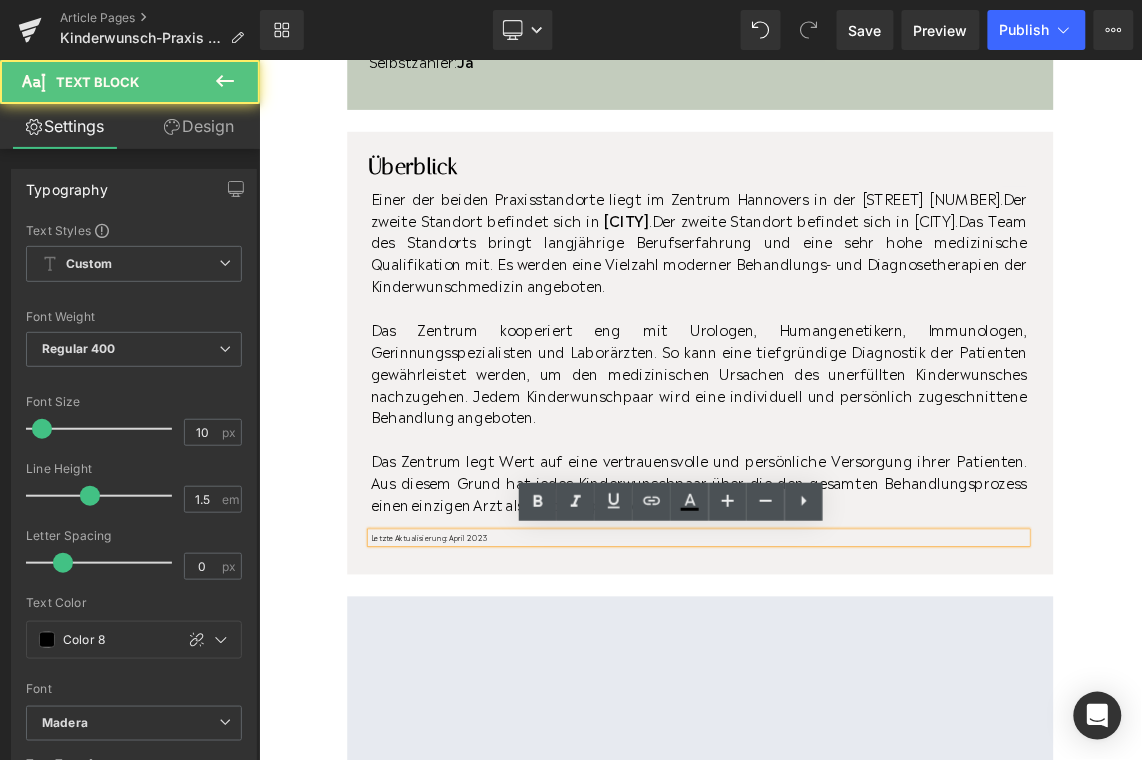 click on "Letzte Aktualisierung: April 2023" at bounding box center (861, 714) 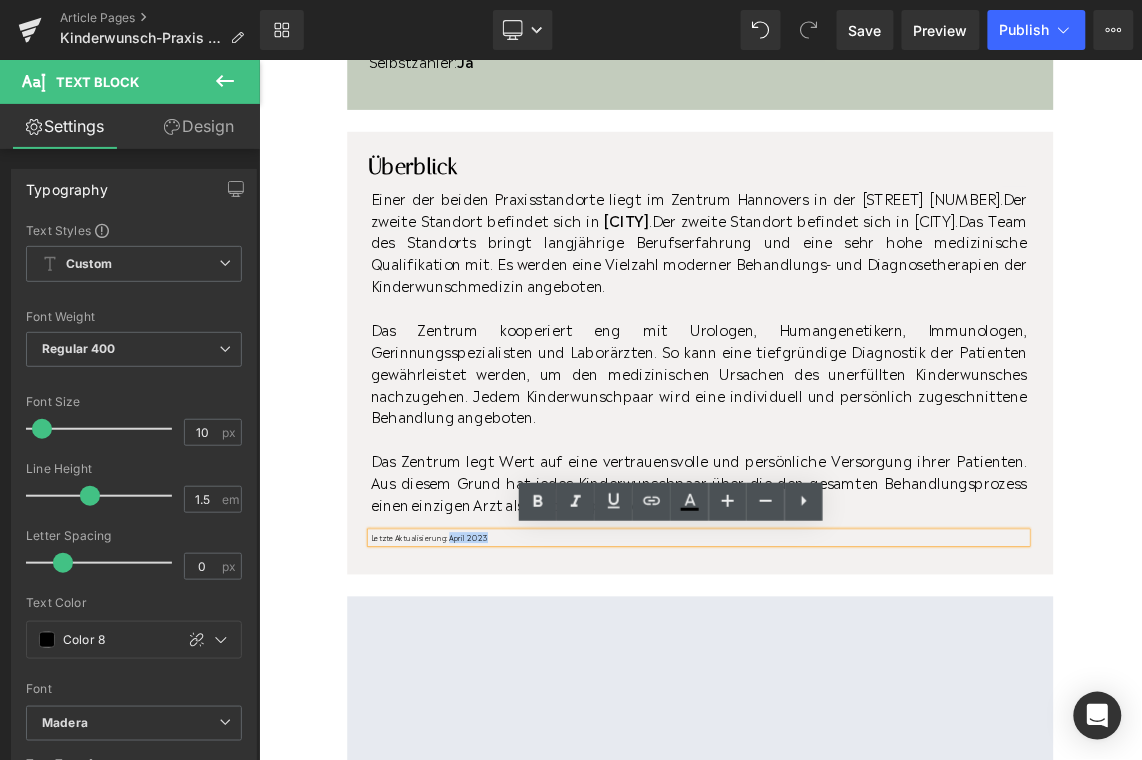 drag, startPoint x: 578, startPoint y: 711, endPoint x: 518, endPoint y: 714, distance: 60.074955 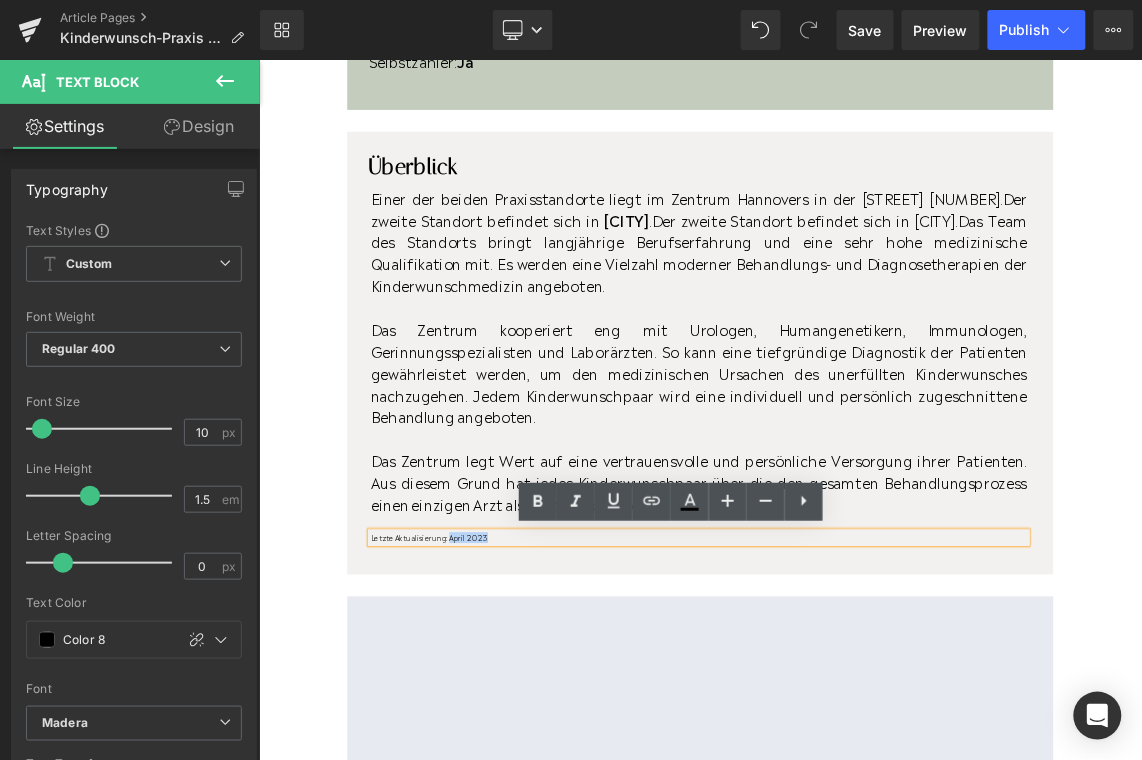 click on "Letzte Aktualisierung: April 2023" at bounding box center (861, 714) 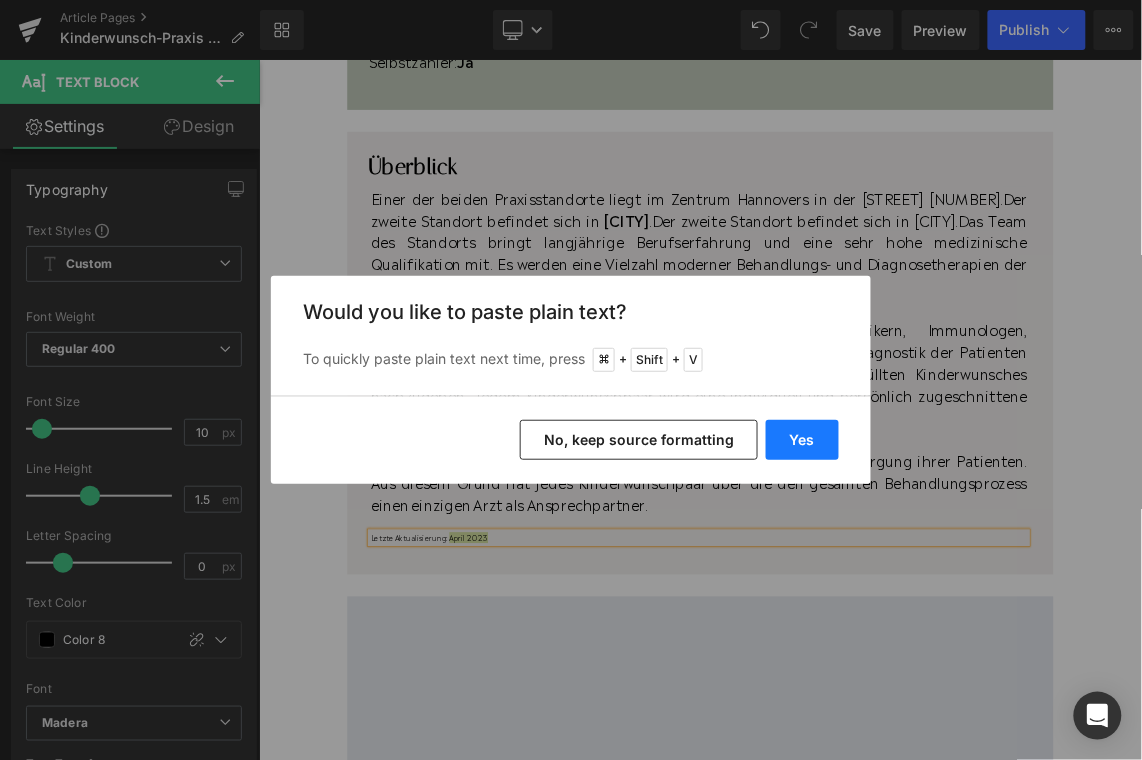 click on "Yes" at bounding box center (802, 440) 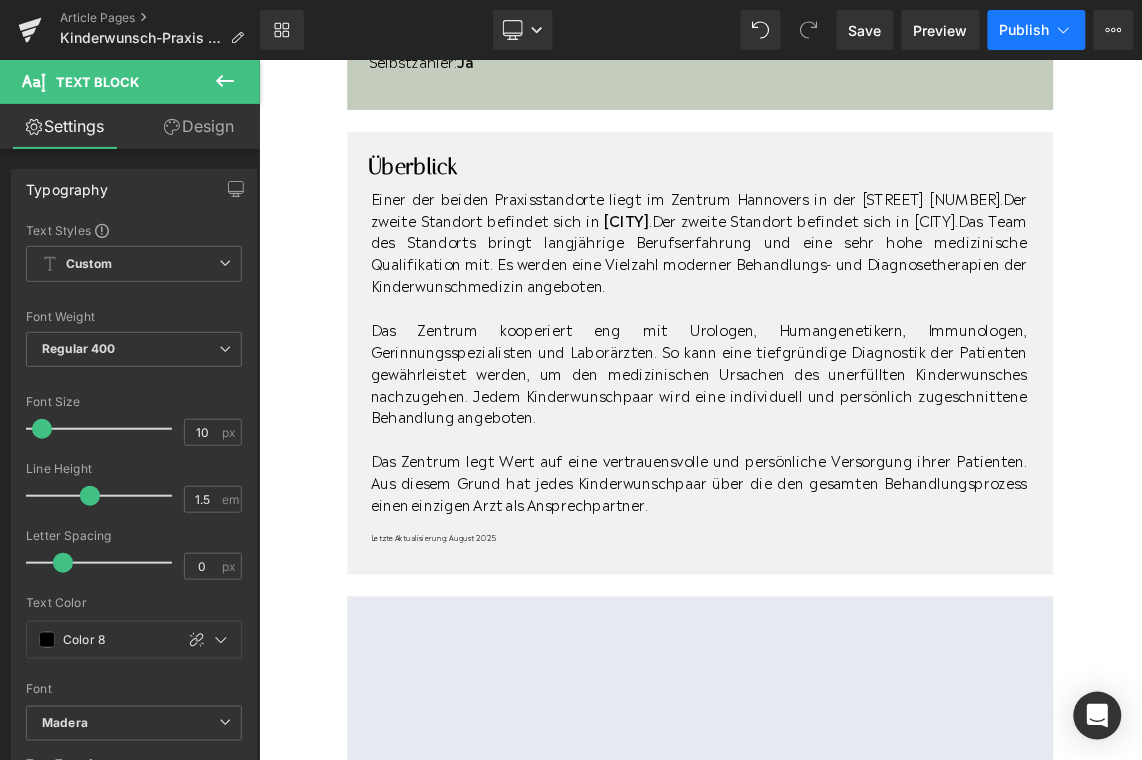 click on "Publish" at bounding box center (1037, 30) 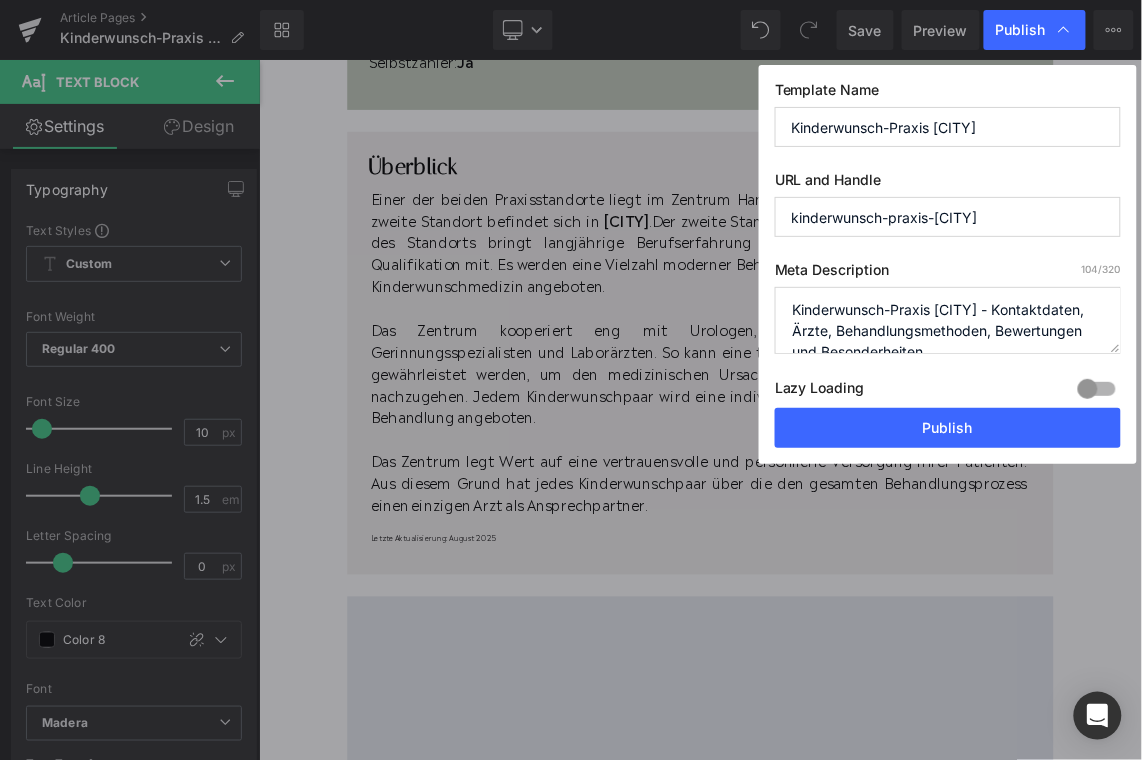 click on "Lazy Loading
Build
Upgrade plan to unlock" at bounding box center [948, 391] 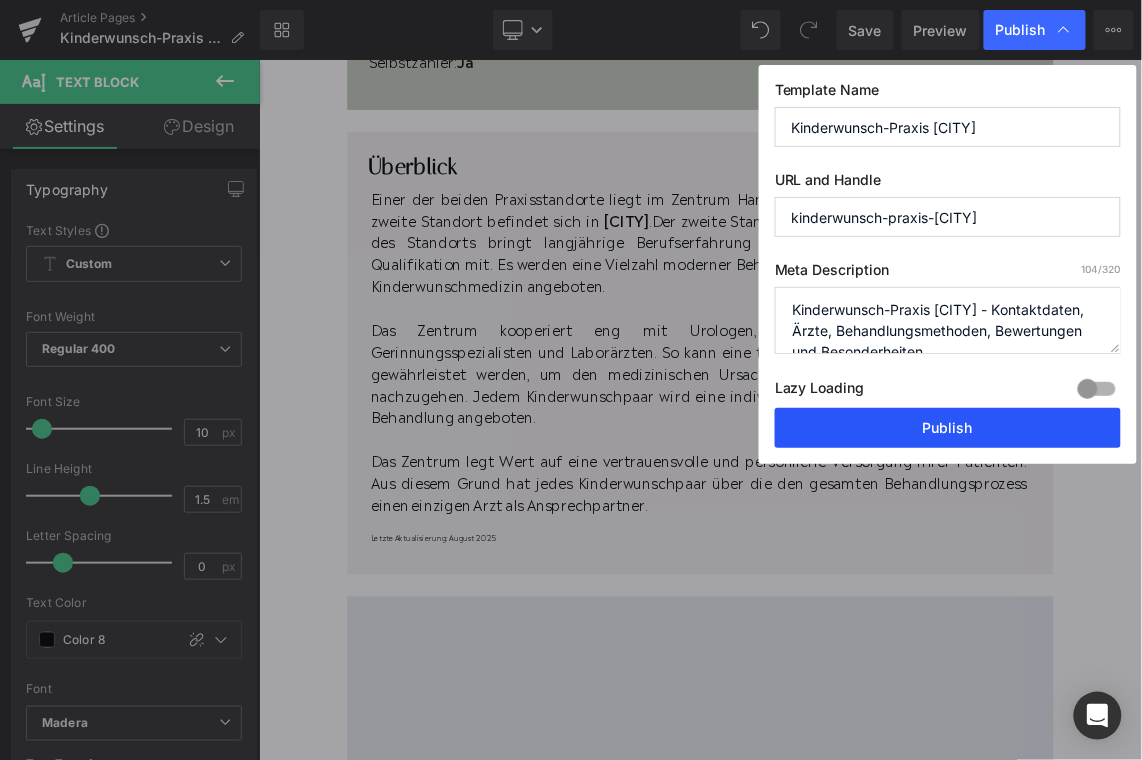 click on "Publish" at bounding box center (948, 428) 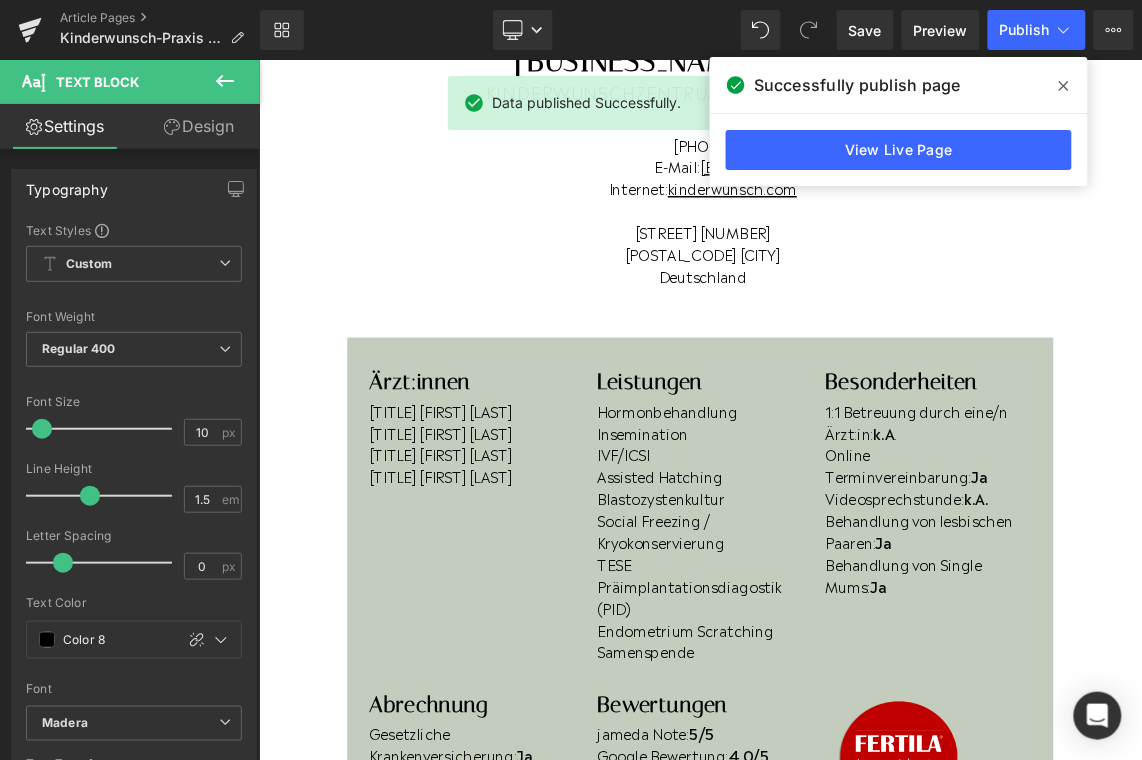 scroll, scrollTop: 237, scrollLeft: 0, axis: vertical 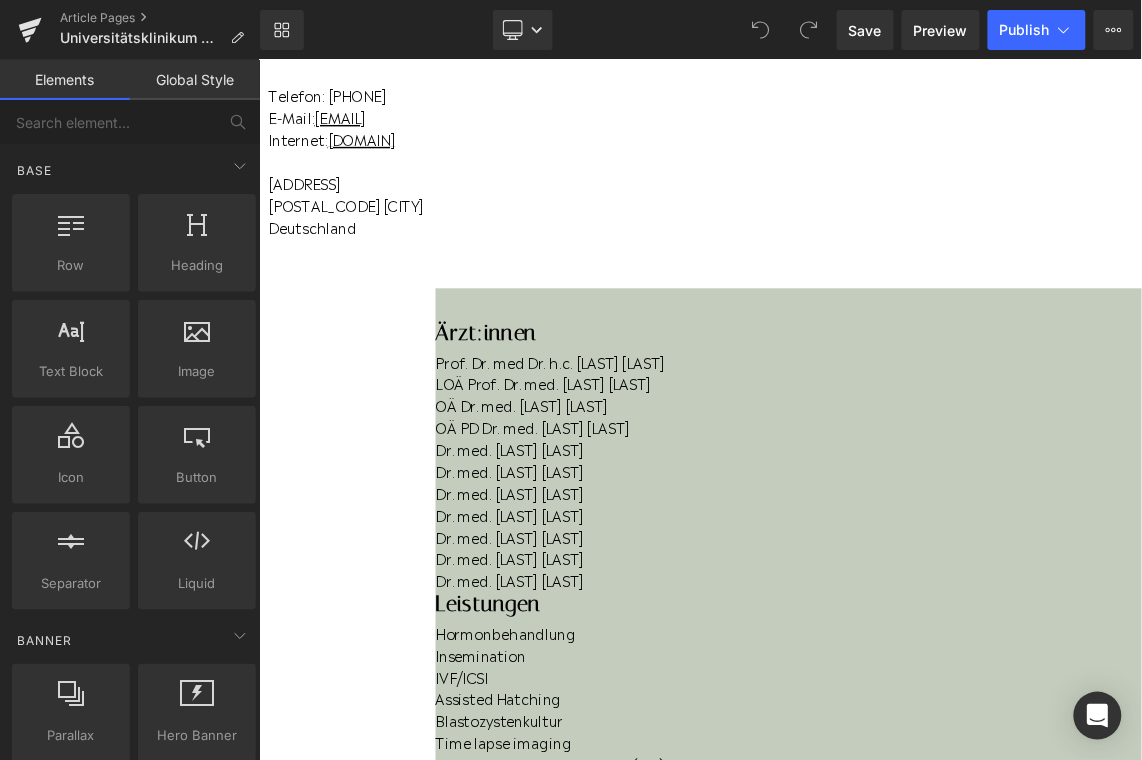 click on "Dr. med. [LAST] [LAST]" at bounding box center [984, 592] 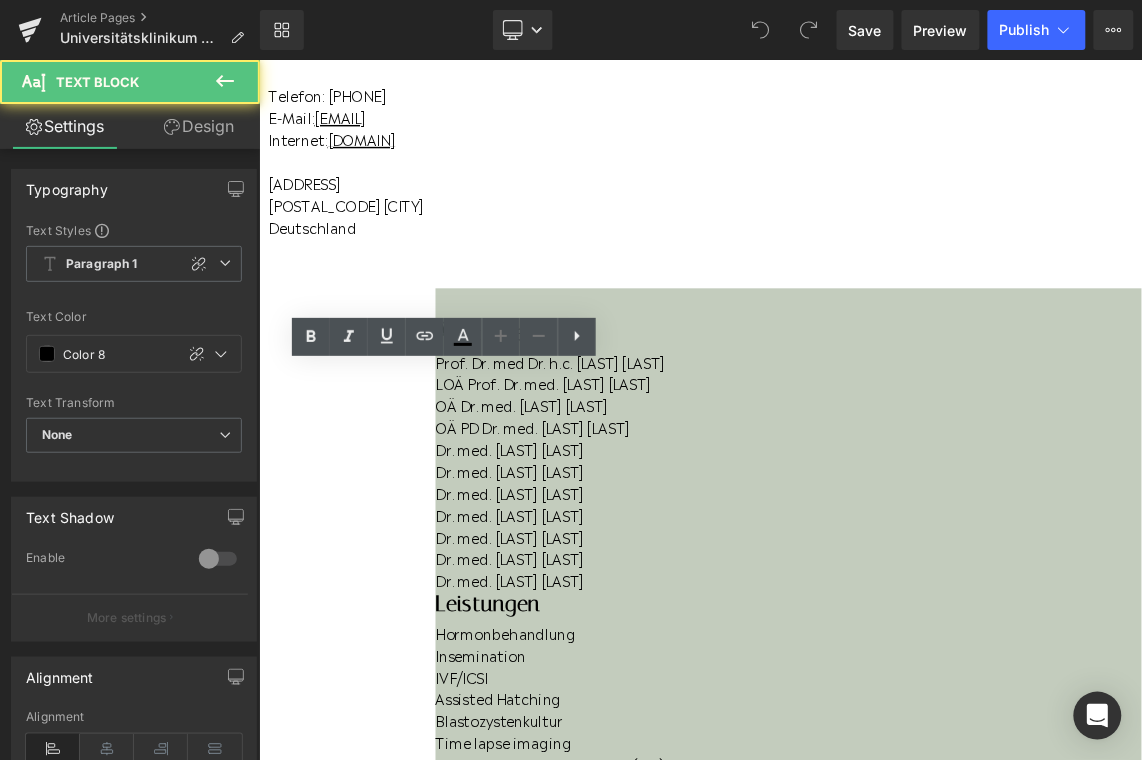 click on "Dr. med. [LAST] [LAST]" at bounding box center (984, 592) 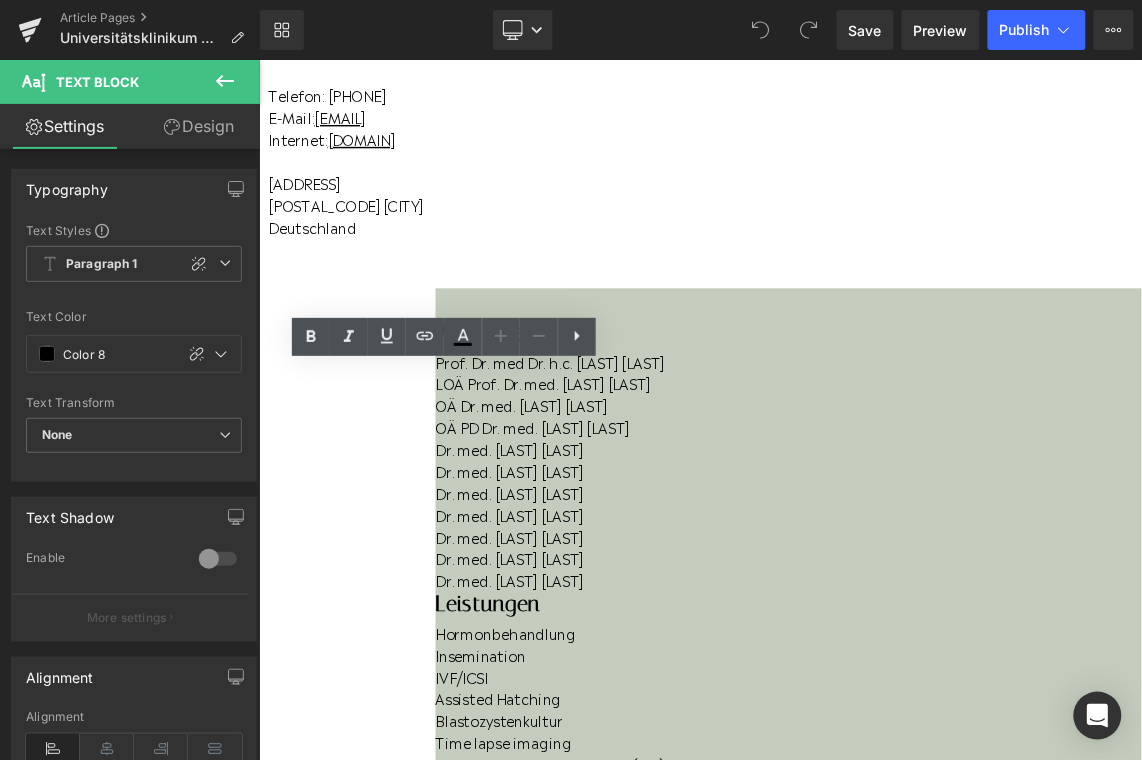 type 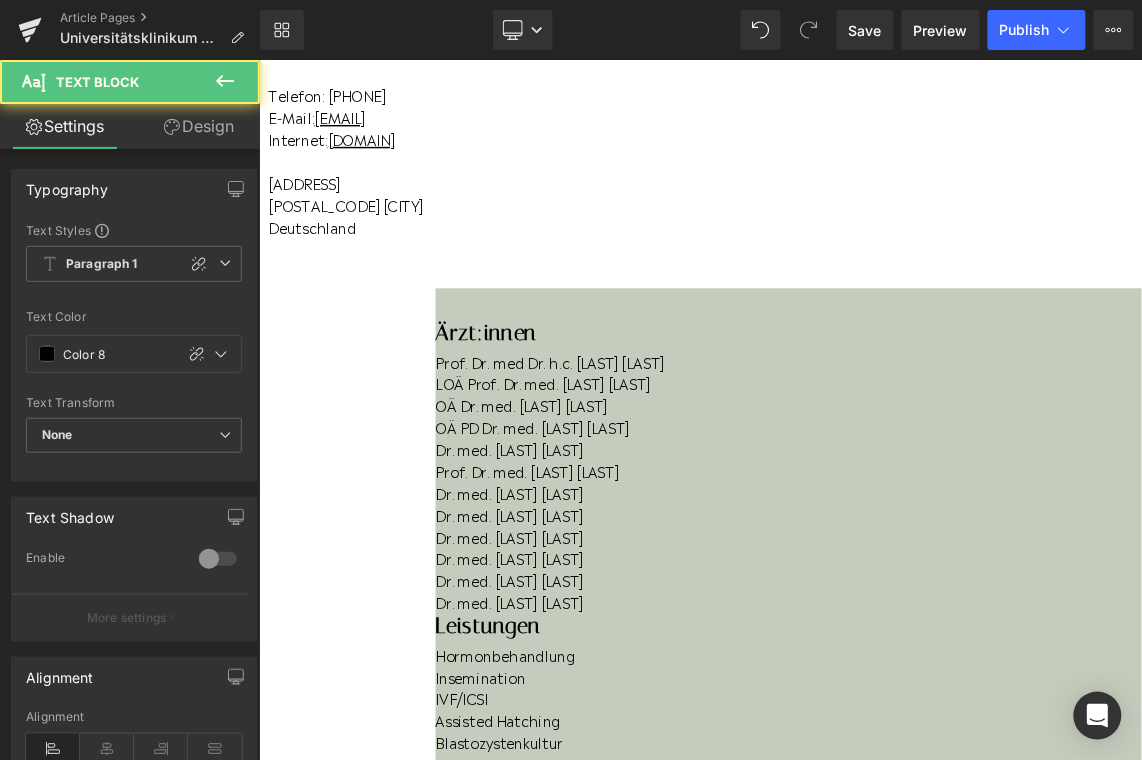 click on "Dr. med. [LAST] [LAST]" at bounding box center [984, 802] 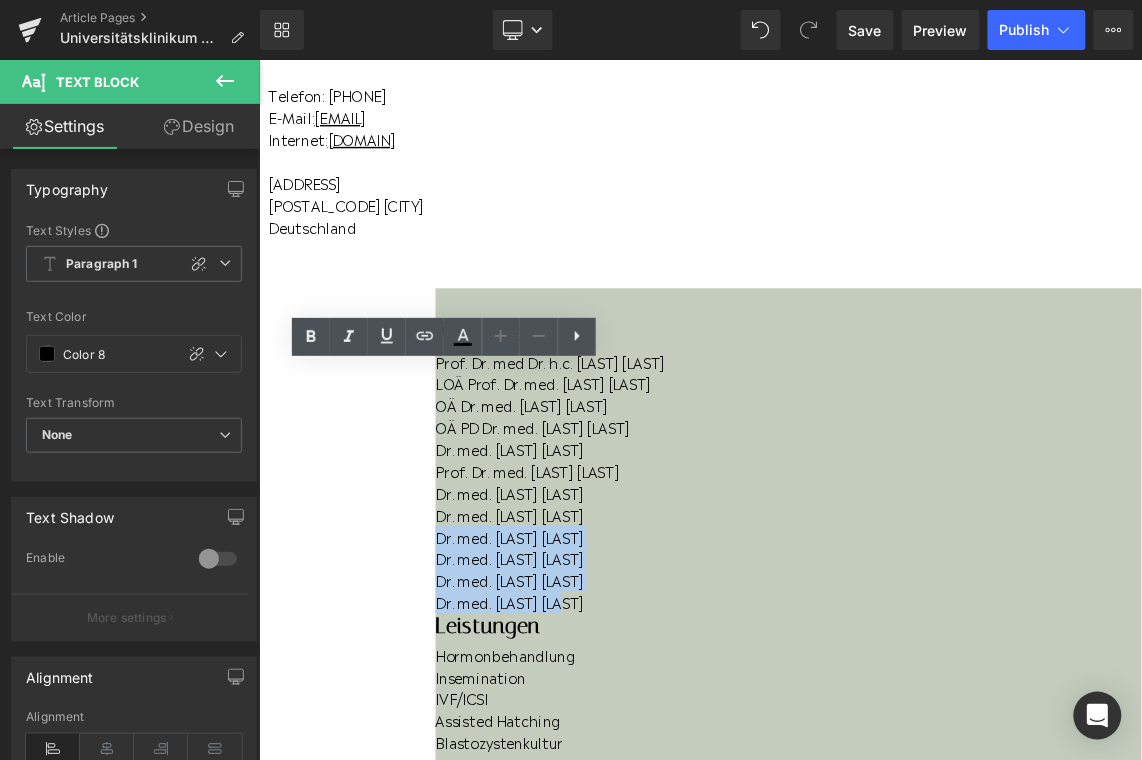 drag, startPoint x: 611, startPoint y: 925, endPoint x: 414, endPoint y: 811, distance: 227.60712 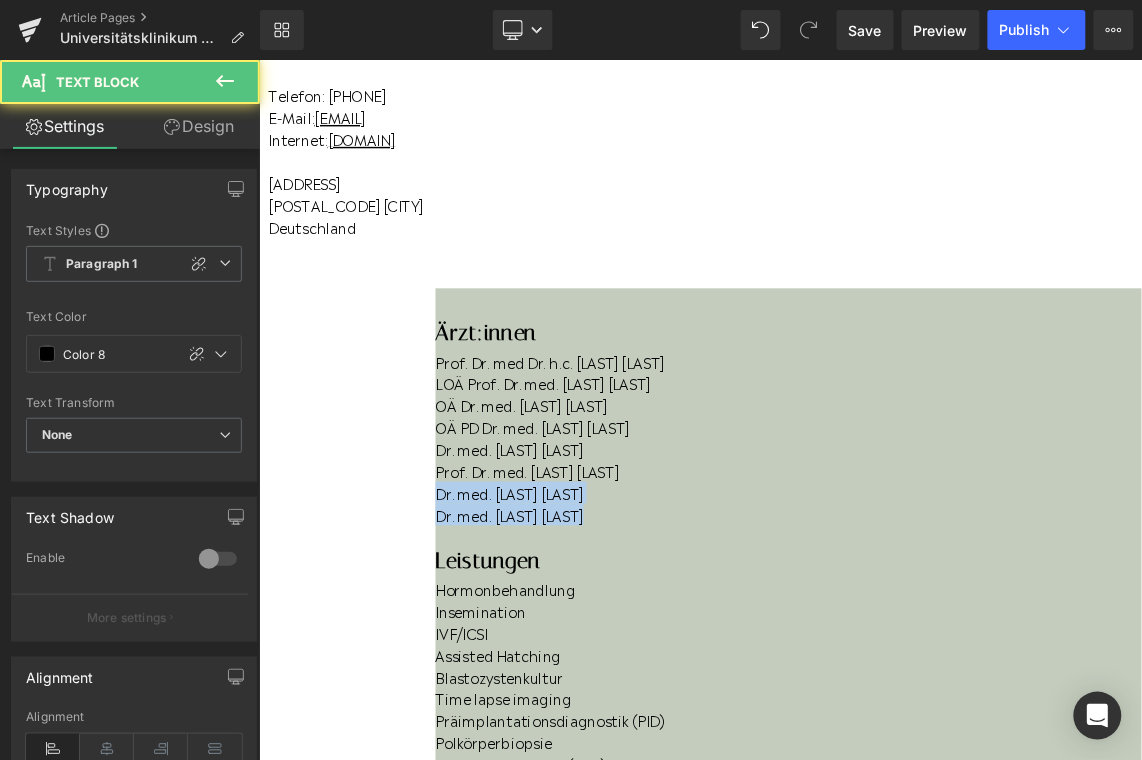drag, startPoint x: 653, startPoint y: 777, endPoint x: 389, endPoint y: 750, distance: 265.37708 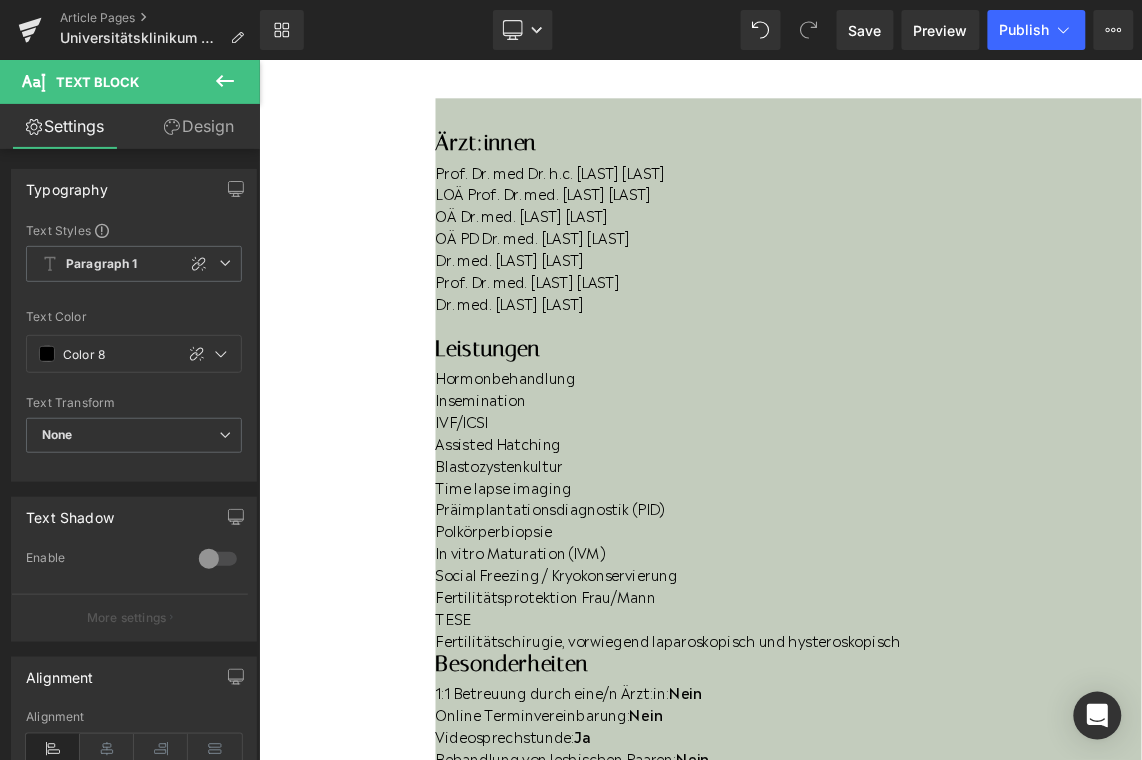 scroll, scrollTop: 566, scrollLeft: 0, axis: vertical 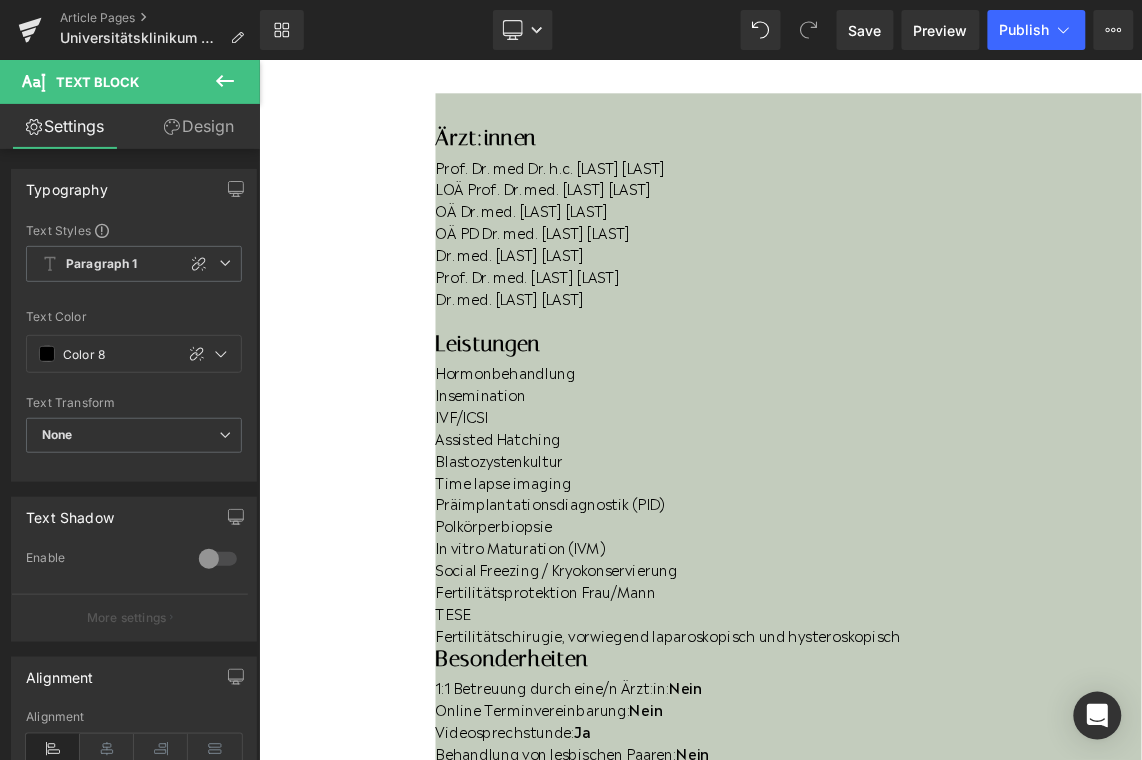 click on "Behandlung von lesbischen Paaren:  Nein" at bounding box center [984, 1009] 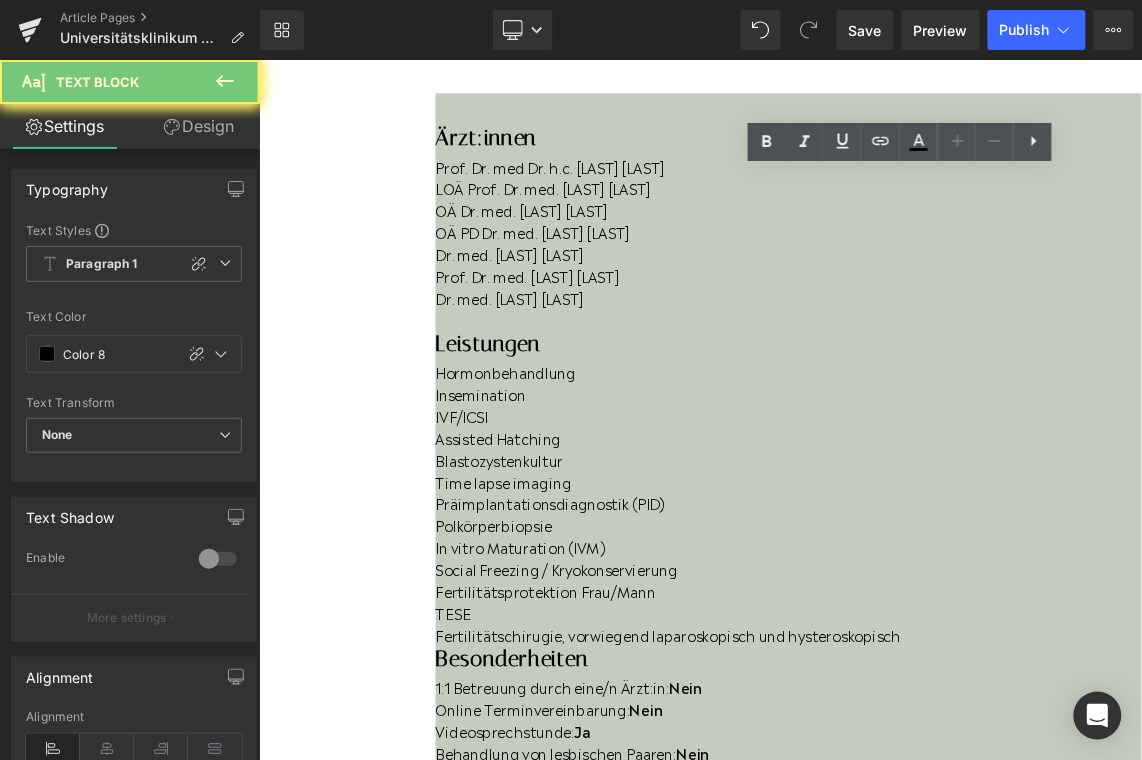 click on "Behandlung von lesbischen Paaren:  Nein" at bounding box center (984, 1009) 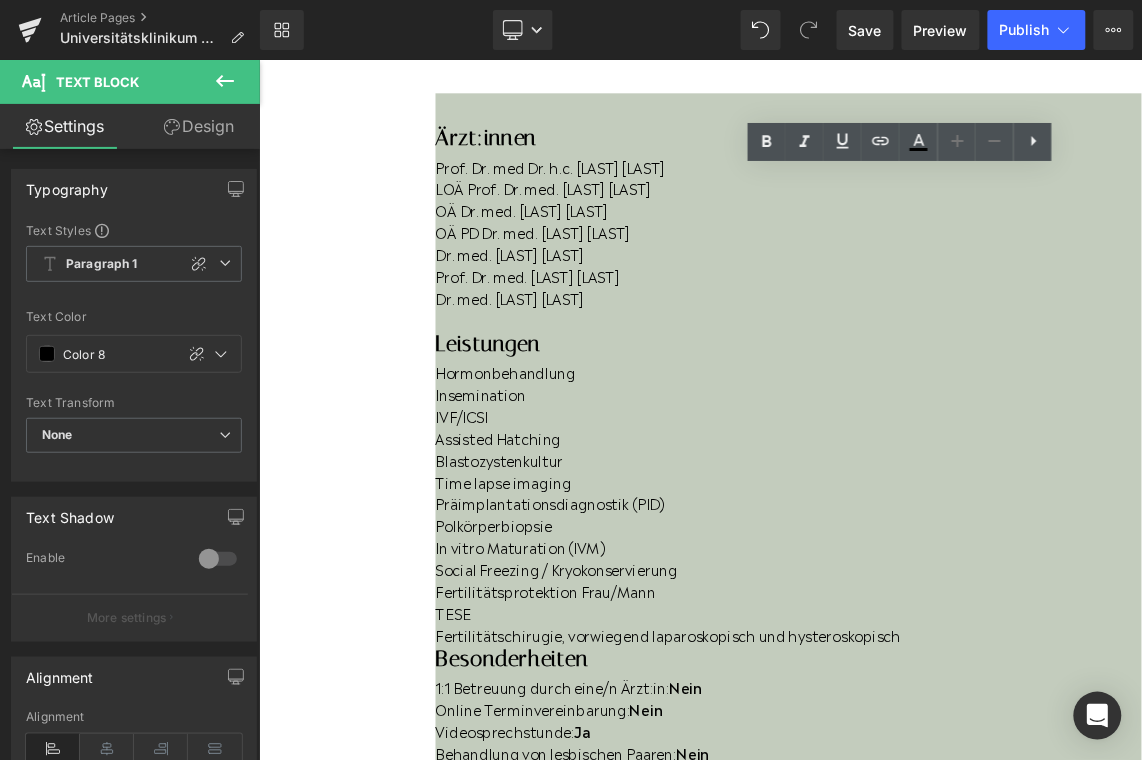 type 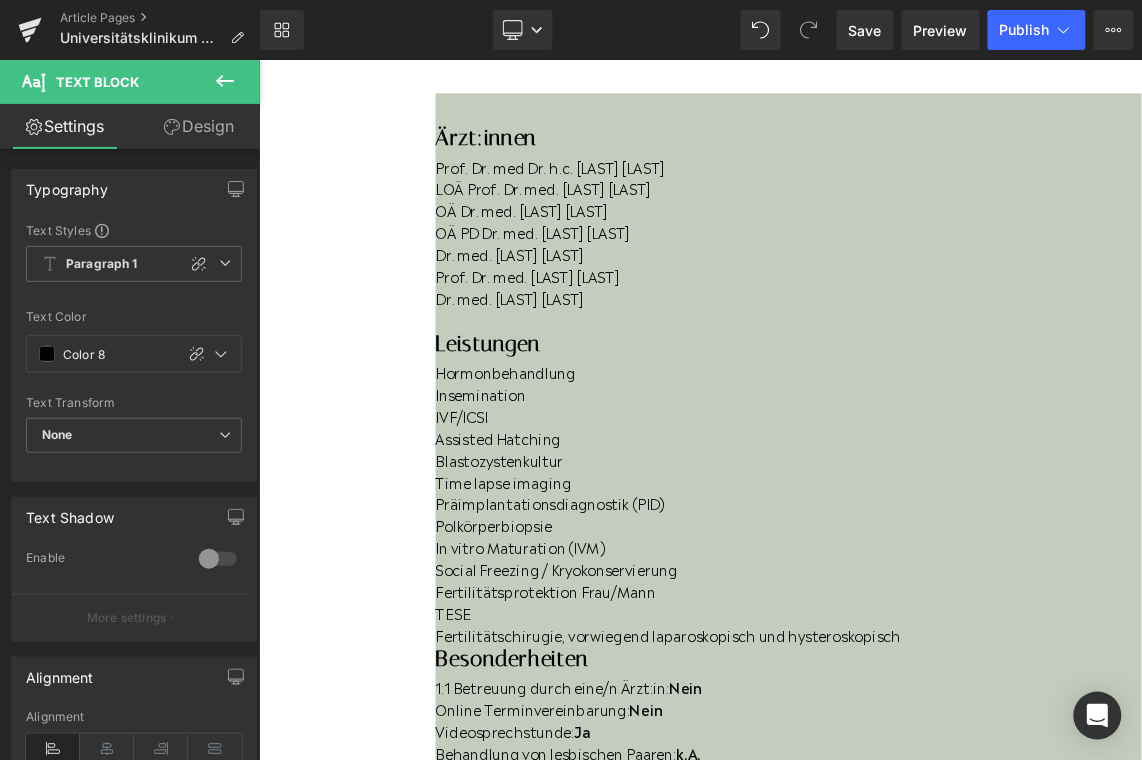 click on "Behandlung von Single Mums:  Nein" at bounding box center [984, 1039] 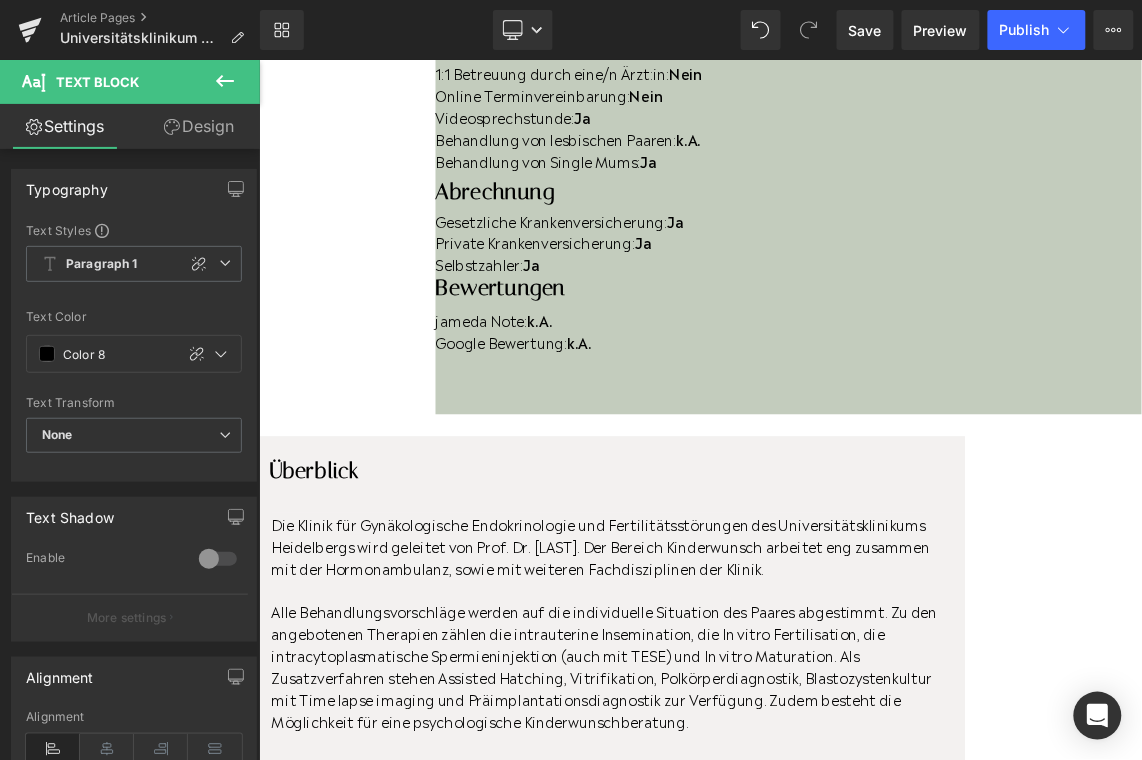 scroll, scrollTop: 1468, scrollLeft: 0, axis: vertical 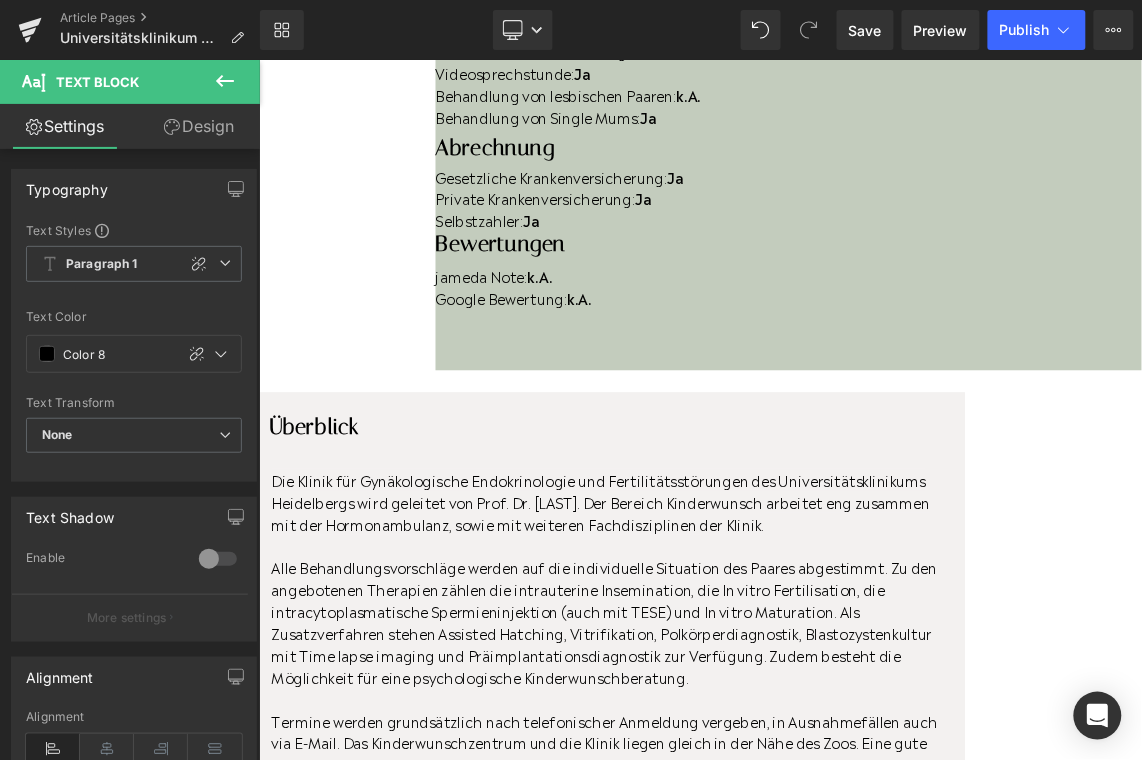 click on "Letzte Aktualisierung: September 2024" at bounding box center (740, 1131) 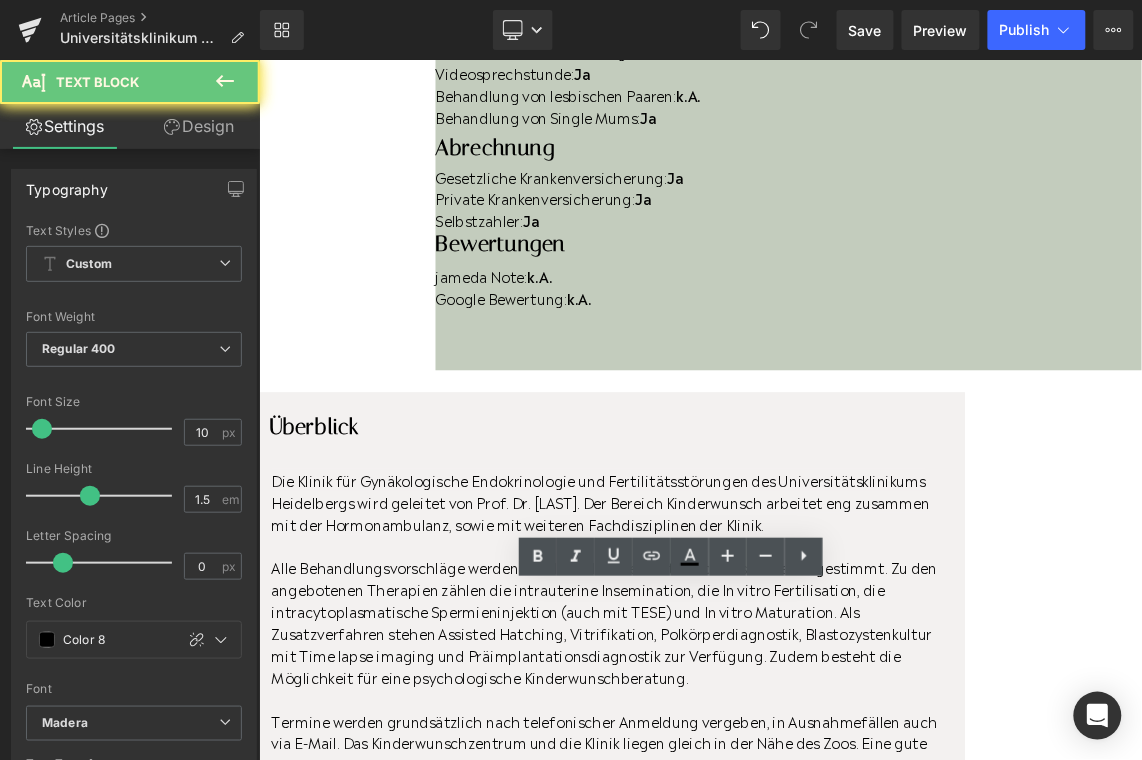 click on "Letzte Aktualisierung: September 2024" at bounding box center [740, 1131] 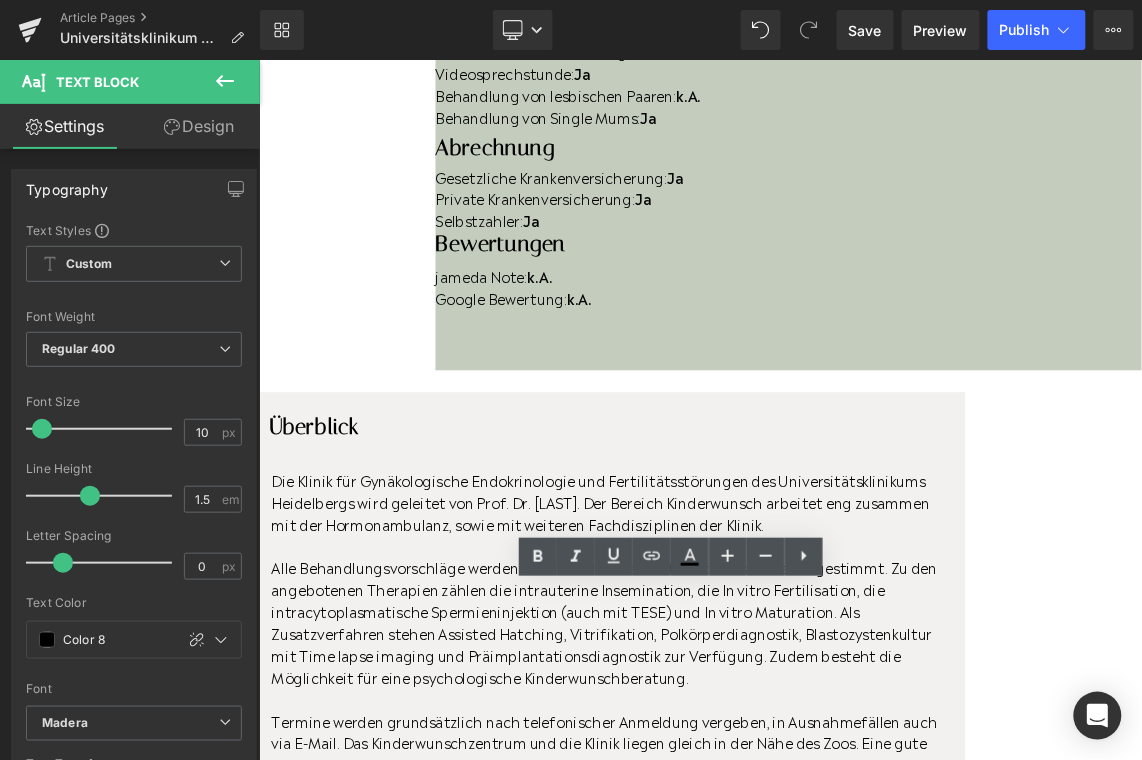 drag, startPoint x: 602, startPoint y: 785, endPoint x: 518, endPoint y: 785, distance: 84 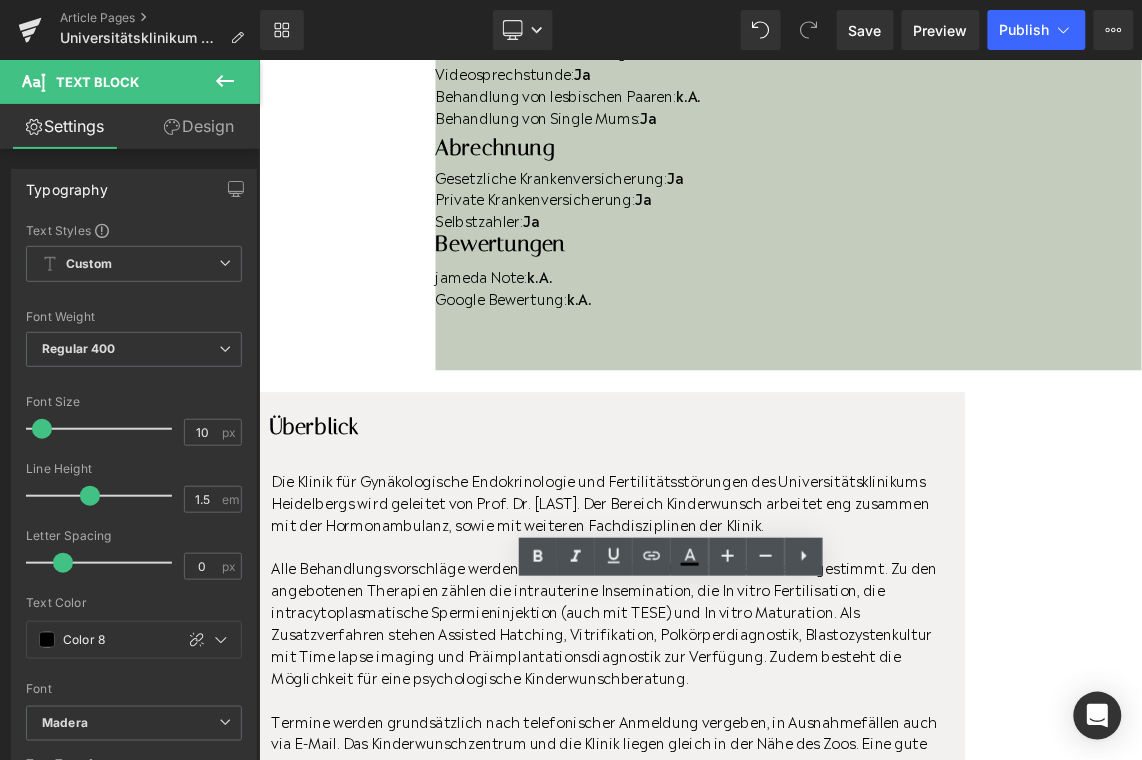 click on "Letzte Aktualisierung: September 2024" at bounding box center (740, 1131) 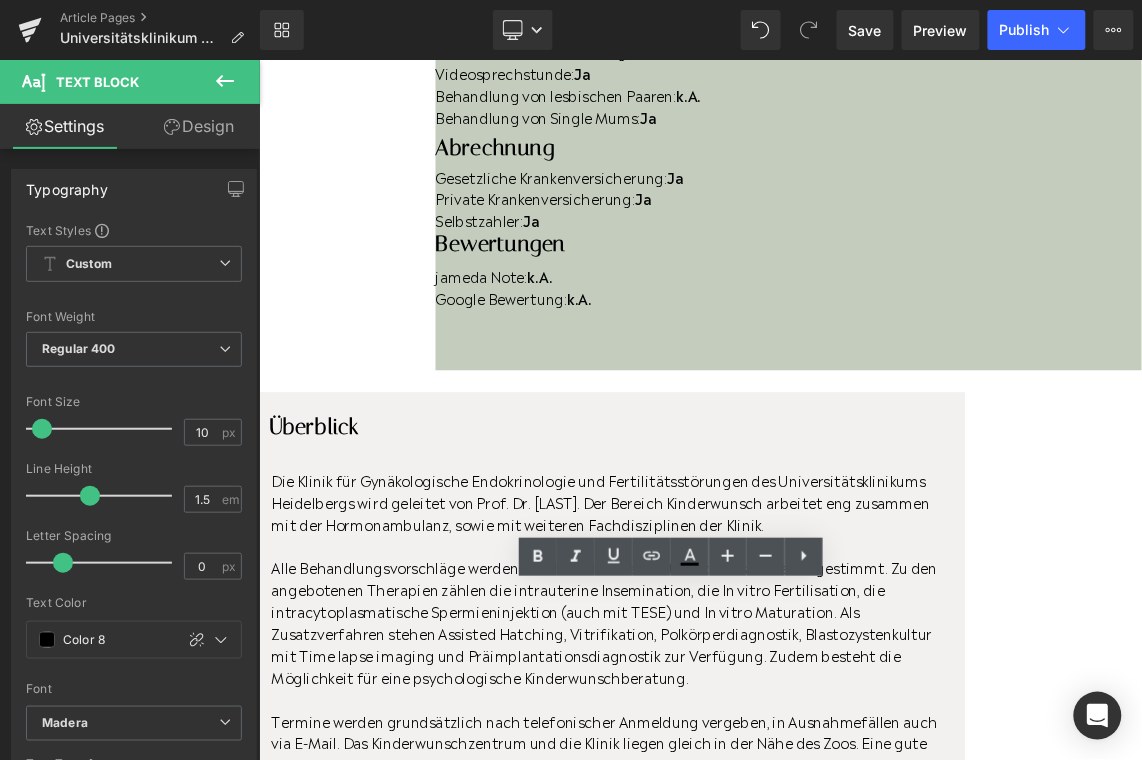 type 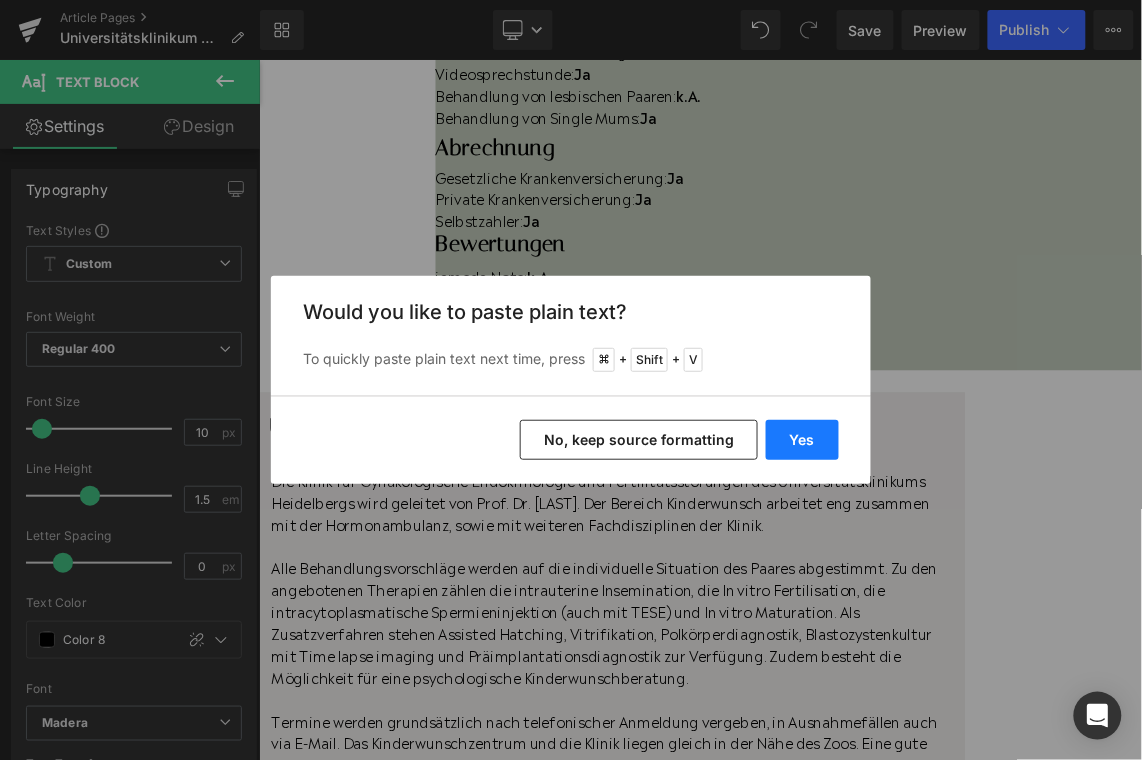 click on "Yes" at bounding box center (802, 440) 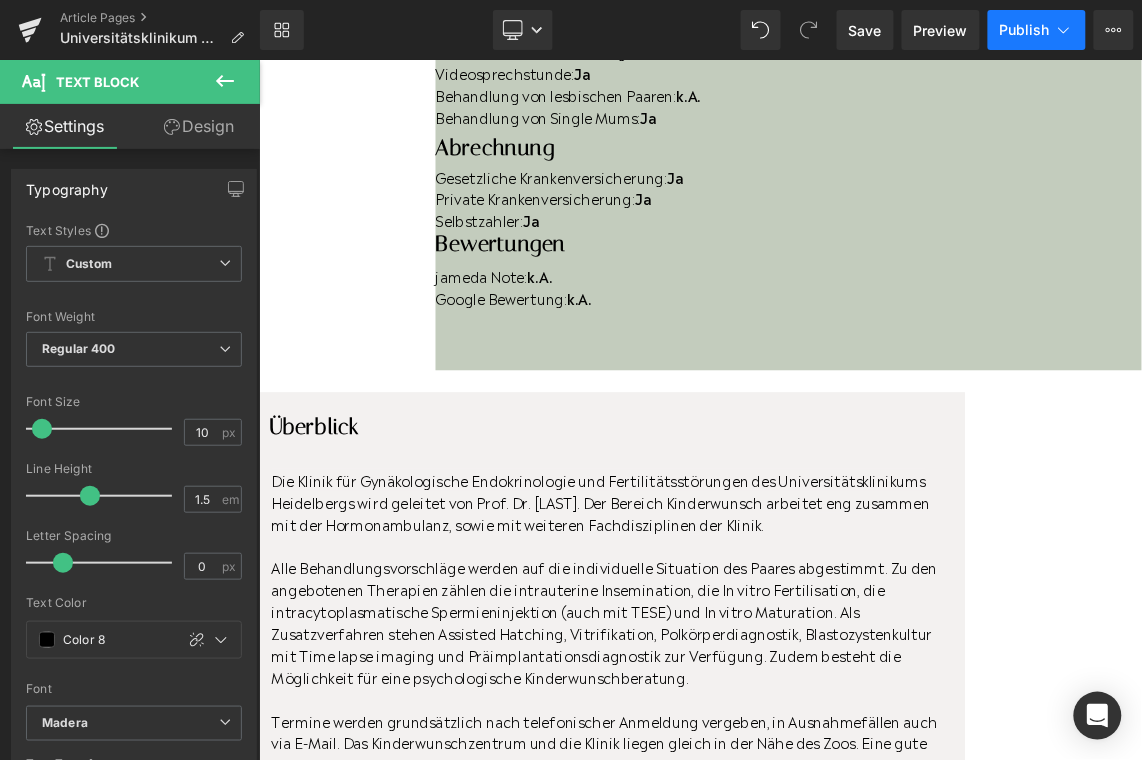 click on "Publish" at bounding box center (1025, 30) 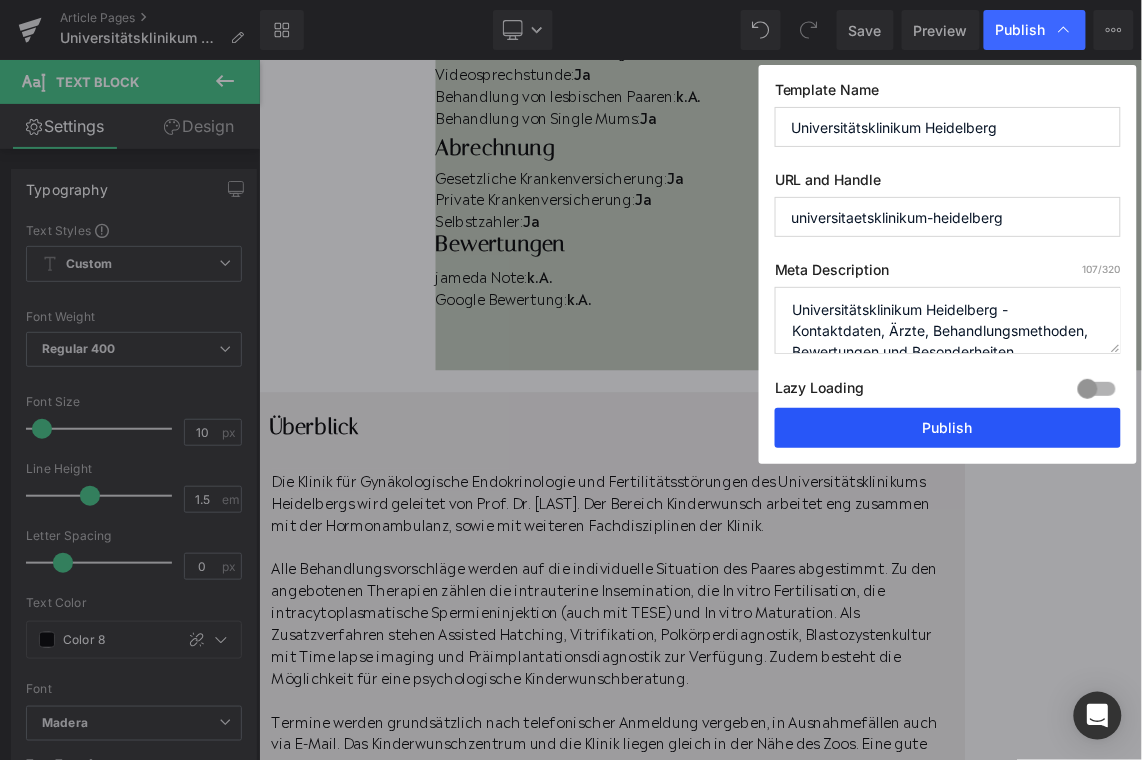 click on "Publish" at bounding box center [948, 428] 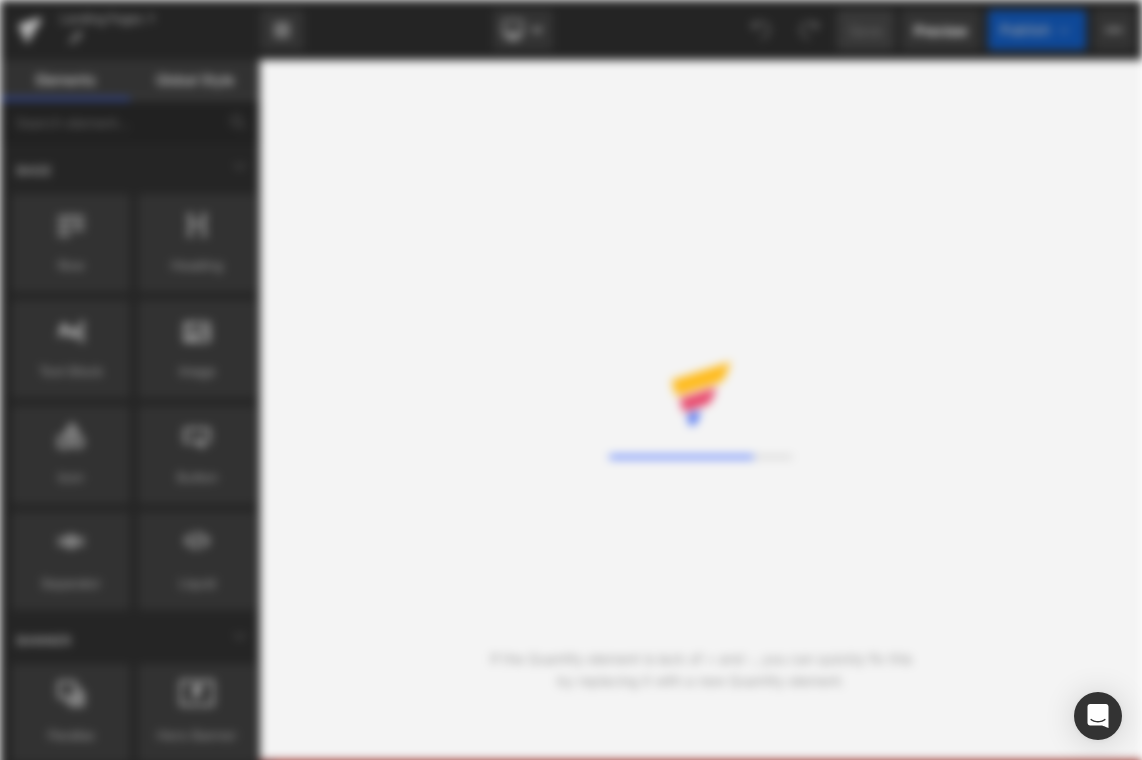 scroll, scrollTop: 0, scrollLeft: 0, axis: both 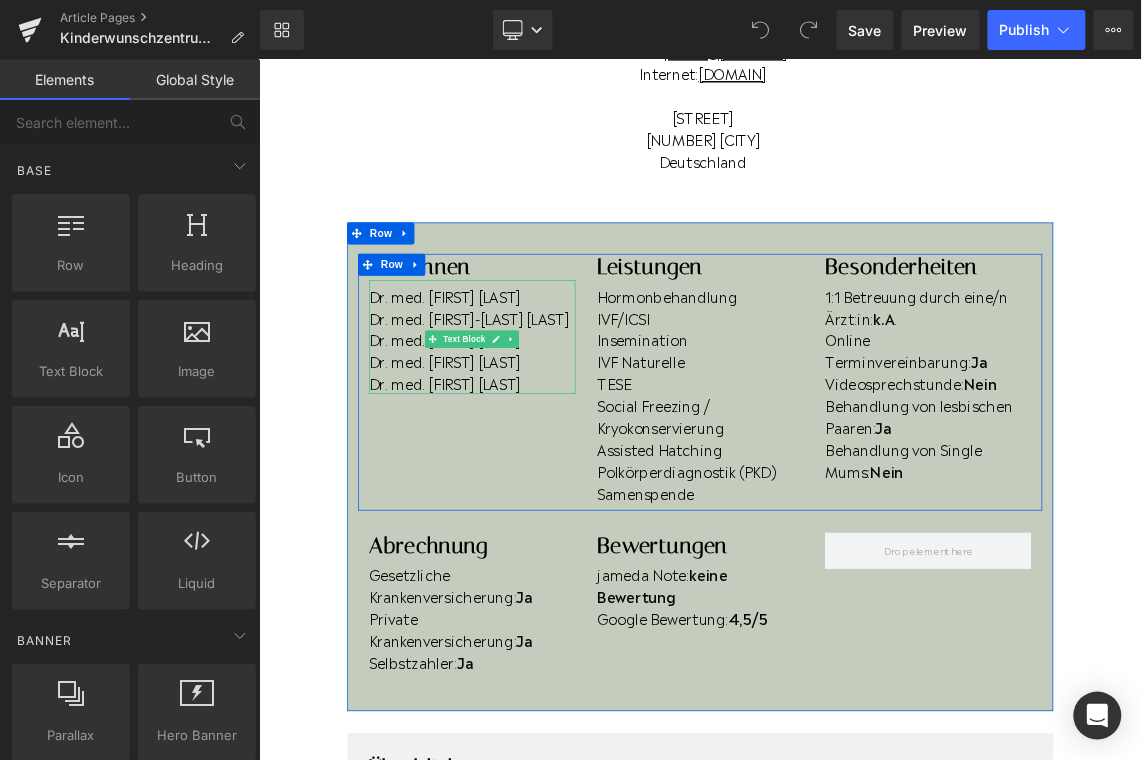 click on "Dr. med. Janina Bartels" at bounding box center (550, 502) 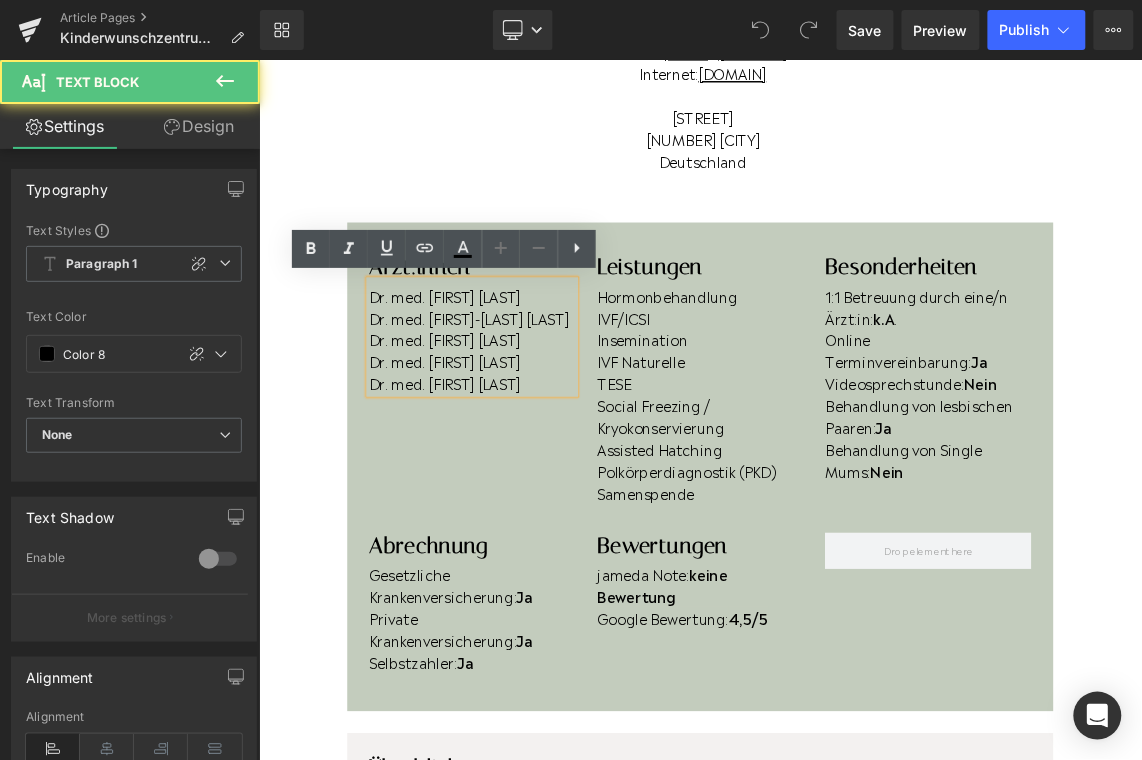 click on "Dr. med. Janina Bartels" at bounding box center [550, 502] 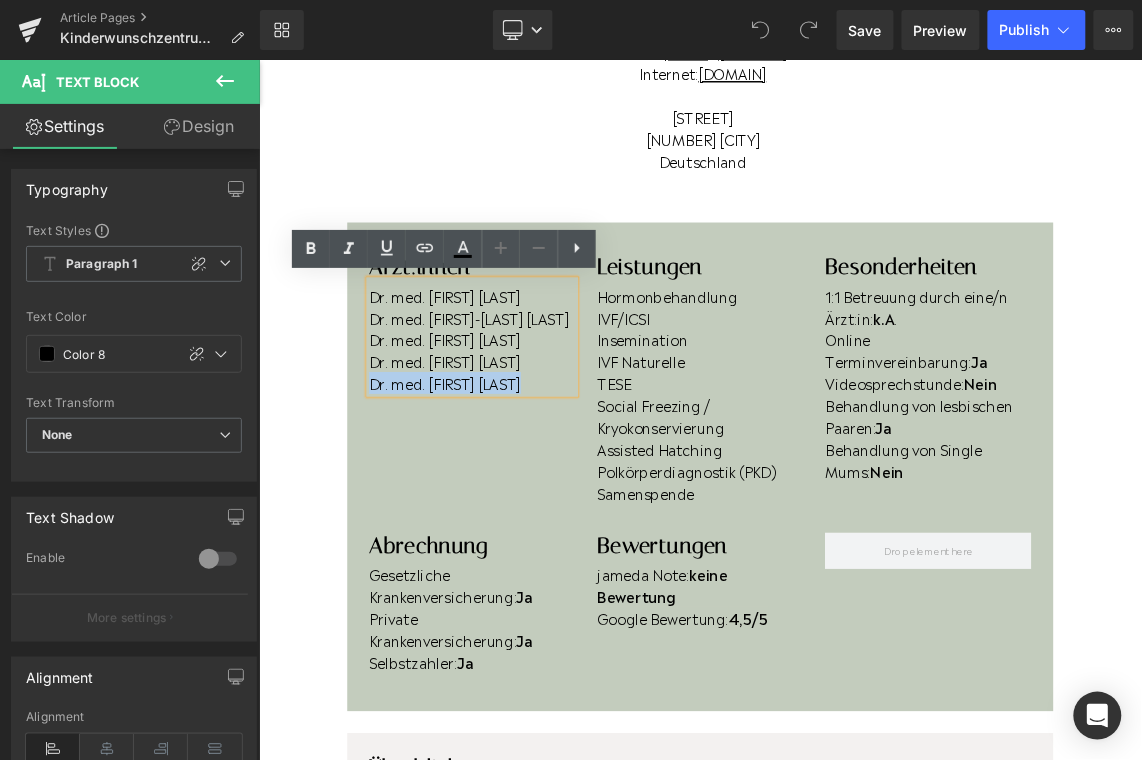 drag, startPoint x: 631, startPoint y: 505, endPoint x: 369, endPoint y: 507, distance: 262.00763 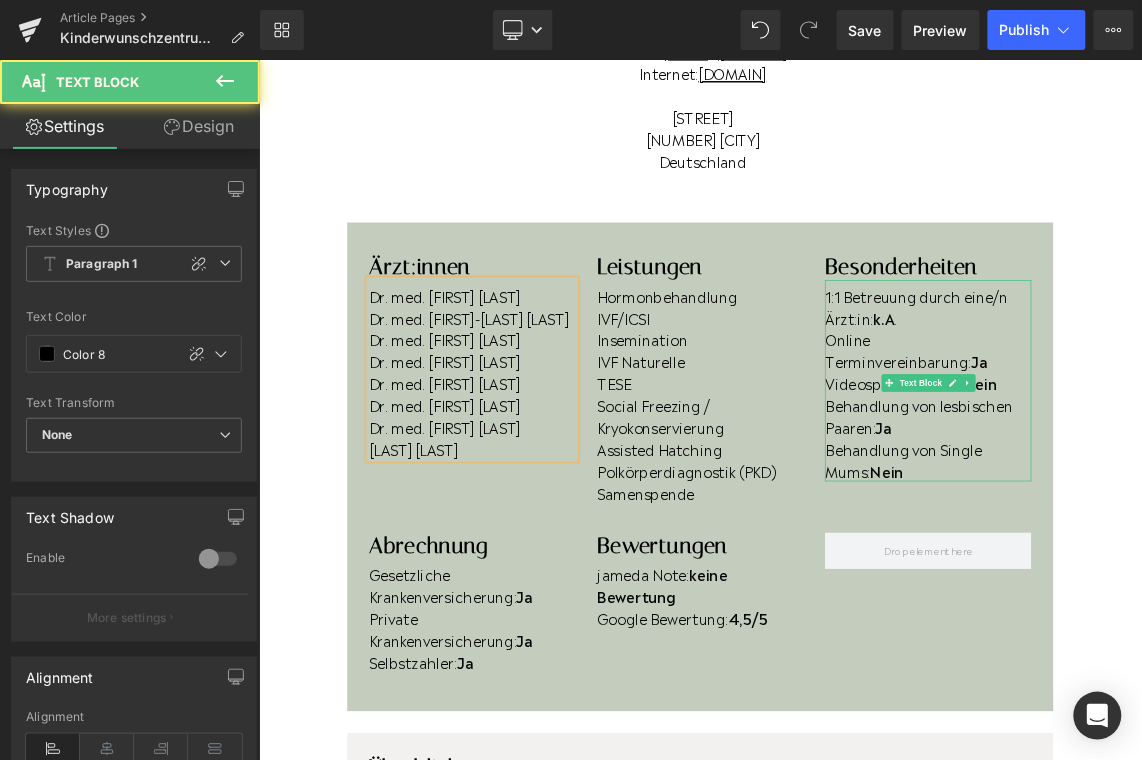 click on "Behandlung von Single Mums:  Nein" at bounding box center (1175, 607) 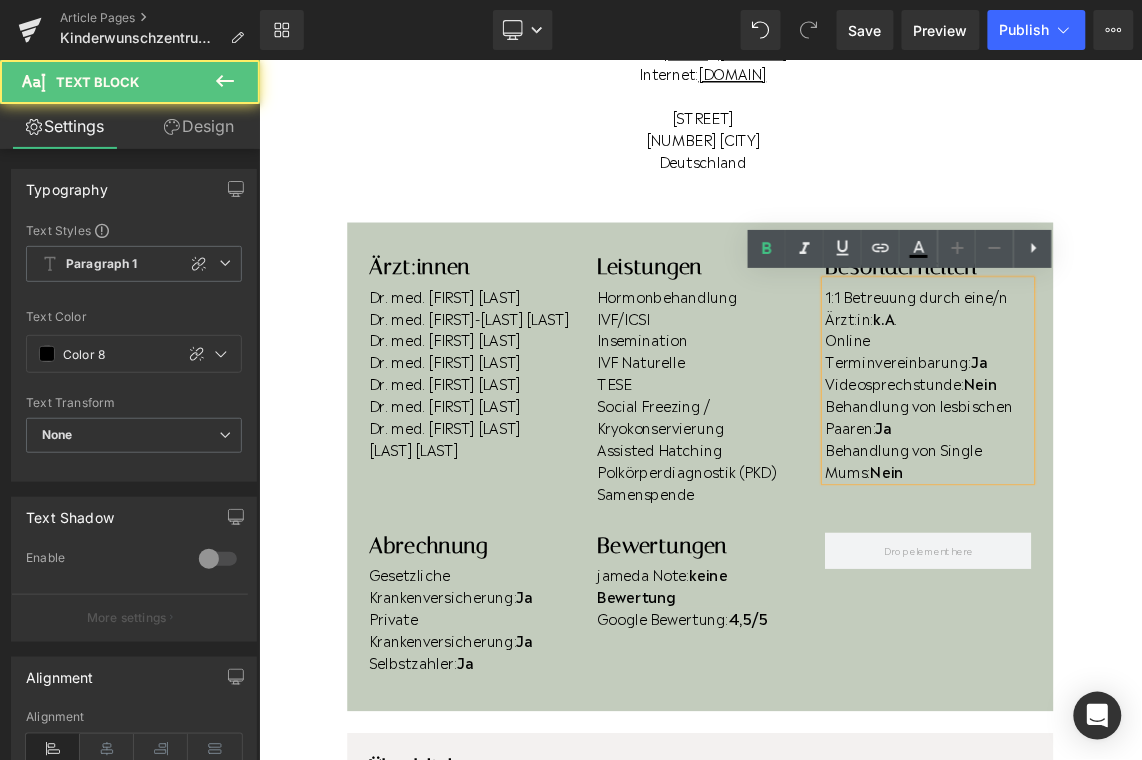 click on "Behandlung von Single Mums:  Nein" at bounding box center (1175, 607) 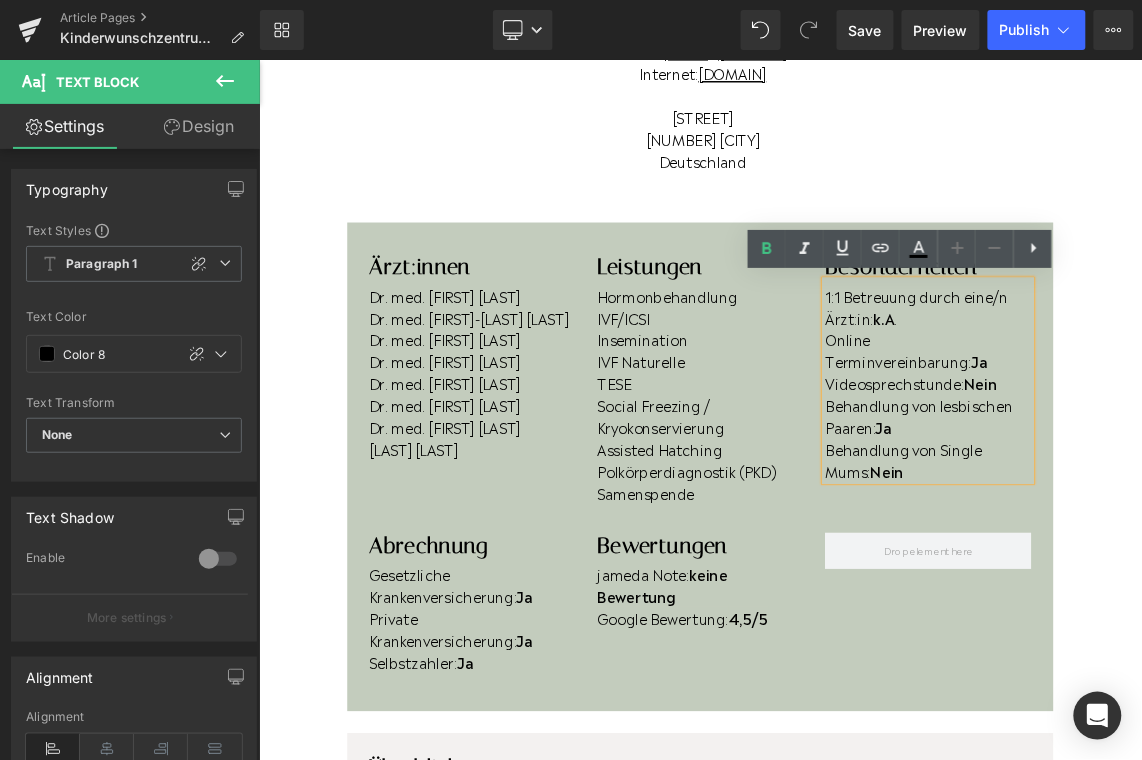 type 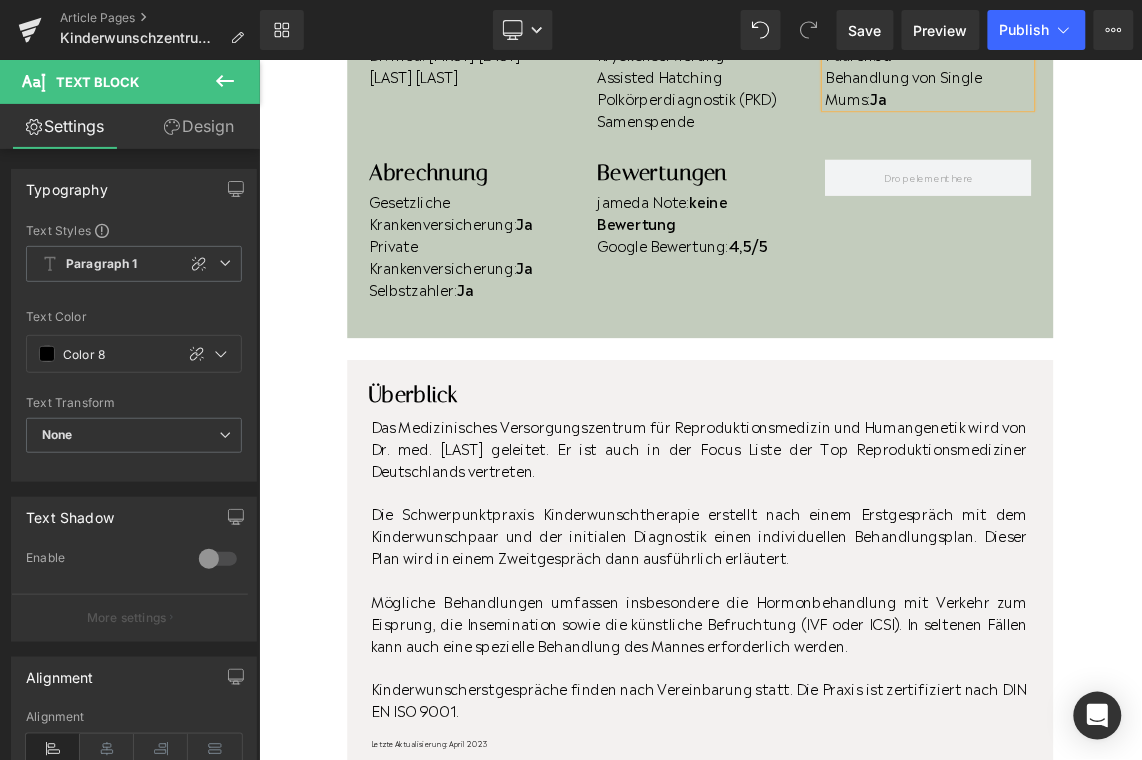 scroll, scrollTop: 1317, scrollLeft: 0, axis: vertical 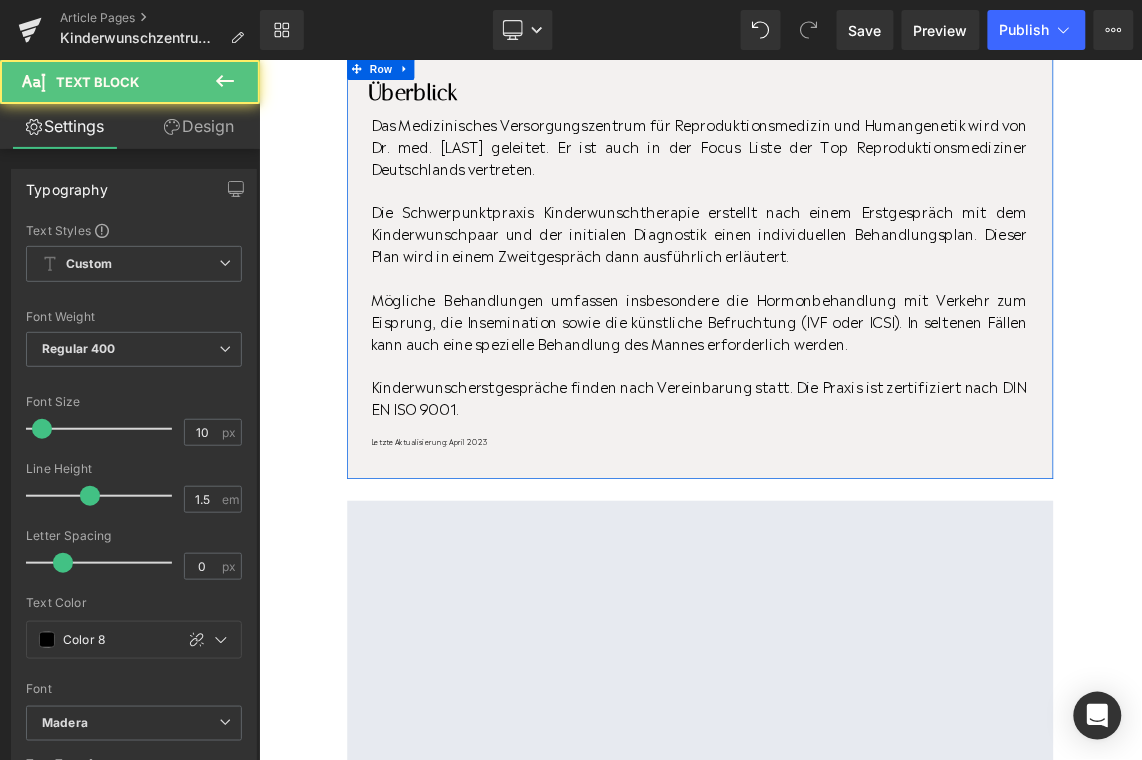 click on "Letzte Aktualisierung: April 2023 Text Block" at bounding box center (861, 583) 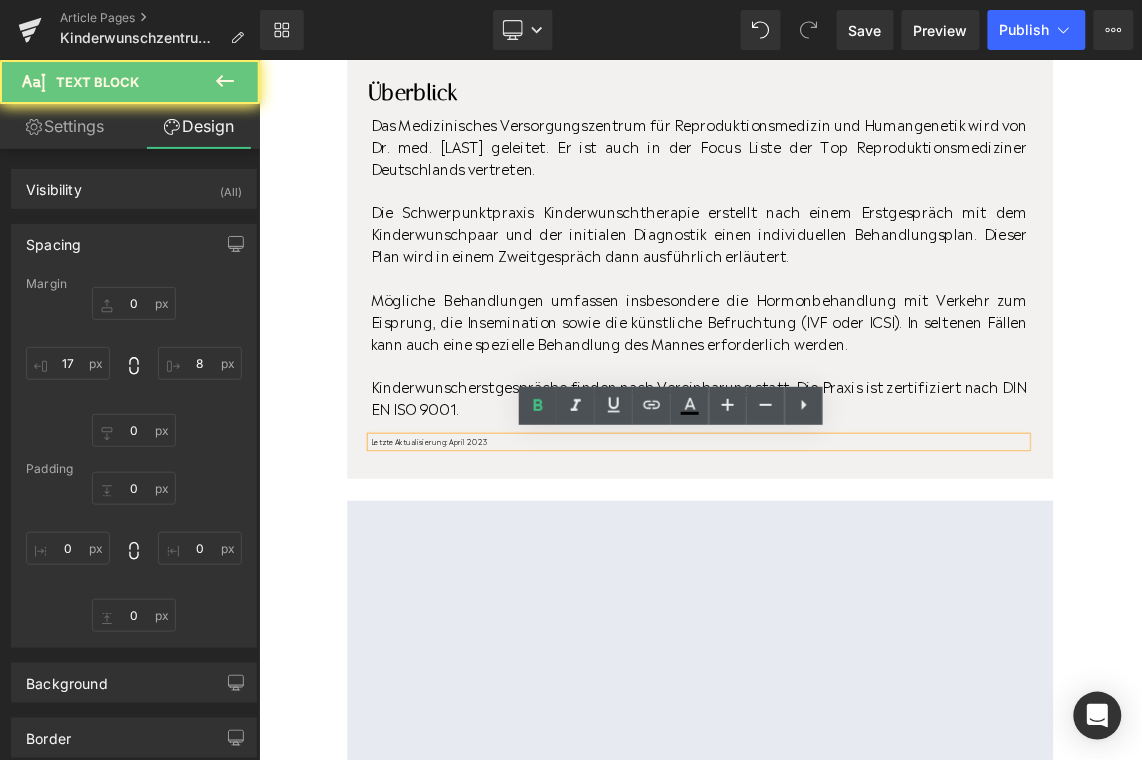 click on "Letzte Aktualisierung: April 2023" at bounding box center (861, 583) 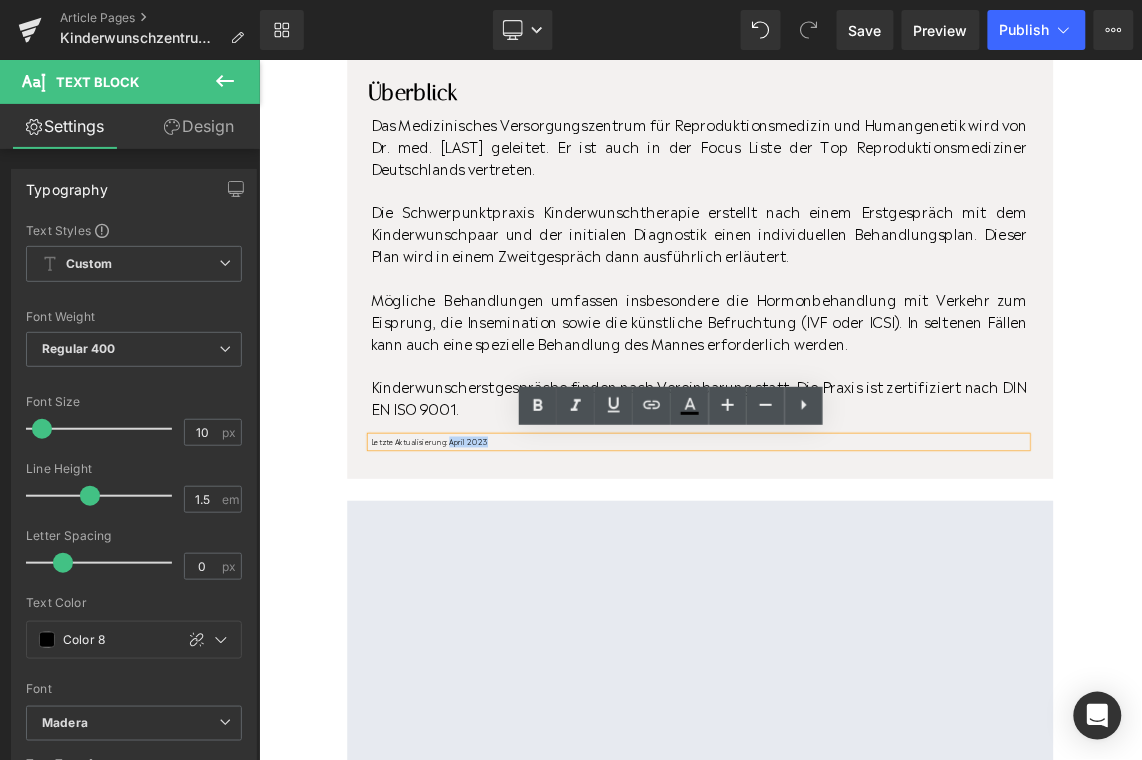 drag, startPoint x: 582, startPoint y: 581, endPoint x: 535, endPoint y: 603, distance: 51.894123 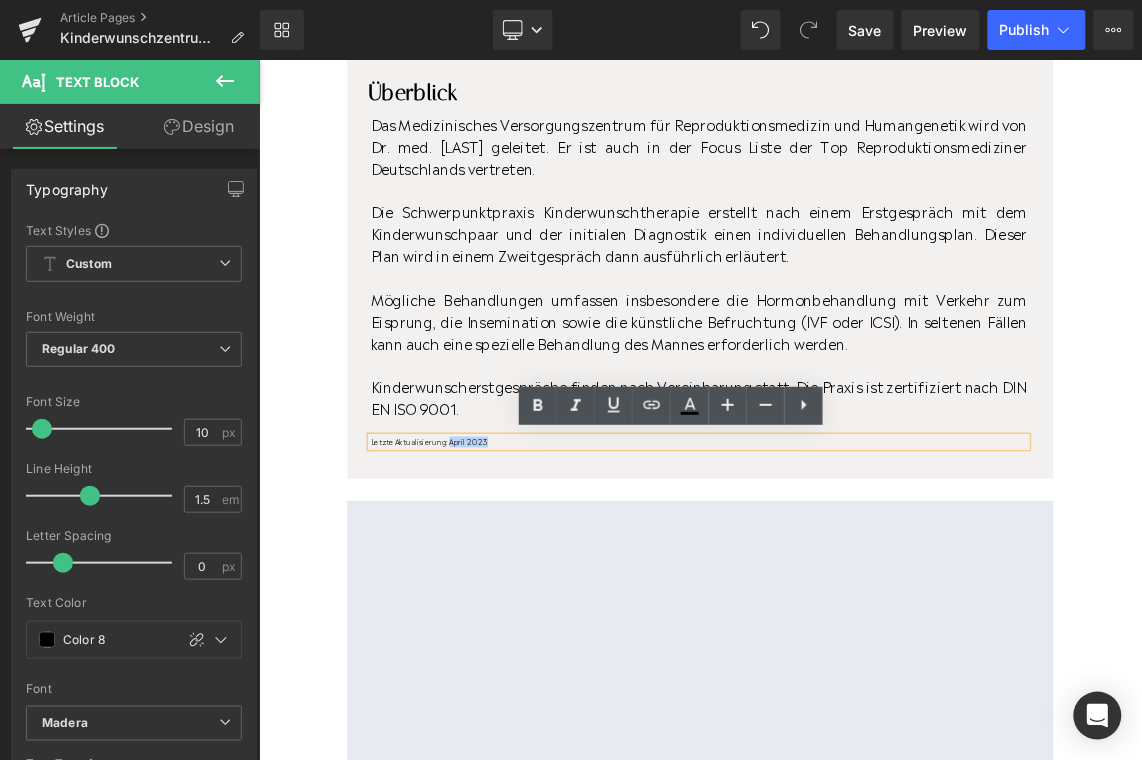 click on "Letzte Aktualisierung: April 2023" at bounding box center [861, 583] 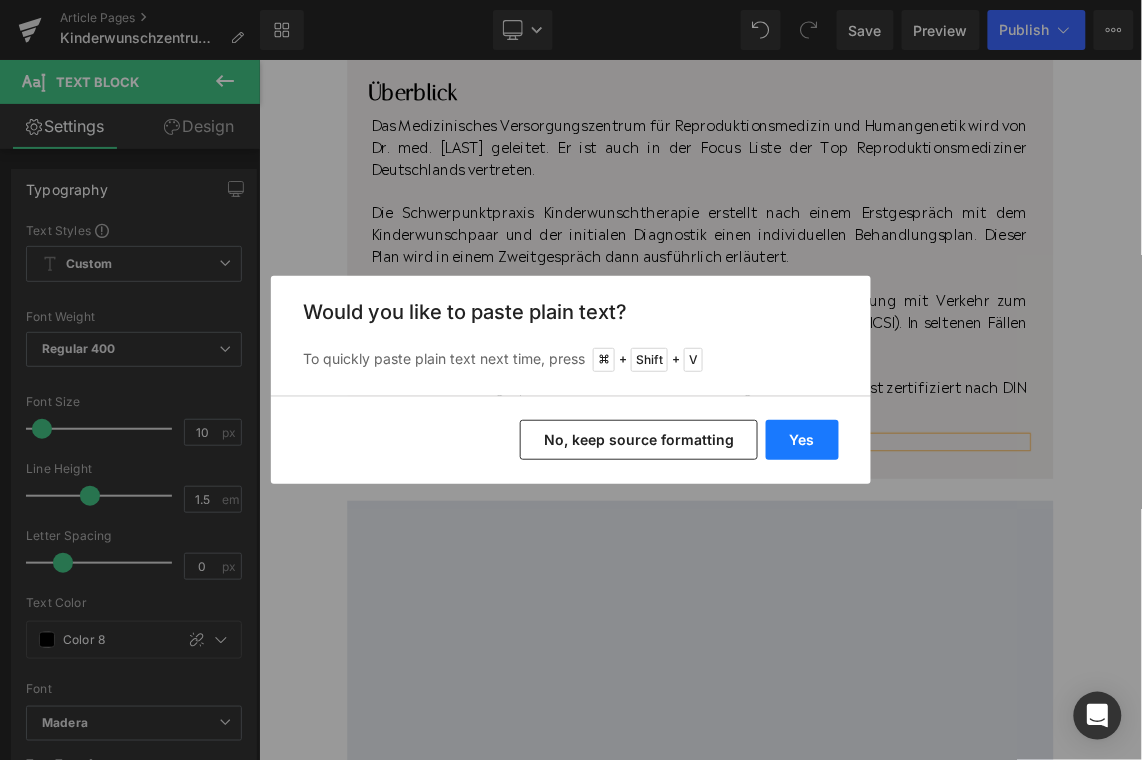 click on "Yes" at bounding box center [802, 440] 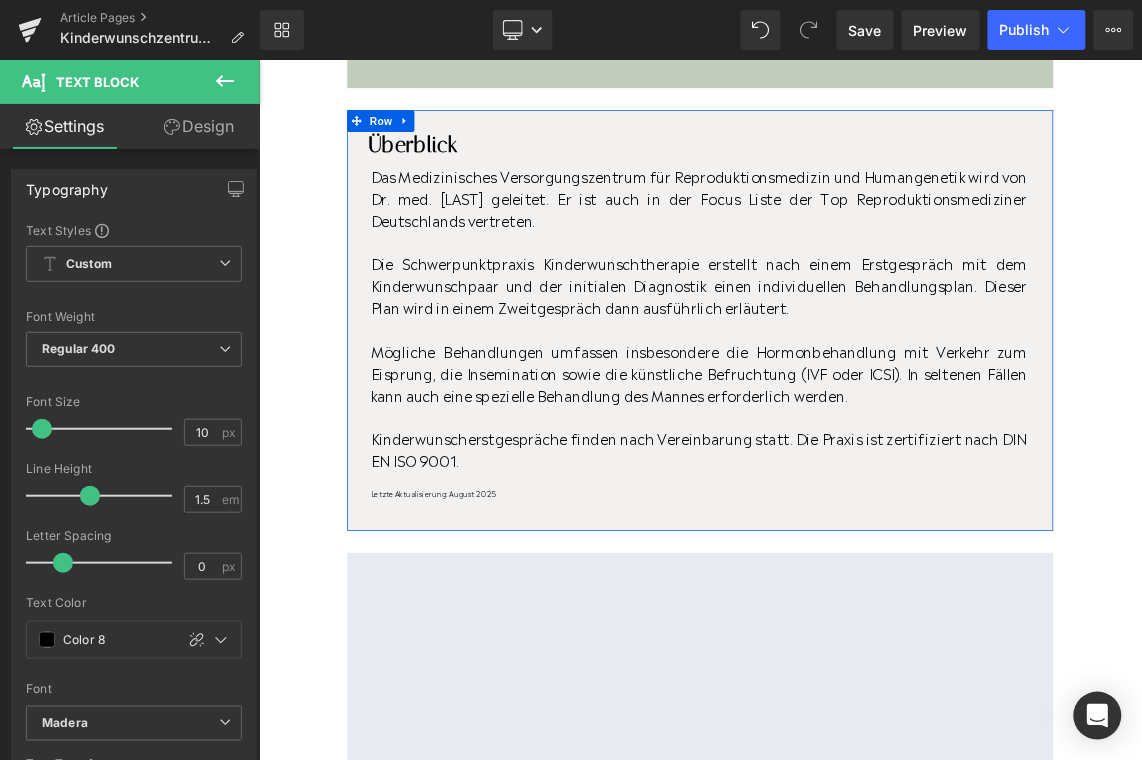 scroll, scrollTop: 1244, scrollLeft: 0, axis: vertical 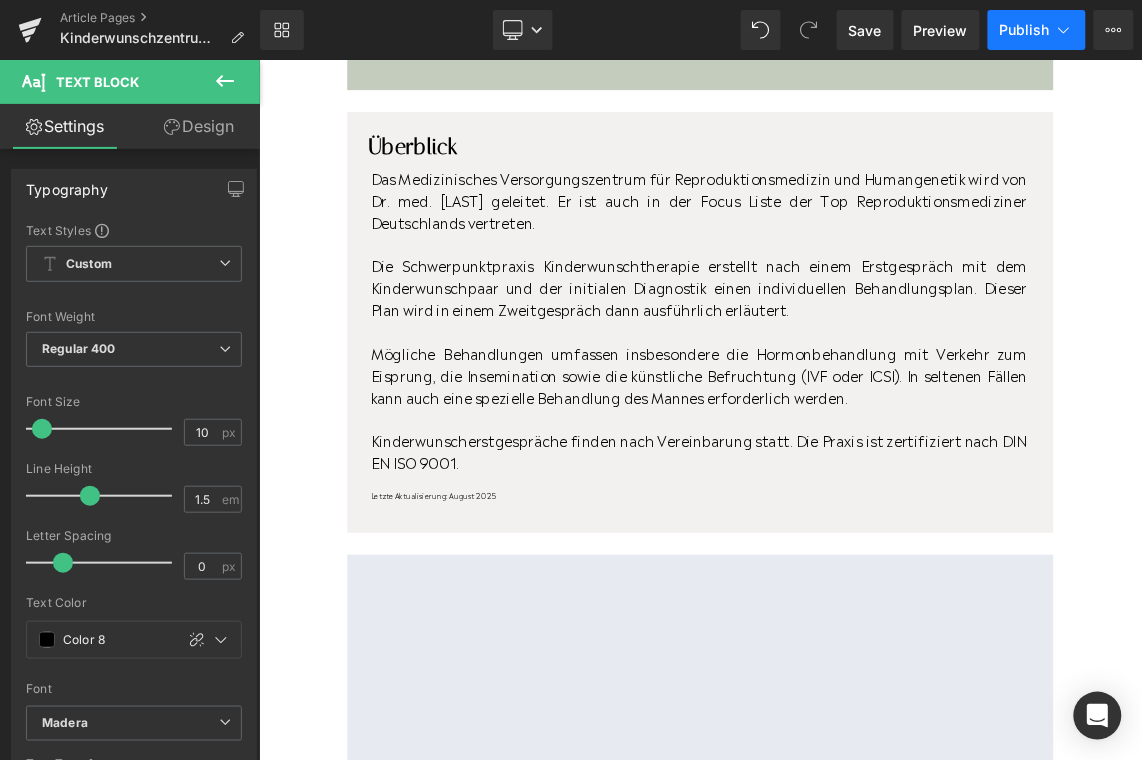 click on "Publish" at bounding box center (1037, 30) 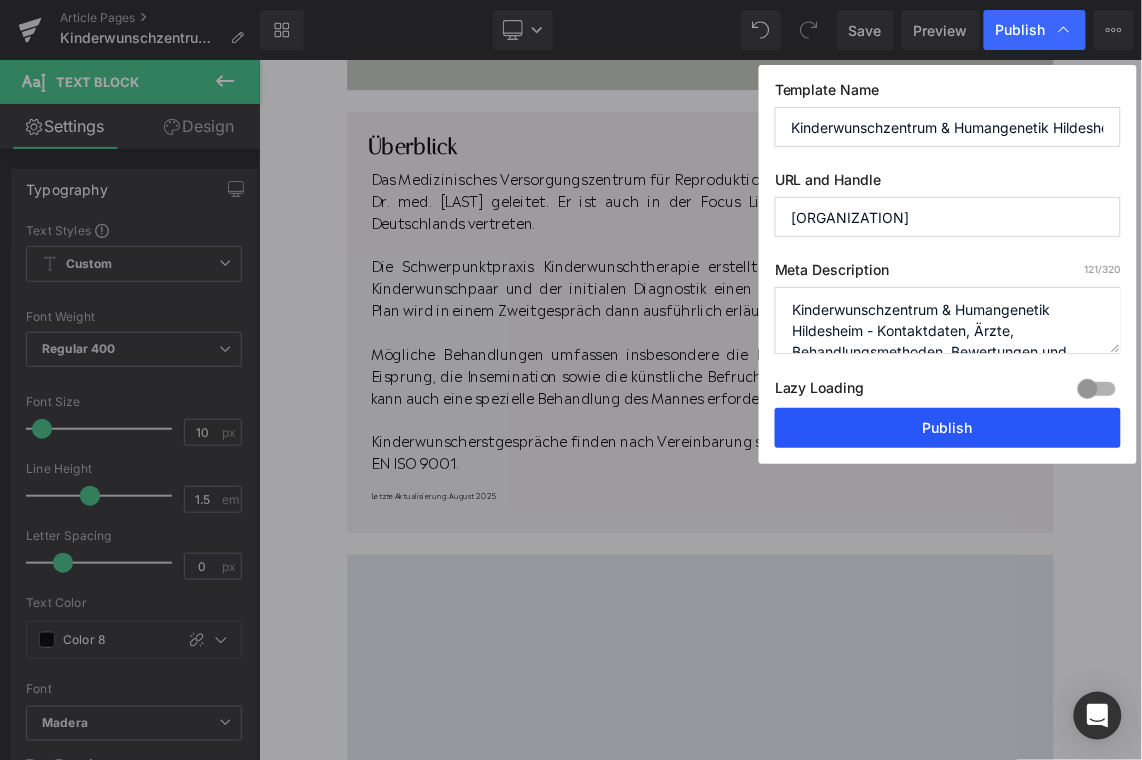 click on "Publish" at bounding box center (948, 428) 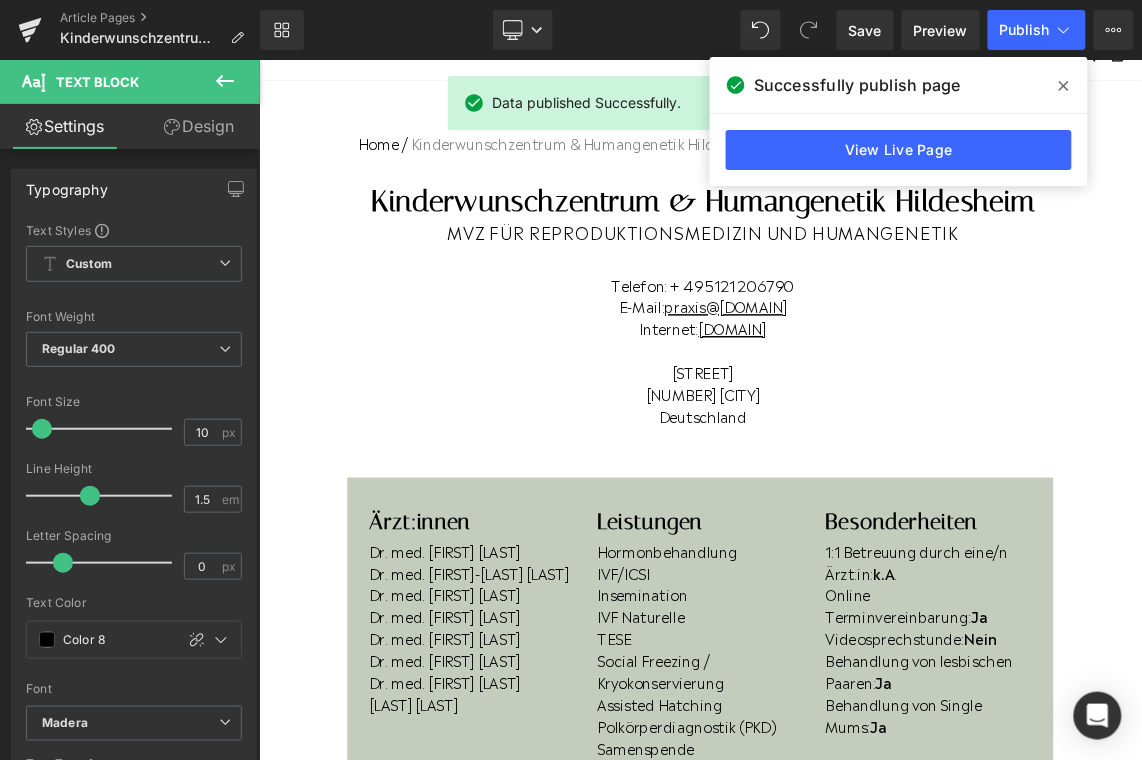scroll, scrollTop: 0, scrollLeft: 0, axis: both 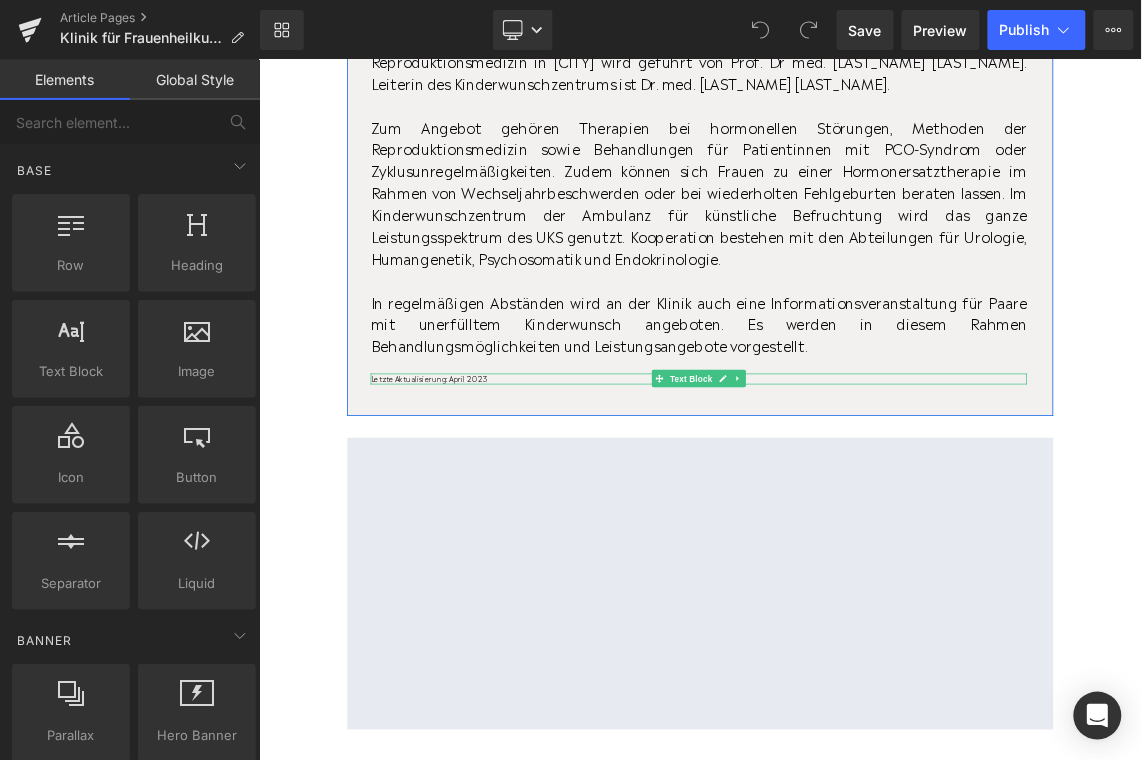 click on "Letzte Aktualisierung: April 2023 Text Block" at bounding box center [861, 496] 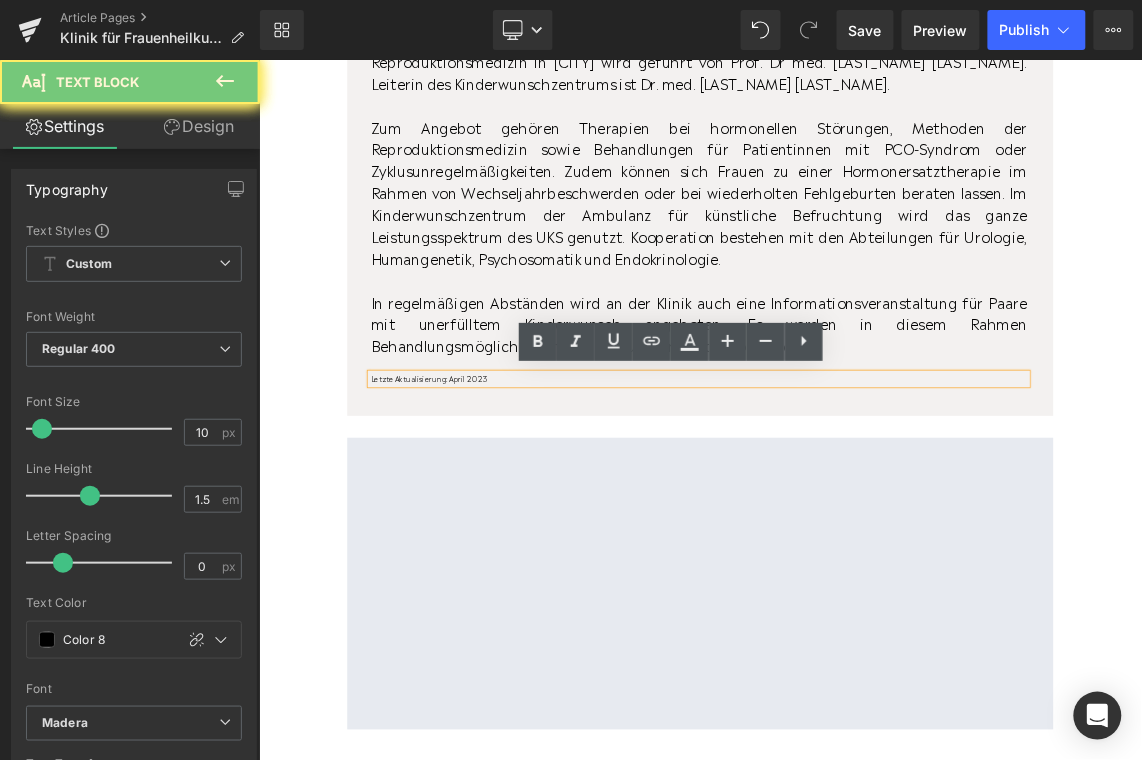 click on "Letzte Aktualisierung: April 2023" at bounding box center [861, 496] 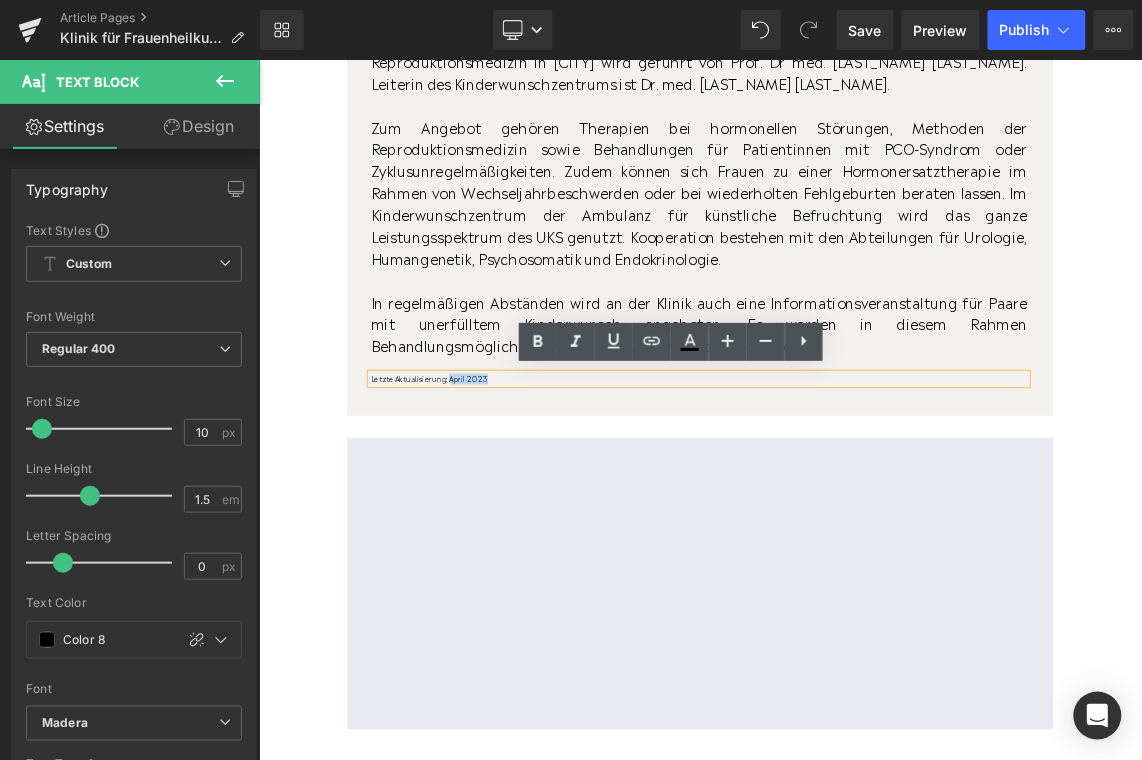 drag, startPoint x: 586, startPoint y: 492, endPoint x: 517, endPoint y: 491, distance: 69.00725 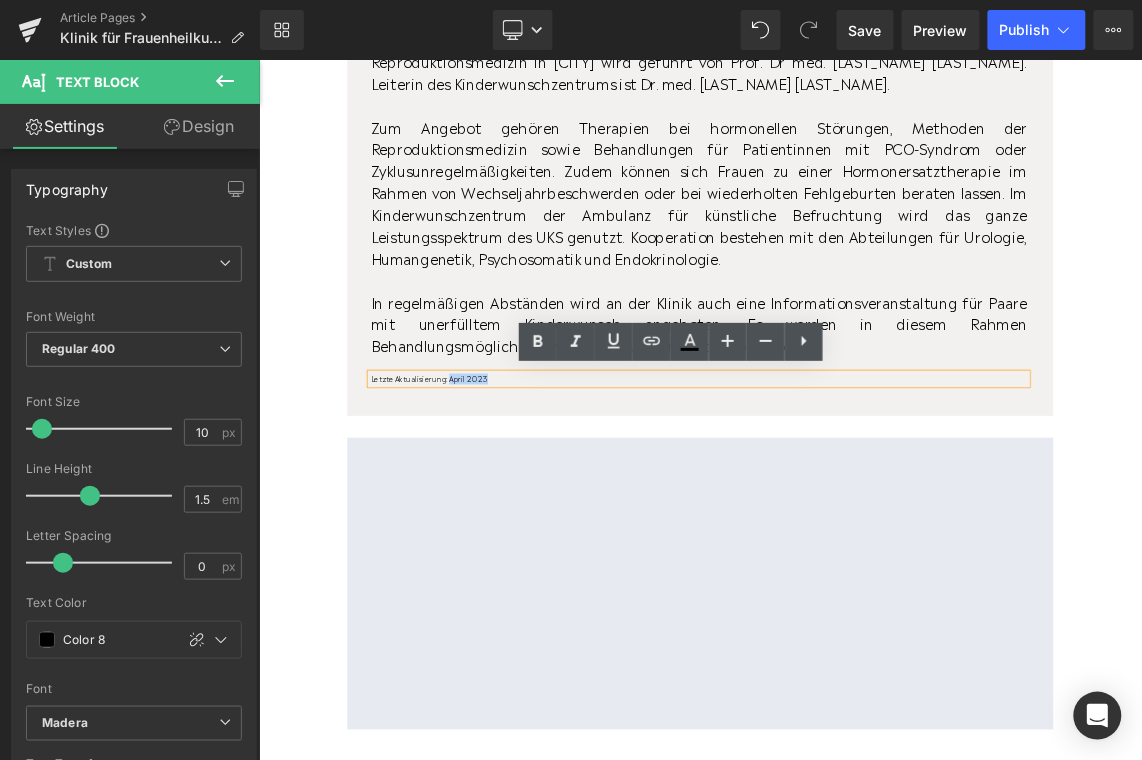 click on "Letzte Aktualisierung: April 2023" at bounding box center [861, 496] 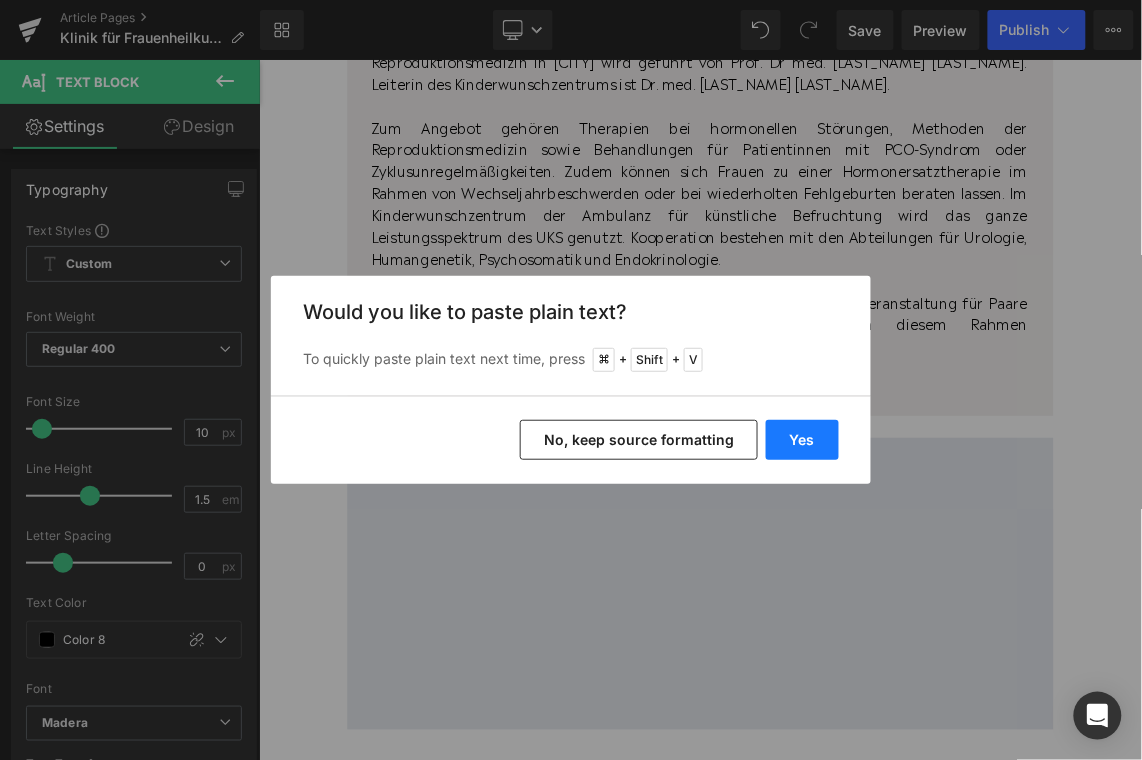 click on "Yes" at bounding box center (802, 440) 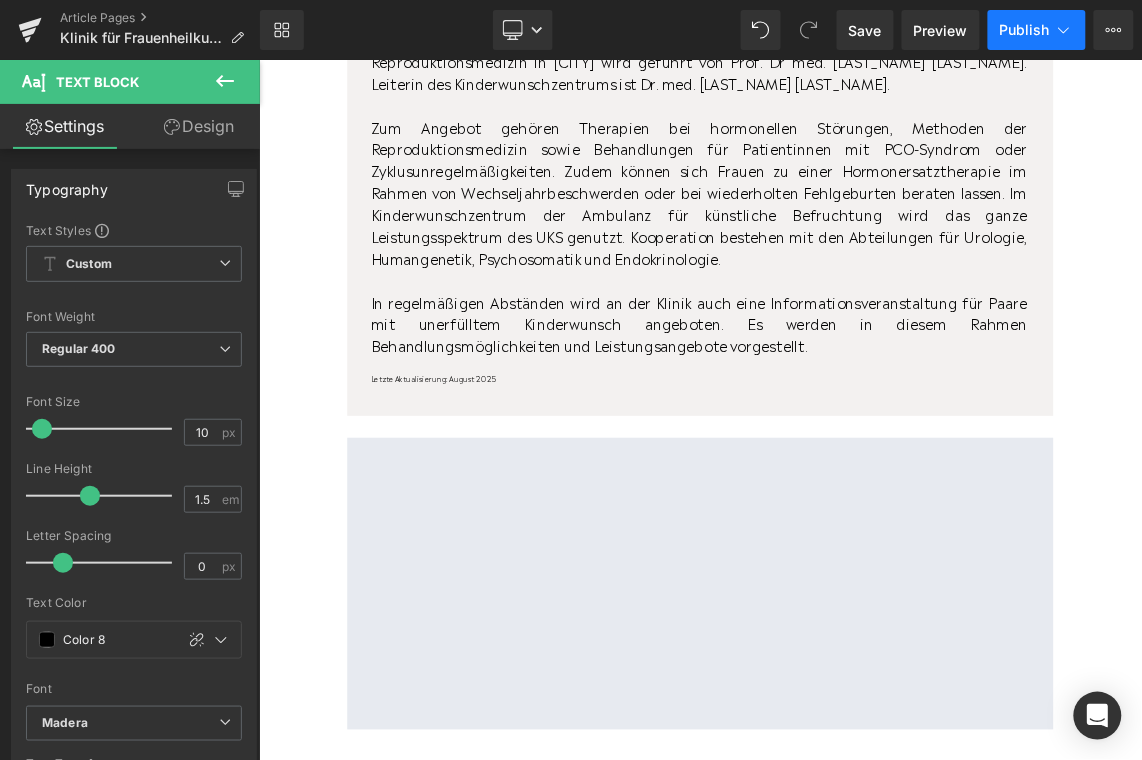 click on "Publish" at bounding box center (1037, 30) 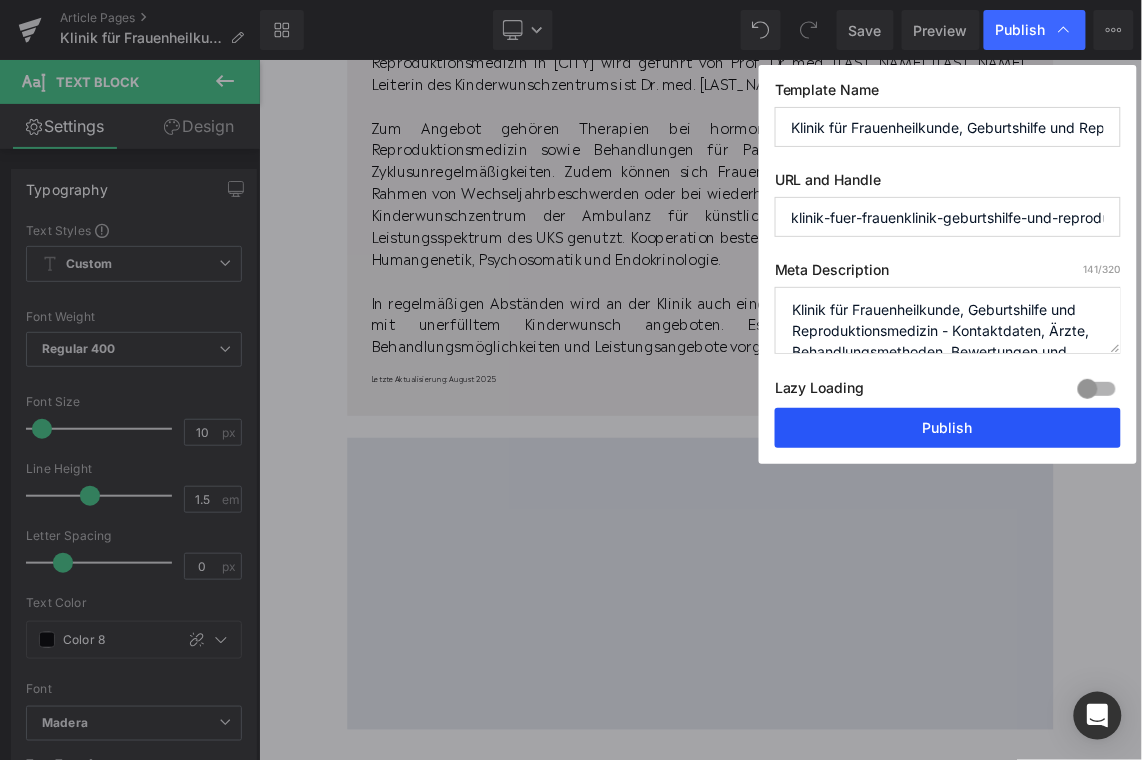 click on "Publish" at bounding box center [948, 428] 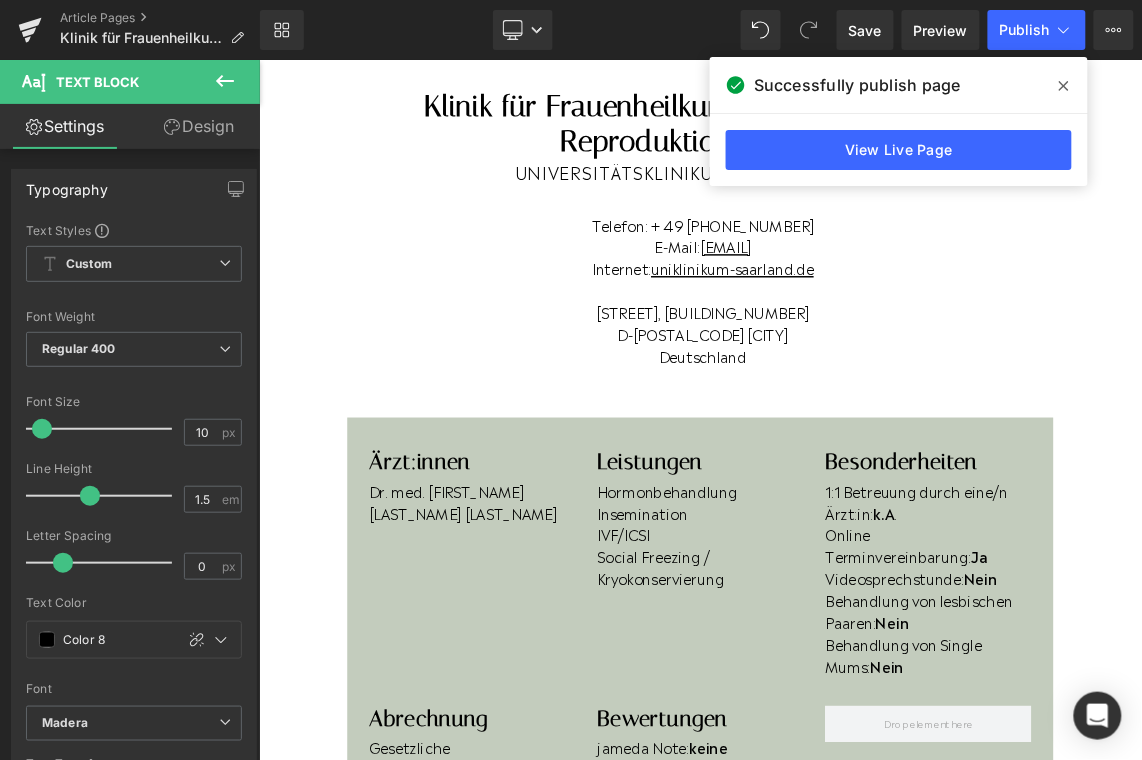 scroll, scrollTop: 0, scrollLeft: 0, axis: both 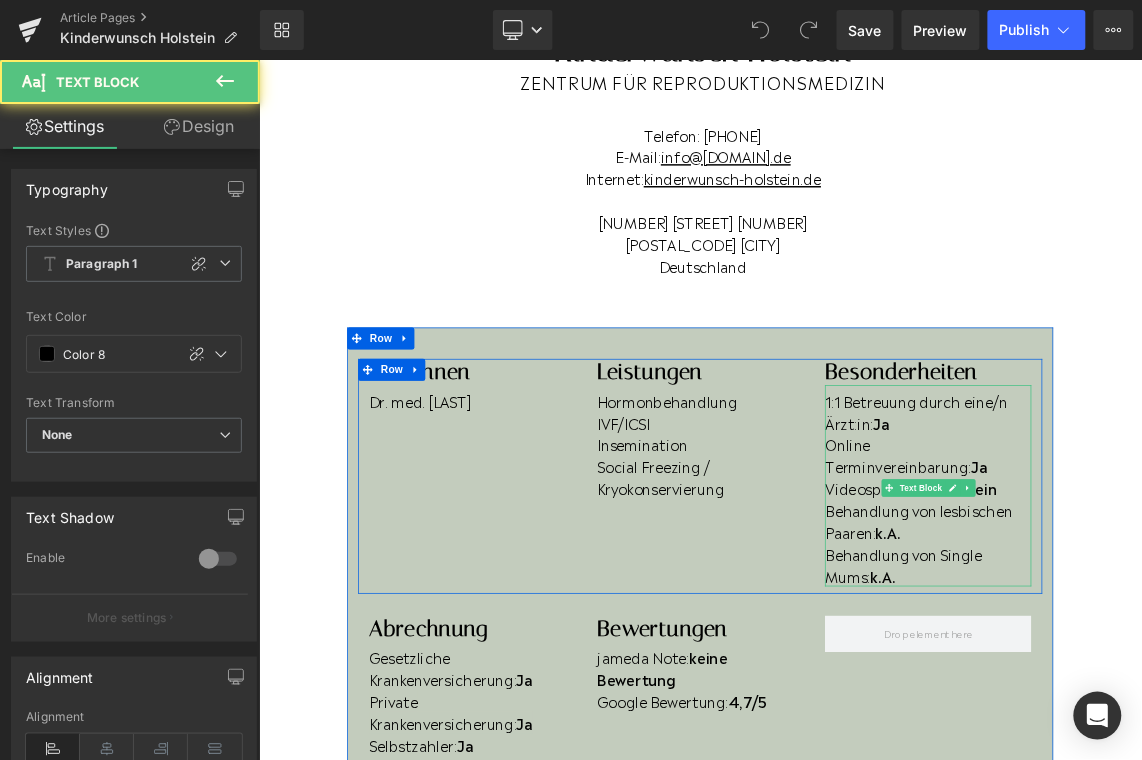 click on "Behandlung von lesbischen Paaren:  k.A." at bounding box center [1175, 691] 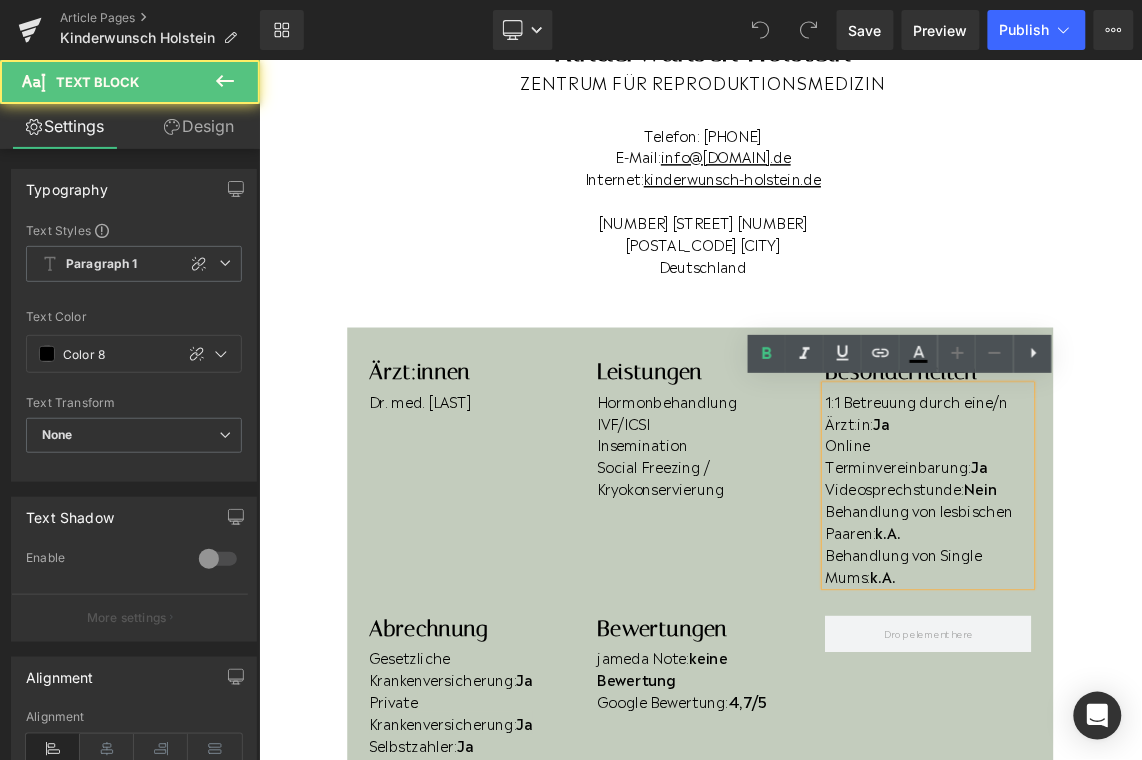 click on "Behandlung von lesbischen Paaren:  k.A." at bounding box center [1175, 691] 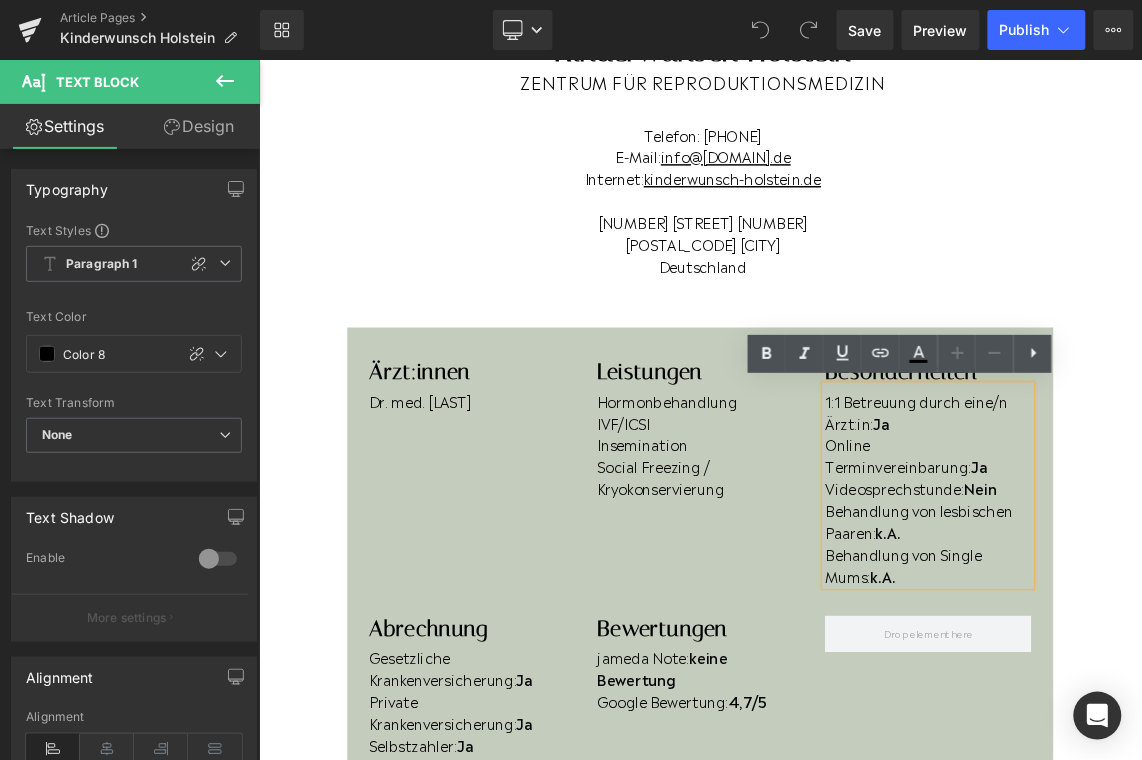 click on "Behandlung von lesbischen Paaren:  k.A." at bounding box center [1175, 691] 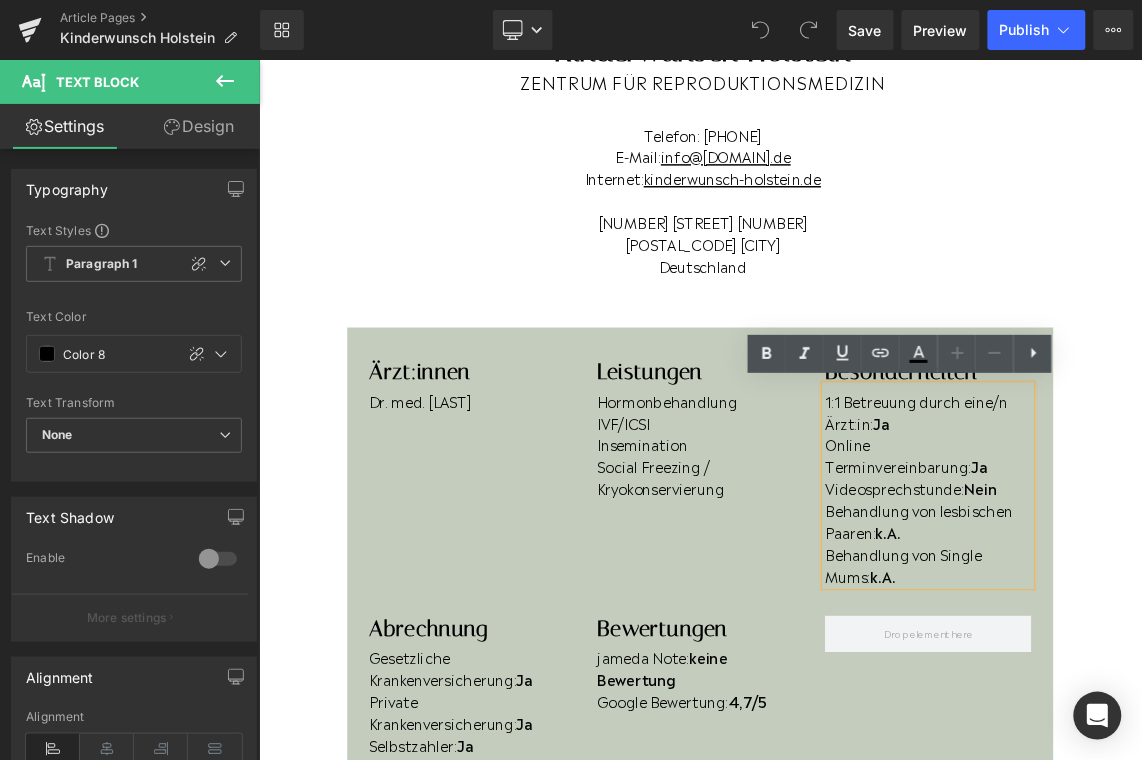type 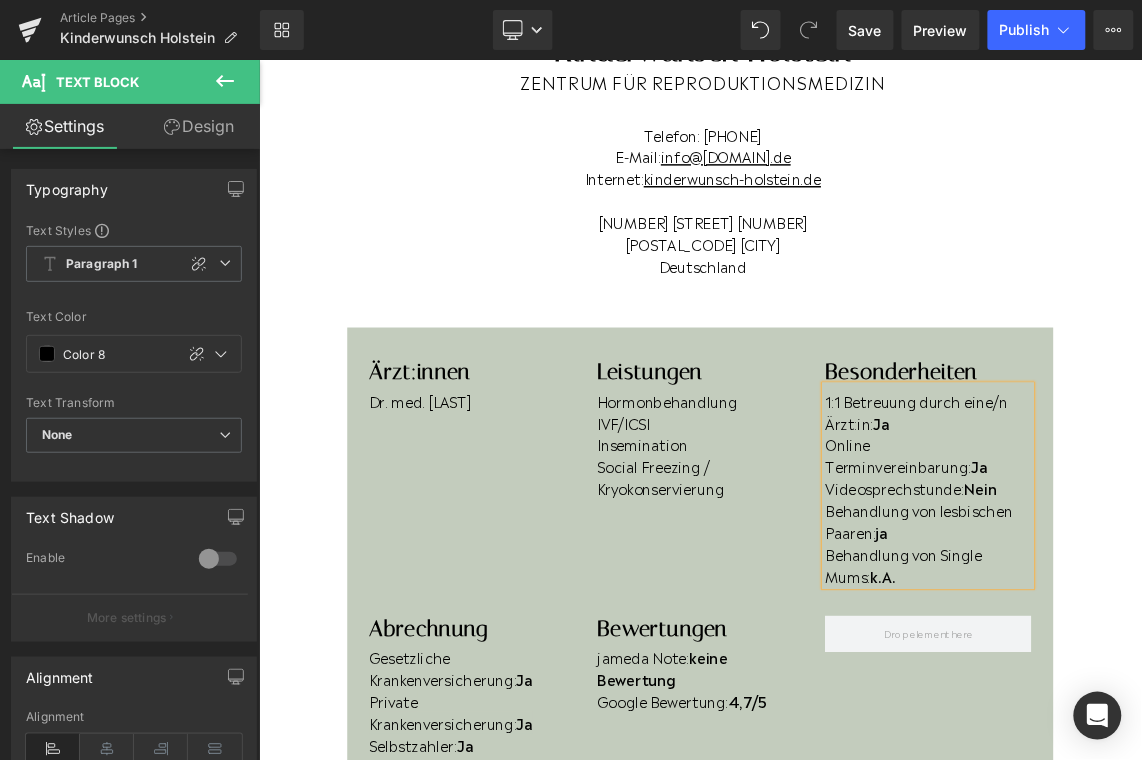 click on "Behandlung von Single Mums:  k.A." at bounding box center [1175, 751] 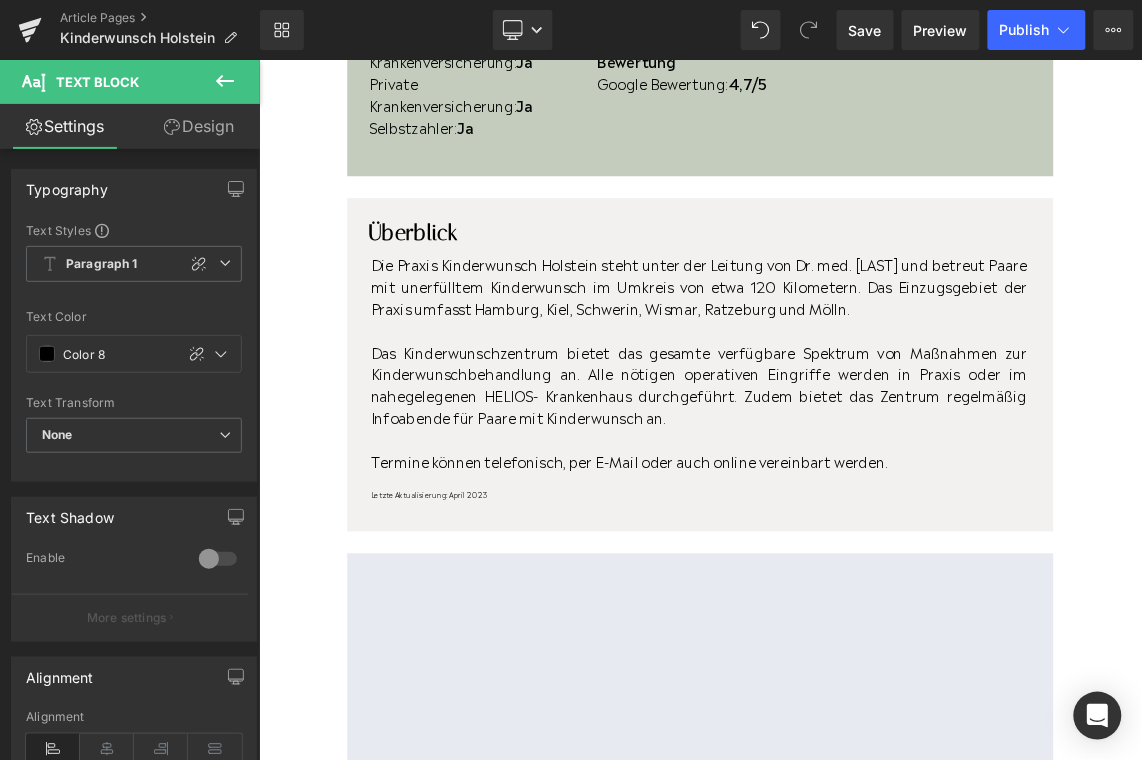 scroll, scrollTop: 1099, scrollLeft: 0, axis: vertical 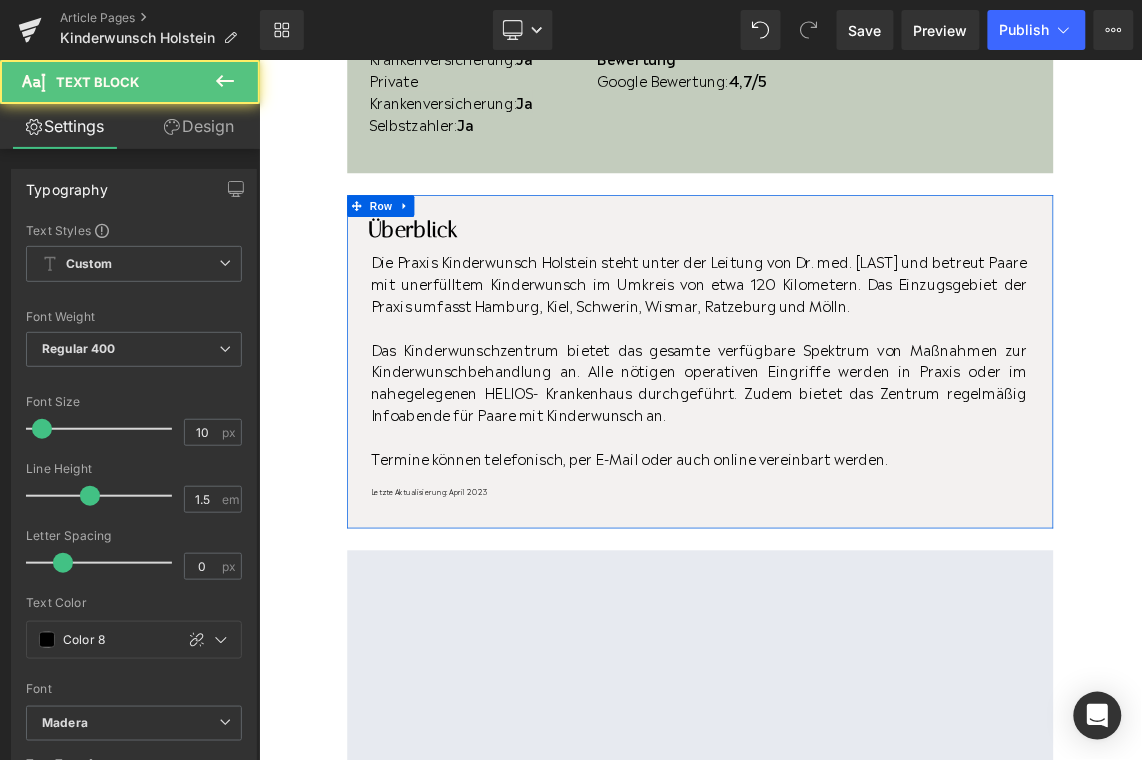 click at bounding box center [258, 59] 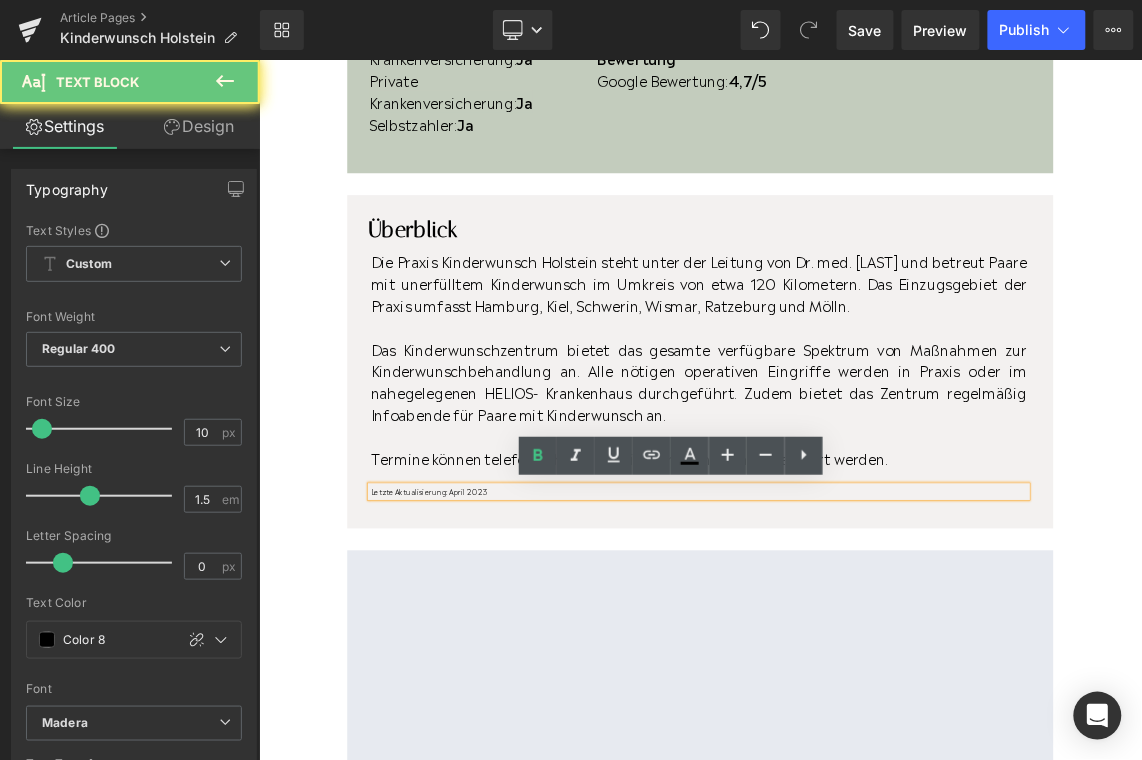 click on "Letzte Aktualisierung: April 2023" at bounding box center (861, 651) 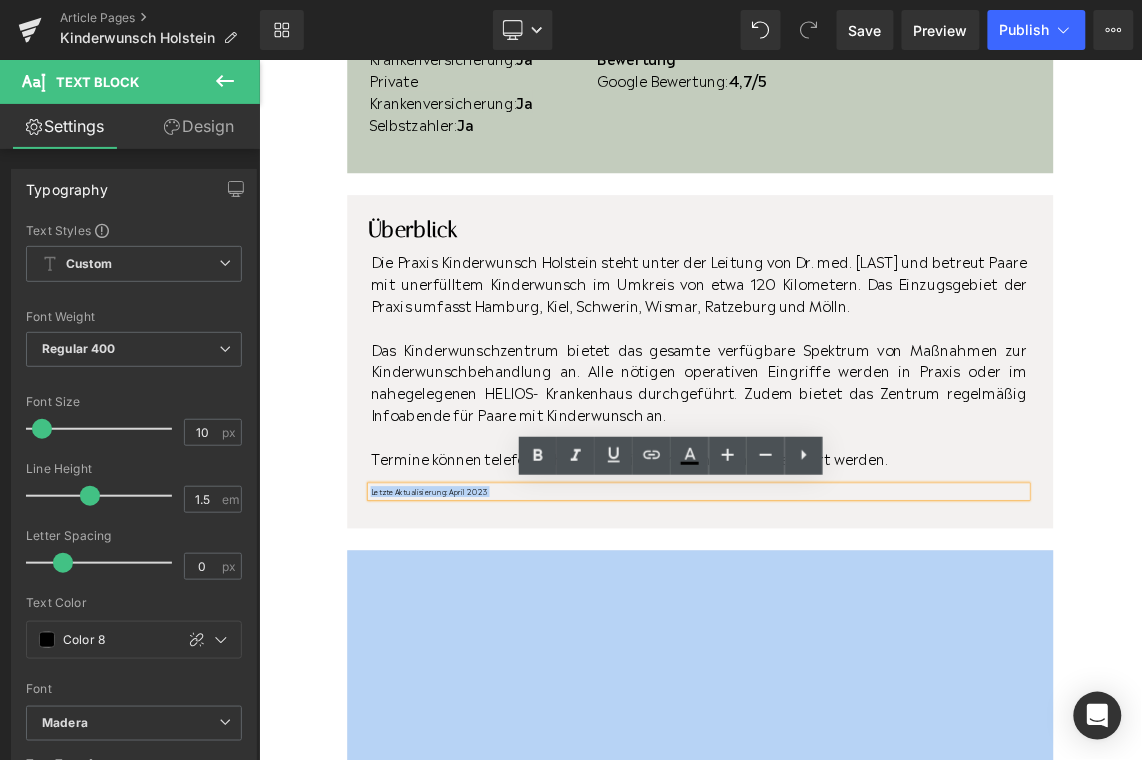 drag, startPoint x: 589, startPoint y: 654, endPoint x: 518, endPoint y: 649, distance: 71.17584 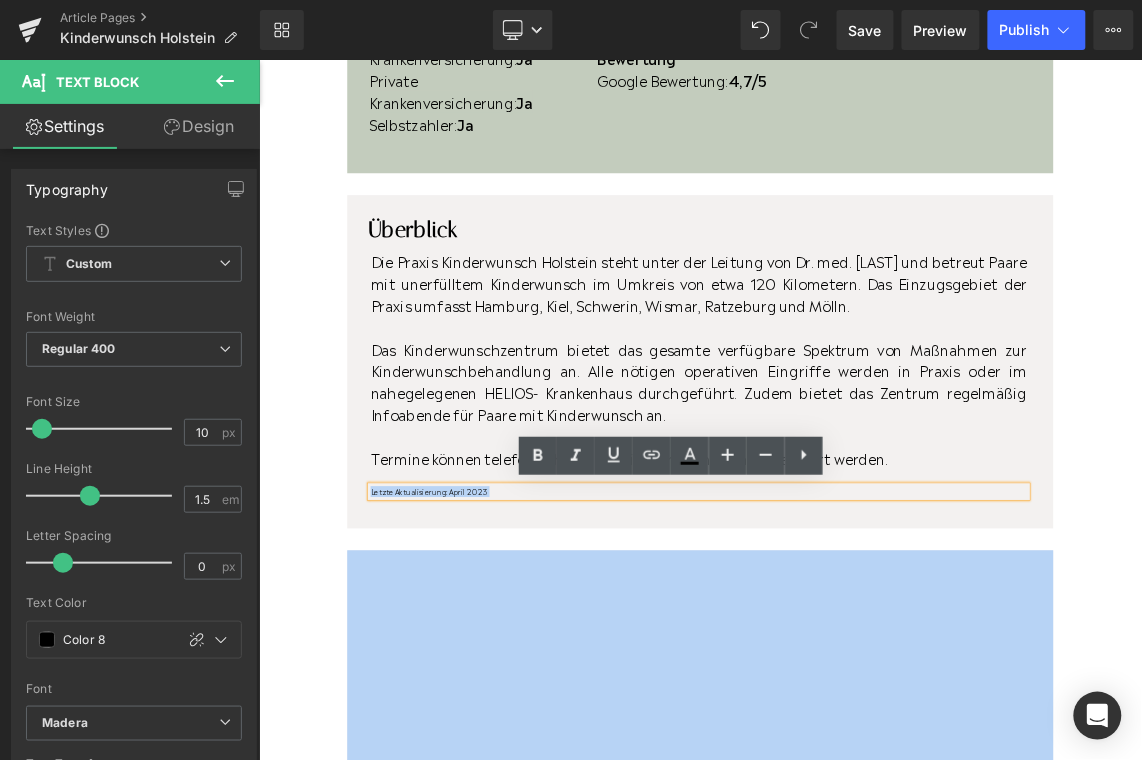 click on "Letzte Aktualisierung: April 2023" at bounding box center (861, 651) 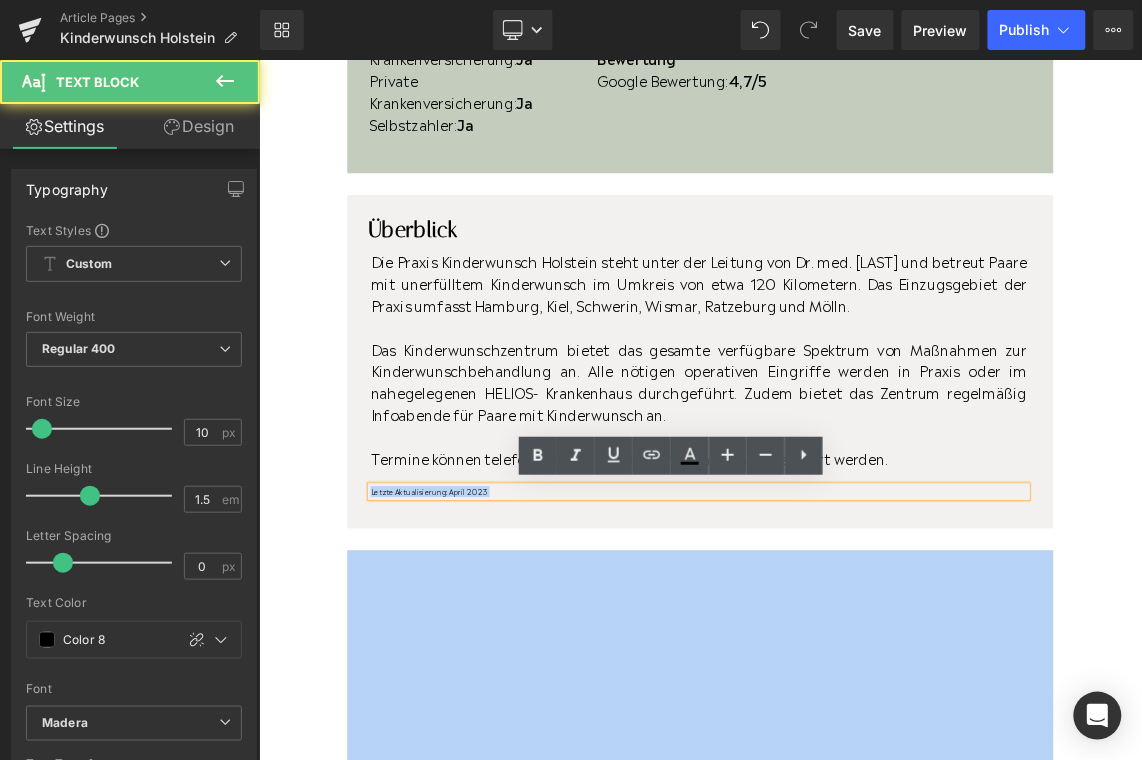 type 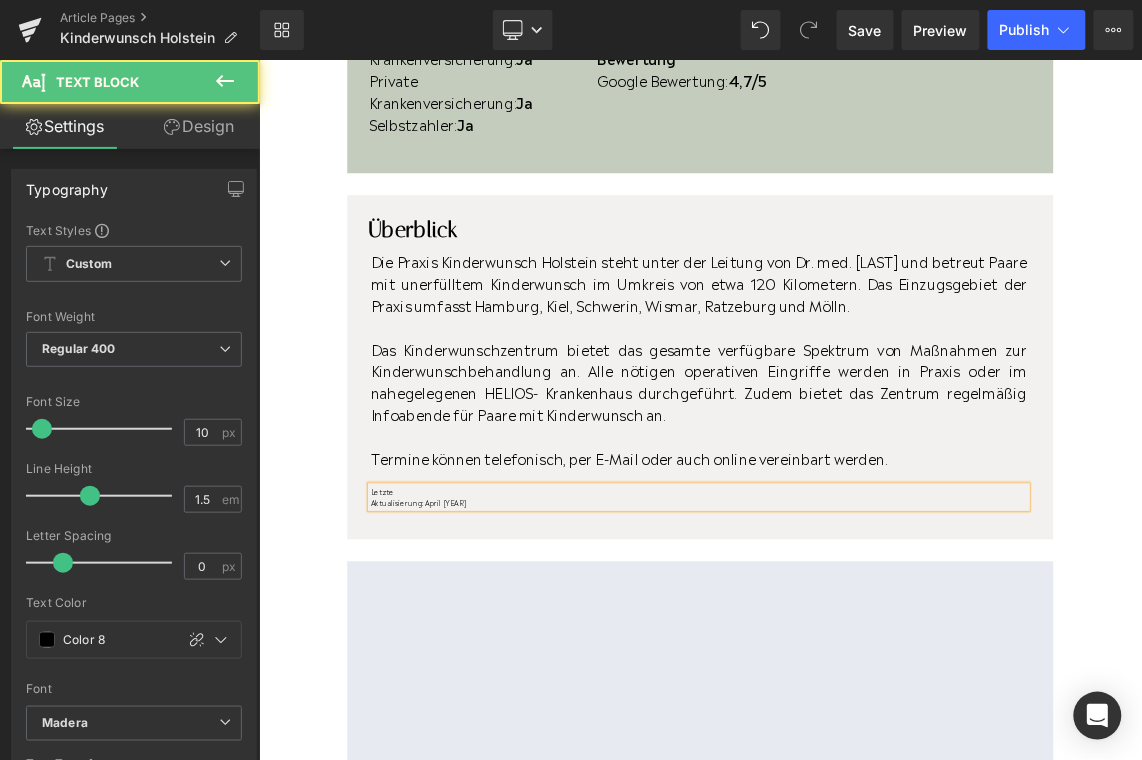 click on "Aktualisierung: April 2023" at bounding box center (861, 666) 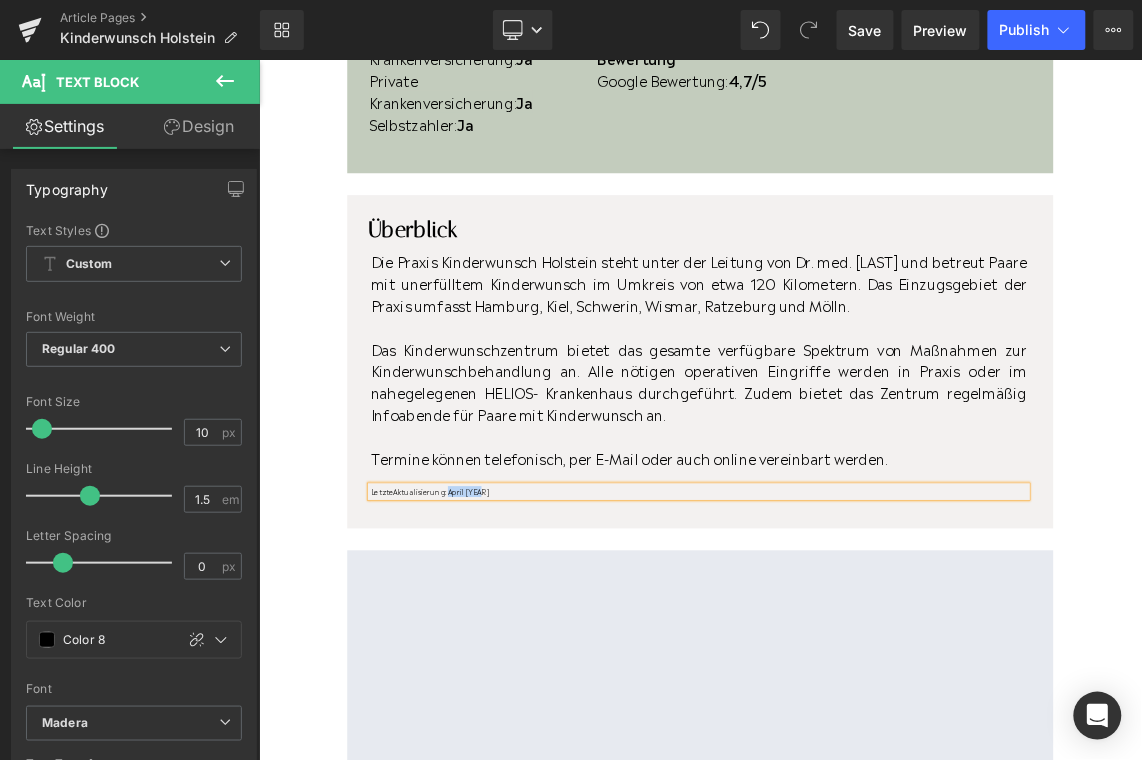 drag, startPoint x: 582, startPoint y: 657, endPoint x: 515, endPoint y: 654, distance: 67.06713 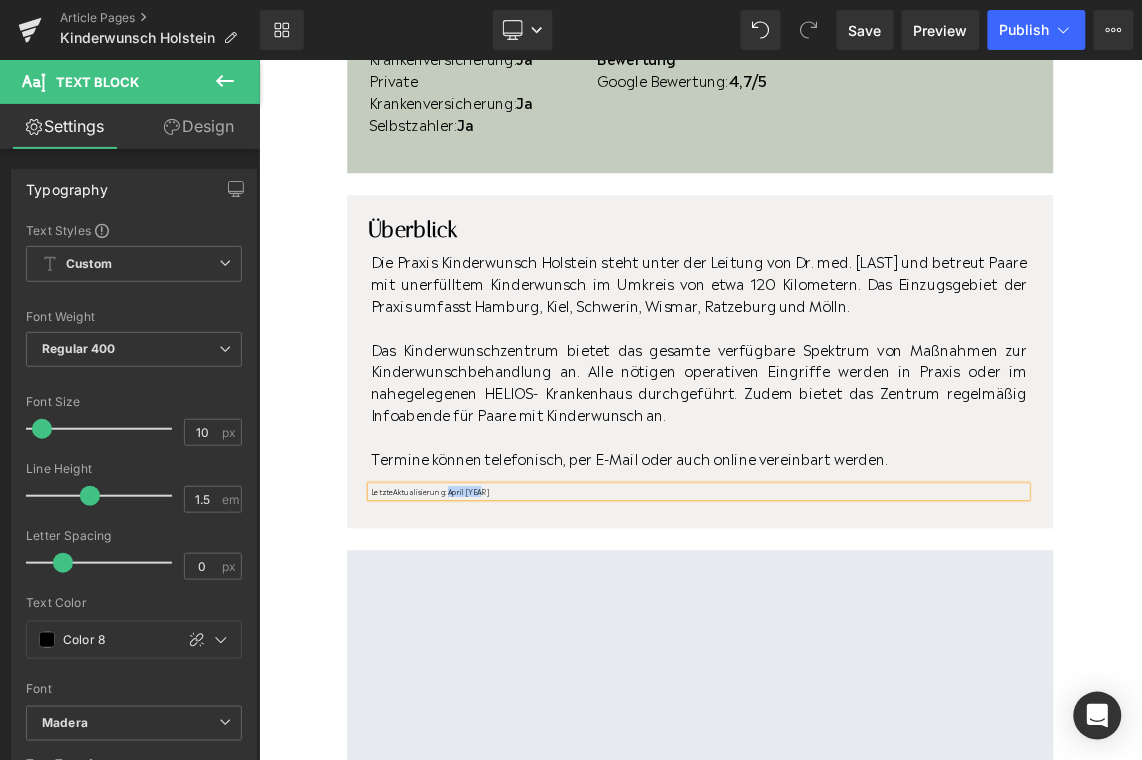 click on "Letzte  Aktualisierung: April 2023" at bounding box center (861, 651) 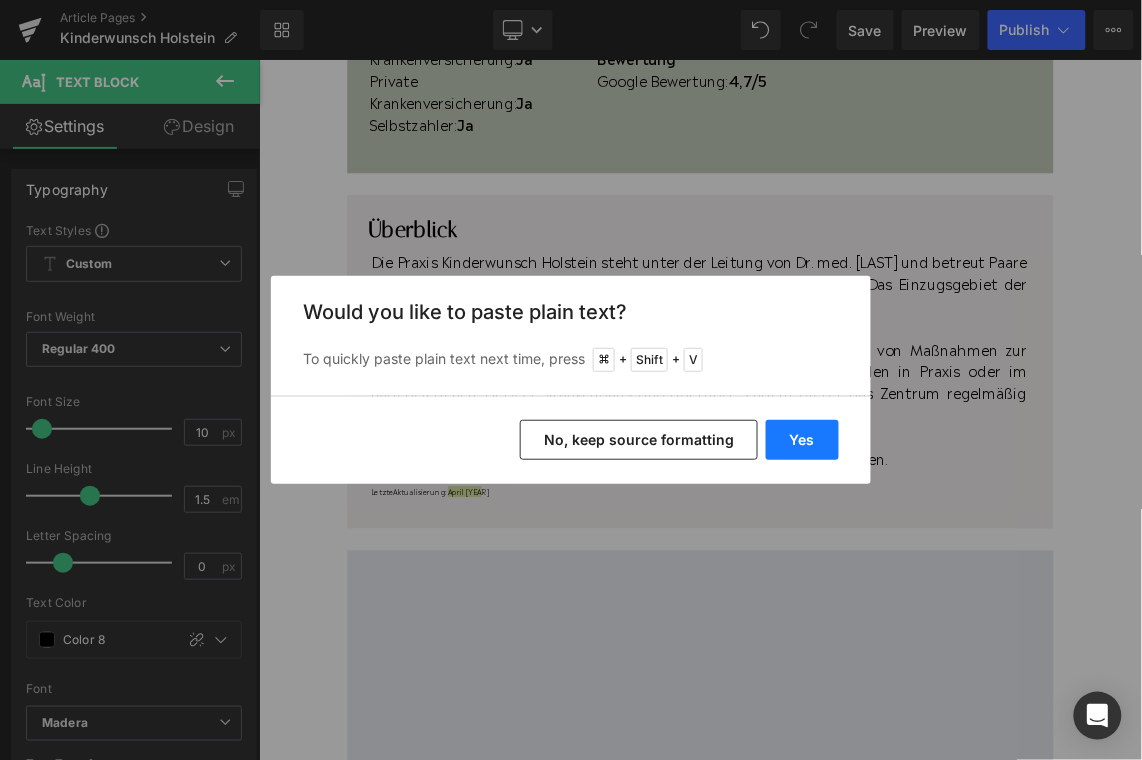 click on "Yes" at bounding box center [802, 440] 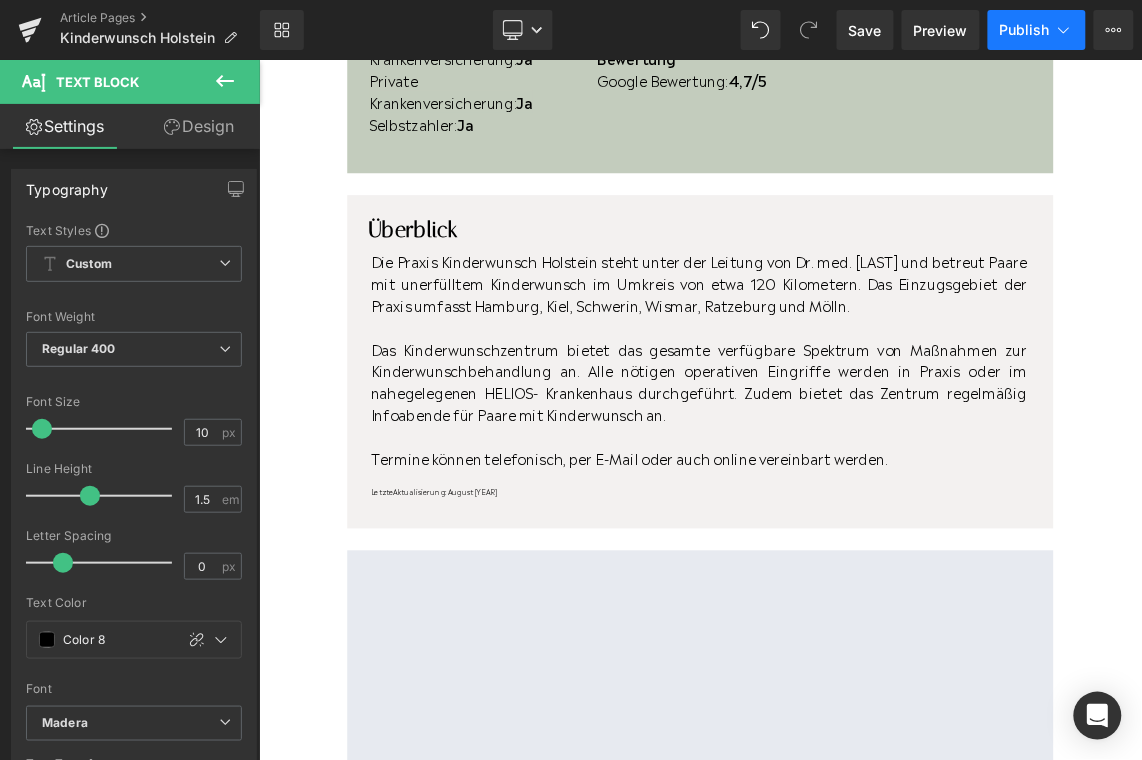 click on "Publish" at bounding box center (1025, 30) 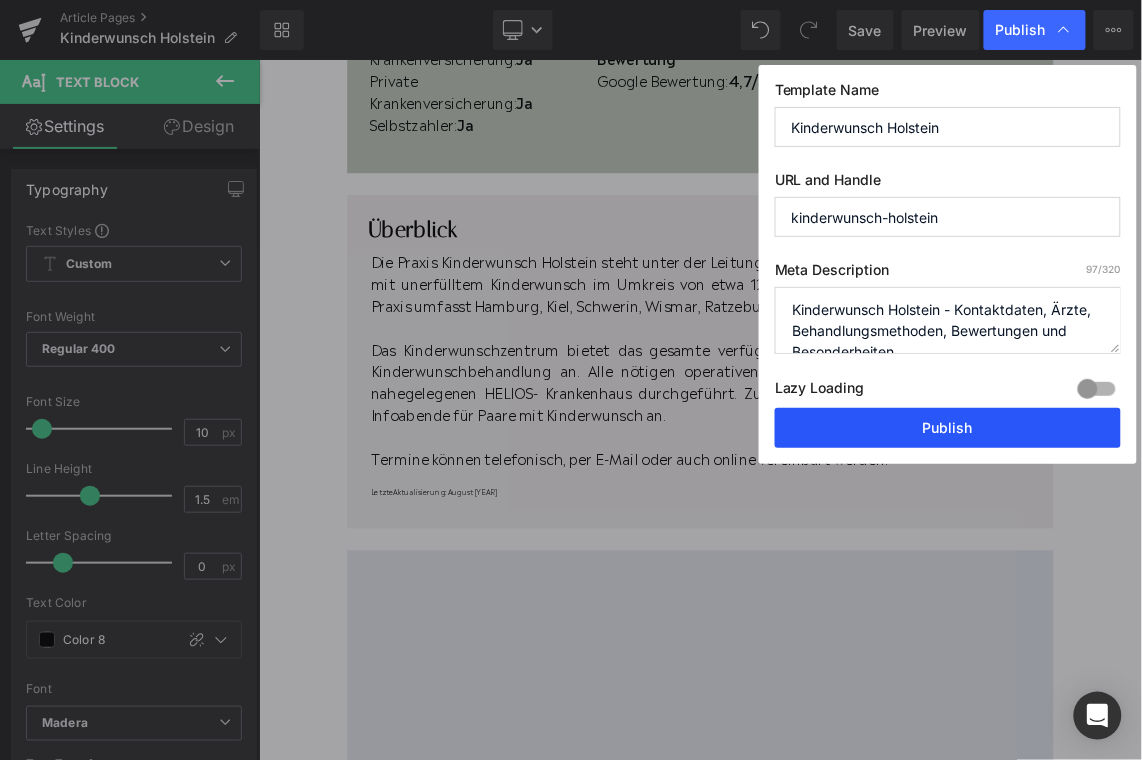 click on "Publish" at bounding box center [948, 428] 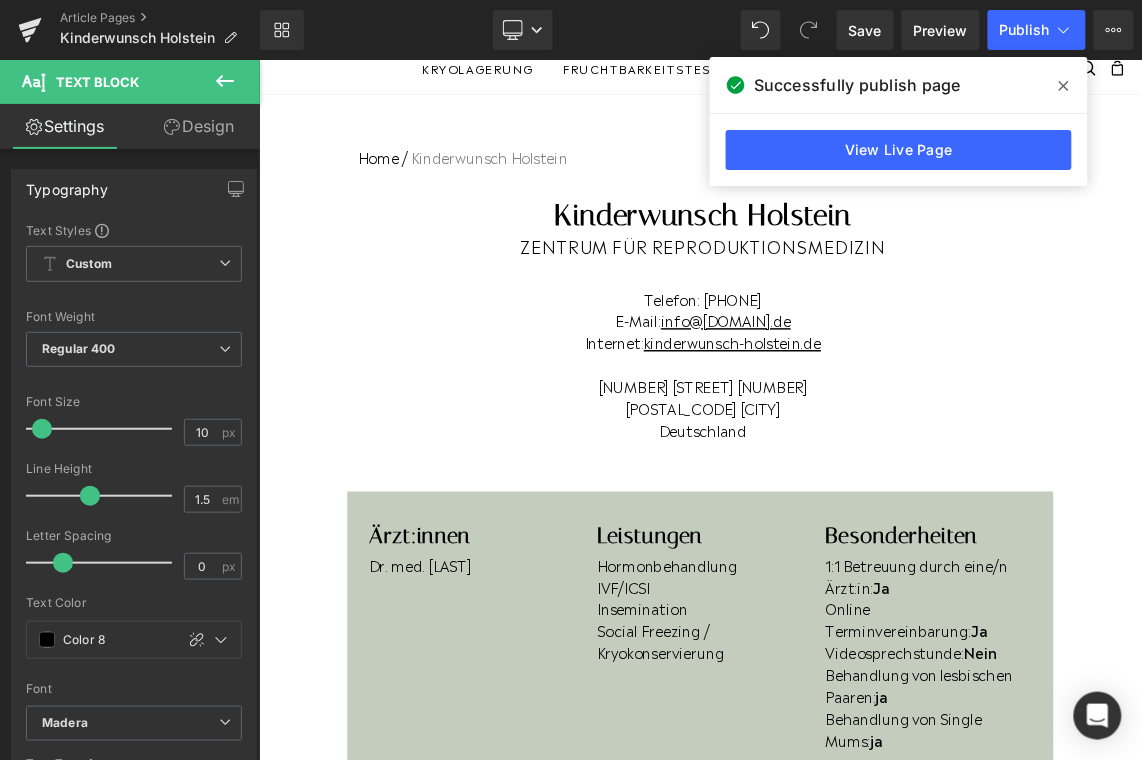 scroll, scrollTop: 0, scrollLeft: 0, axis: both 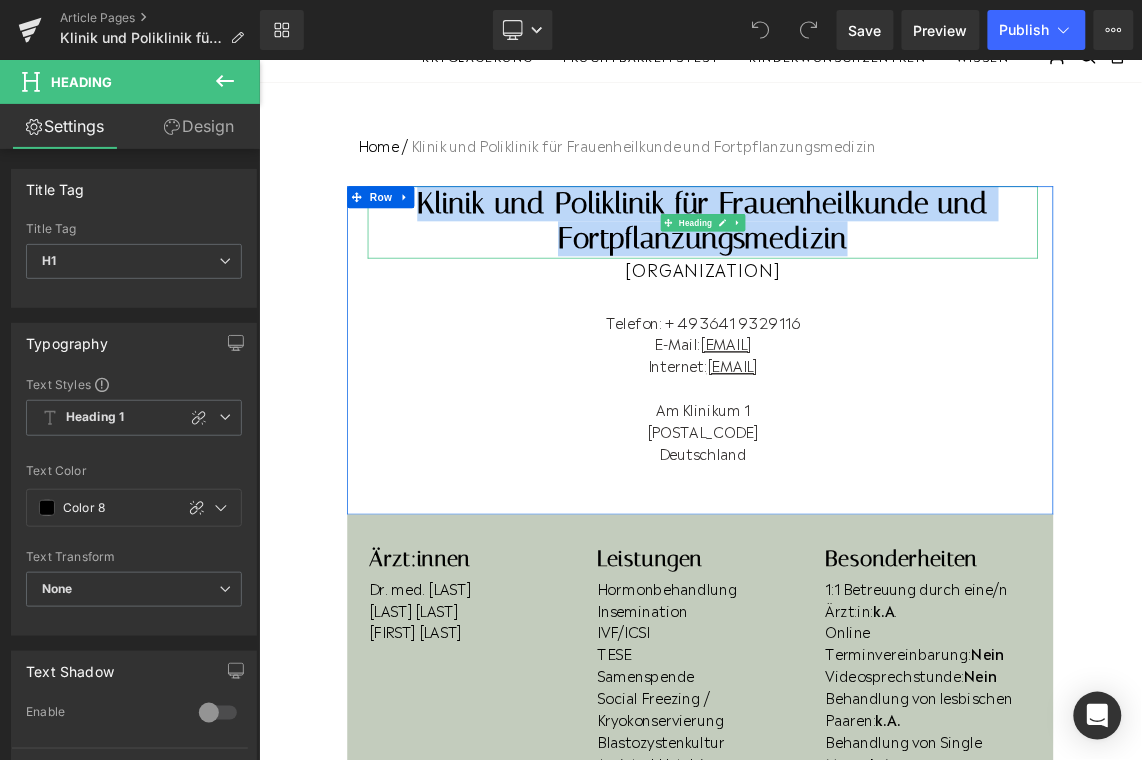 drag, startPoint x: 473, startPoint y: 257, endPoint x: 1144, endPoint y: 296, distance: 672.13245 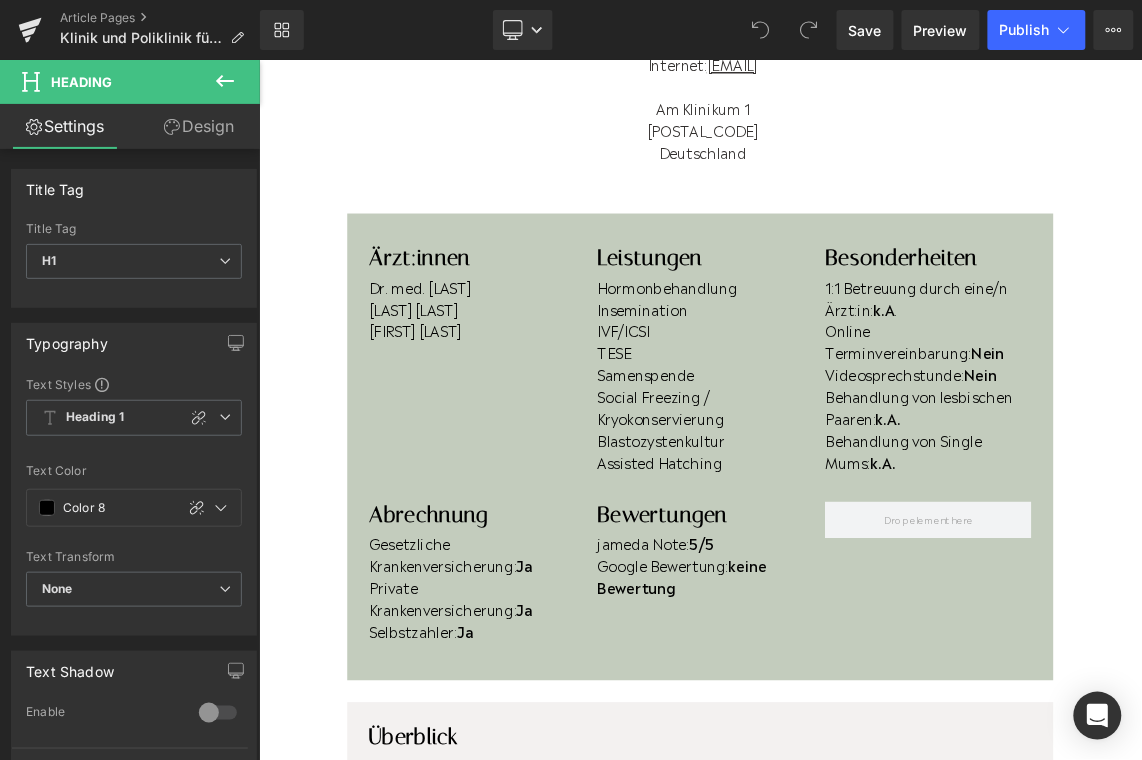 scroll, scrollTop: 457, scrollLeft: 0, axis: vertical 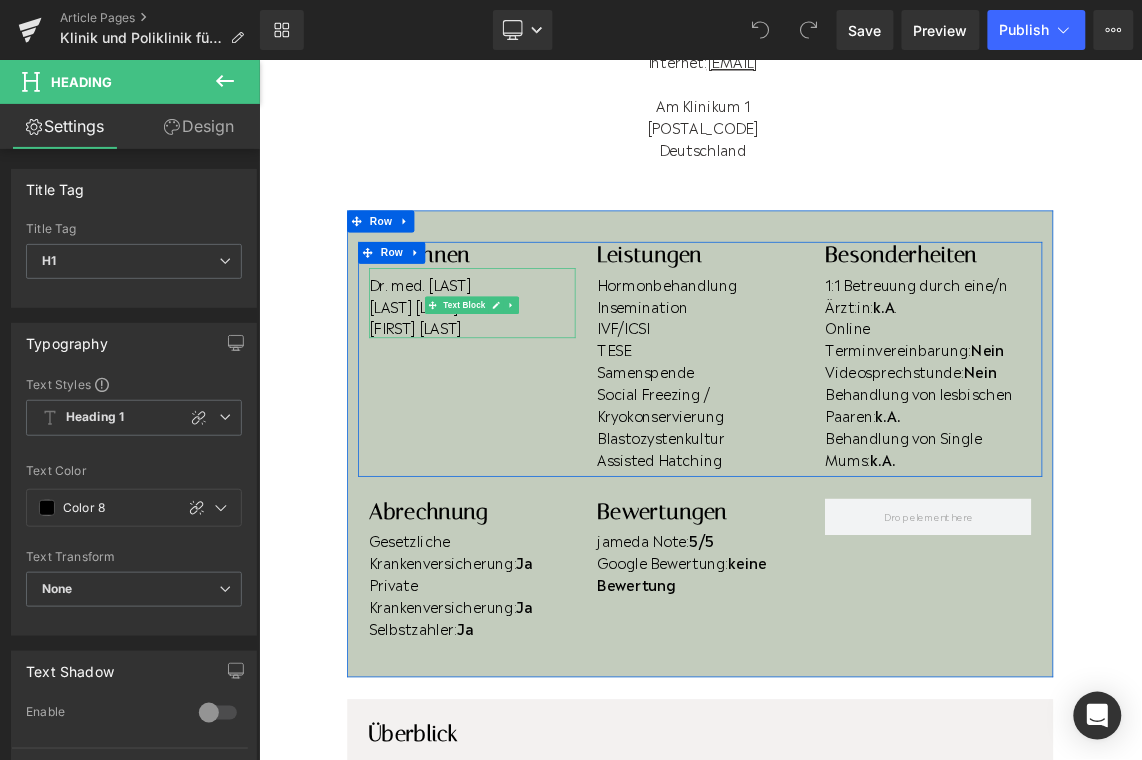 click on "[FIRST] [LAST]" at bounding box center (550, 425) 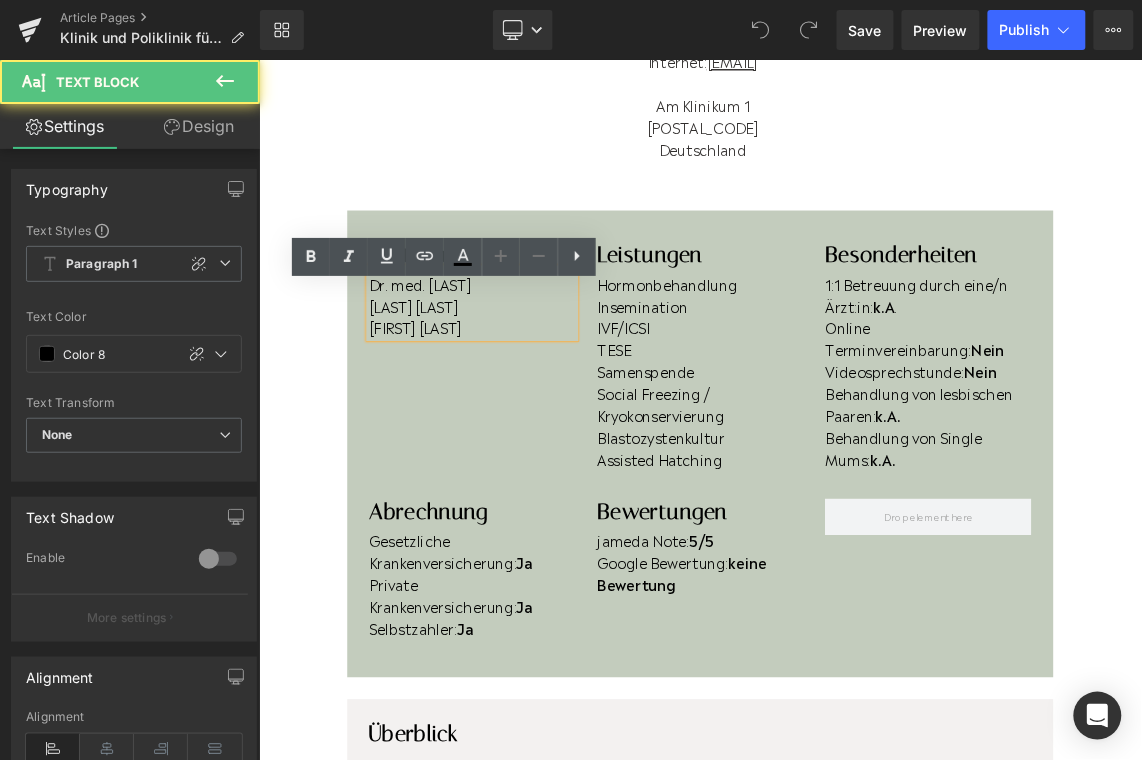 click on "[FIRST] [LAST]" at bounding box center [550, 425] 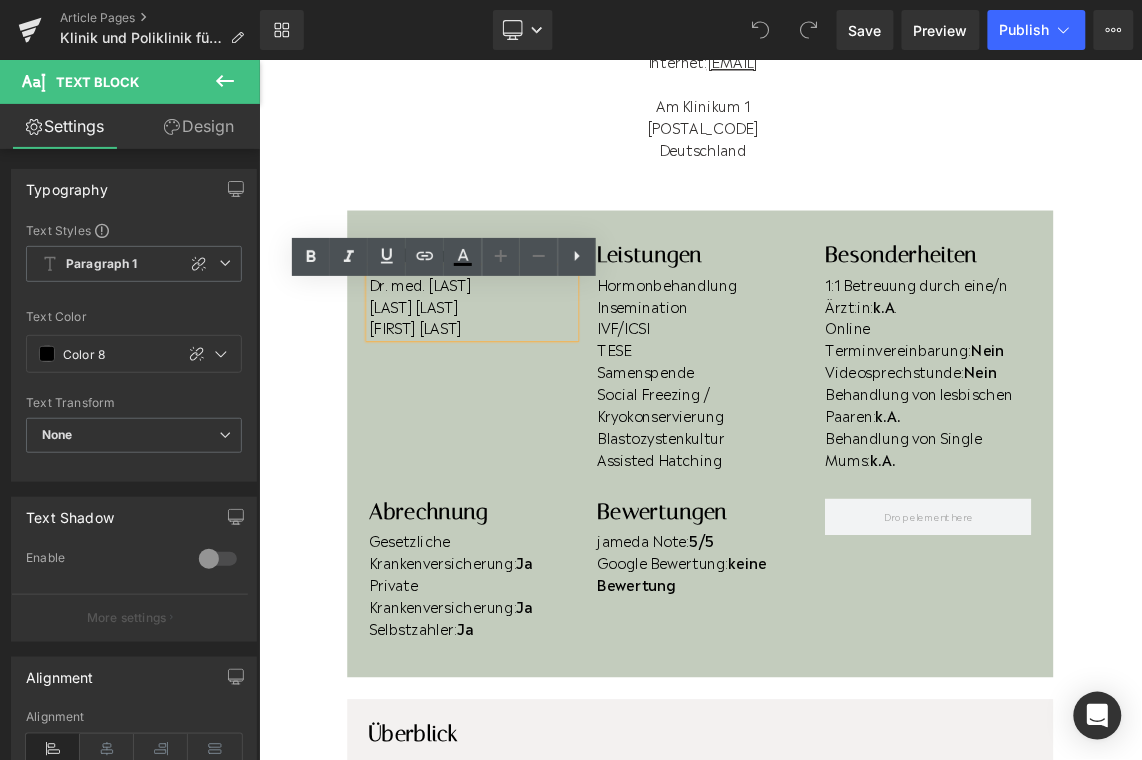 drag, startPoint x: 538, startPoint y: 441, endPoint x: 408, endPoint y: 422, distance: 131.38112 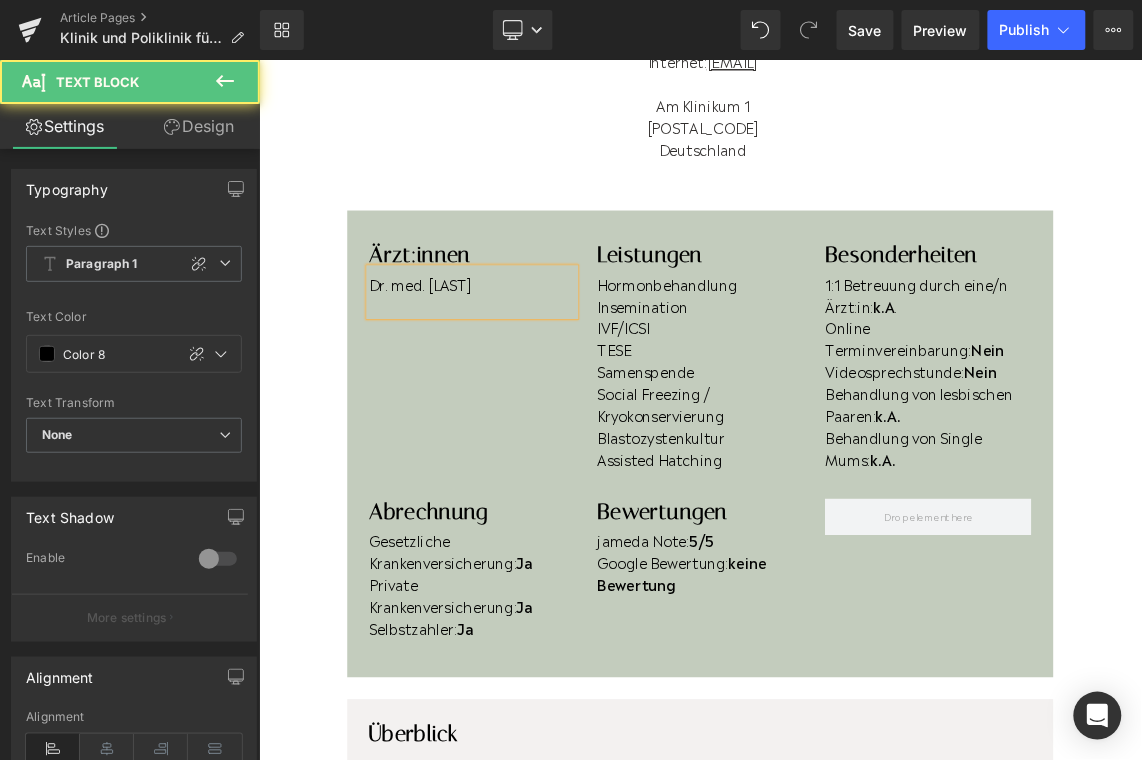 click on "Dr. med. [LAST]" at bounding box center (550, 365) 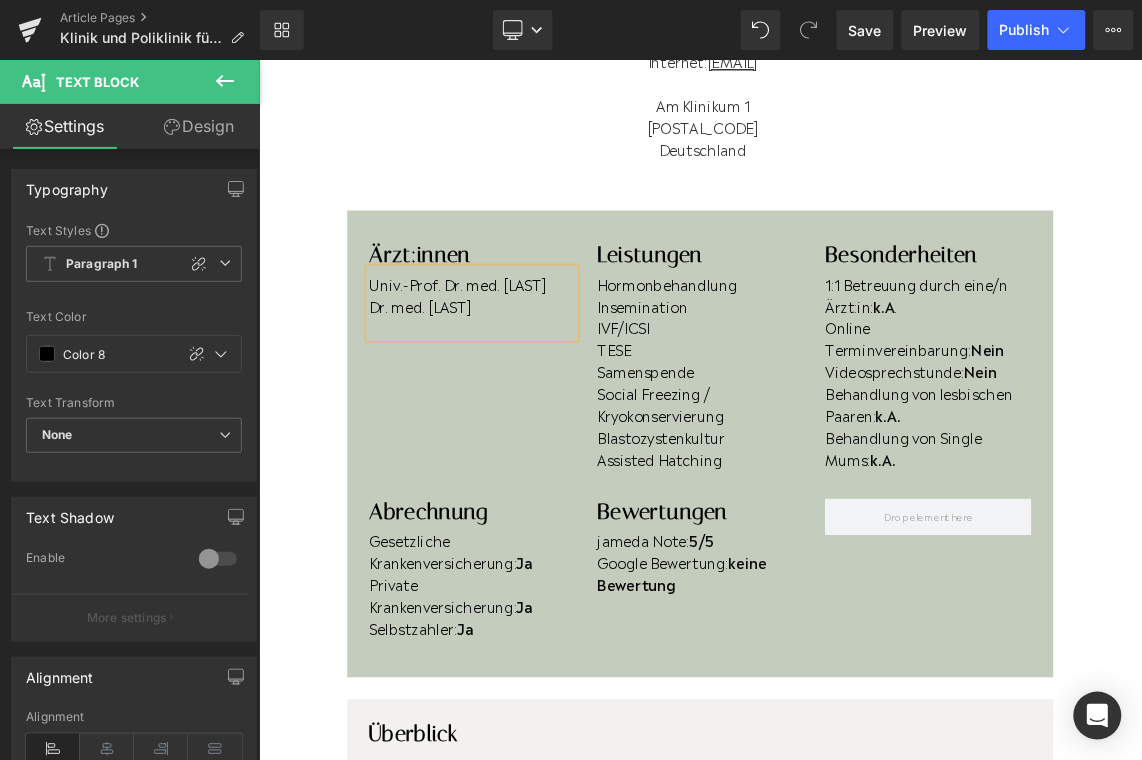 click on "Univ.-Prof. Dr. med. [LAST]" at bounding box center (550, 365) 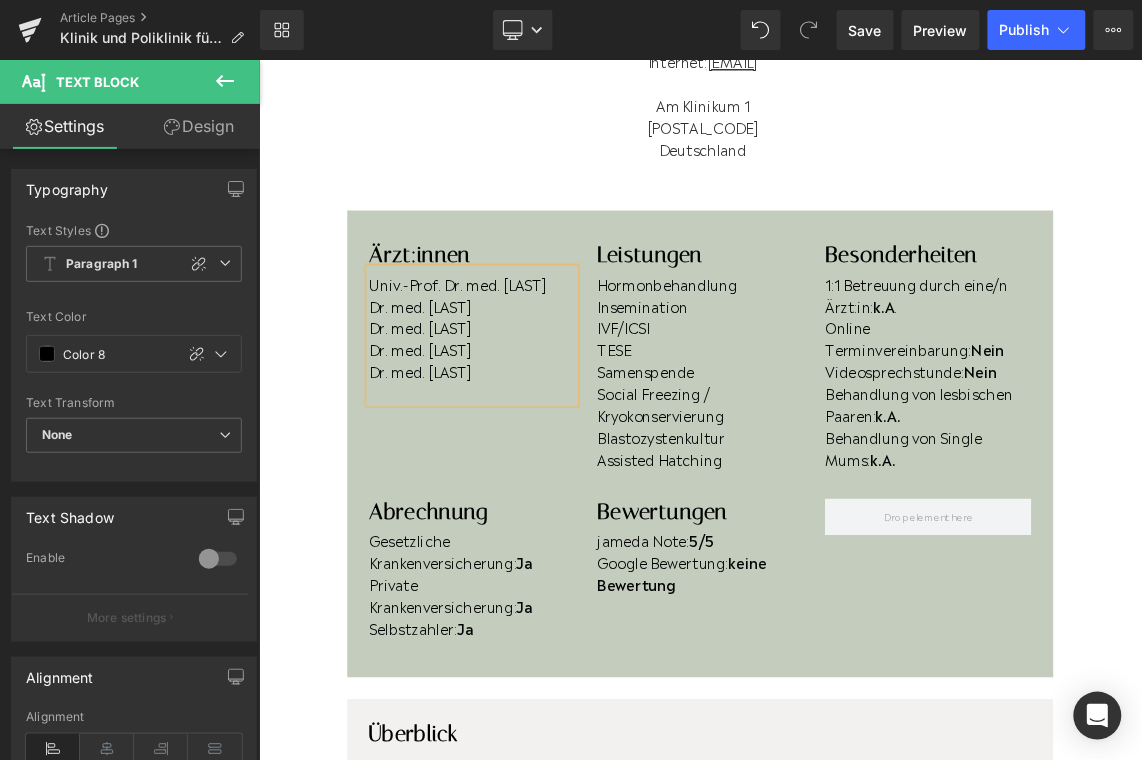 click on "Dr. med. [LAST]" at bounding box center [550, 485] 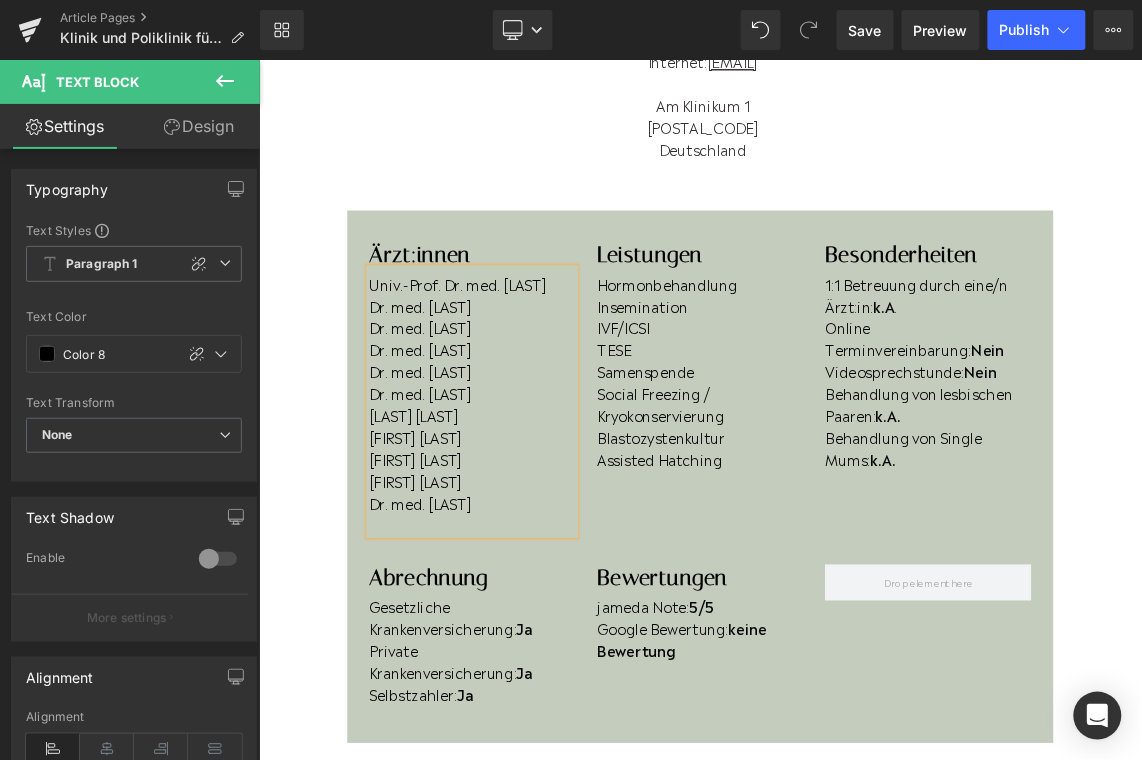 click on "Online Terminvereinbarung:  Nein" at bounding box center [1175, 440] 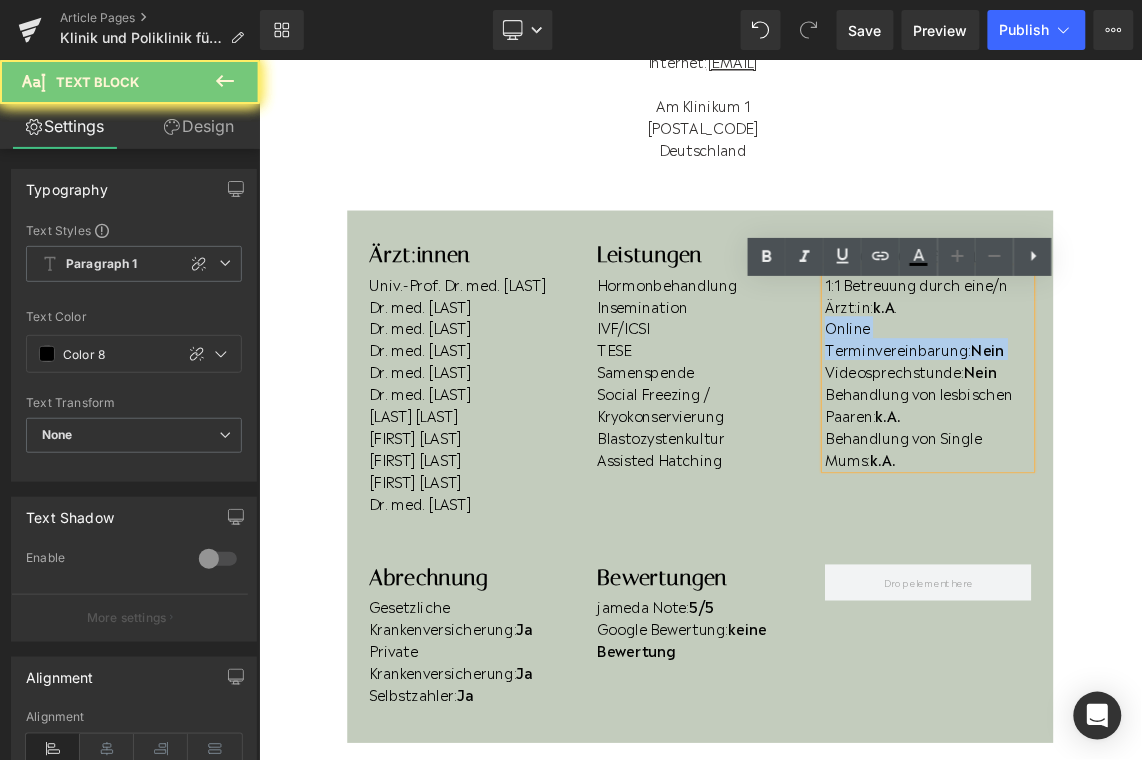 click on "Online Terminvereinbarung:  Nein" at bounding box center (1175, 440) 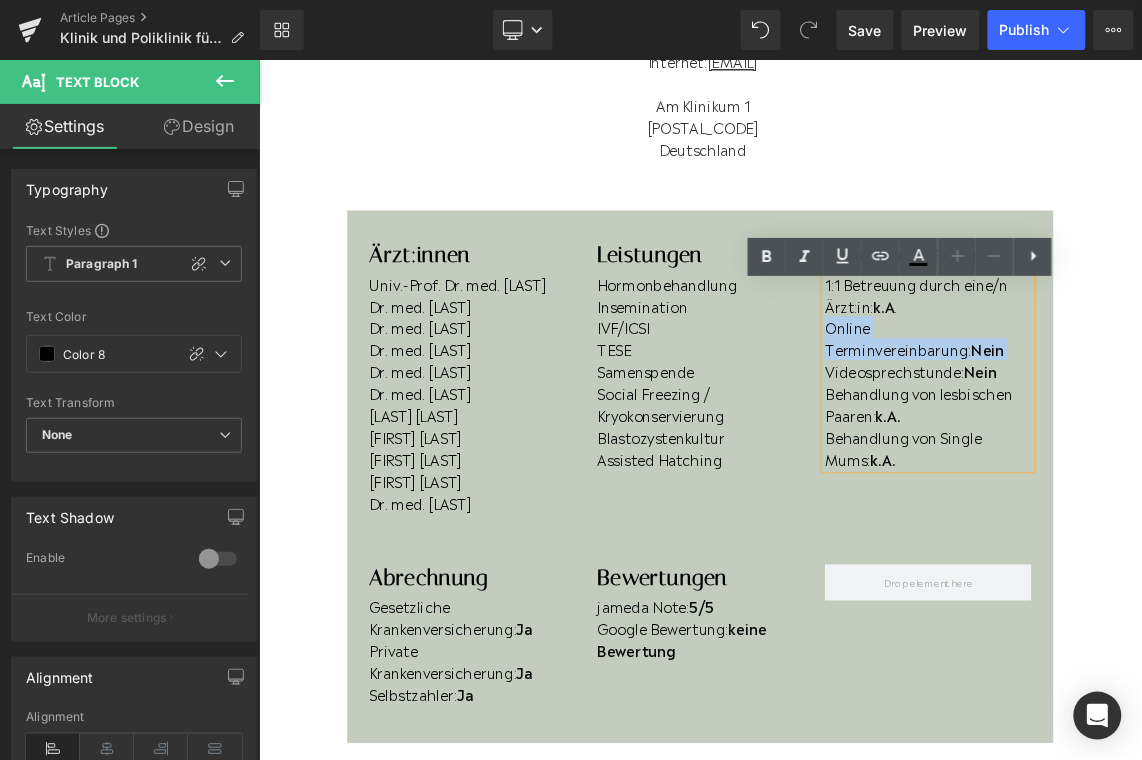 click on "Online Terminvereinbarung:  Nein" at bounding box center [1175, 440] 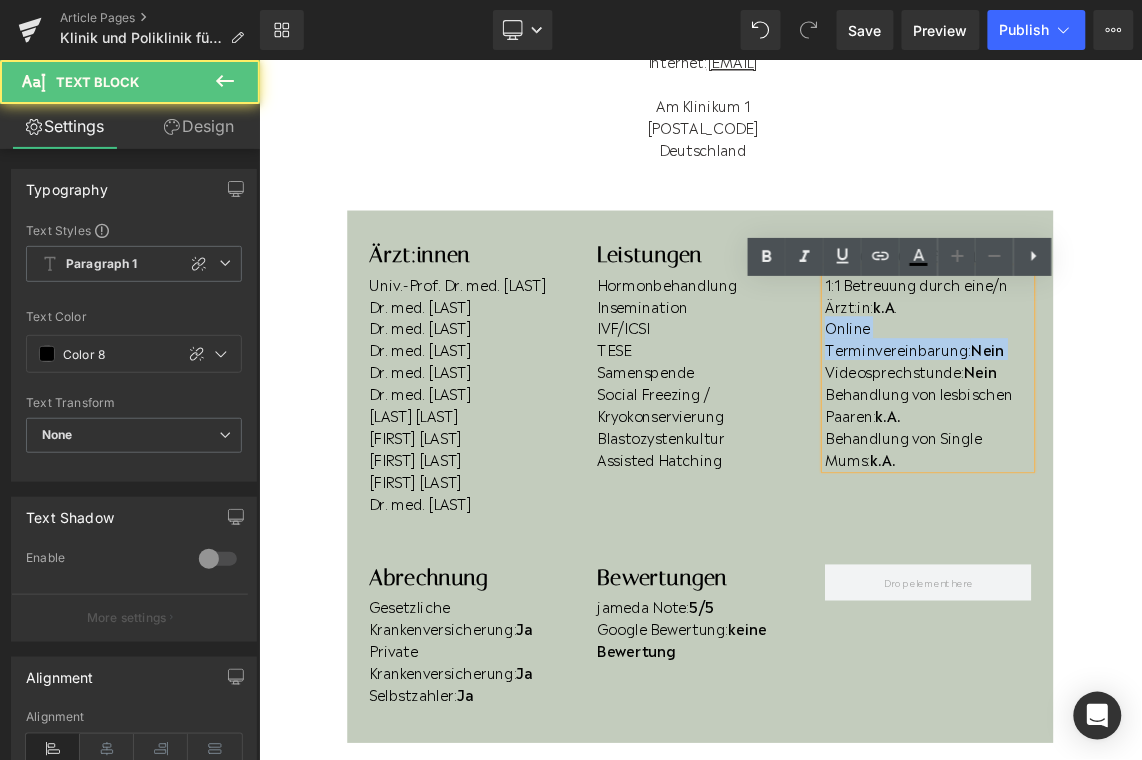 click on "Online Terminvereinbarung:  Nein" at bounding box center (1175, 440) 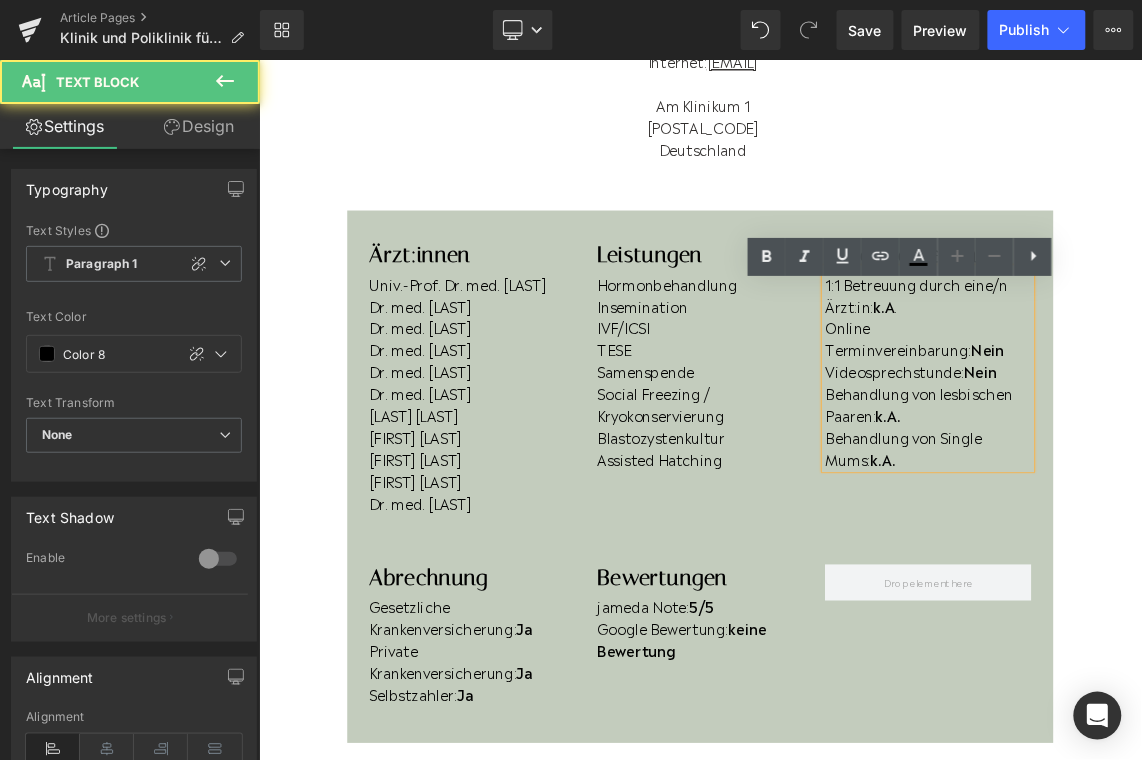 type 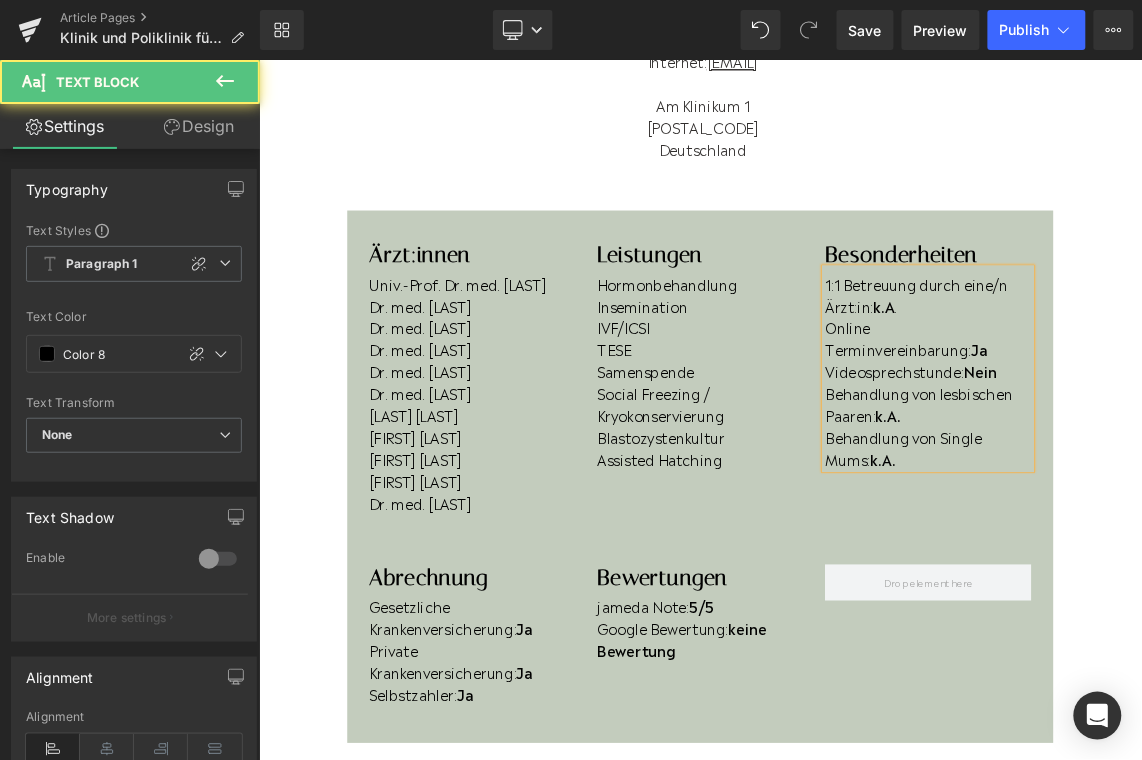 click on "Behandlung von lesbischen Paaren:  k.A." at bounding box center [1175, 531] 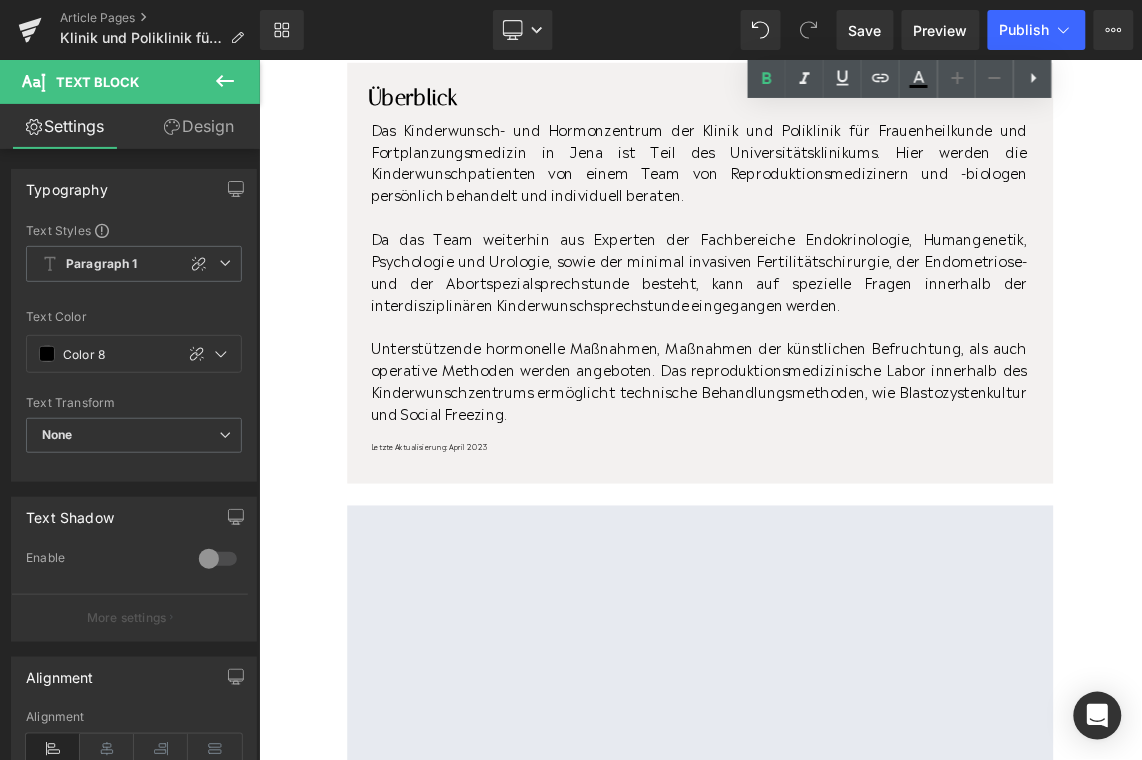 scroll, scrollTop: 1436, scrollLeft: 0, axis: vertical 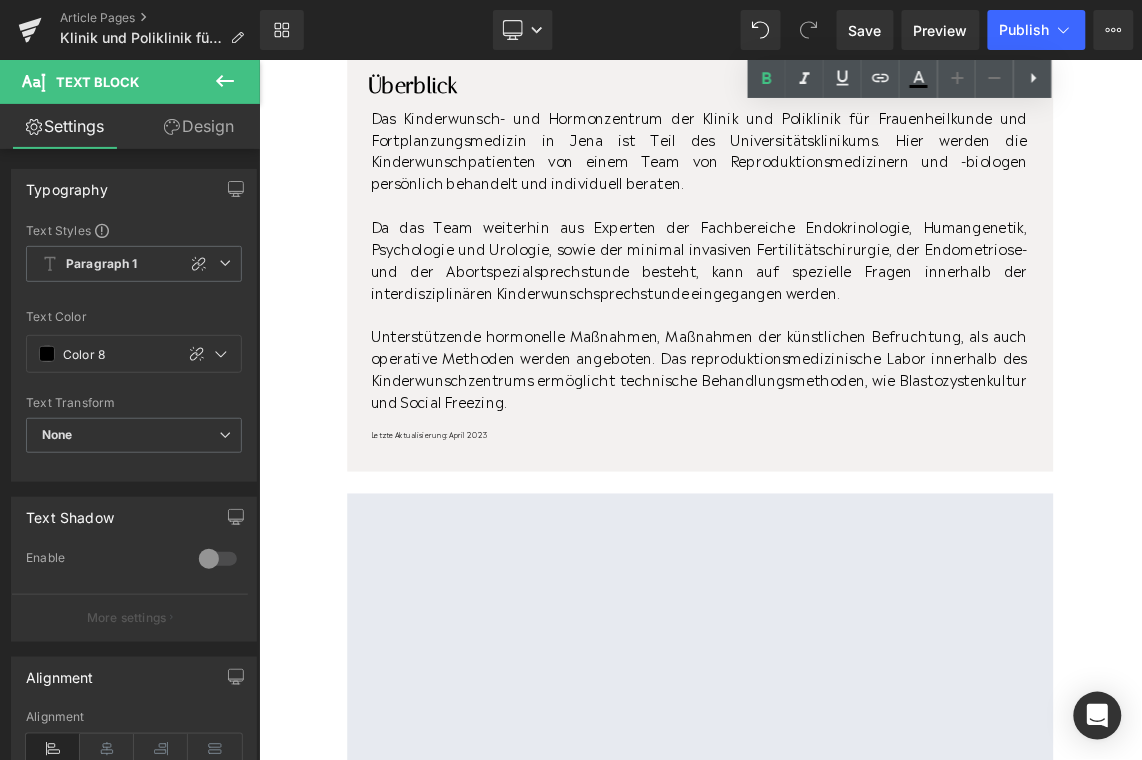 click on "Letzte Aktualisierung: April 2023" at bounding box center [861, 572] 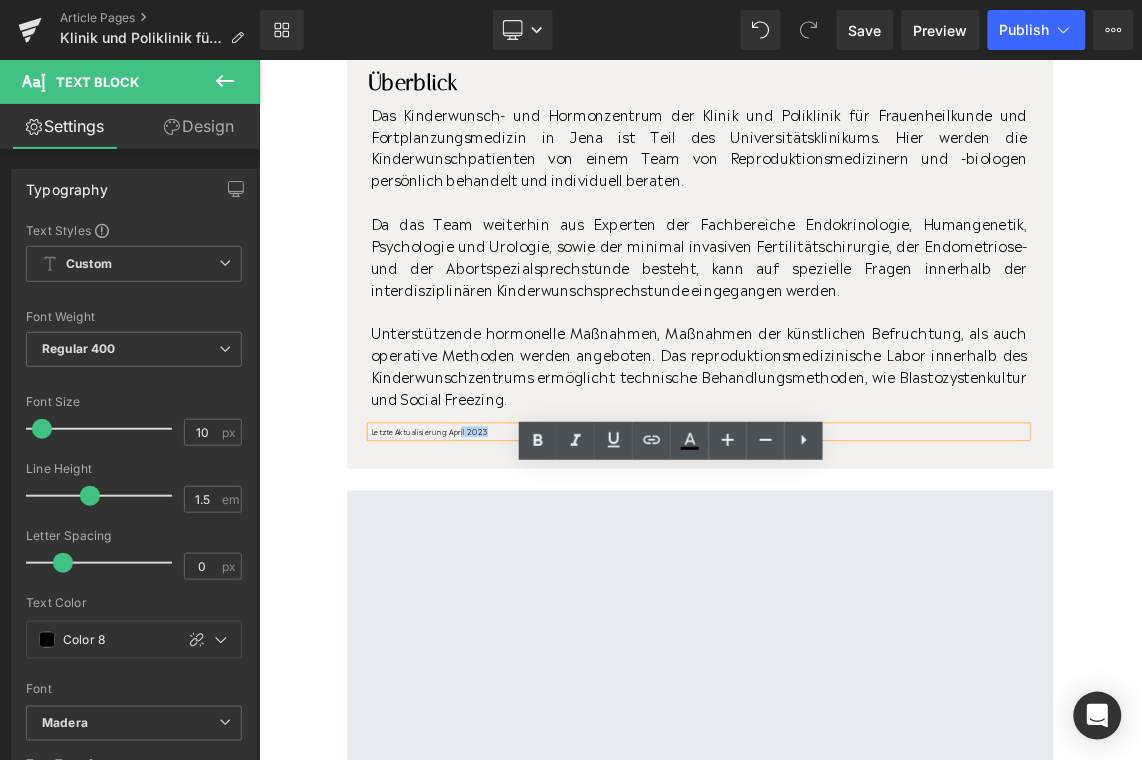 drag, startPoint x: 578, startPoint y: 626, endPoint x: 537, endPoint y: 629, distance: 41.109608 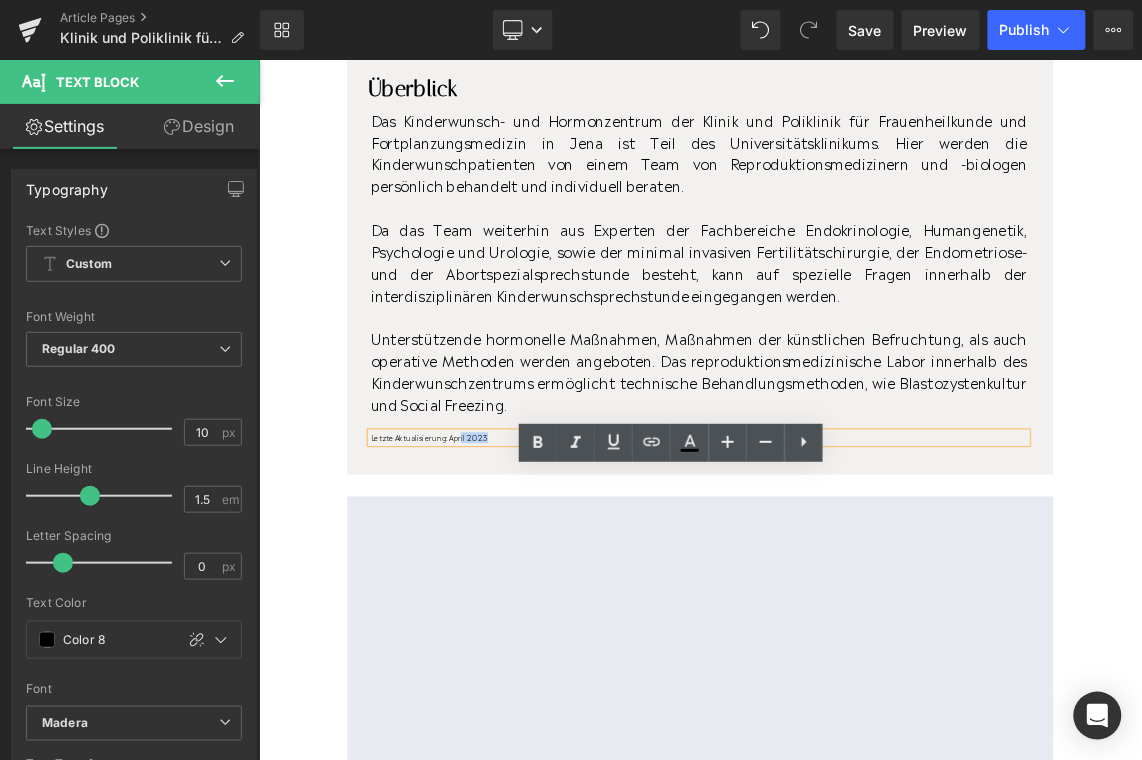 type 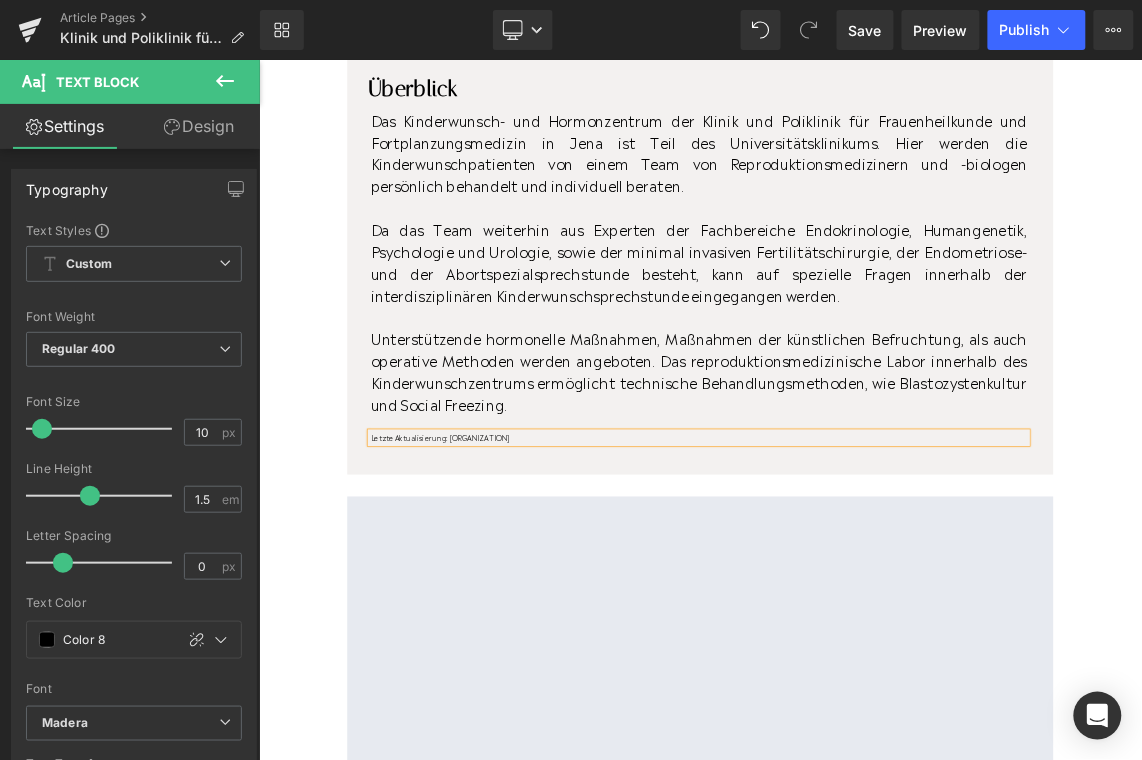 drag, startPoint x: 857, startPoint y: 635, endPoint x: 514, endPoint y: 637, distance: 343.00583 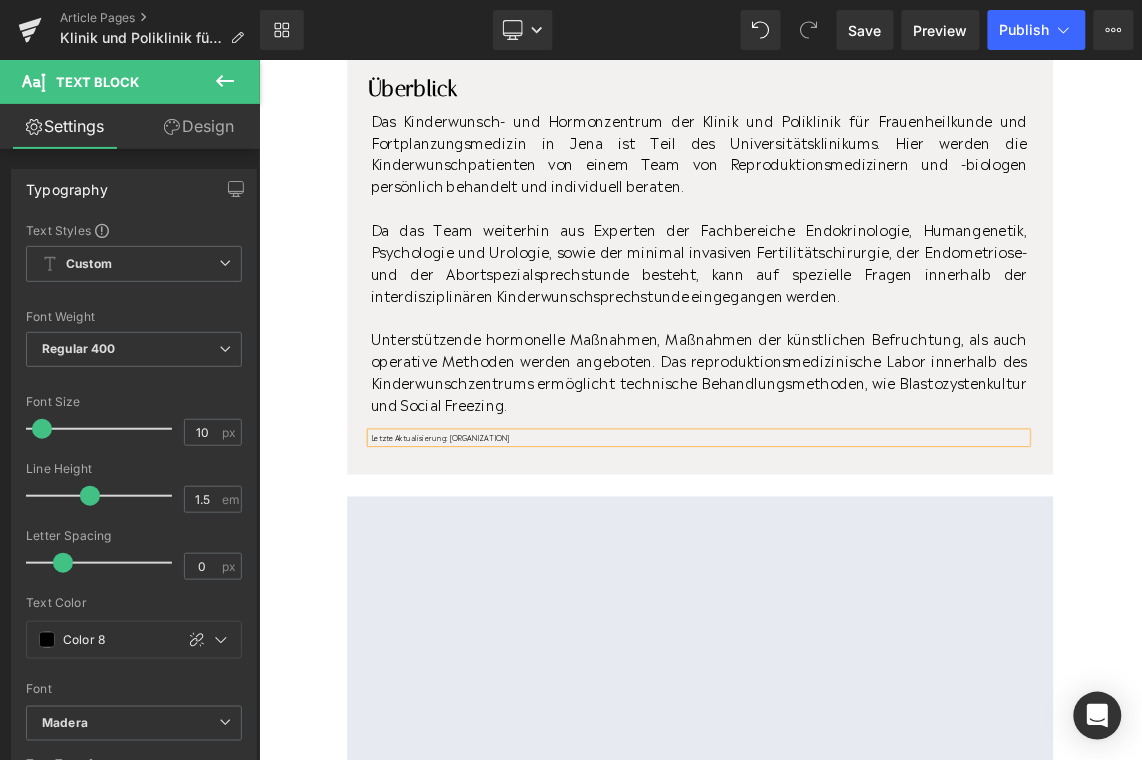 click on "Letzte Aktualisierung: Klinik und Poliklinik für Frauenheilkunde und Fortpflanzungsmedizin" at bounding box center (861, 577) 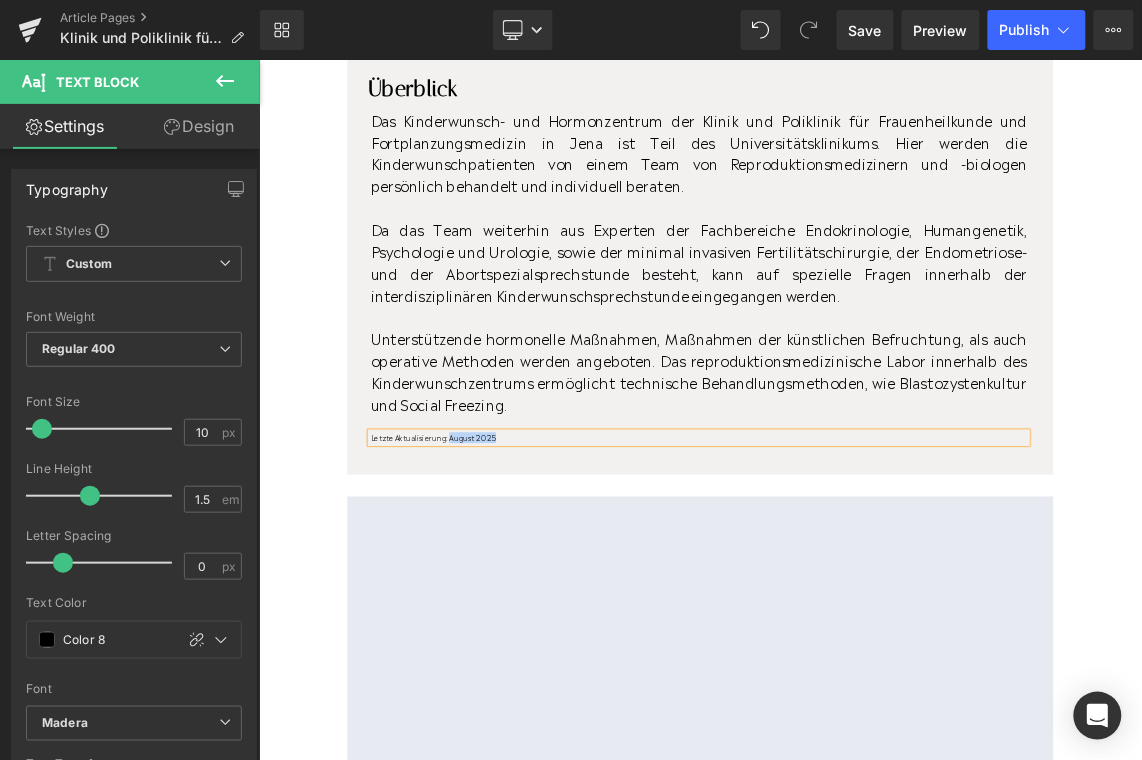 drag, startPoint x: 583, startPoint y: 631, endPoint x: 516, endPoint y: 630, distance: 67.00746 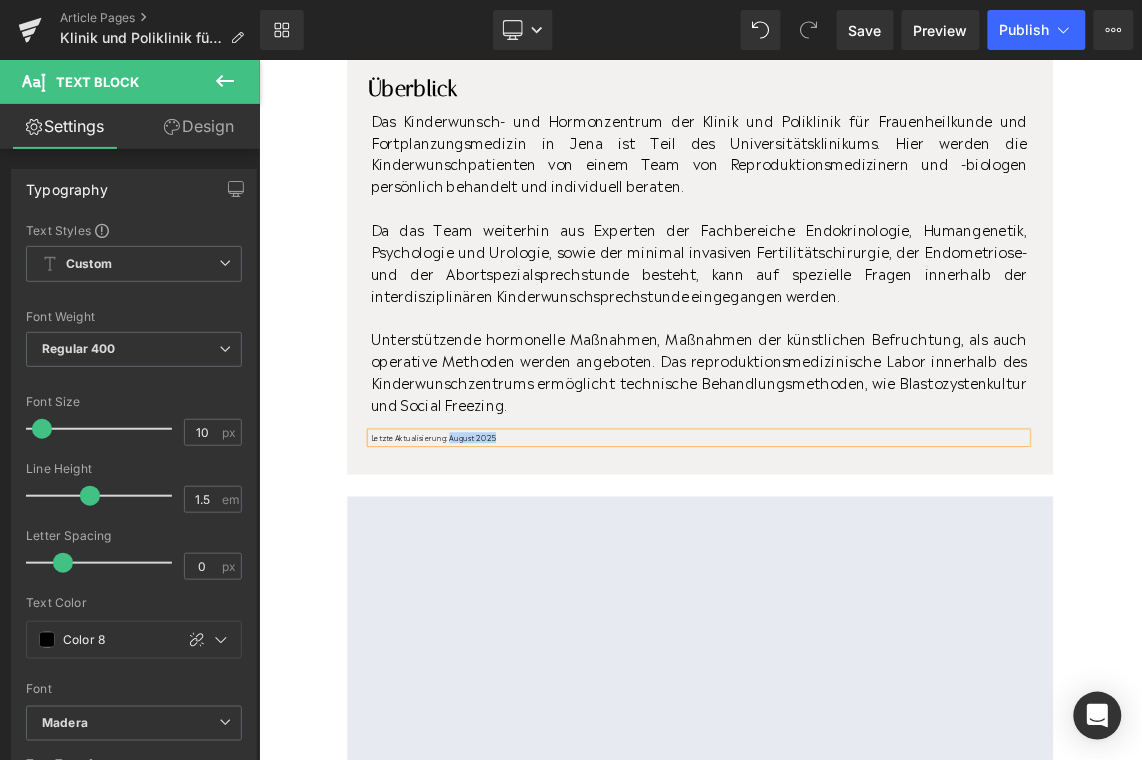 click on "Letzte Aktualisierung: August 2025" at bounding box center [861, 577] 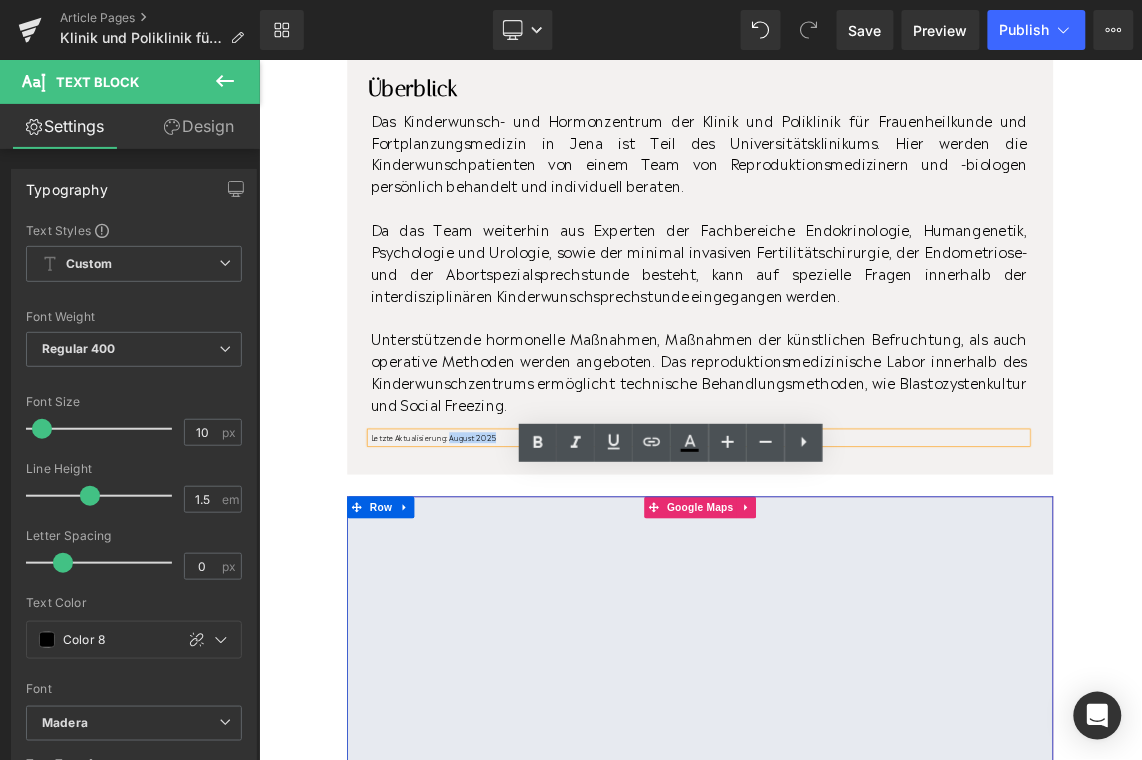 copy on "August 2025" 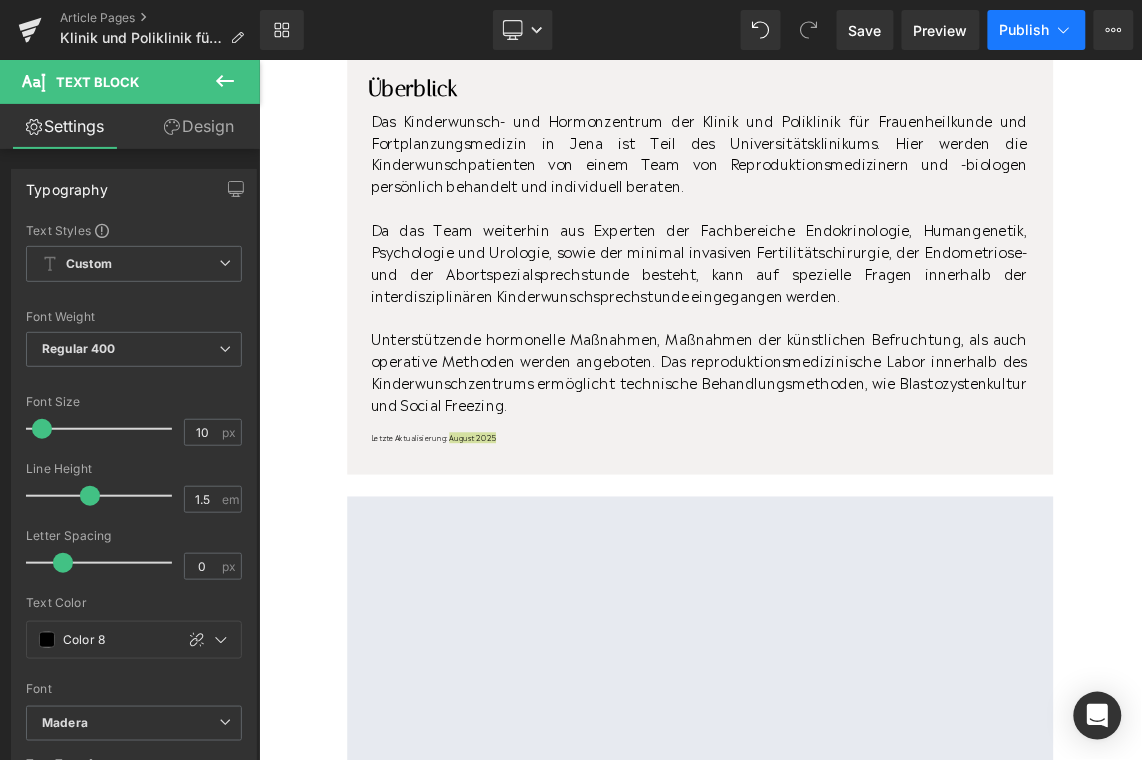 click on "Publish" at bounding box center [1025, 30] 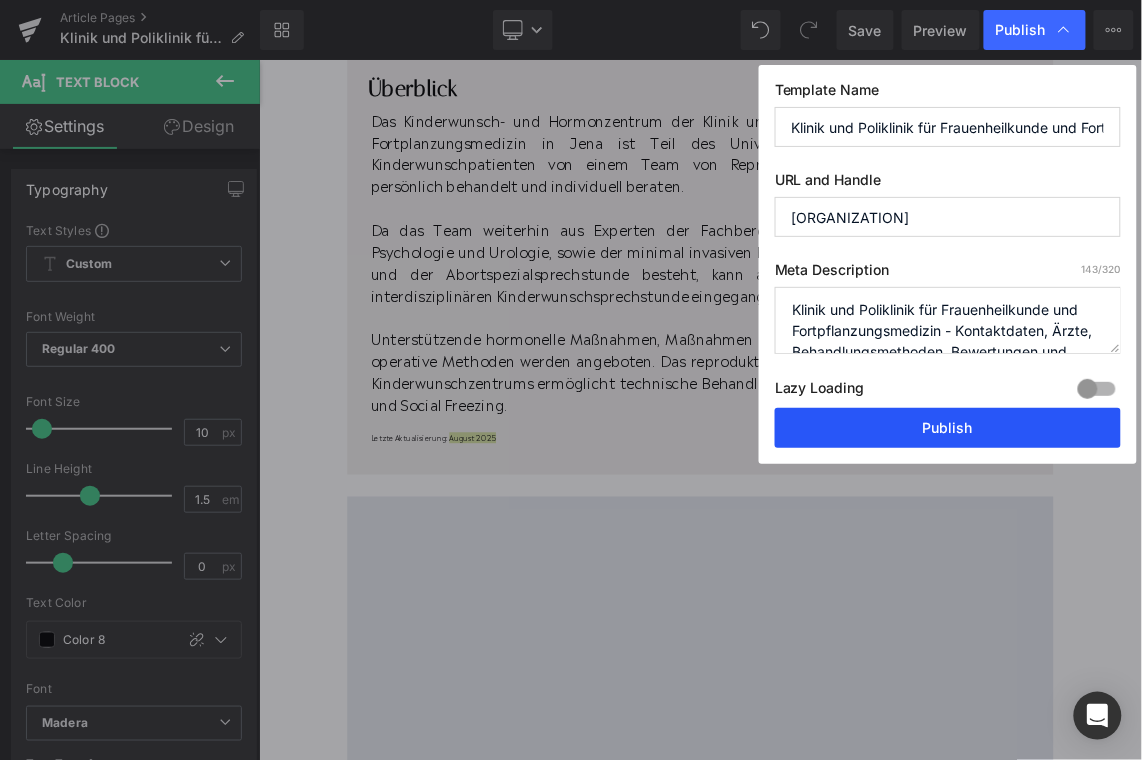 click on "Publish" at bounding box center (948, 428) 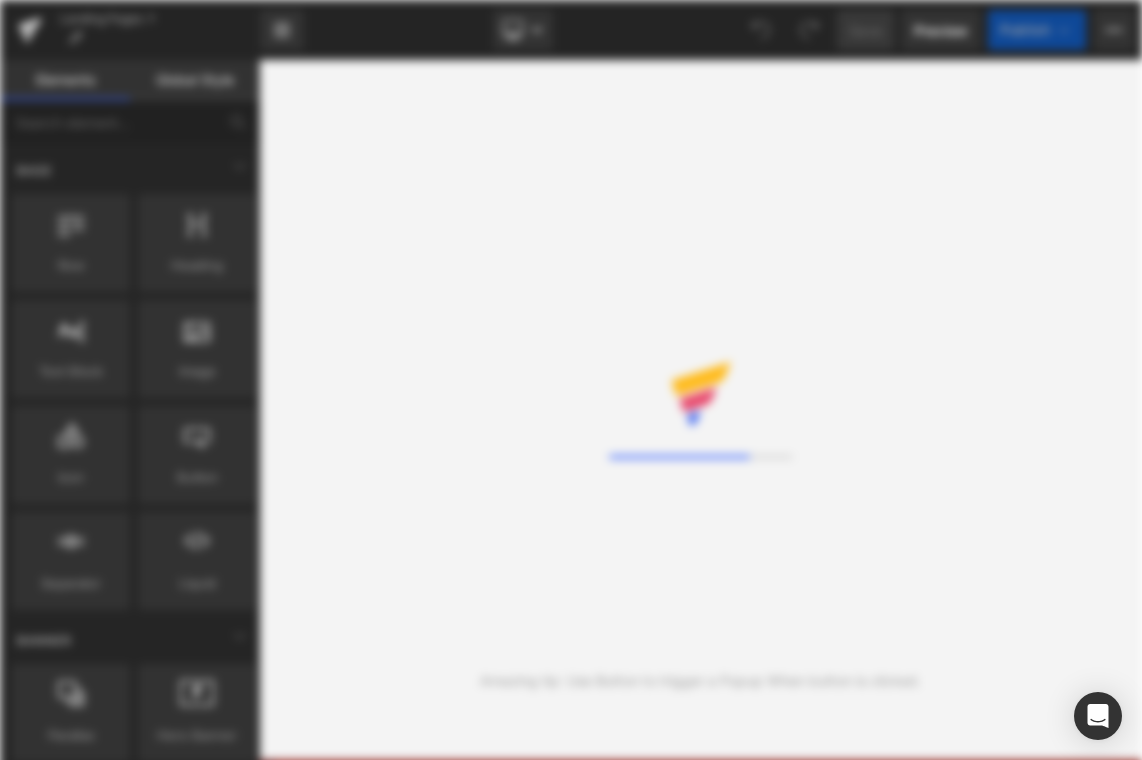 scroll, scrollTop: 0, scrollLeft: 0, axis: both 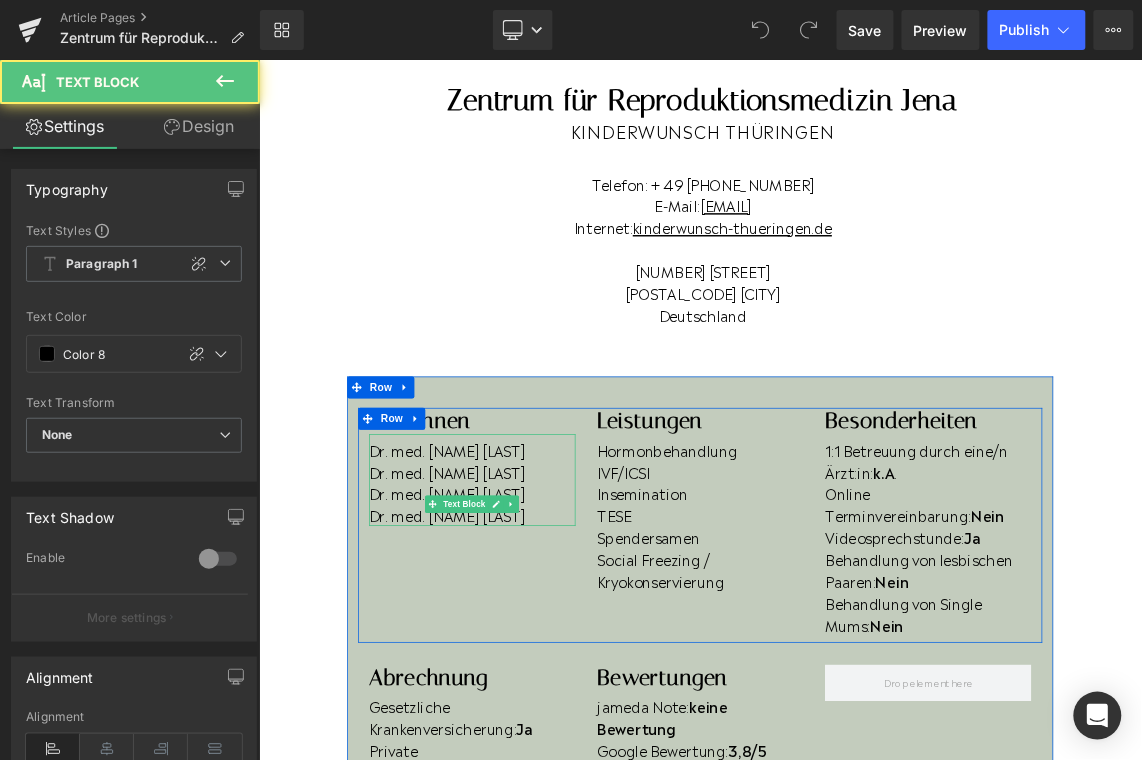 click on "Dr. med. Helen Gonnert" at bounding box center [550, 683] 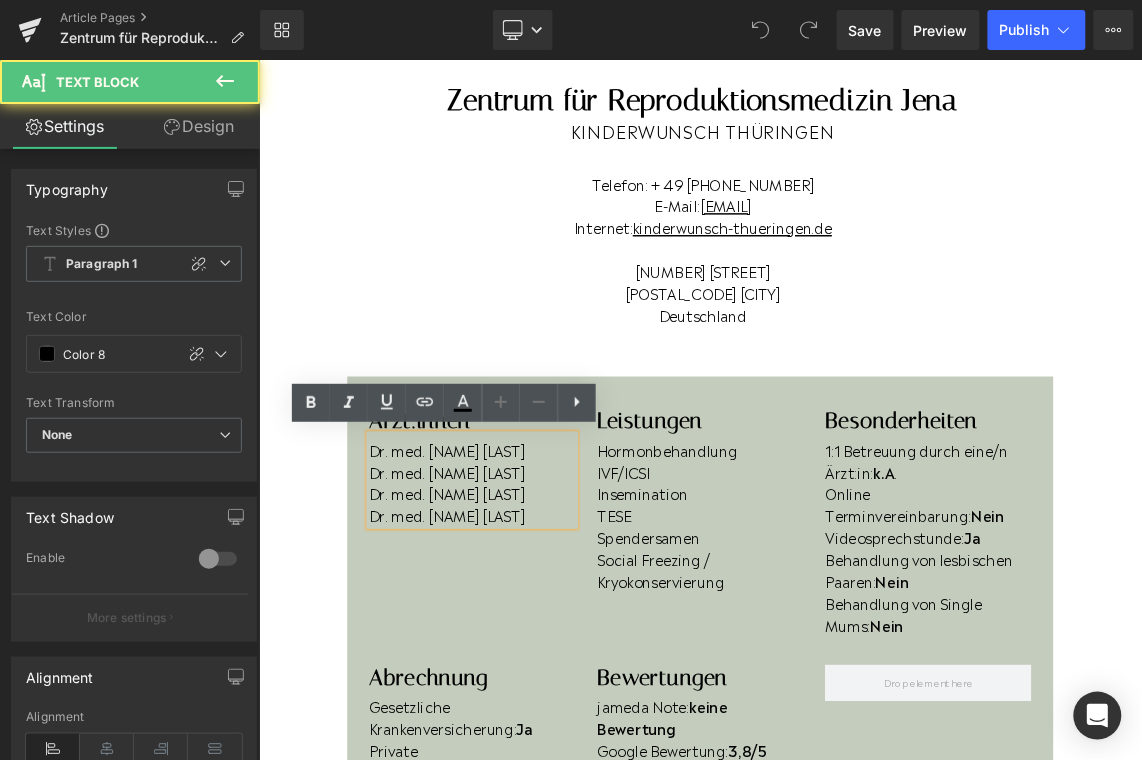 click on "Dr. med. Helen Gonnert" at bounding box center (550, 683) 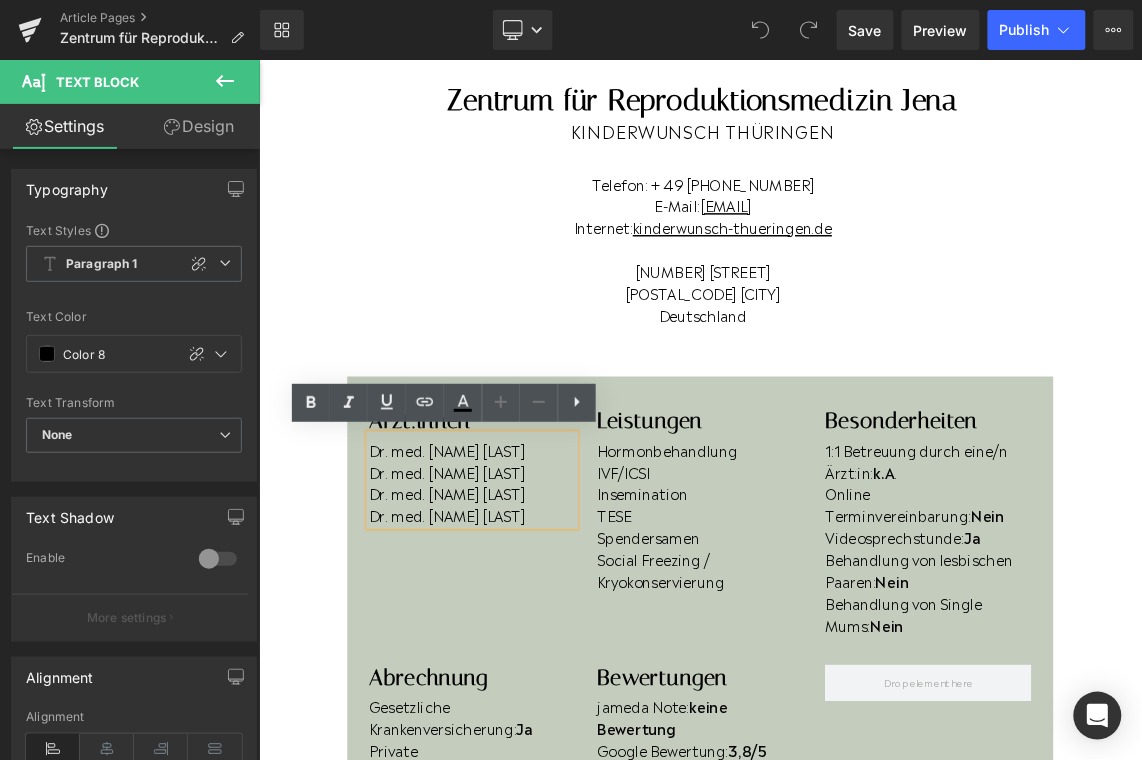 type 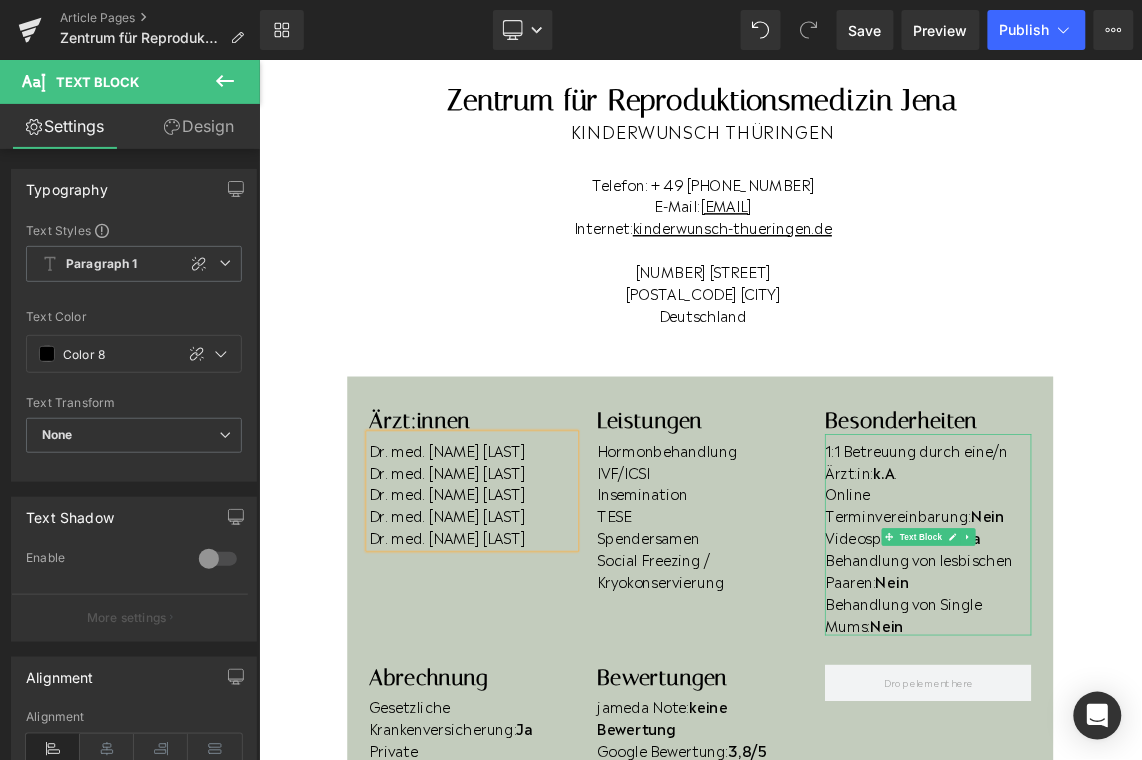 click on "Online Terminvereinbarung:  Nein" at bounding box center (1175, 668) 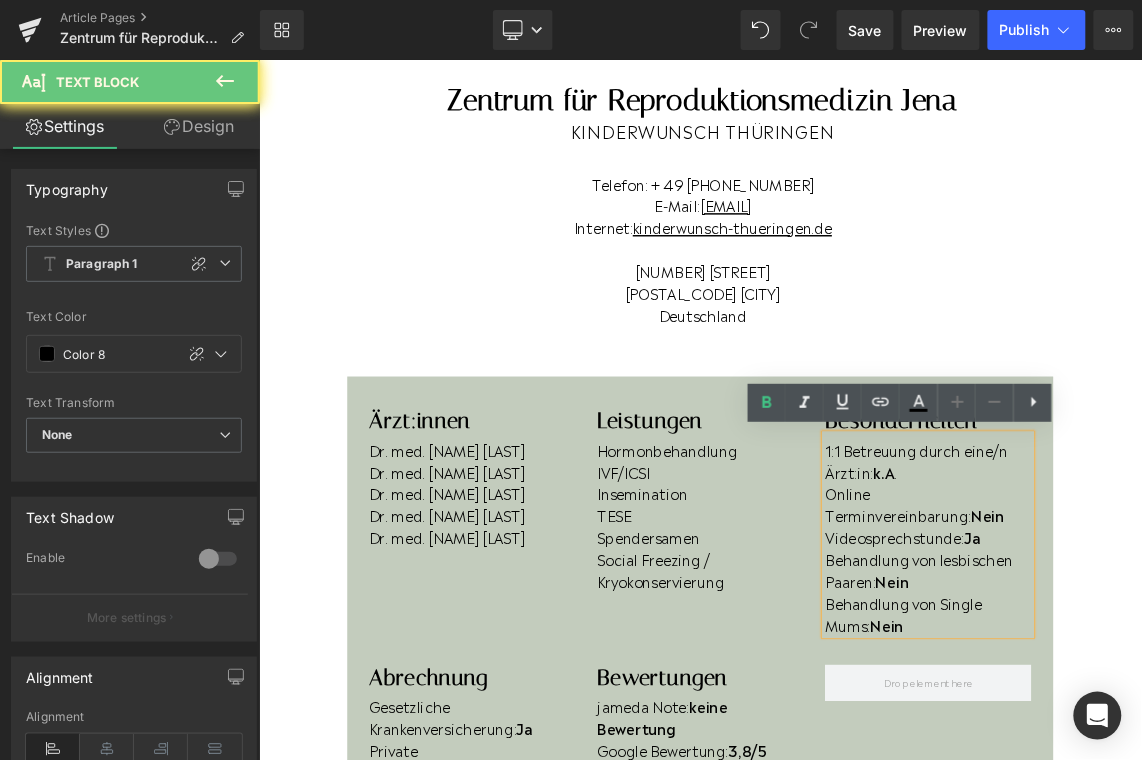 click on "Online Terminvereinbarung:  Nein" at bounding box center (1175, 668) 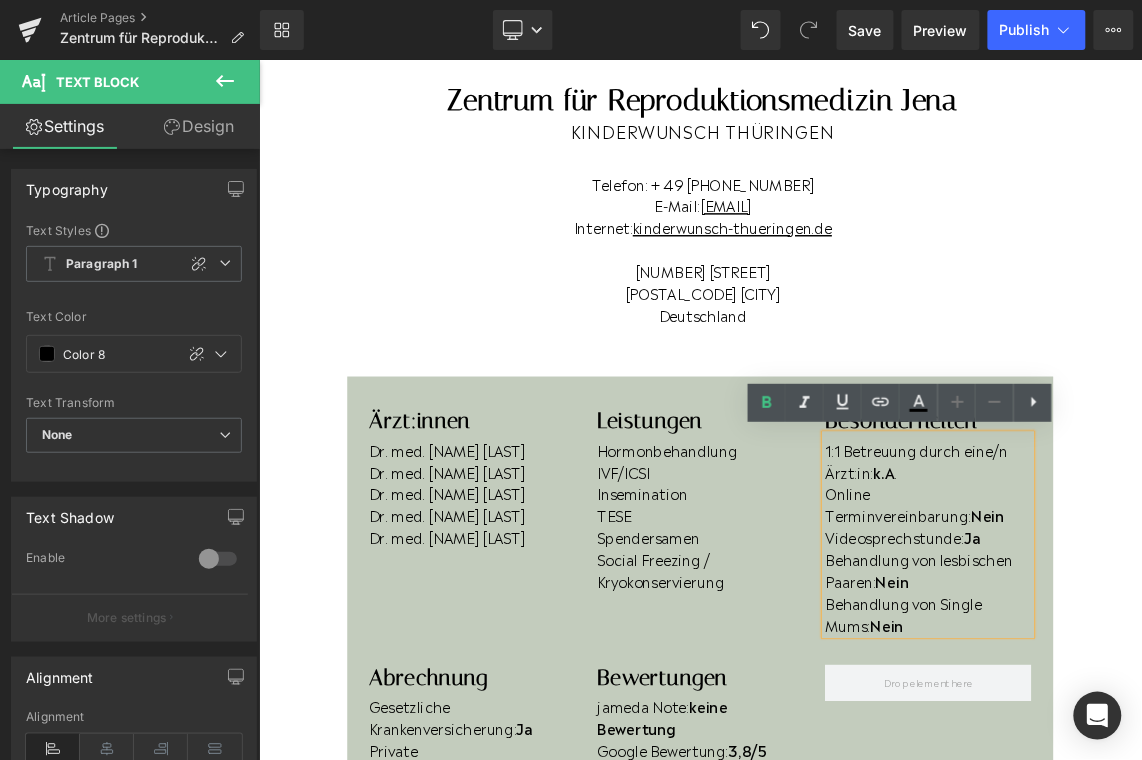 type 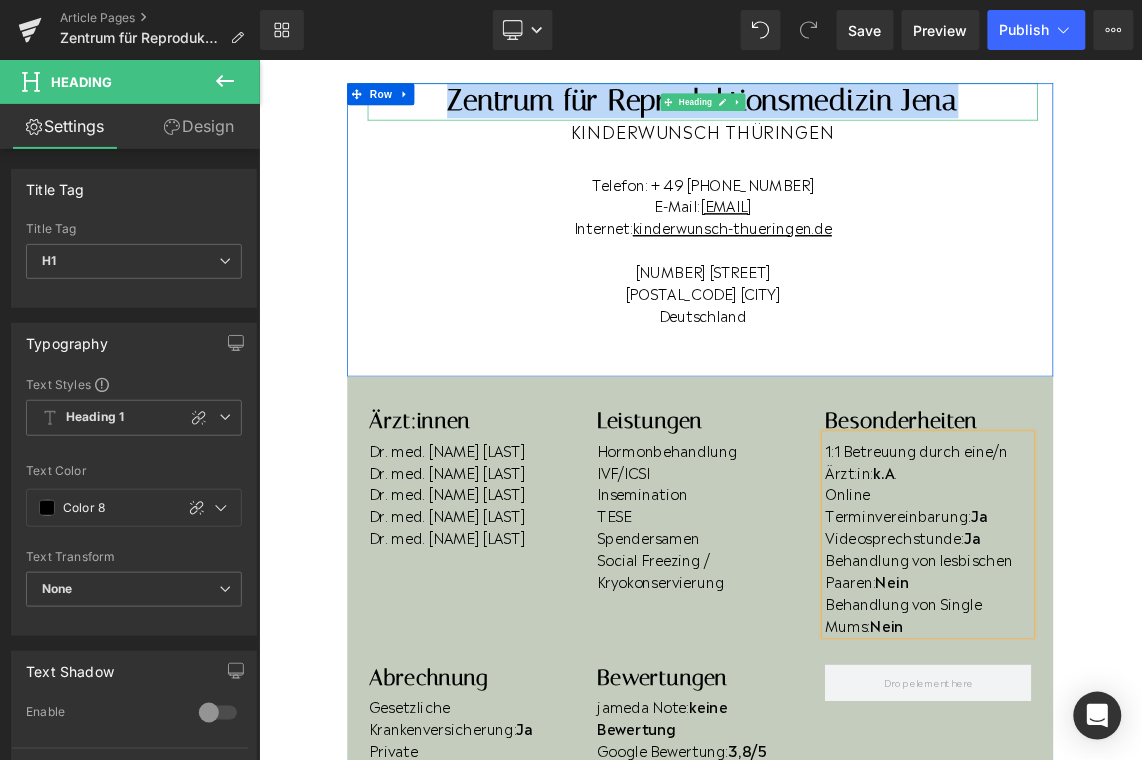 drag, startPoint x: 519, startPoint y: 115, endPoint x: 1262, endPoint y: 120, distance: 743.01685 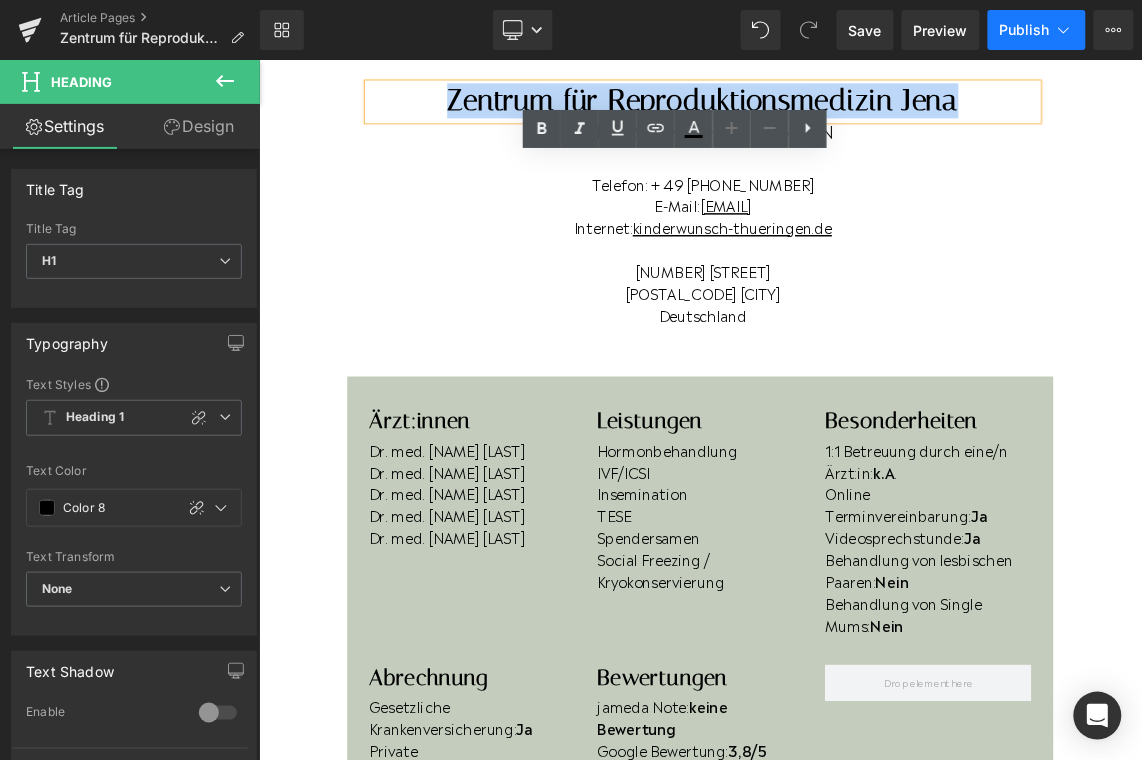 copy on "Zentrum für Reproduktionsmedizin Jena" 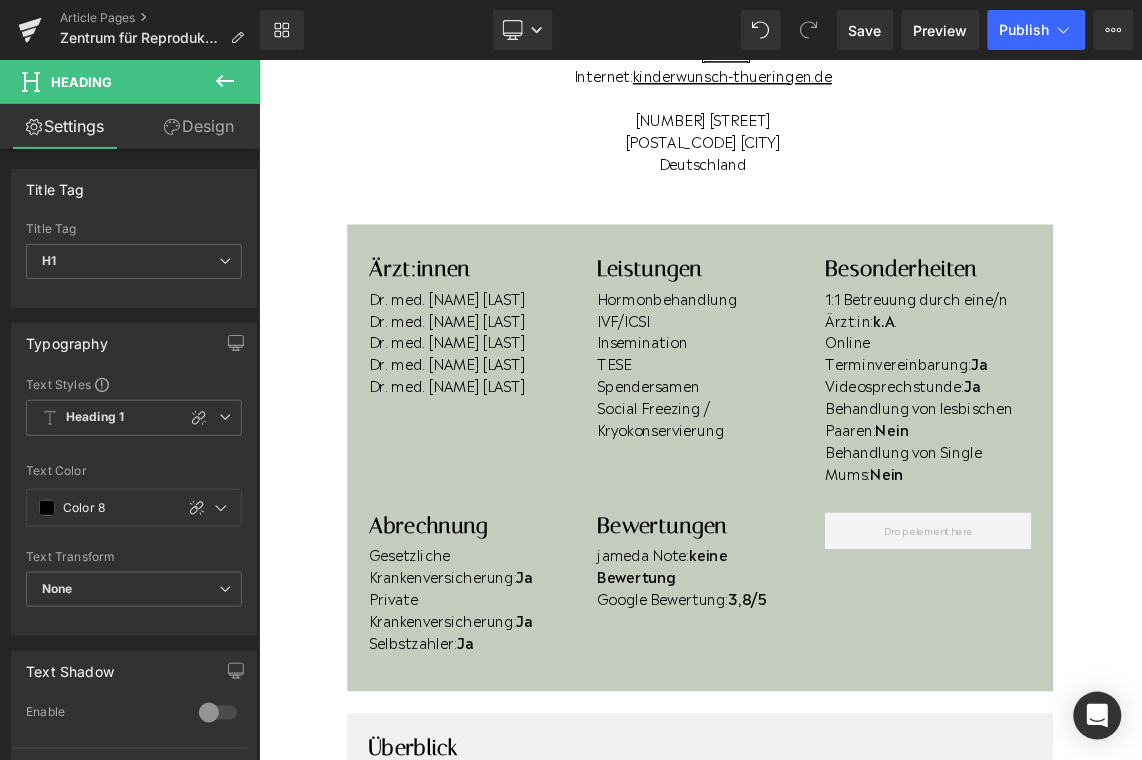 scroll, scrollTop: 443, scrollLeft: 0, axis: vertical 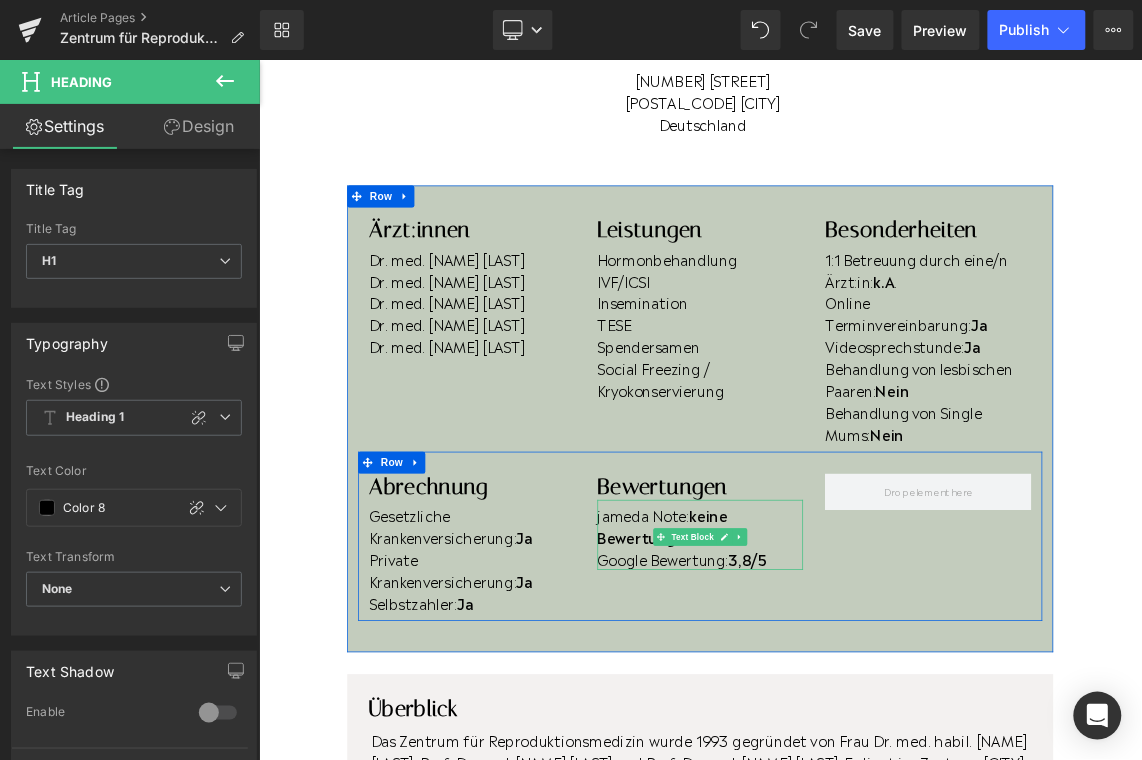click on "3,8/5" at bounding box center [928, 743] 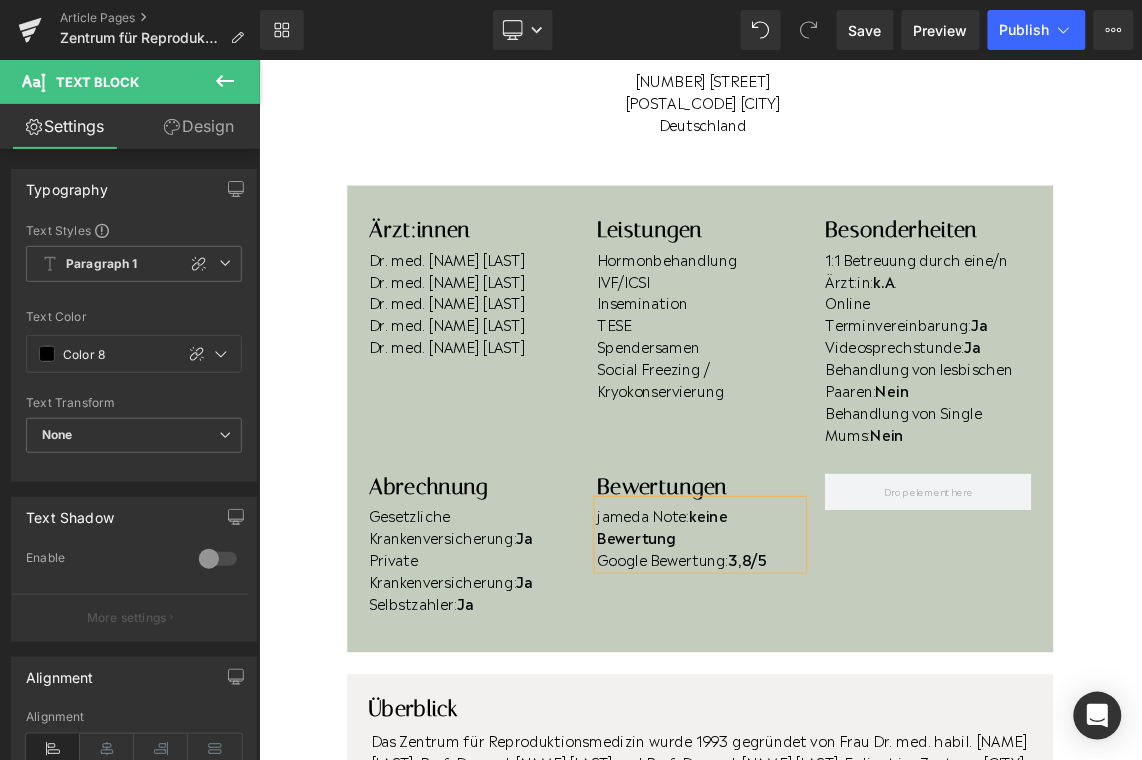 click on "3,8/5" at bounding box center (928, 743) 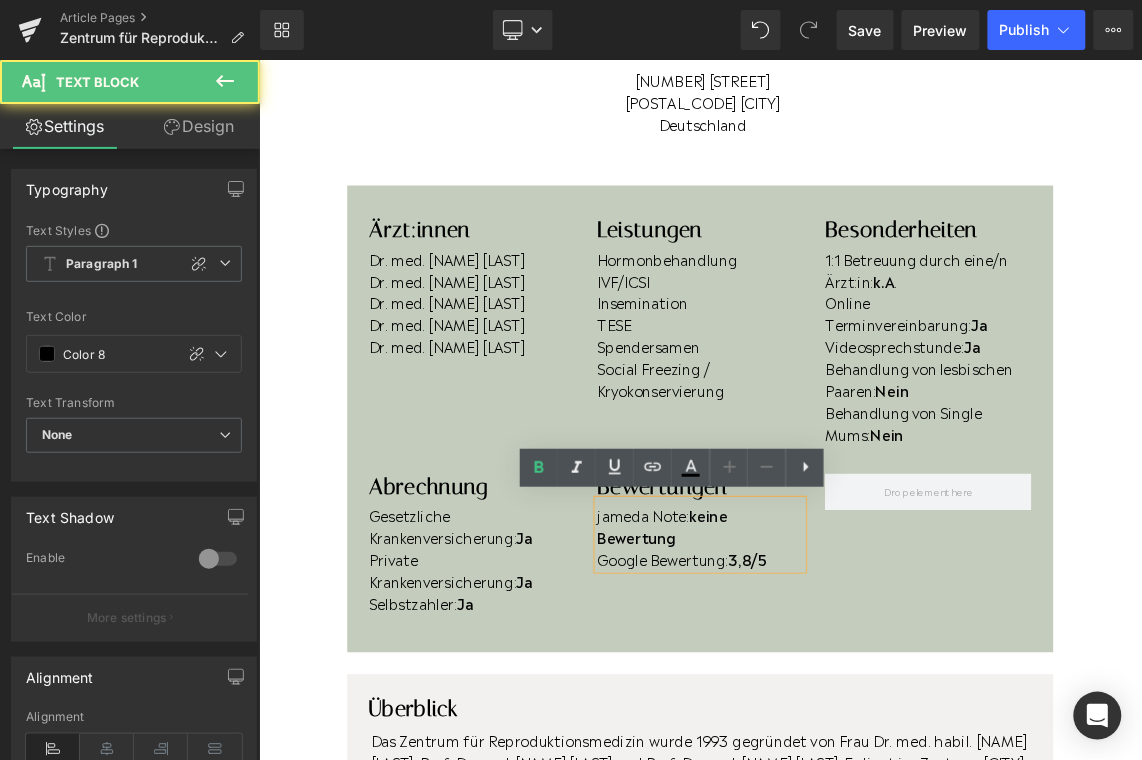 type 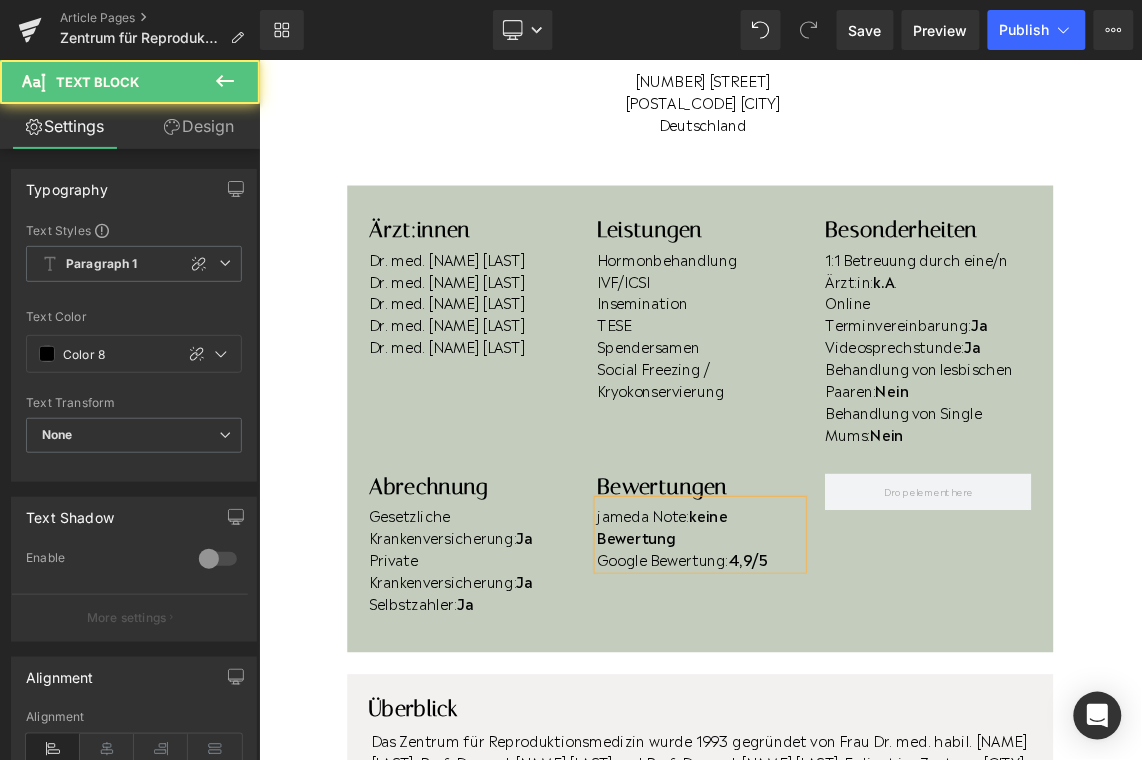 click on "jameda Note:  keine Bewertung" at bounding box center (863, 698) 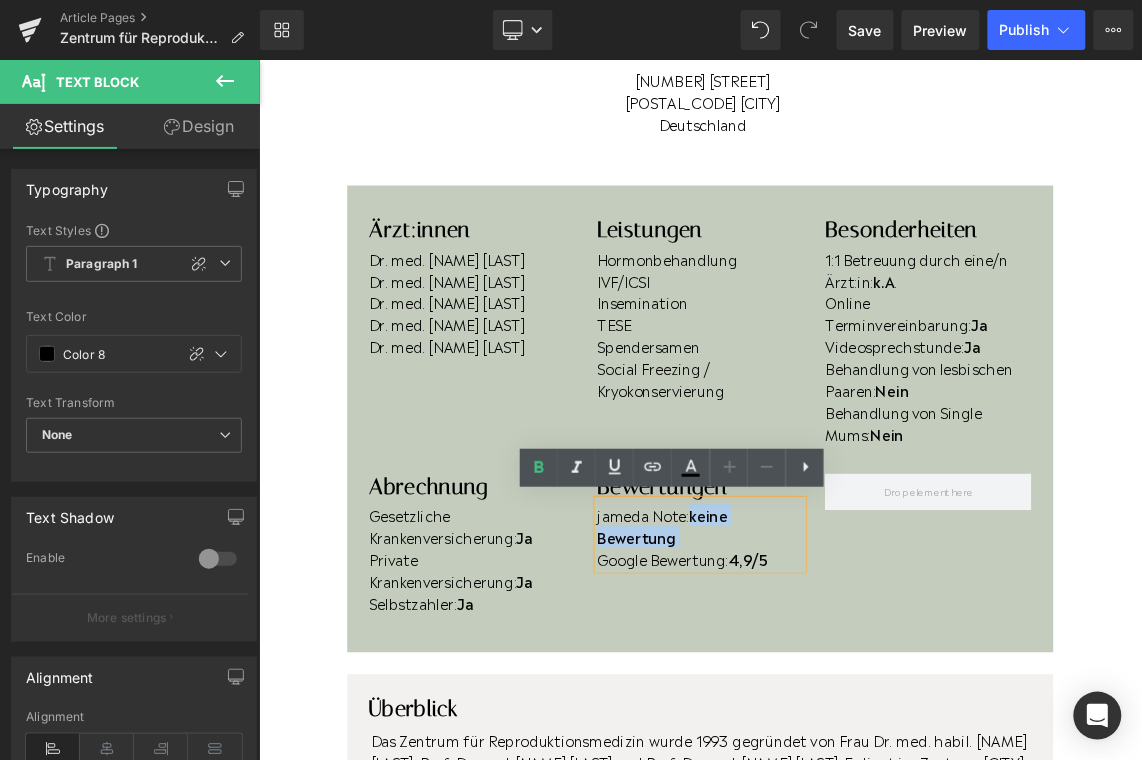 drag, startPoint x: 841, startPoint y: 719, endPoint x: 858, endPoint y: 694, distance: 30.232433 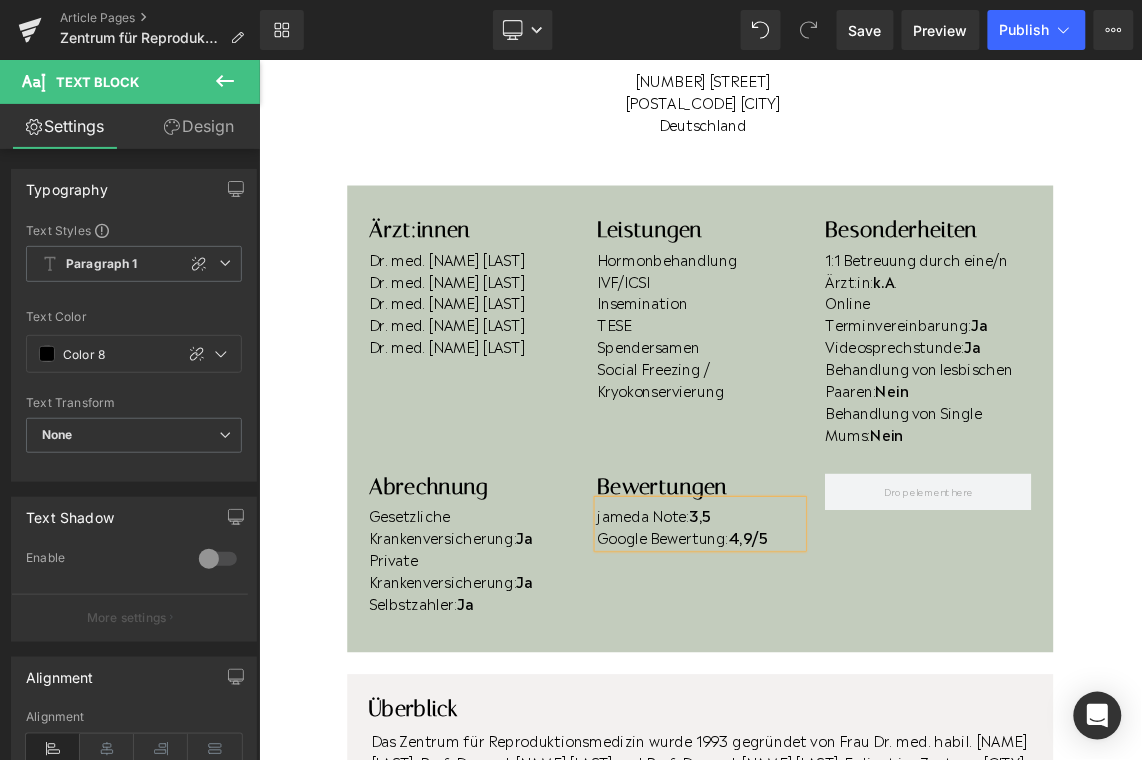 click on "Behandlung von lesbischen Paaren:  Nein" at bounding box center [1175, 496] 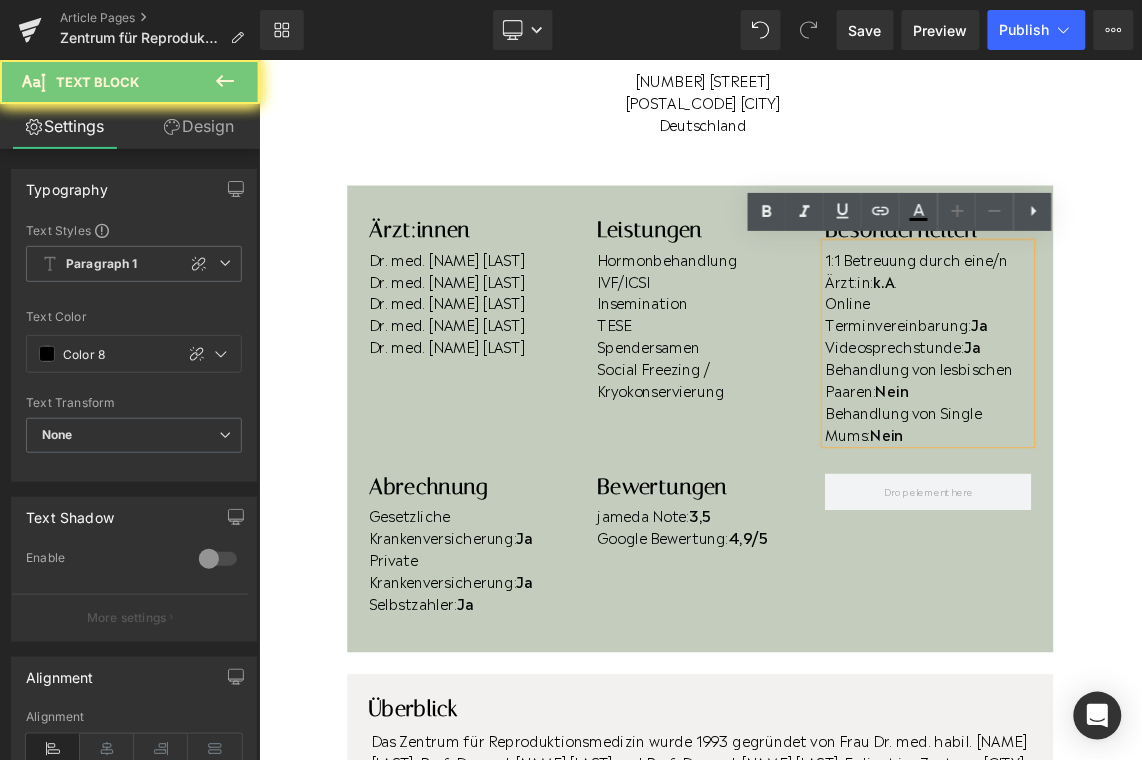 click on "Behandlung von lesbischen Paaren:  Nein" at bounding box center [1175, 496] 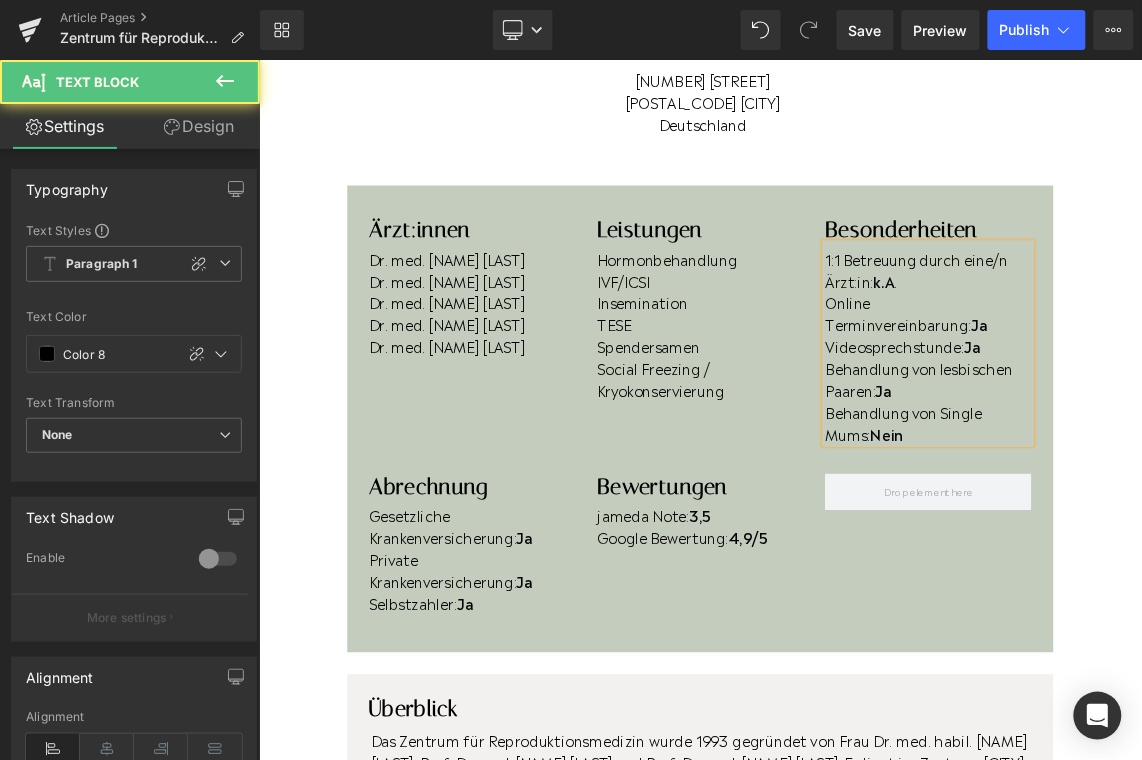 click on "Behandlung von lesbischen Paaren:  Ja" at bounding box center [1175, 496] 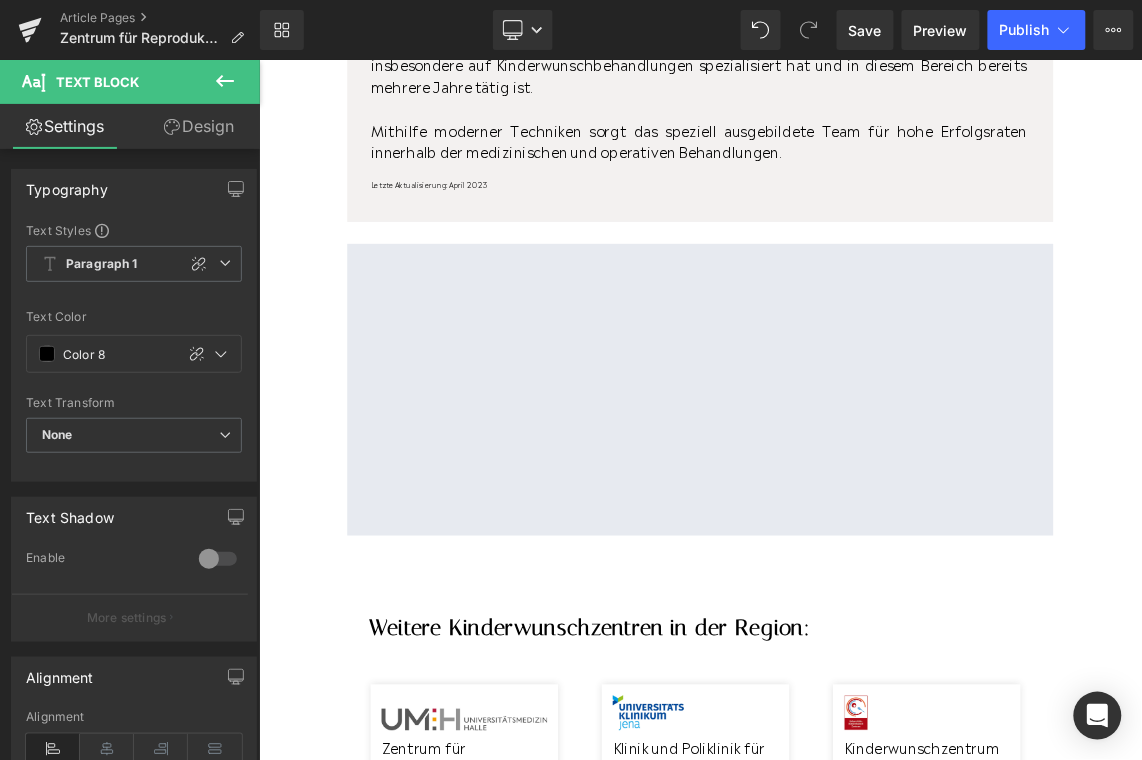 scroll, scrollTop: 1634, scrollLeft: 0, axis: vertical 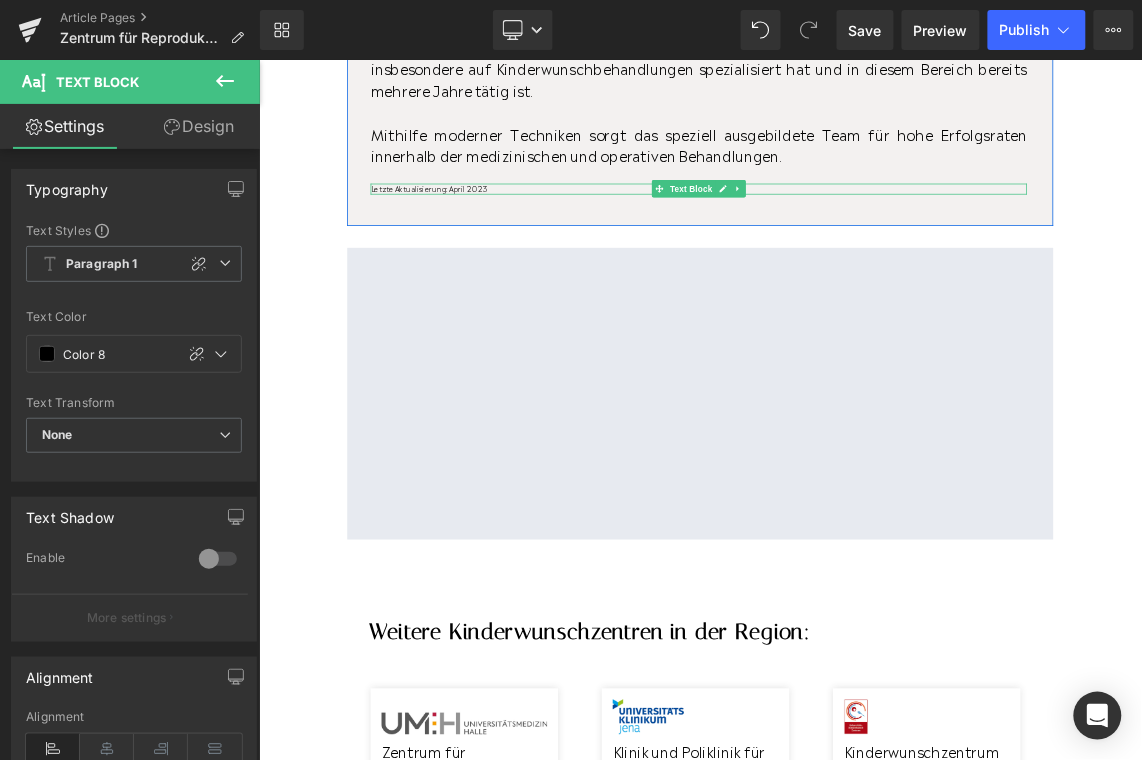 click at bounding box center [861, 231] 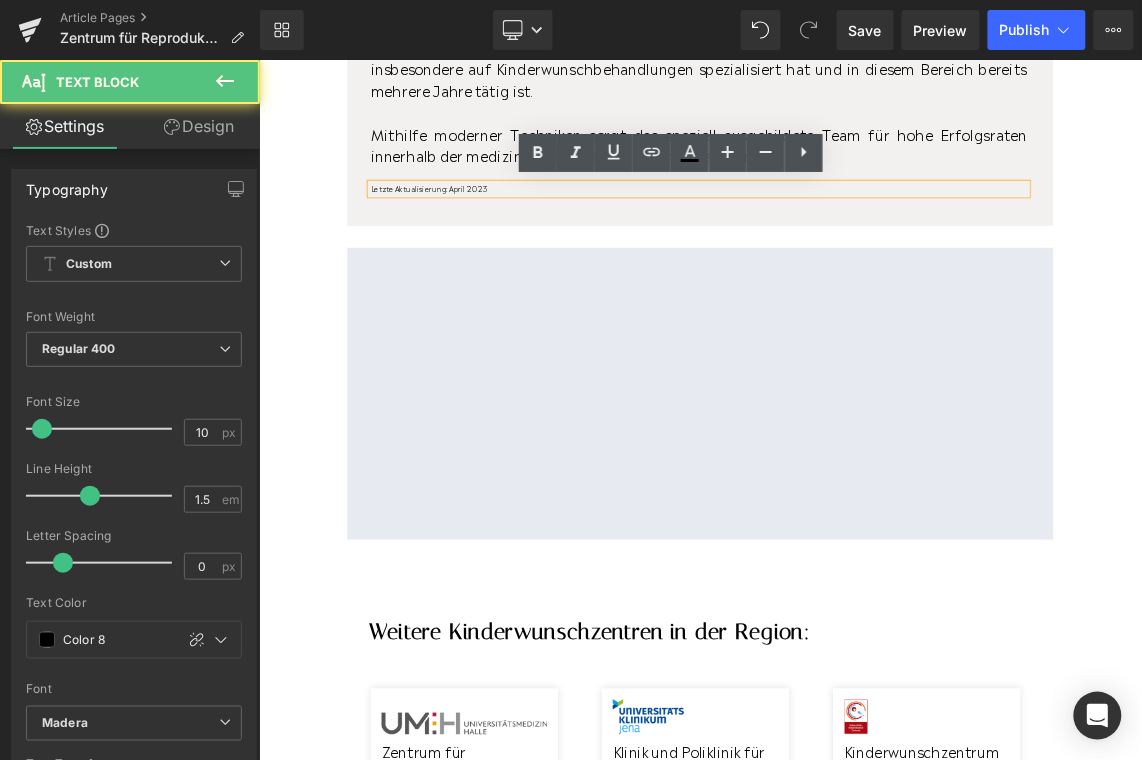 click on "Letzte Aktualisierung: April 2023" at bounding box center [861, 236] 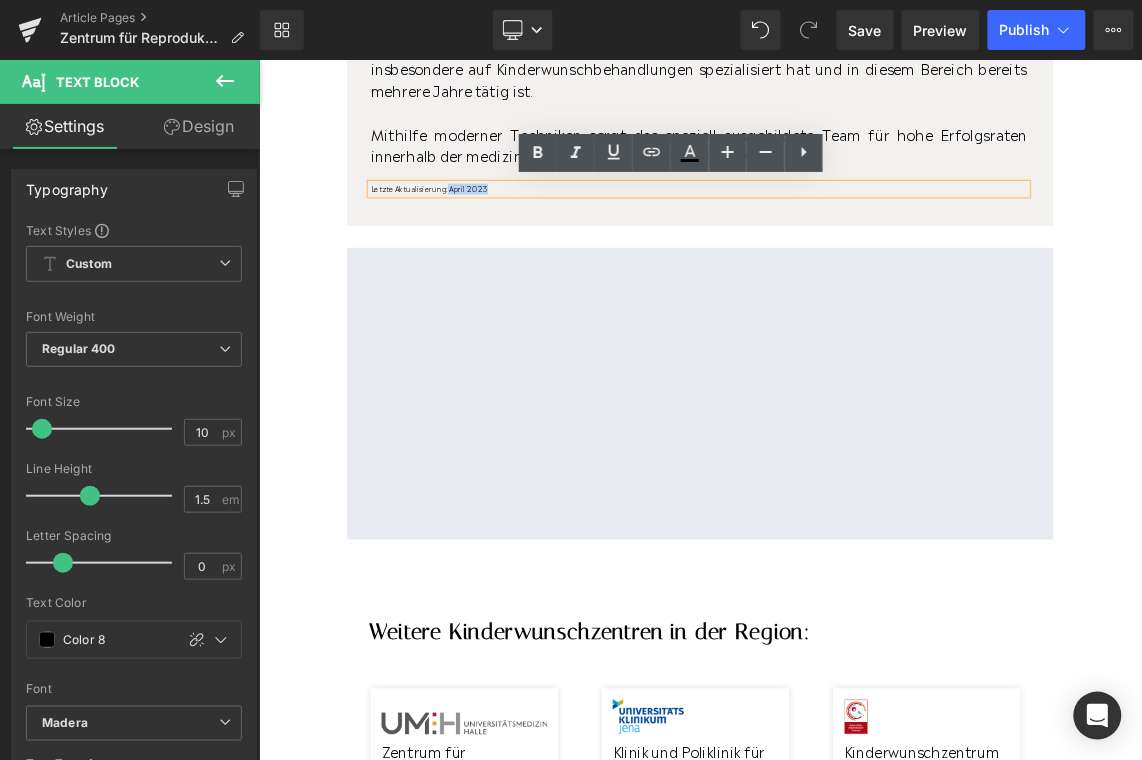 drag, startPoint x: 580, startPoint y: 232, endPoint x: 519, endPoint y: 240, distance: 61.522354 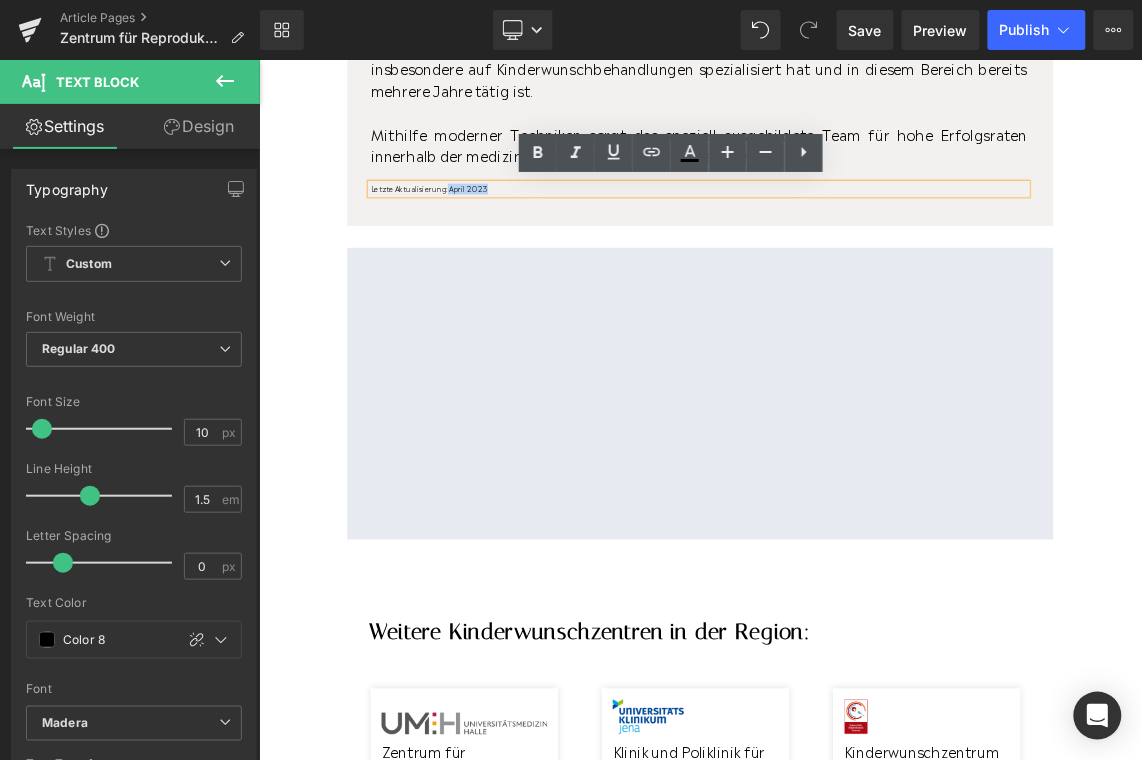 click on "Letzte Aktualisierung: April 2023" at bounding box center (861, 236) 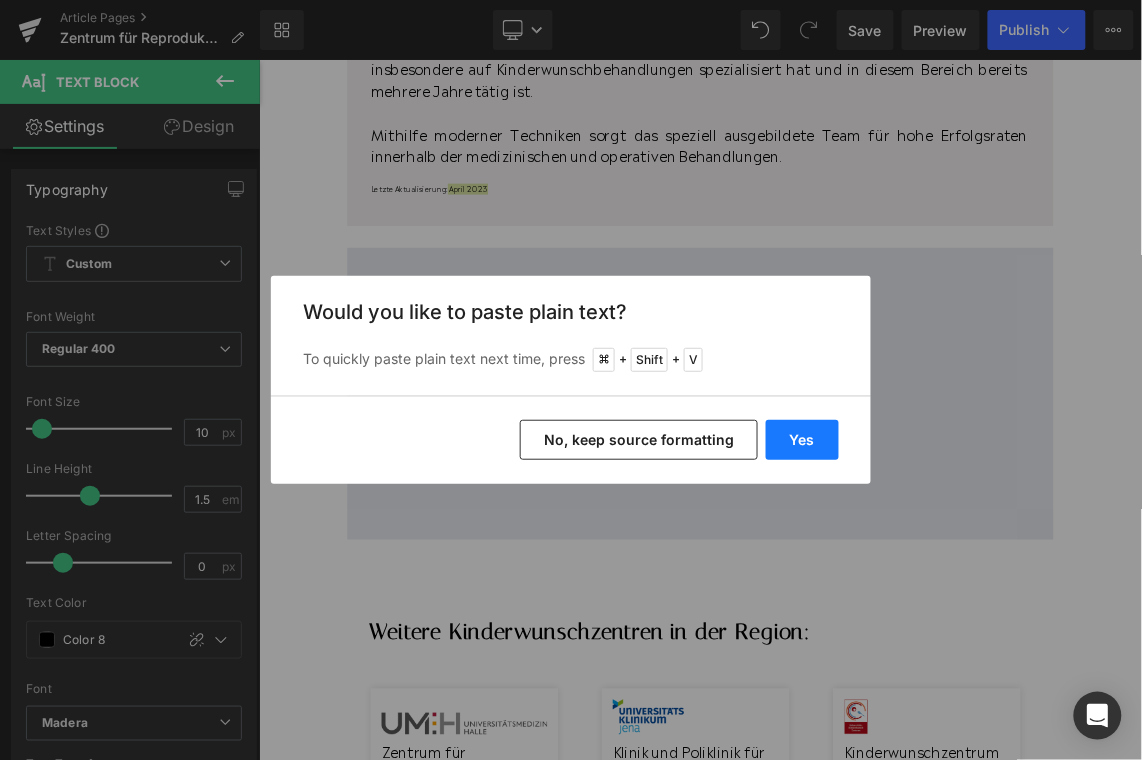 click on "Yes" at bounding box center [802, 440] 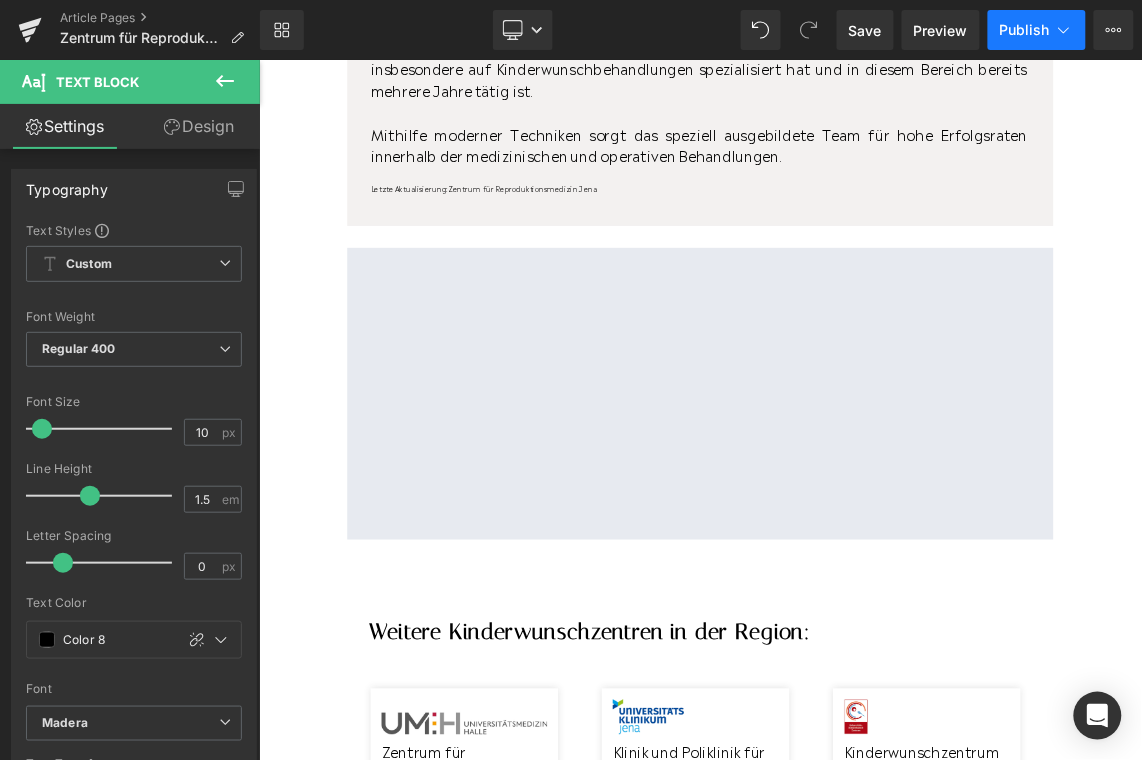 click on "Publish" at bounding box center [1025, 30] 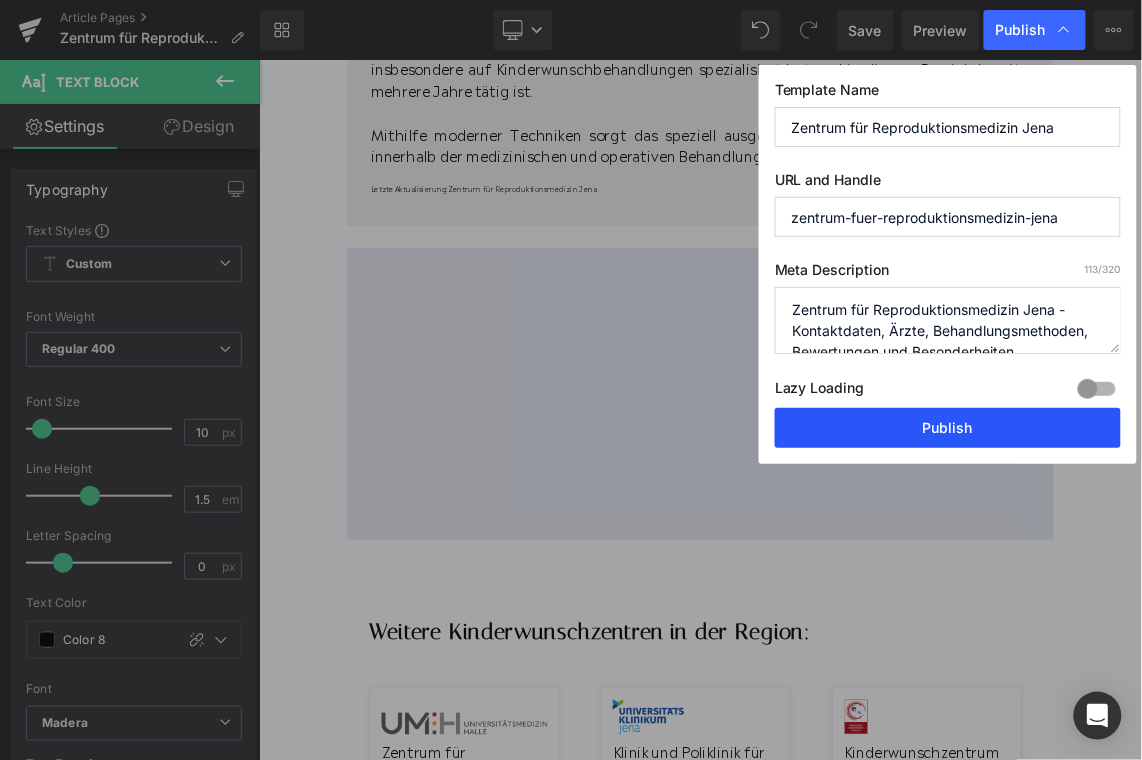 click on "Publish" at bounding box center [948, 428] 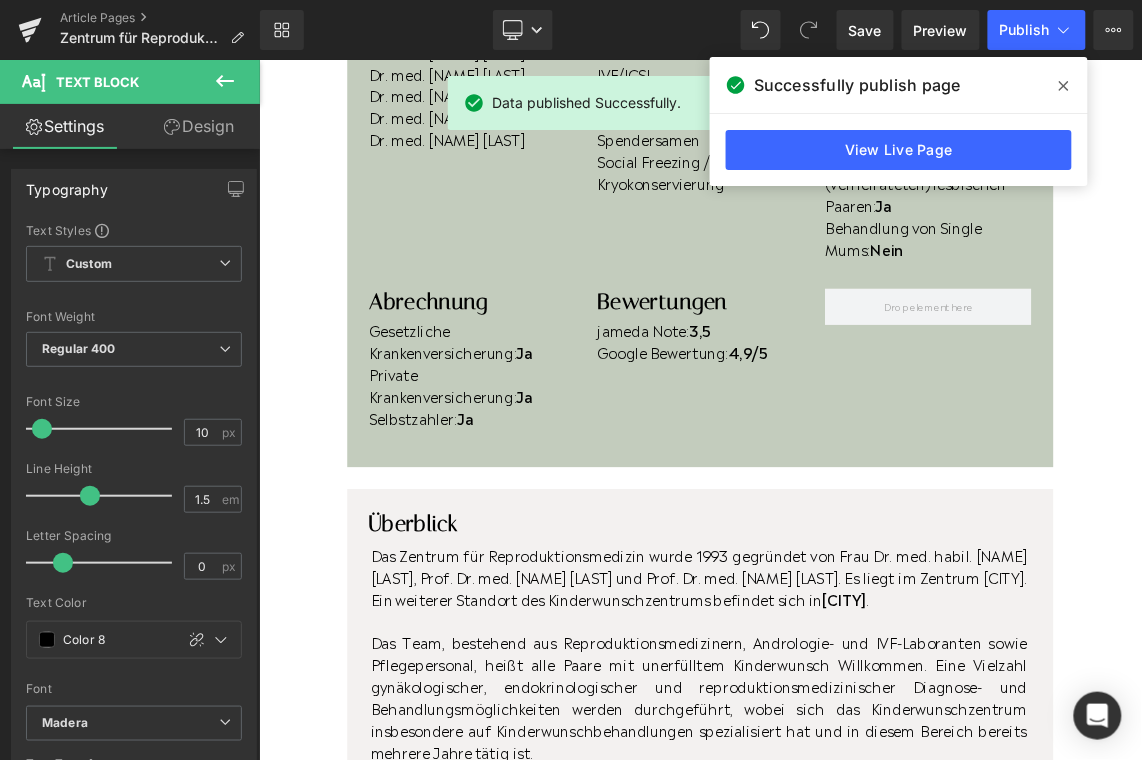 scroll, scrollTop: 262, scrollLeft: 0, axis: vertical 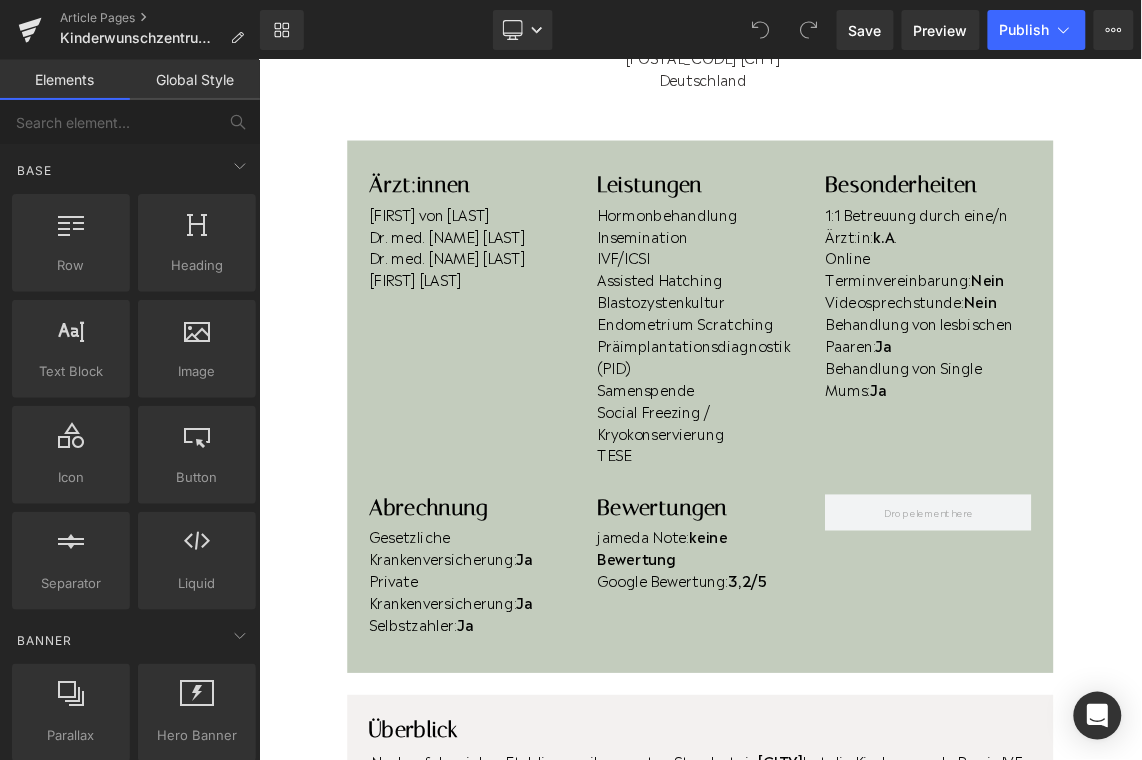 click on "3,2/5" at bounding box center [928, 772] 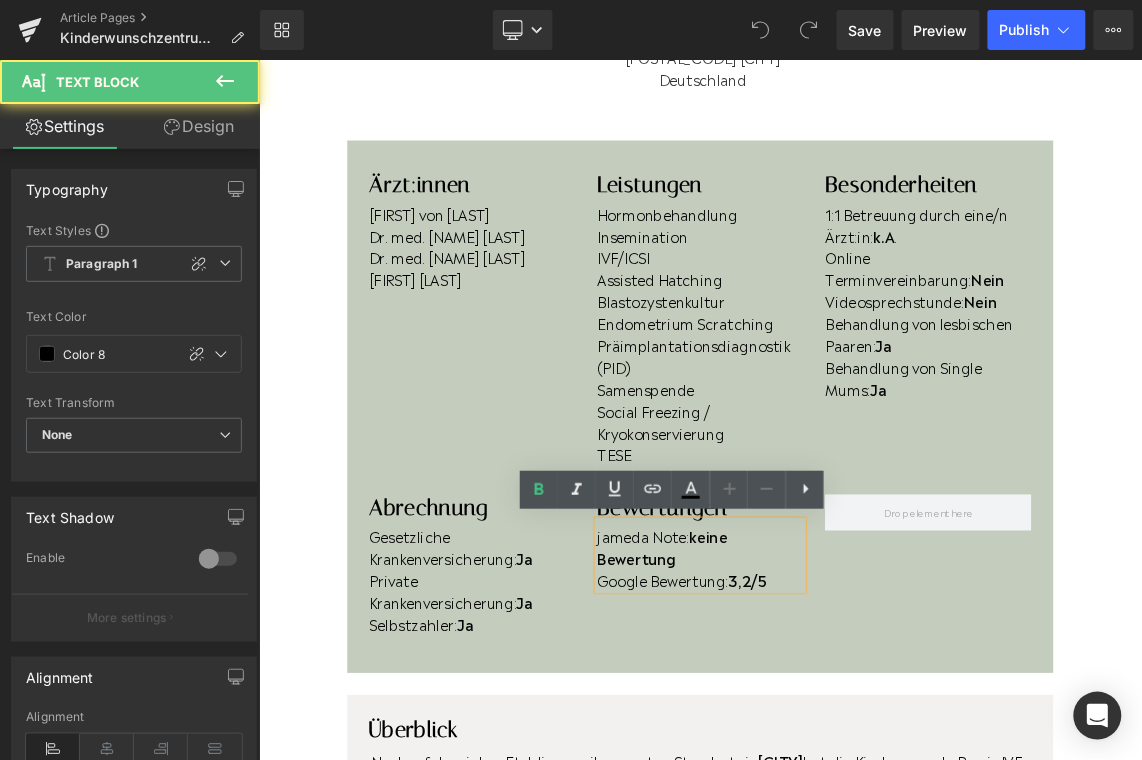 click on "3,2/5" at bounding box center (928, 772) 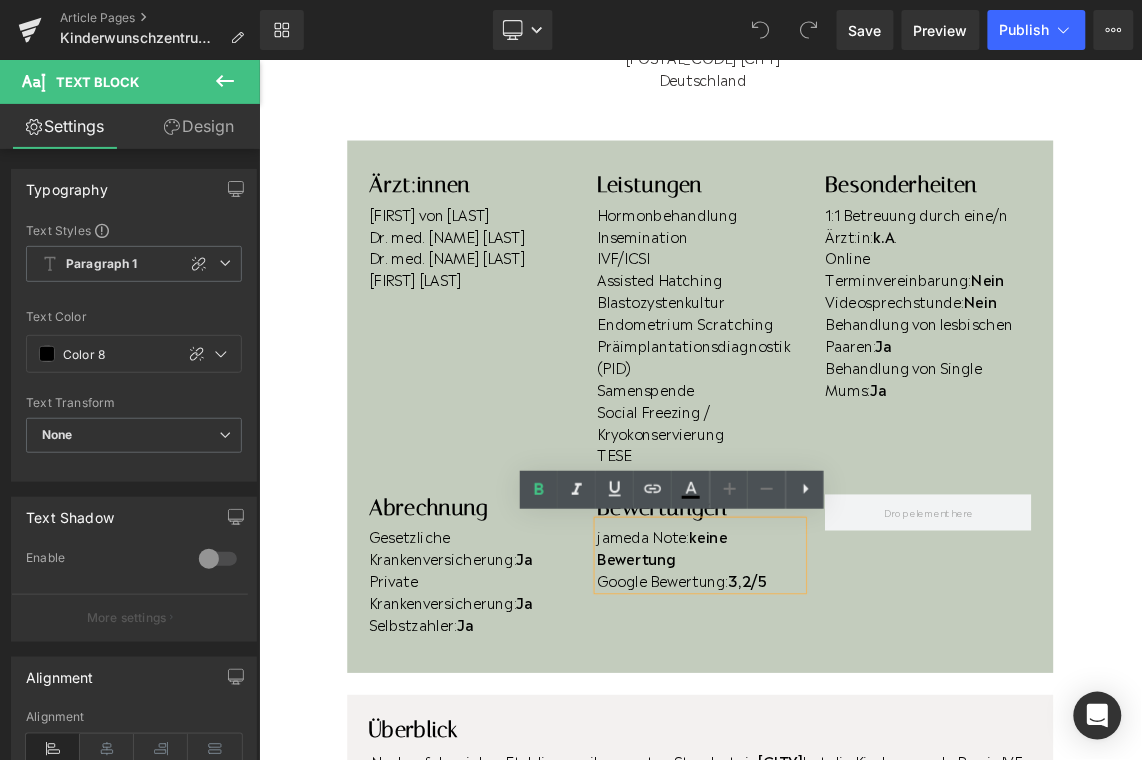 type 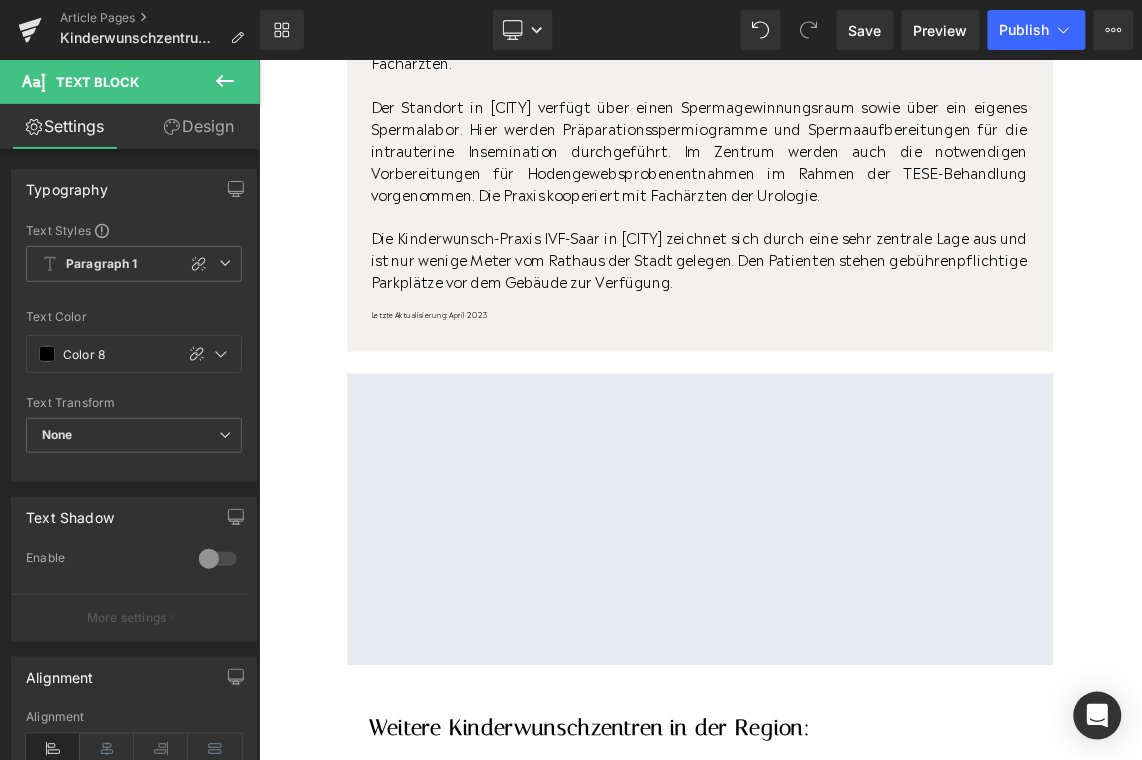 scroll, scrollTop: 1548, scrollLeft: 0, axis: vertical 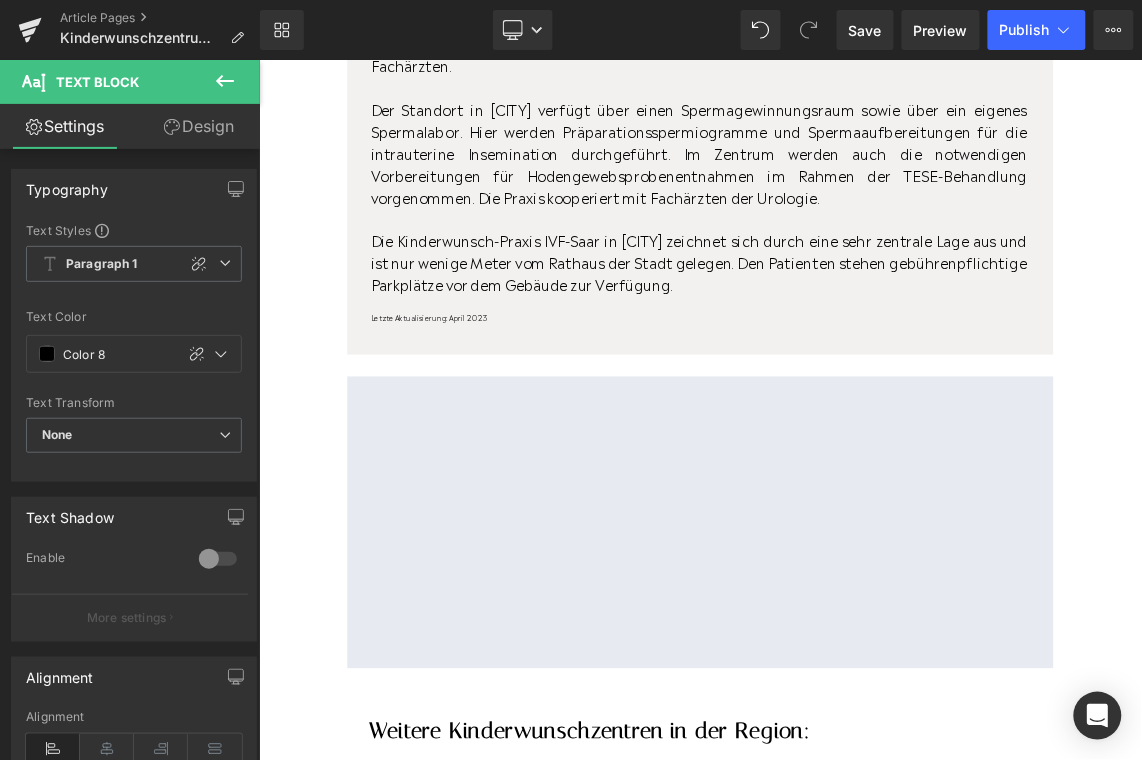 click on "Letzte Aktualisierung: April 2023" at bounding box center [861, 412] 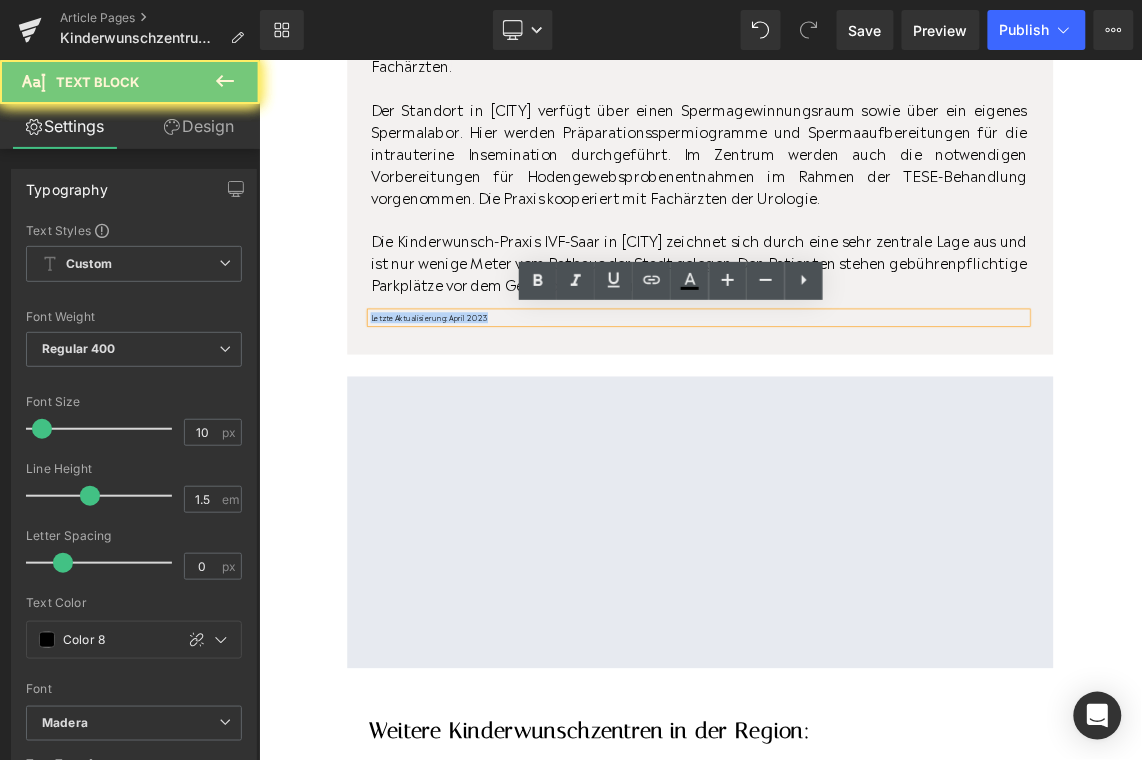 click on "Letzte Aktualisierung: April 2023" at bounding box center (861, 412) 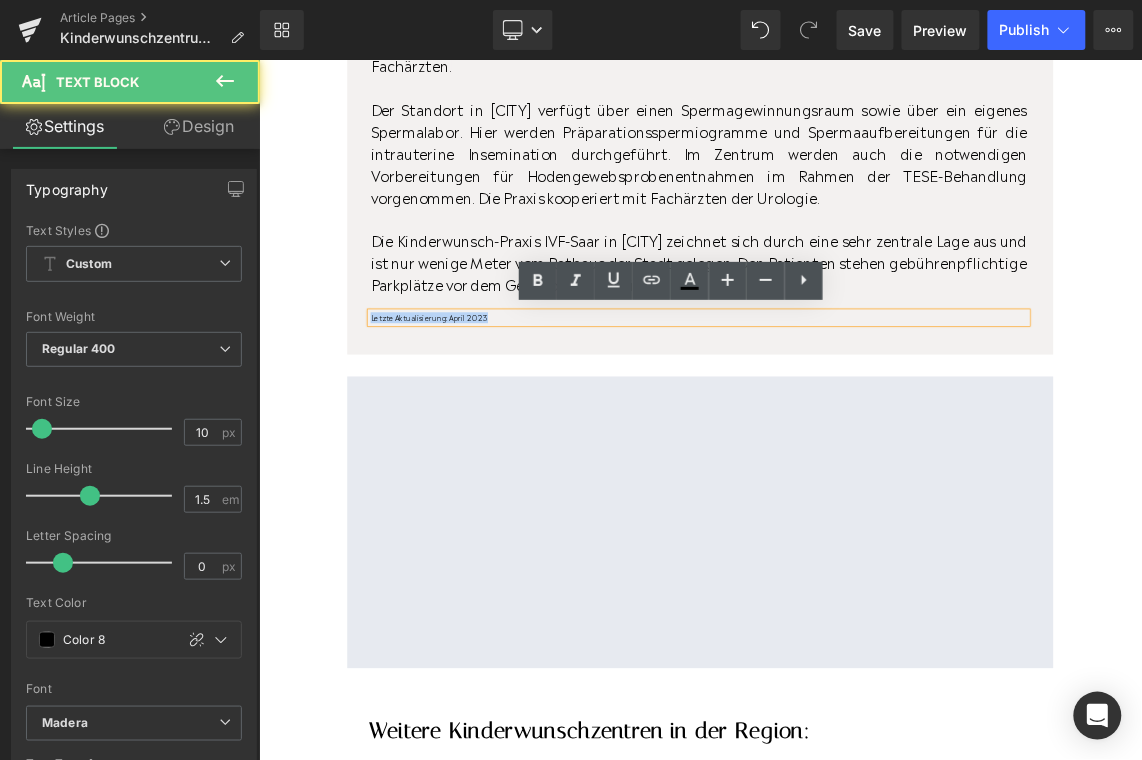 click on "Letzte Aktualisierung: April 2023" at bounding box center [861, 412] 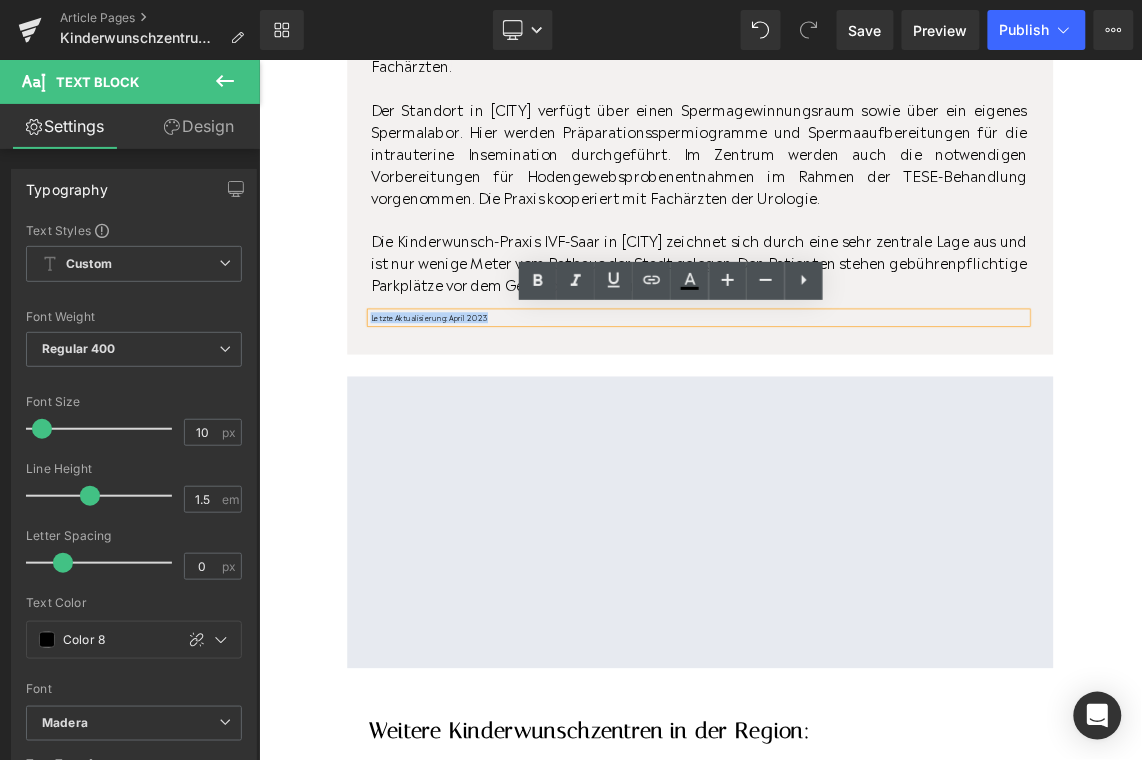 click on "Letzte Aktualisierung: April 2023" at bounding box center (861, 412) 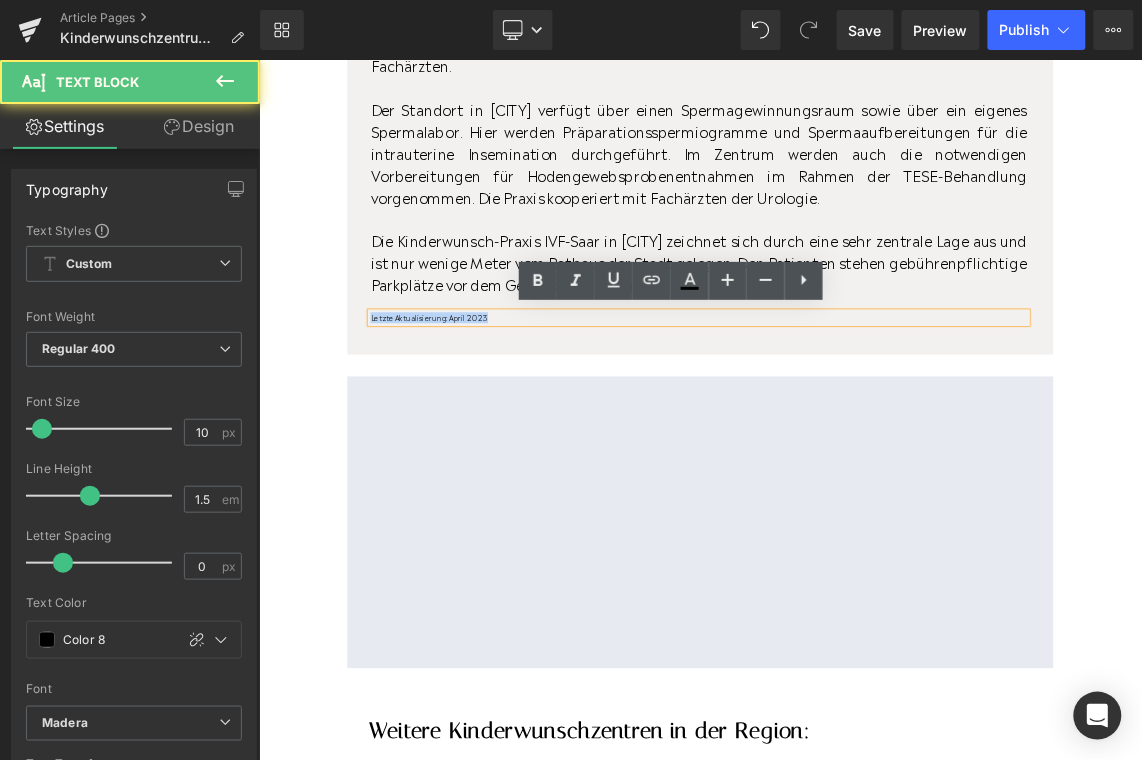 click on "Letzte Aktualisierung: April 2023" at bounding box center [861, 412] 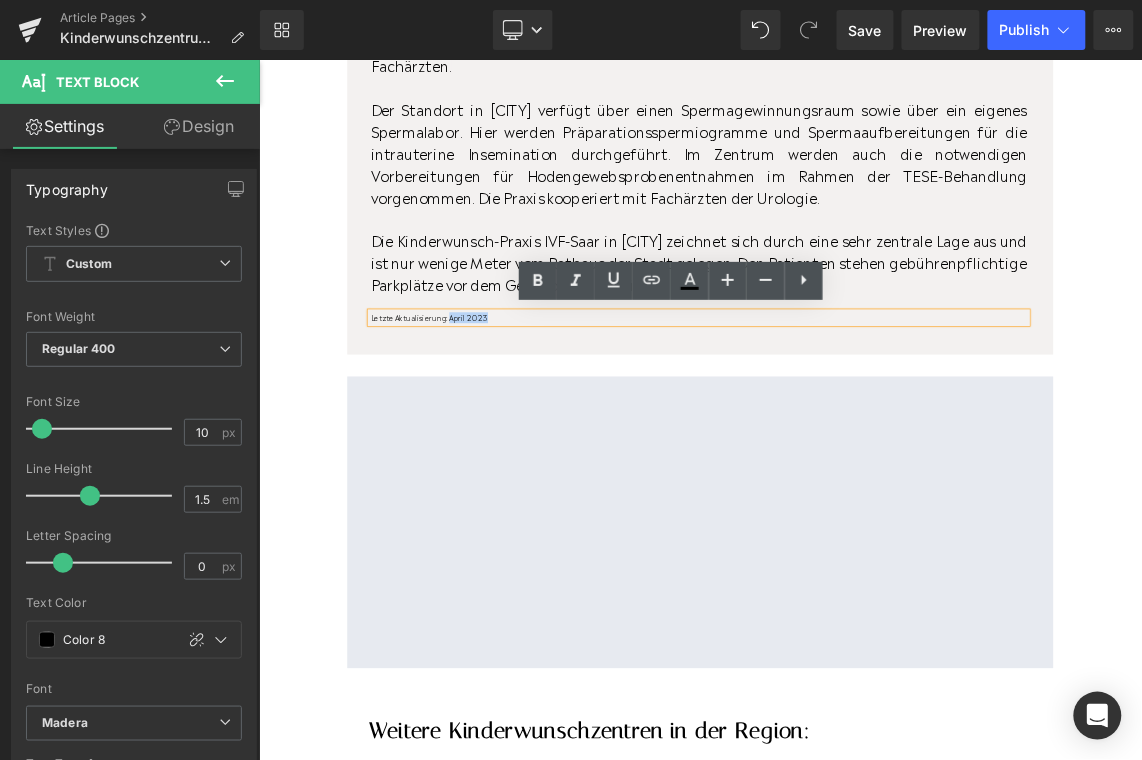 drag, startPoint x: 566, startPoint y: 411, endPoint x: 527, endPoint y: 414, distance: 39.115215 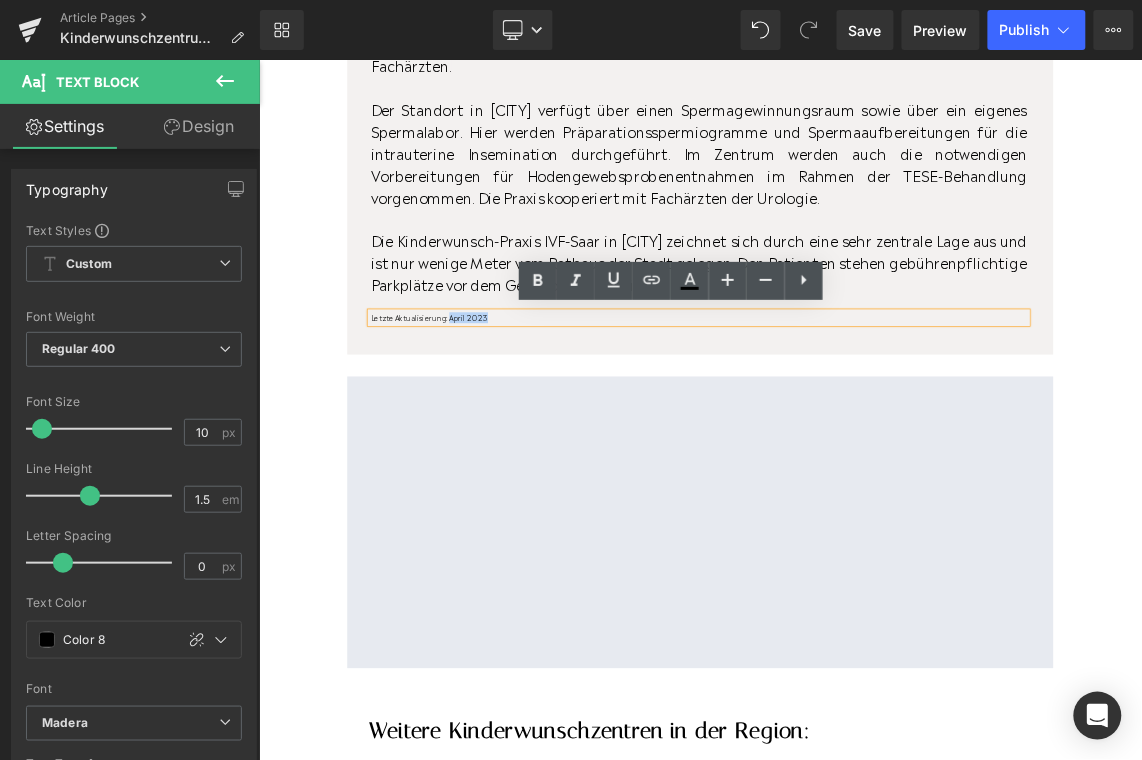 click on "Letzte Aktualisierung: April 2023" at bounding box center [861, 412] 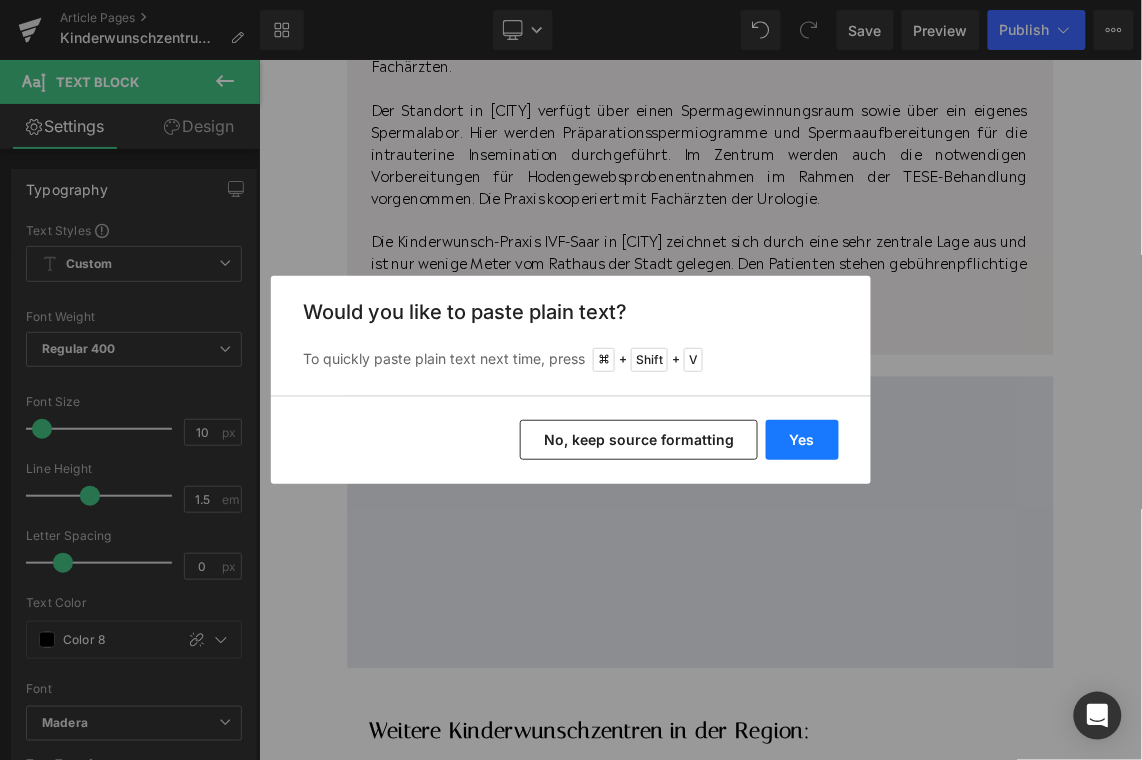 drag, startPoint x: 798, startPoint y: 427, endPoint x: 816, endPoint y: 424, distance: 18.248287 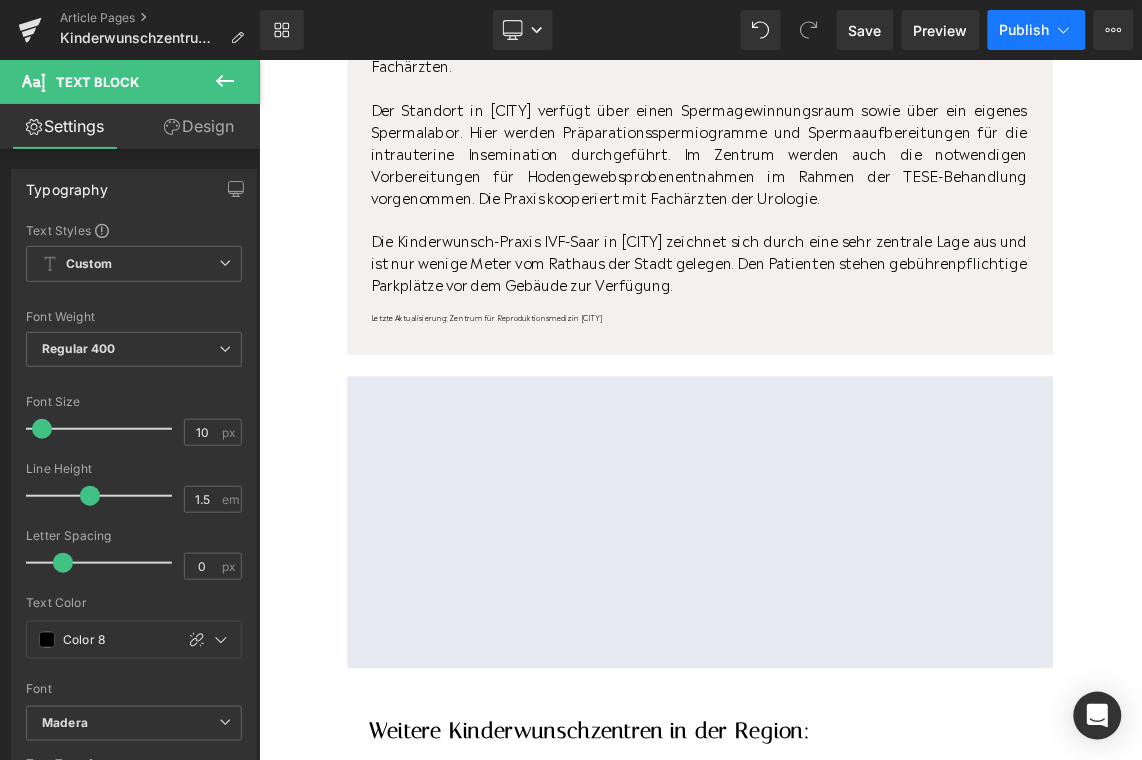 click on "Publish" at bounding box center (1037, 30) 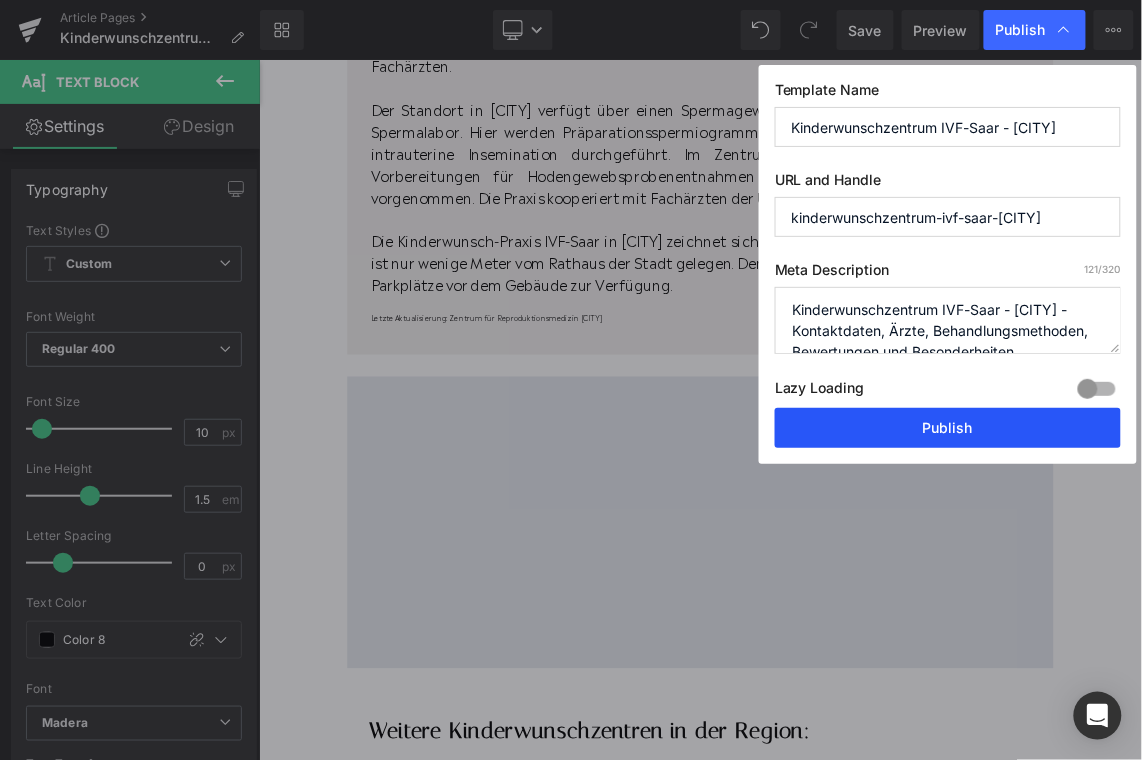 click on "Publish" at bounding box center (948, 428) 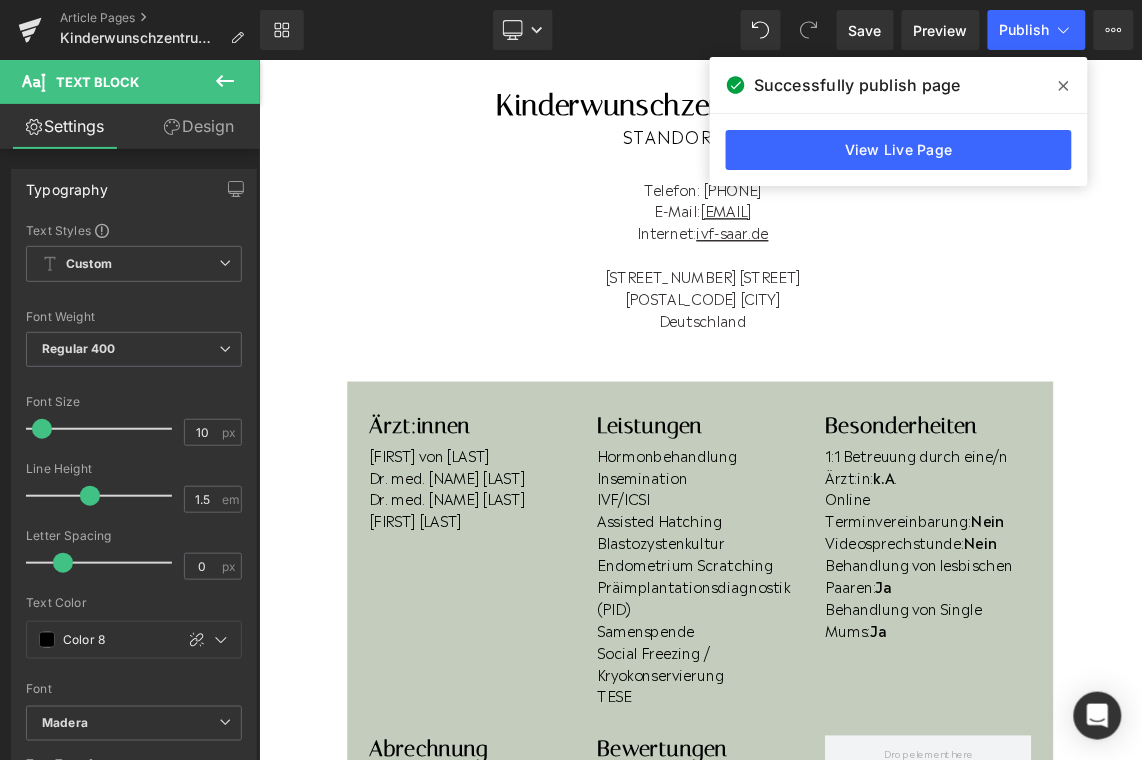 scroll, scrollTop: 172, scrollLeft: 0, axis: vertical 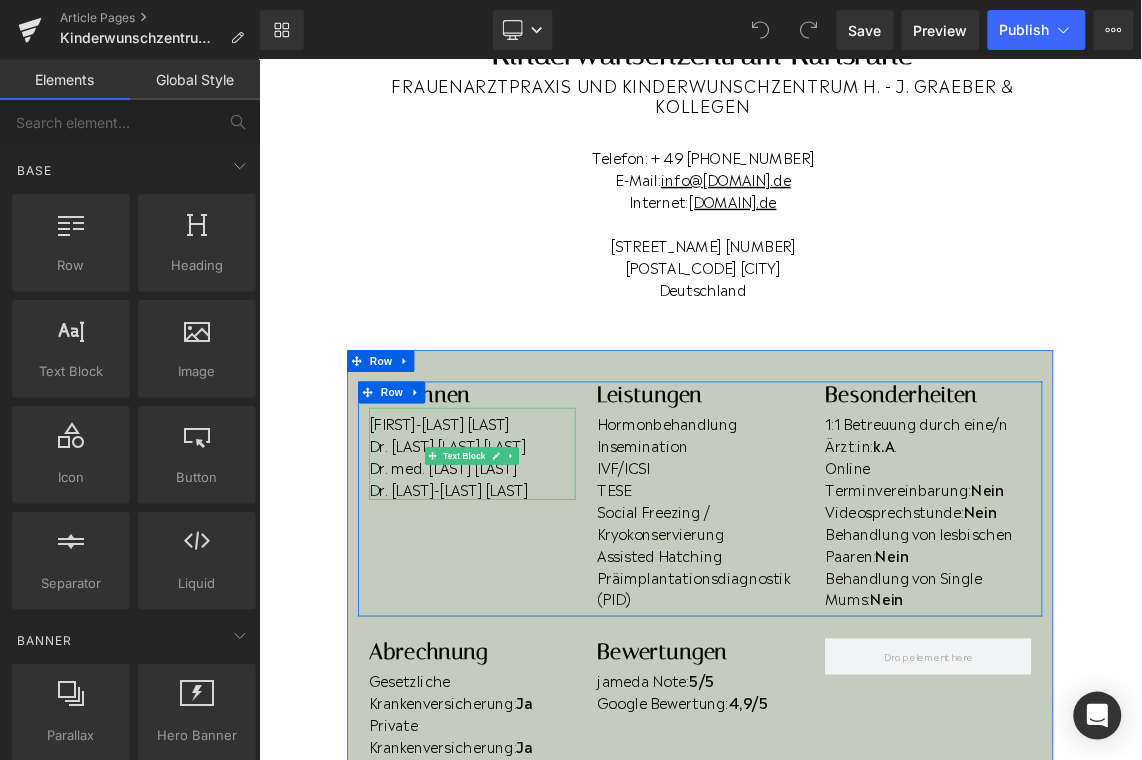 click on "Dr. Eva-Mareike Zastrow" at bounding box center (550, 647) 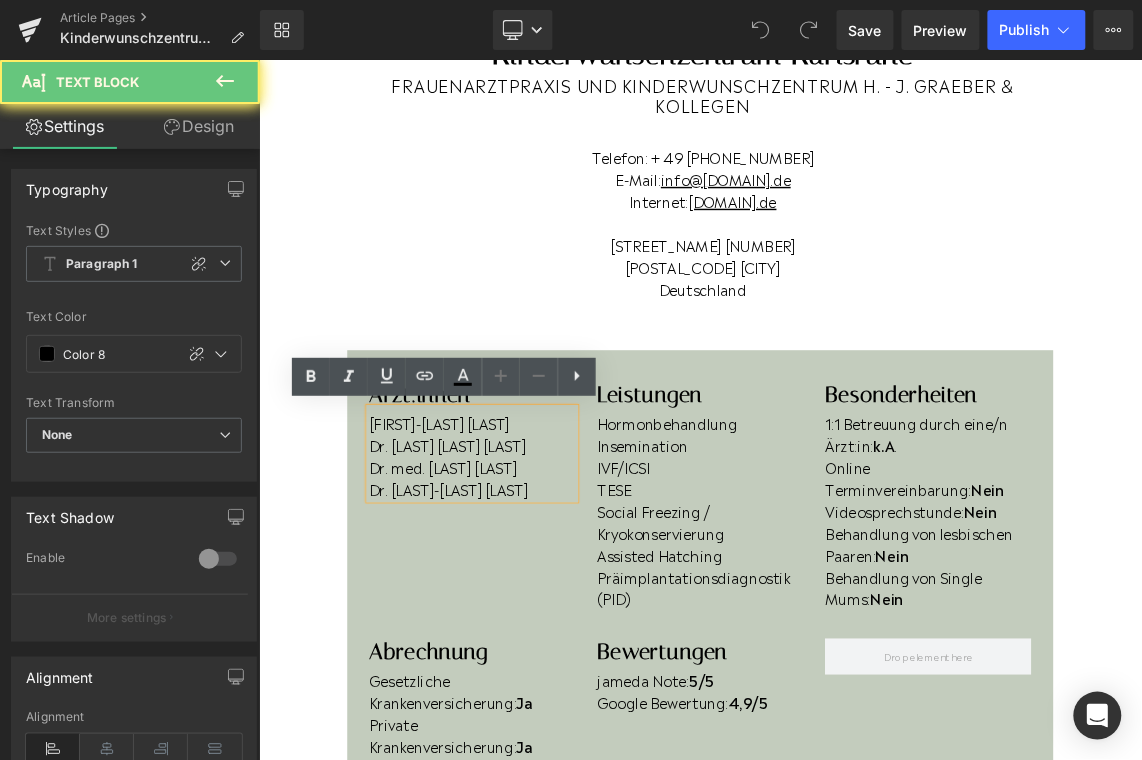 click on "Dr. Eva-Mareike Zastrow" at bounding box center [550, 647] 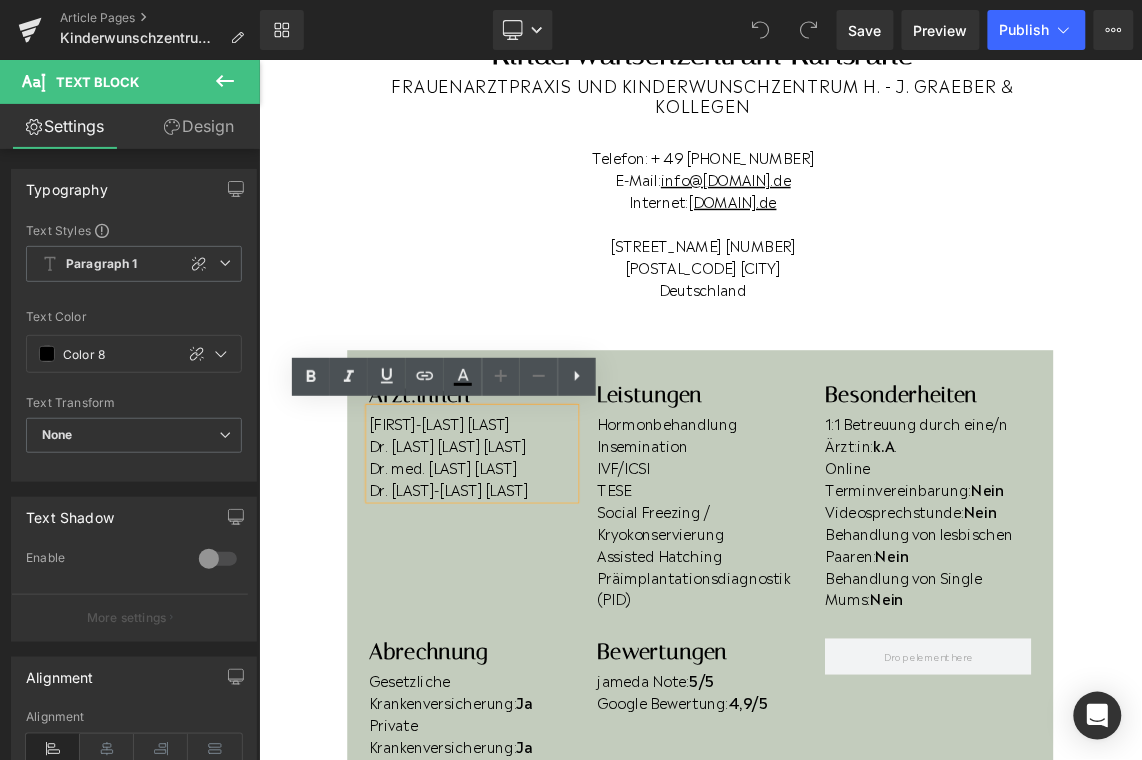 type 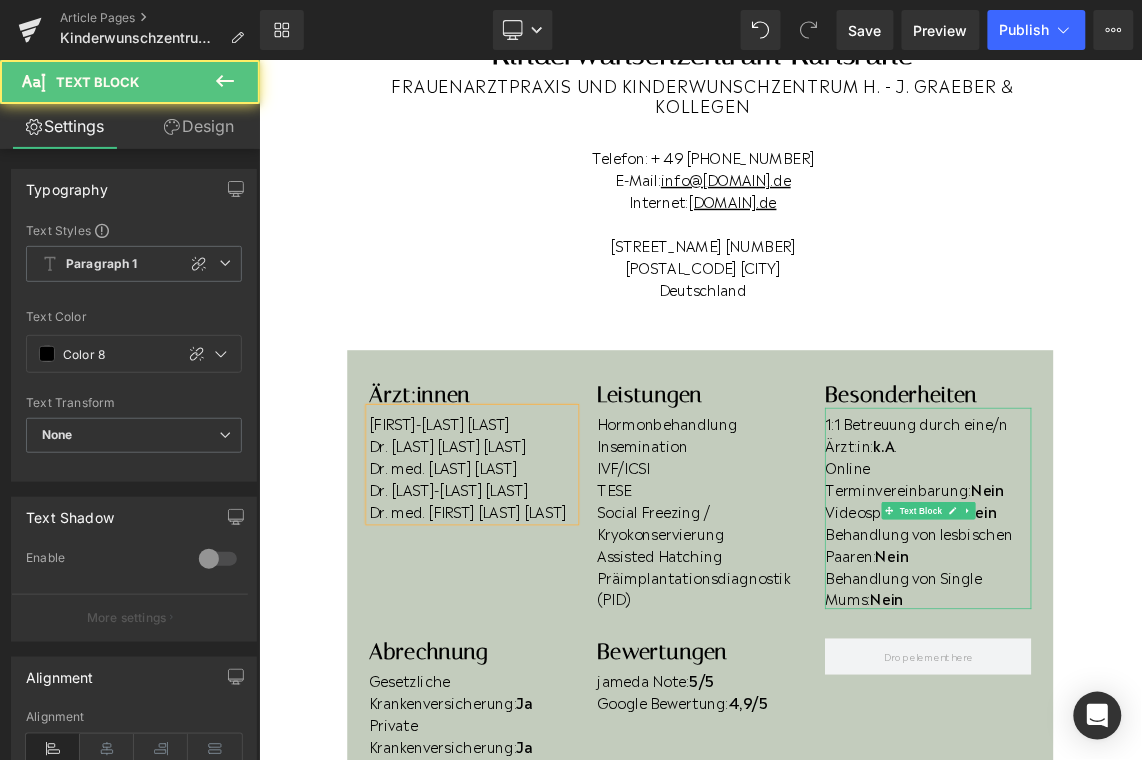 click on "Online Terminvereinbarung:  Nein" at bounding box center (1175, 632) 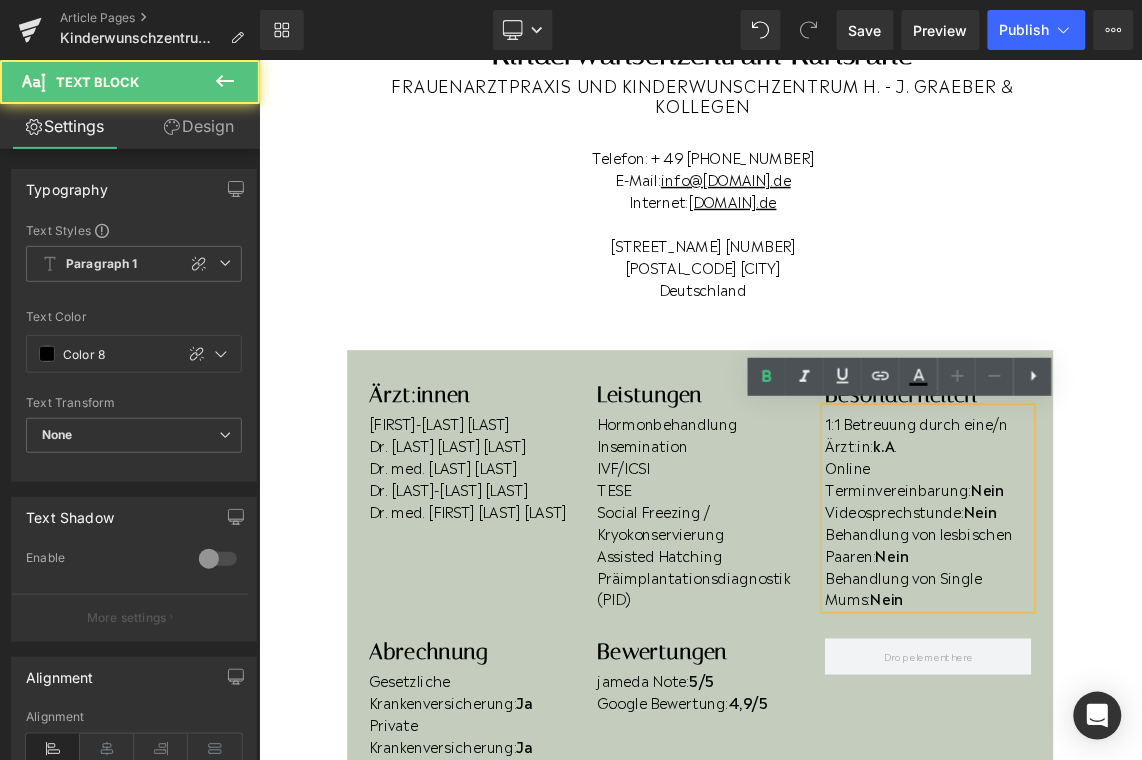 click on "Online Terminvereinbarung:  Nein" at bounding box center (1175, 632) 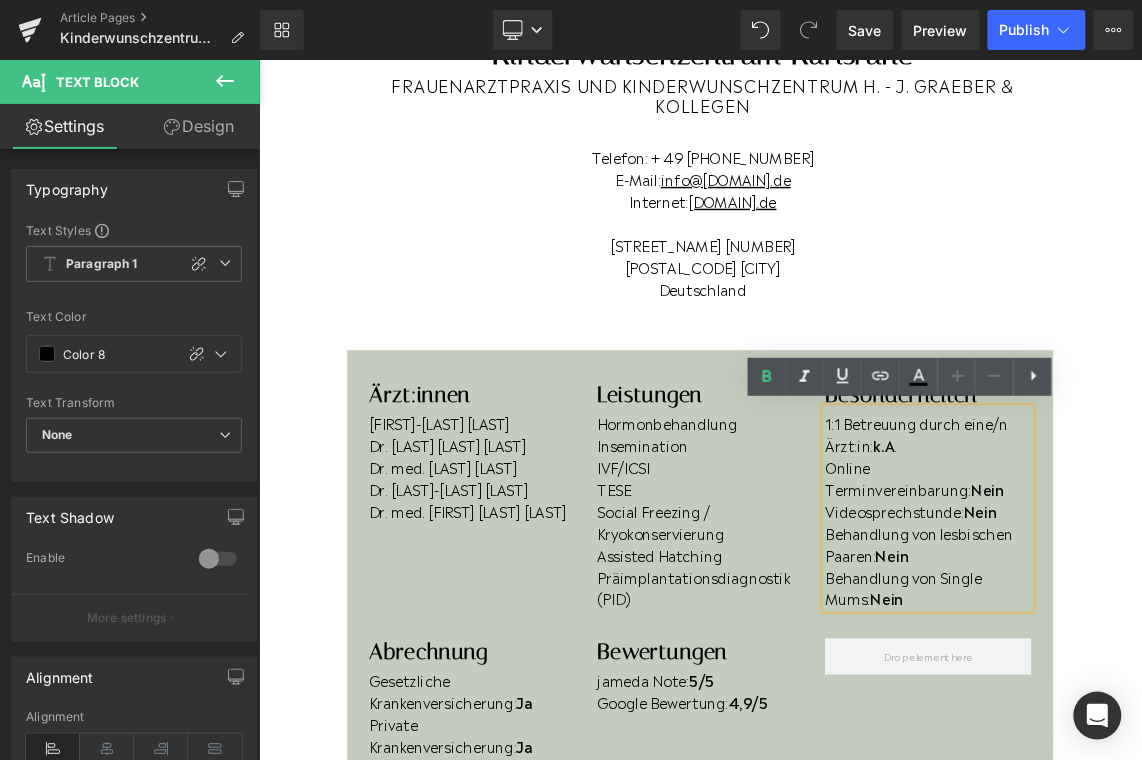 type 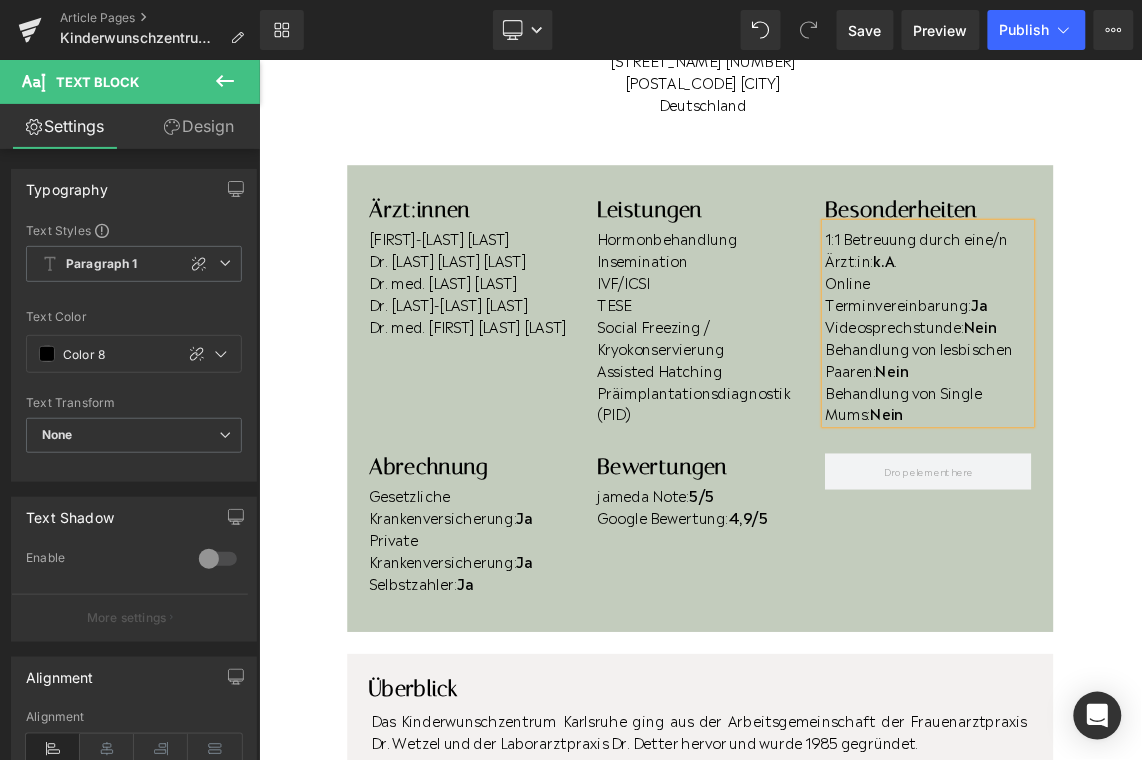 scroll, scrollTop: 501, scrollLeft: 0, axis: vertical 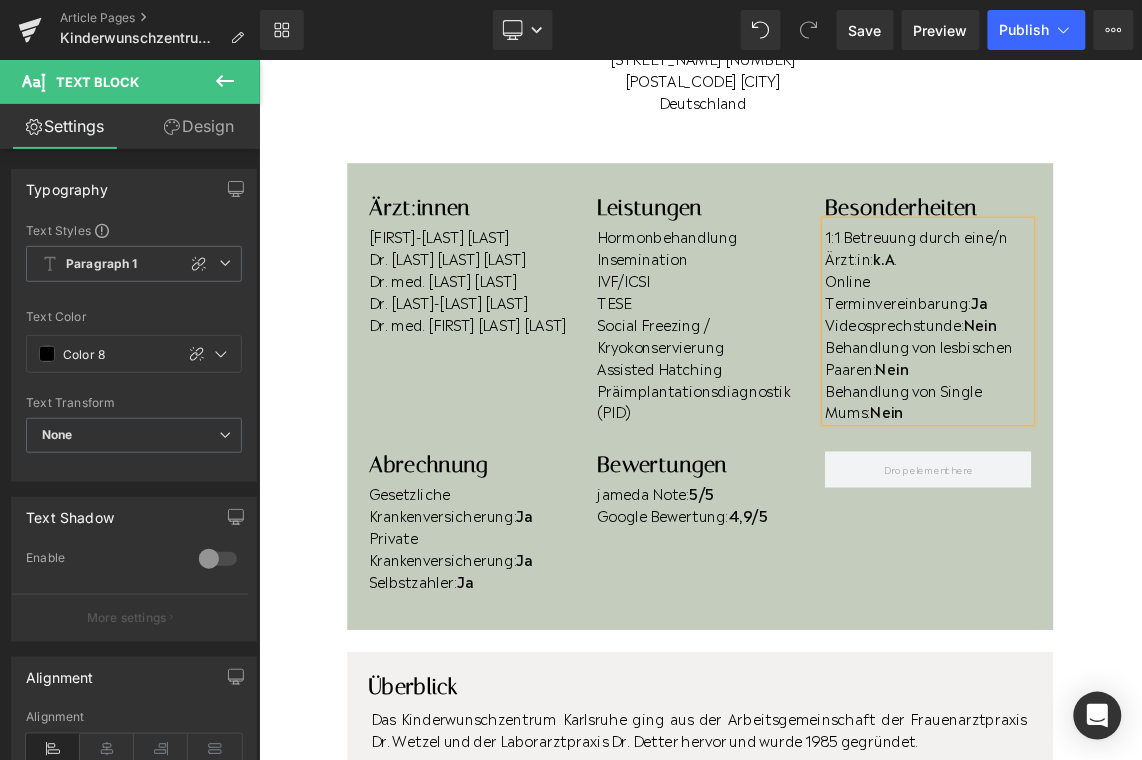 click on "Behandlung von lesbischen Paaren:  Nein" at bounding box center (1175, 465) 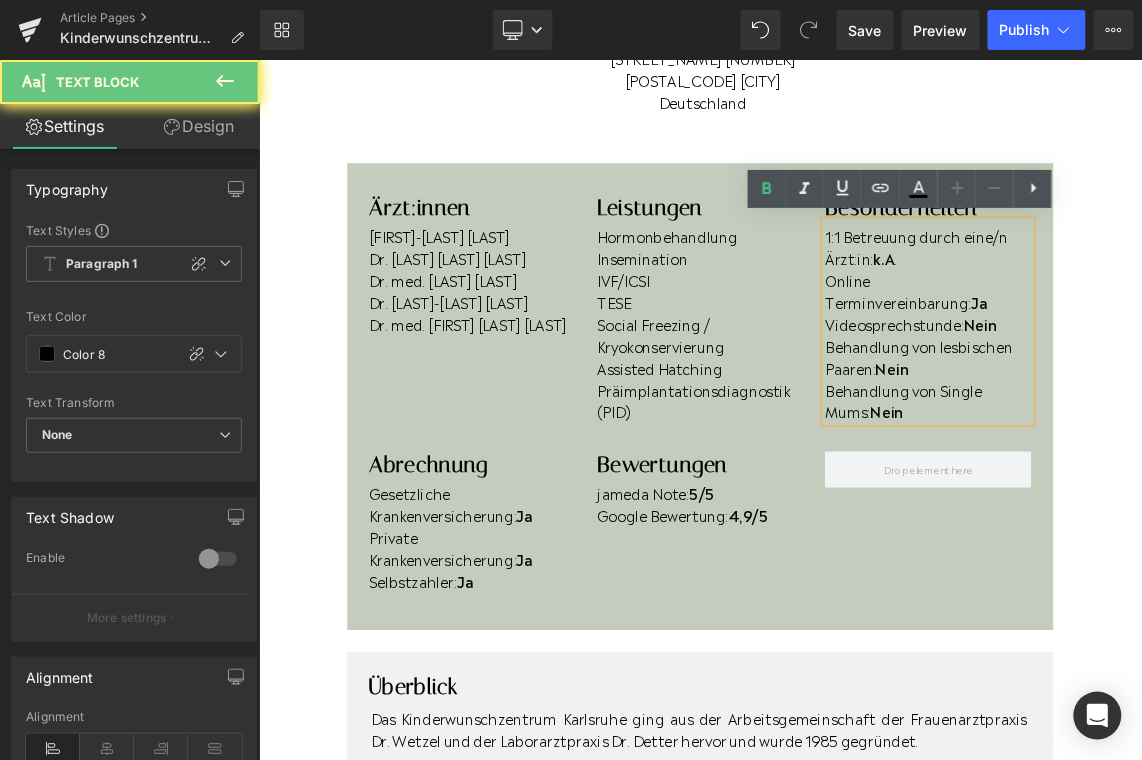 click on "Behandlung von lesbischen Paaren:  Nein" at bounding box center [1175, 465] 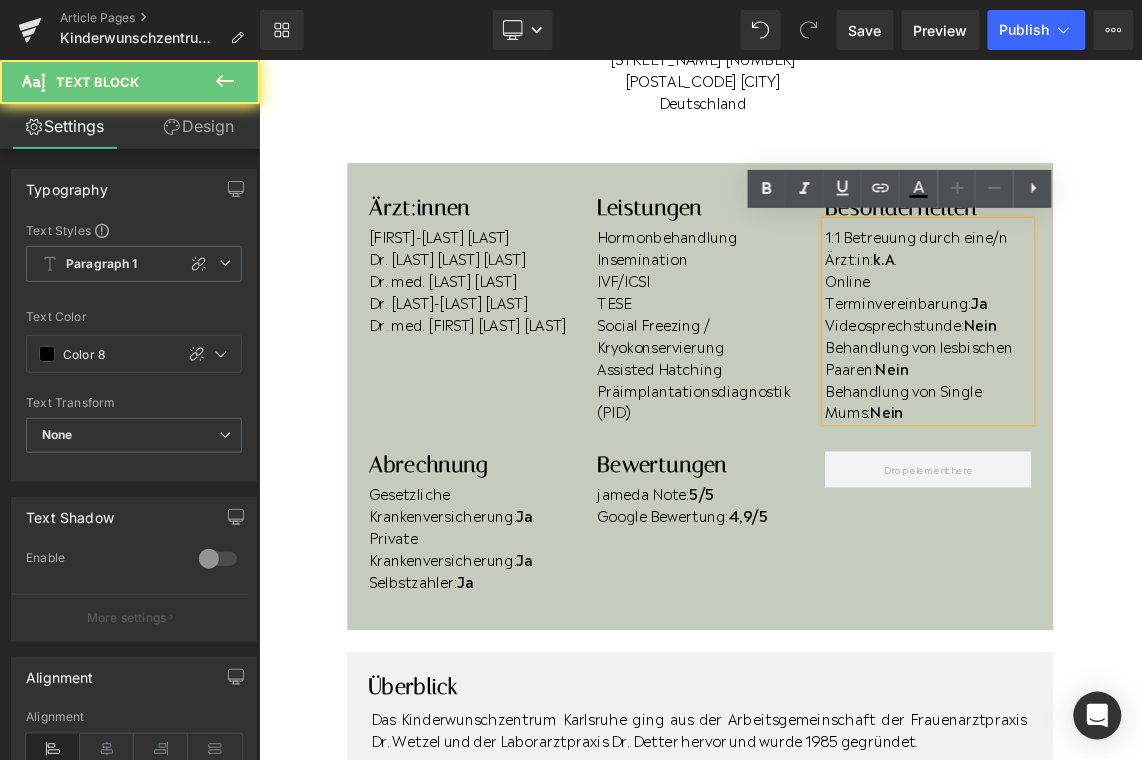 click on "Behandlung von lesbischen Paaren:  Nein" at bounding box center (1175, 465) 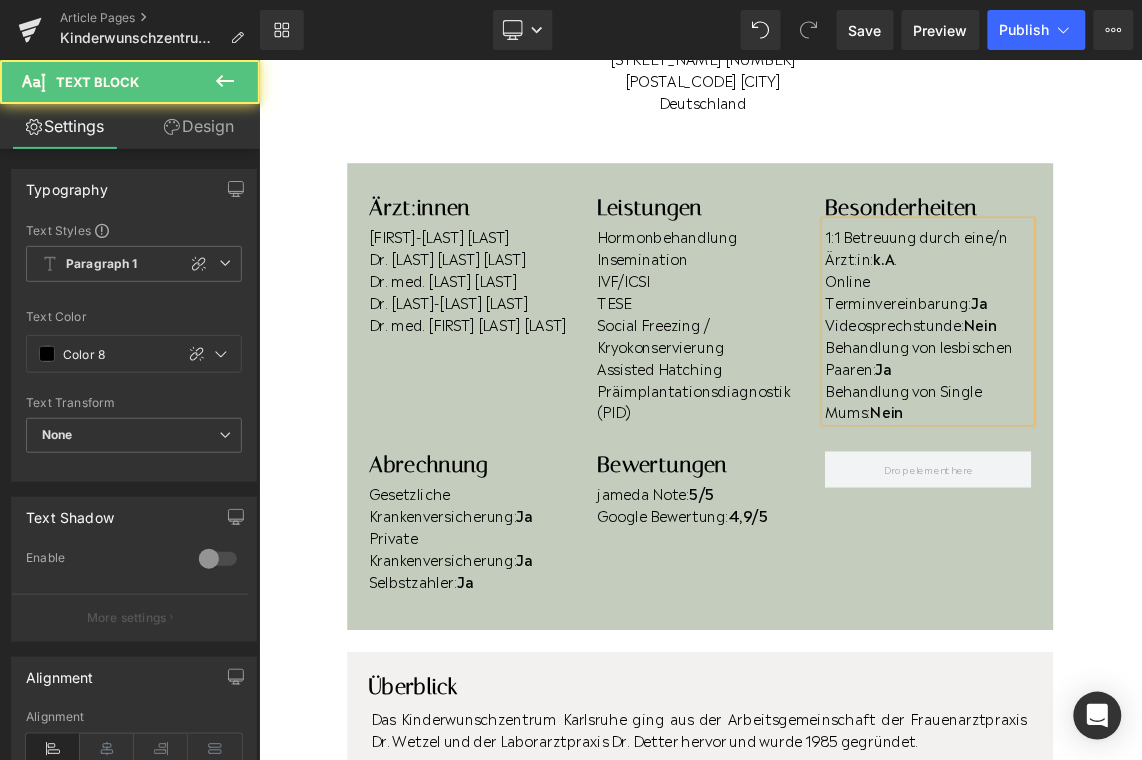 click on "1:1 Betreuung durch eine/n Ärzt:in:  k.A . Online Terminvereinbarung:  Ja Videosprechstunde:  Nein Behandlung von lesbischen Paaren:  Ja Behandlung von Single Mums:  Nein" at bounding box center [1175, 417] 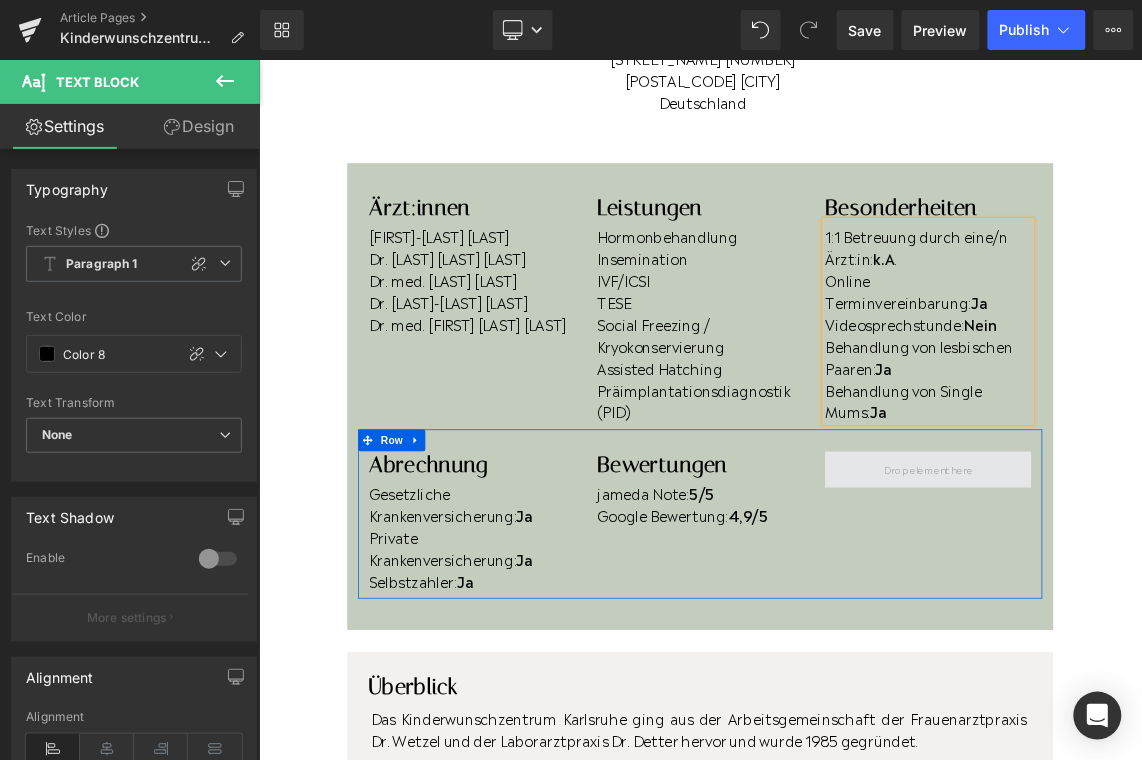 click at bounding box center [1175, 620] 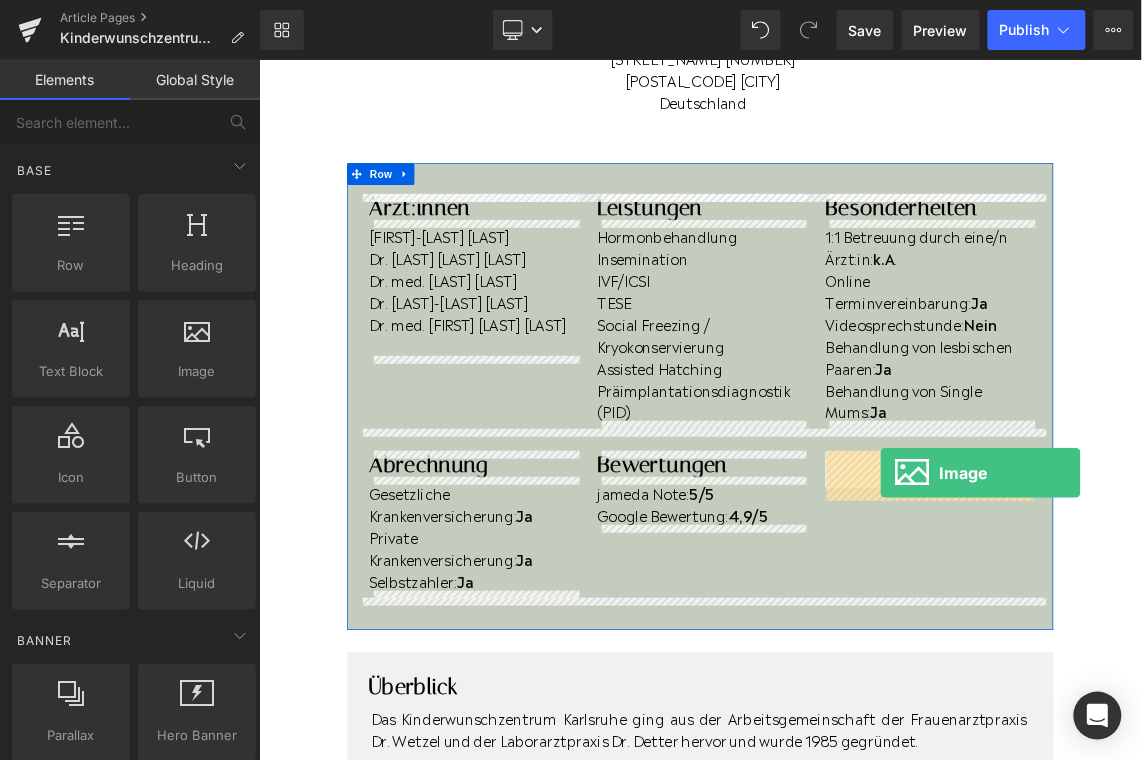 drag, startPoint x: 469, startPoint y: 424, endPoint x: 1109, endPoint y: 625, distance: 670.82117 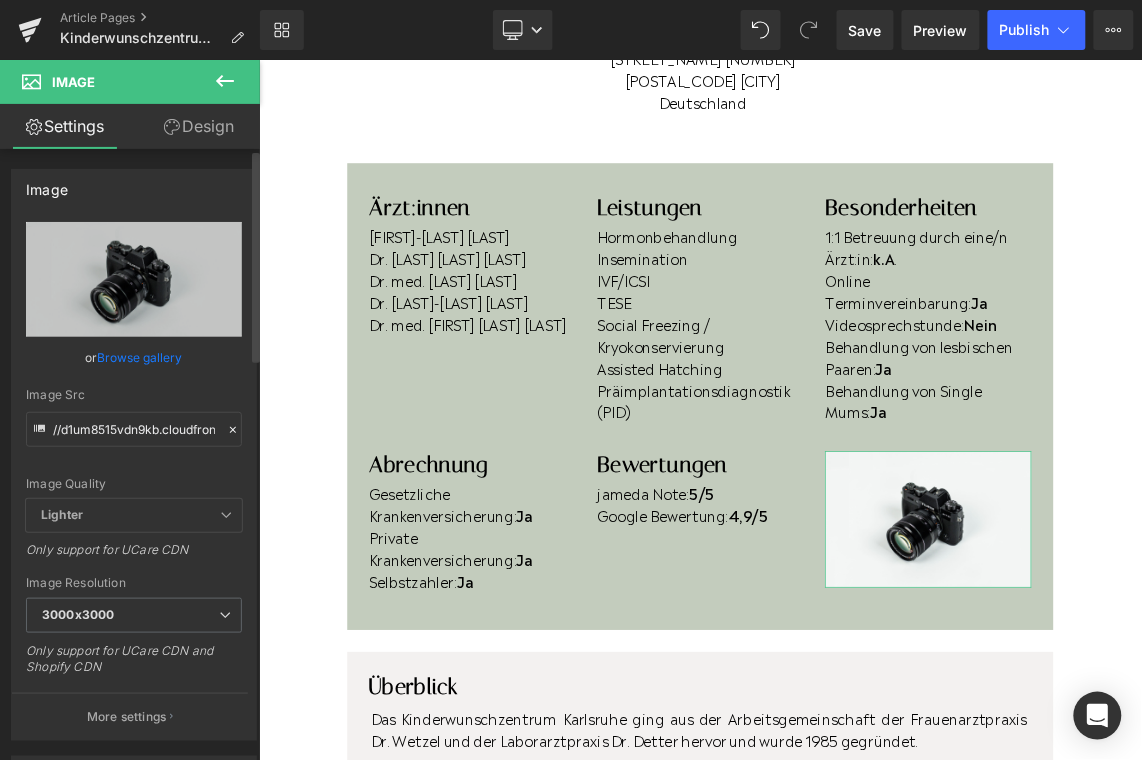 click on "Browse gallery" at bounding box center (140, 357) 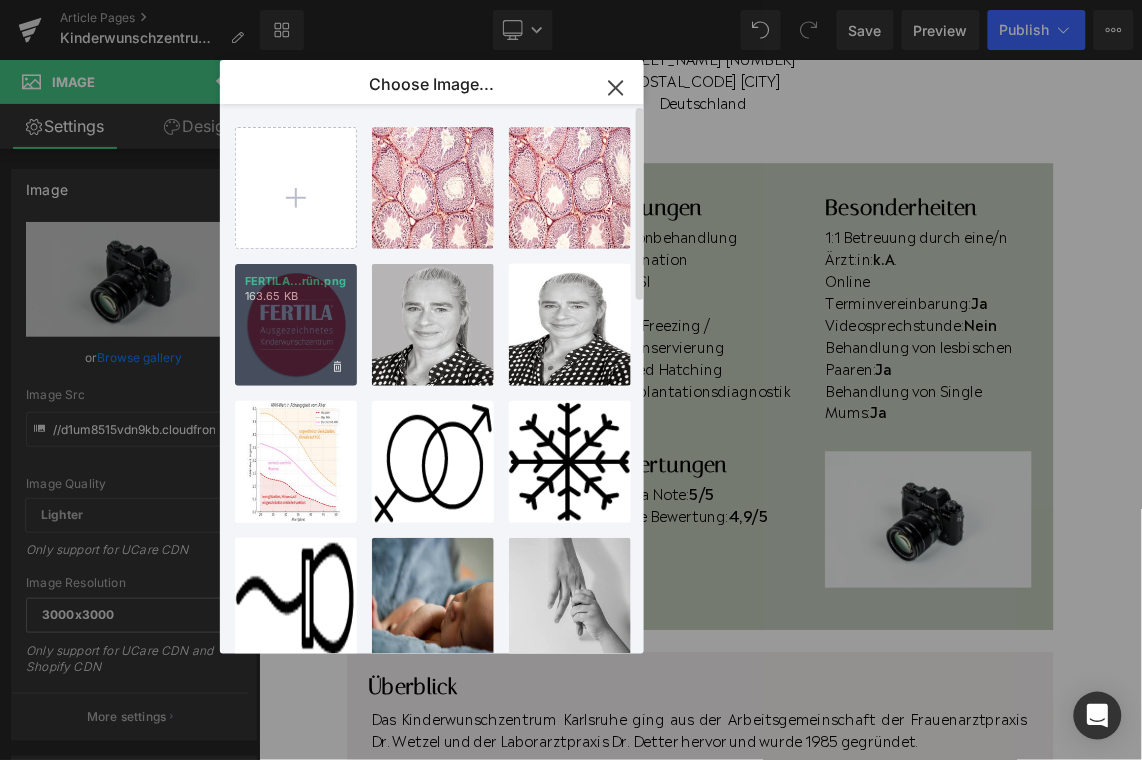 click on "FERTILA...rün.png 163.65 KB" at bounding box center [296, 325] 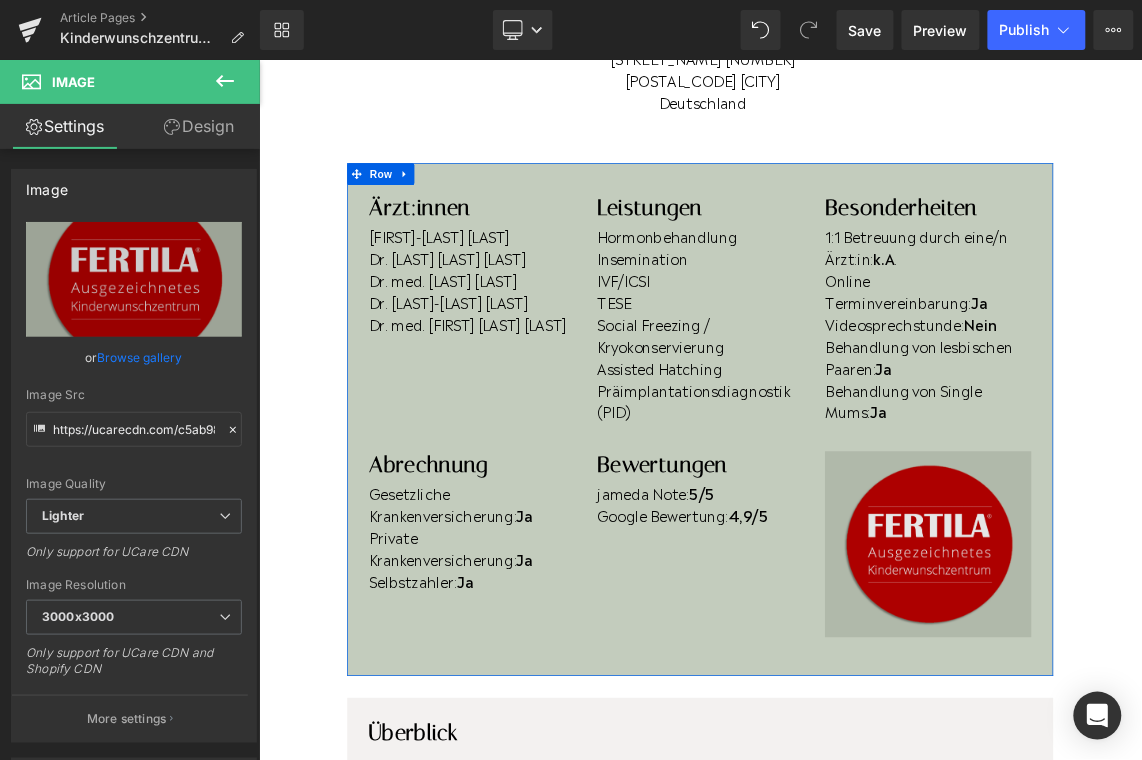 drag, startPoint x: 1288, startPoint y: 844, endPoint x: 1305, endPoint y: 807, distance: 40.718548 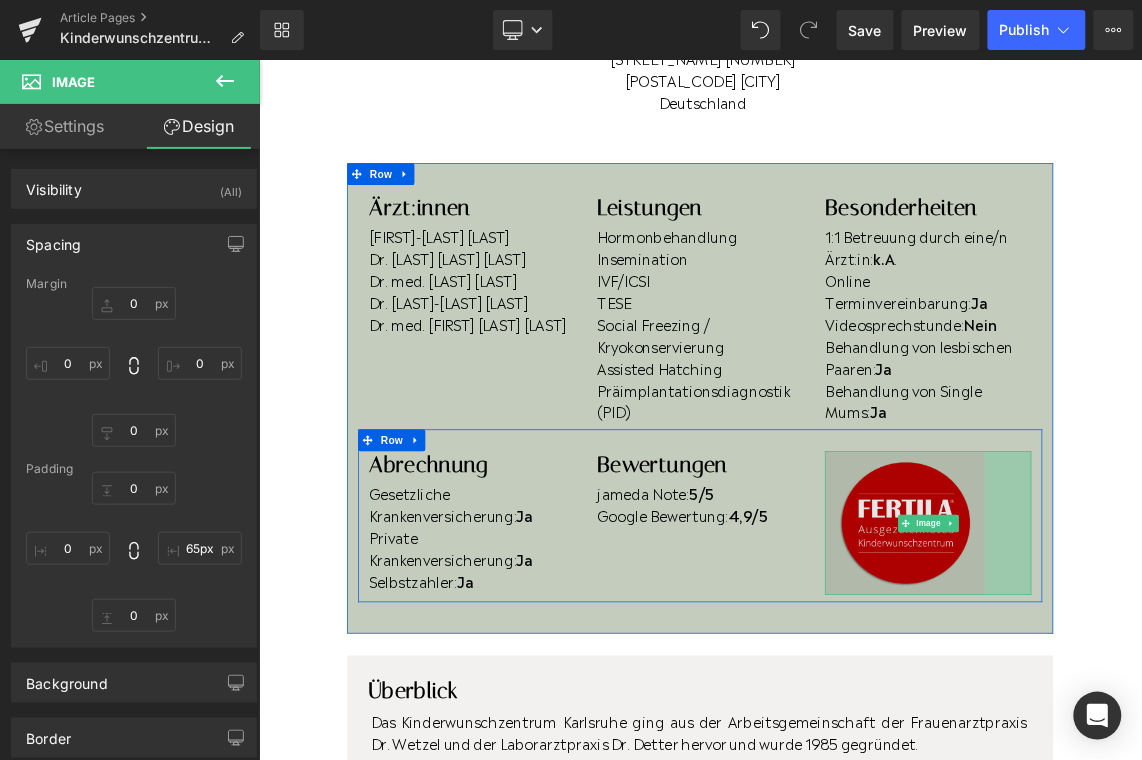 type on "66px" 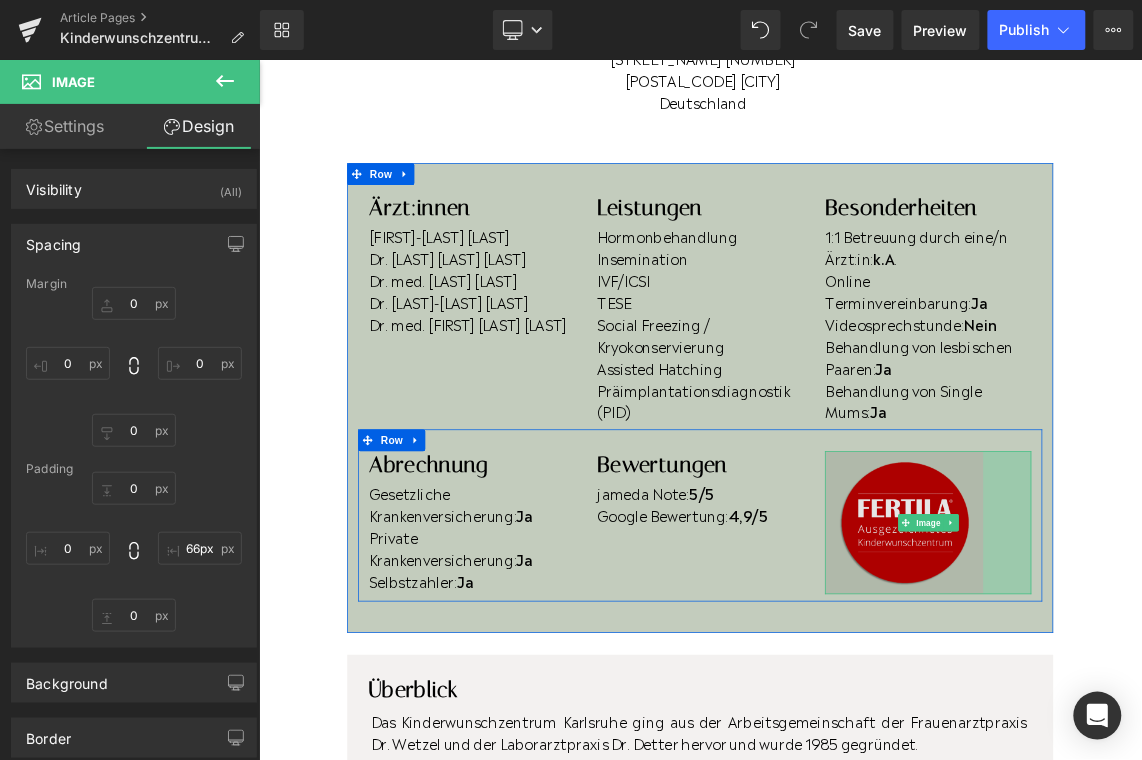 drag, startPoint x: 1314, startPoint y: 839, endPoint x: 1248, endPoint y: 744, distance: 115.67627 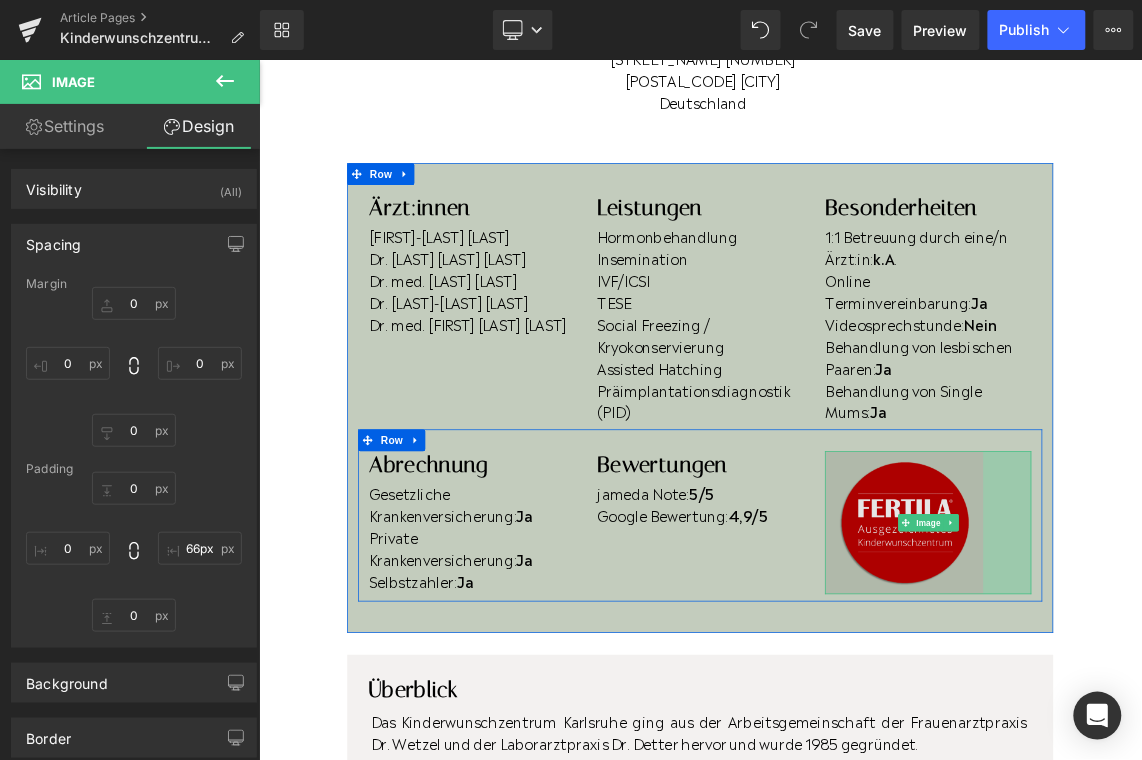 click on "Image         66px" at bounding box center (1175, 692) 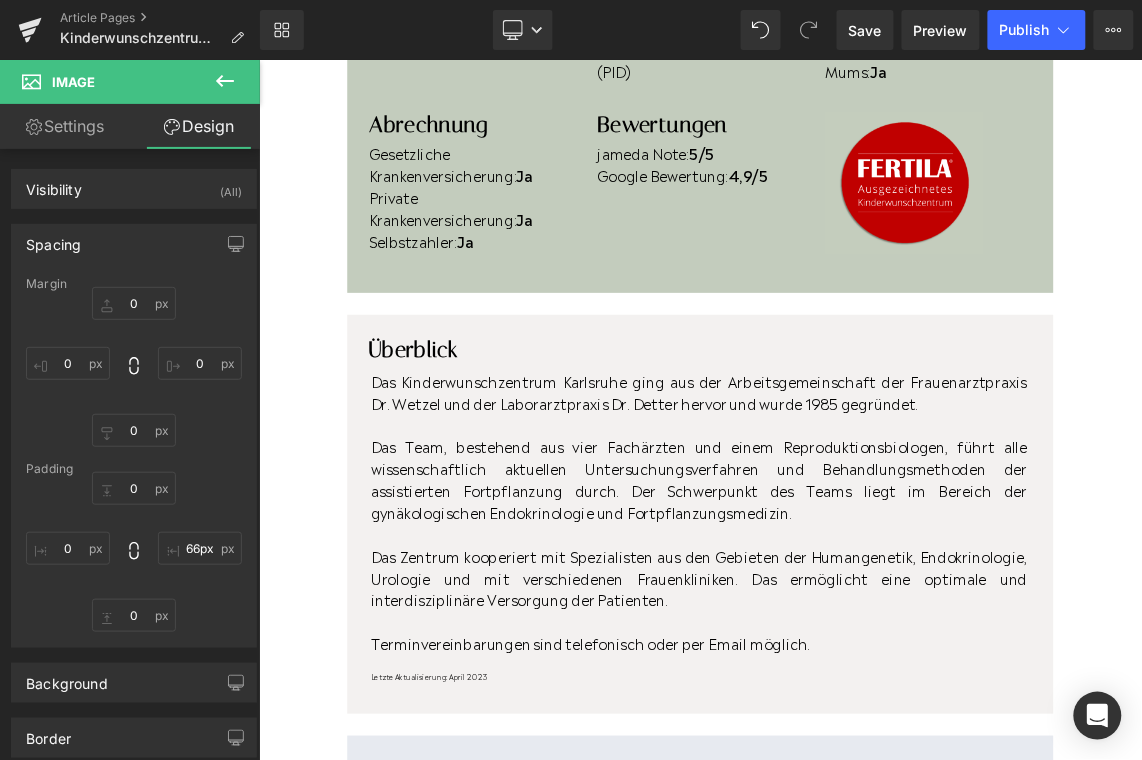scroll, scrollTop: 974, scrollLeft: 0, axis: vertical 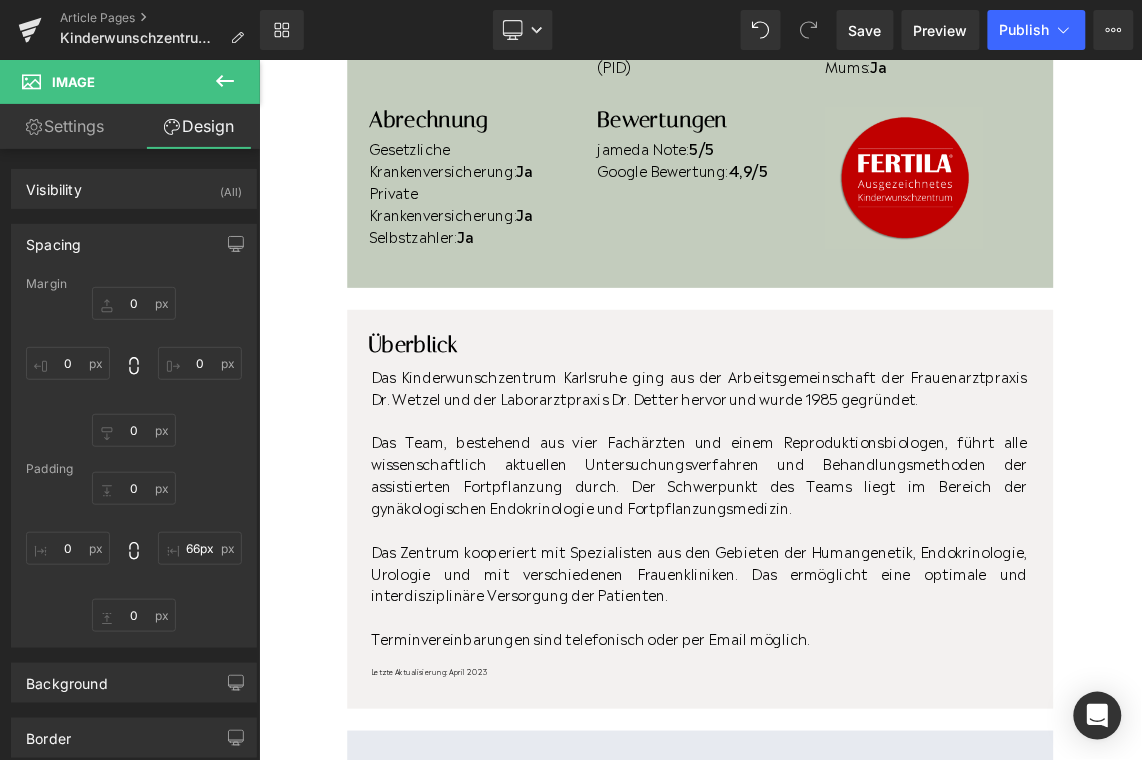 click on "Rendering Content" at bounding box center (571, 681) 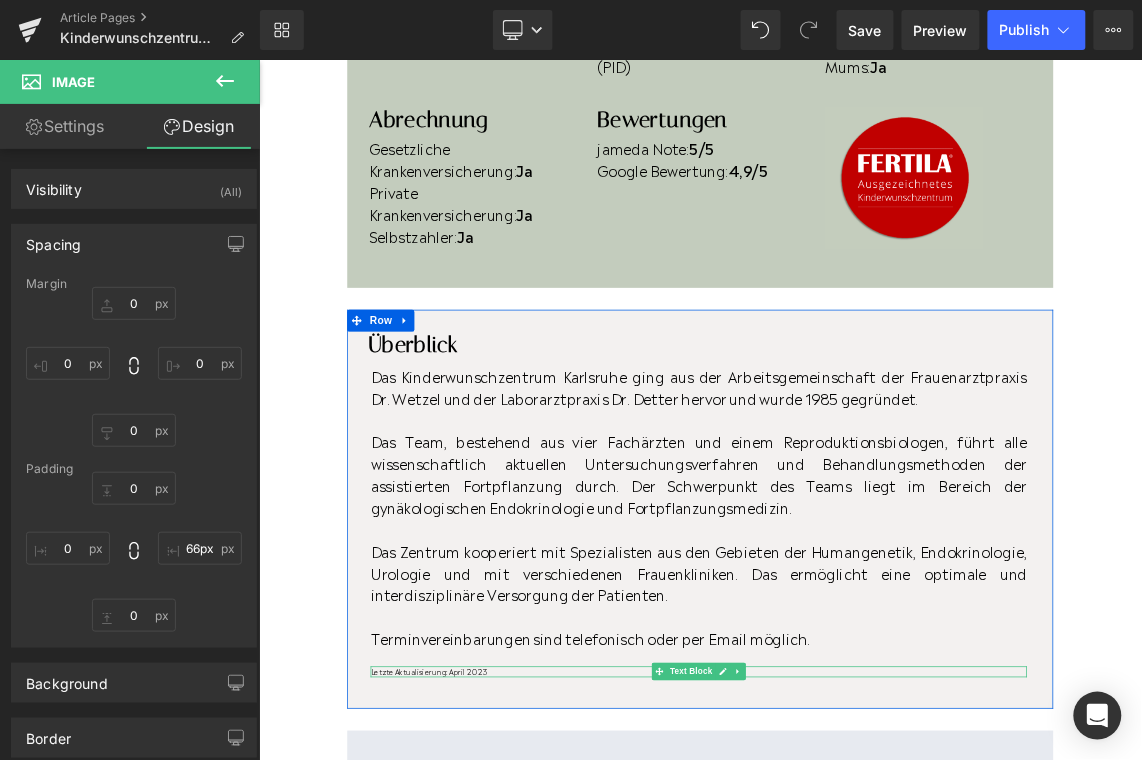 click on "Letzte Aktualisierung: April 2023" at bounding box center (861, 897) 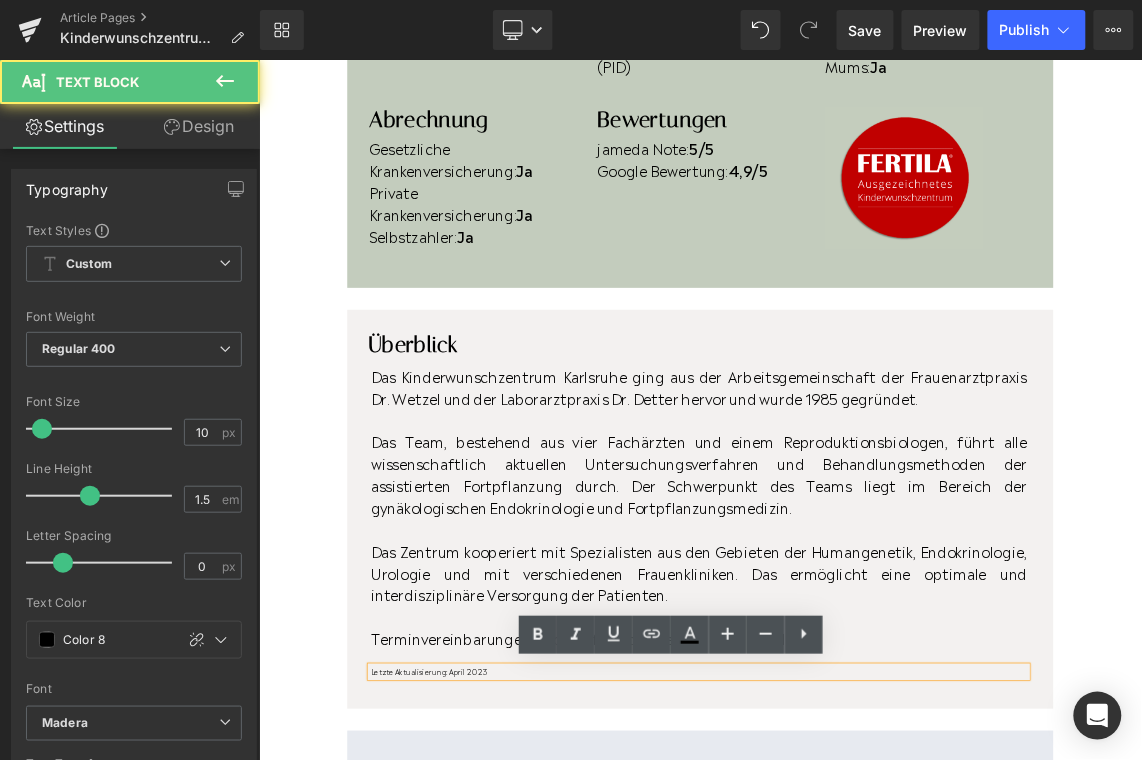 click on "Letzte Aktualisierung: April 2023" at bounding box center (861, 897) 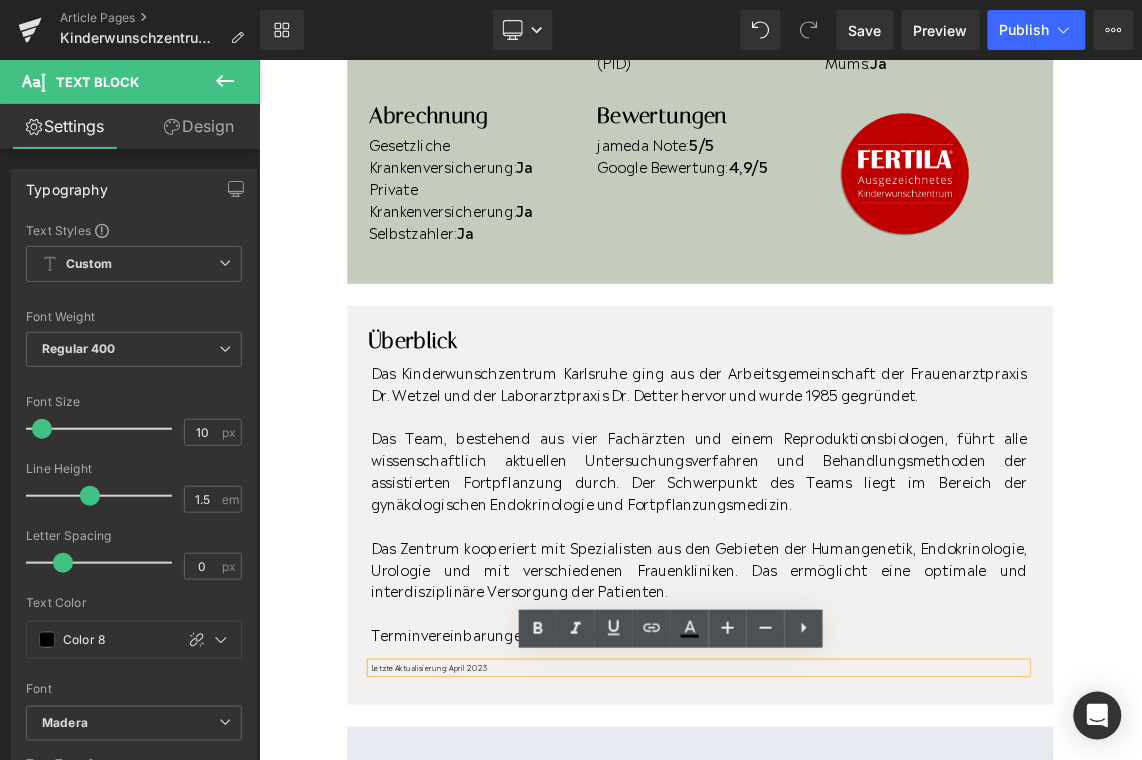 drag, startPoint x: 597, startPoint y: 895, endPoint x: 516, endPoint y: 882, distance: 82.036575 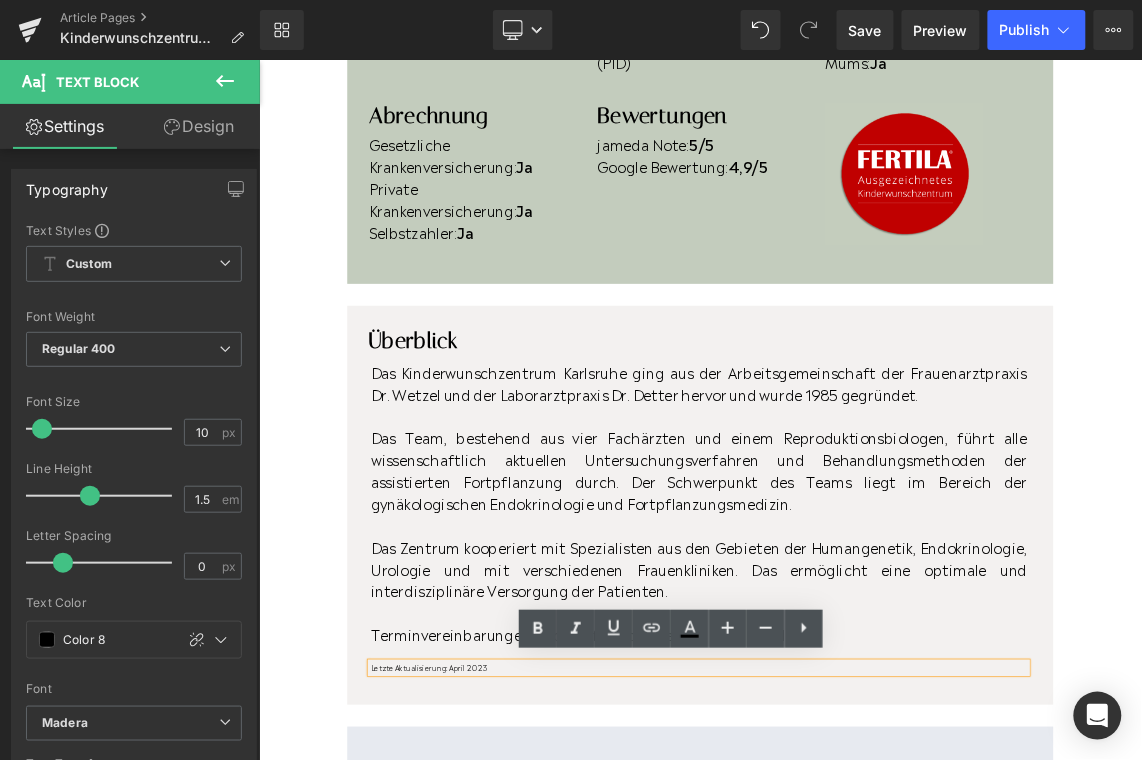 click on "Letzte Aktualisierung: April 2023" at bounding box center [861, 892] 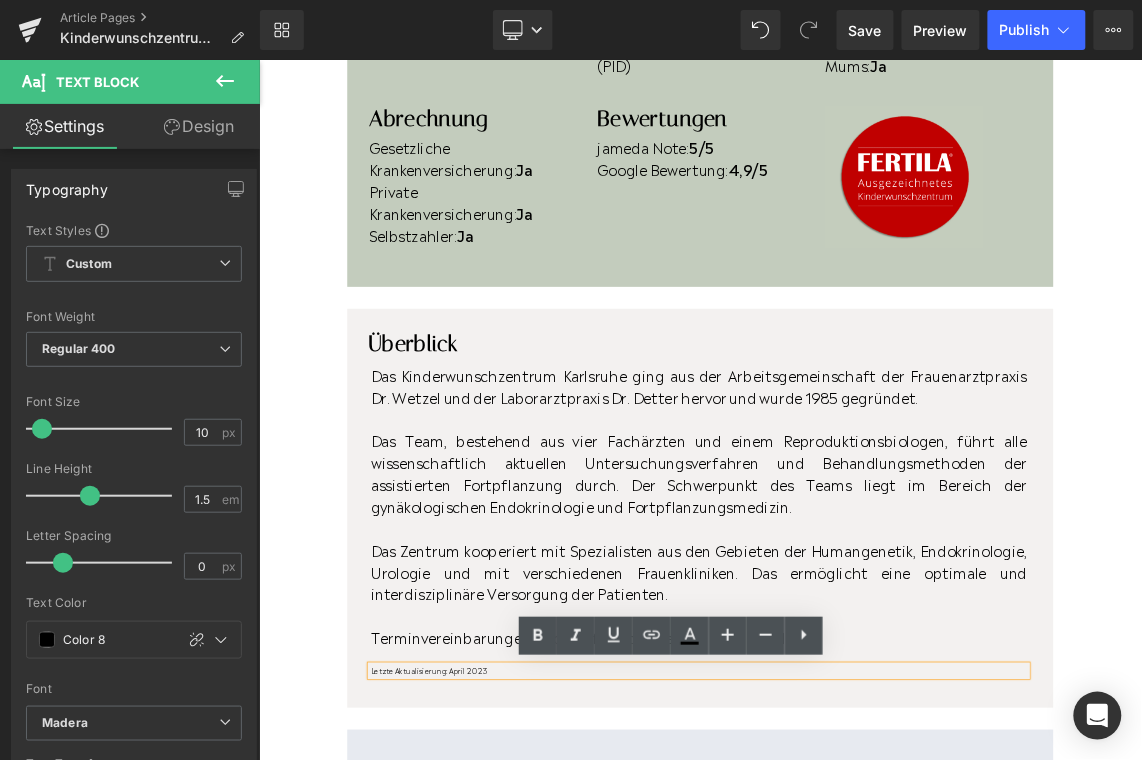 scroll, scrollTop: 971, scrollLeft: 0, axis: vertical 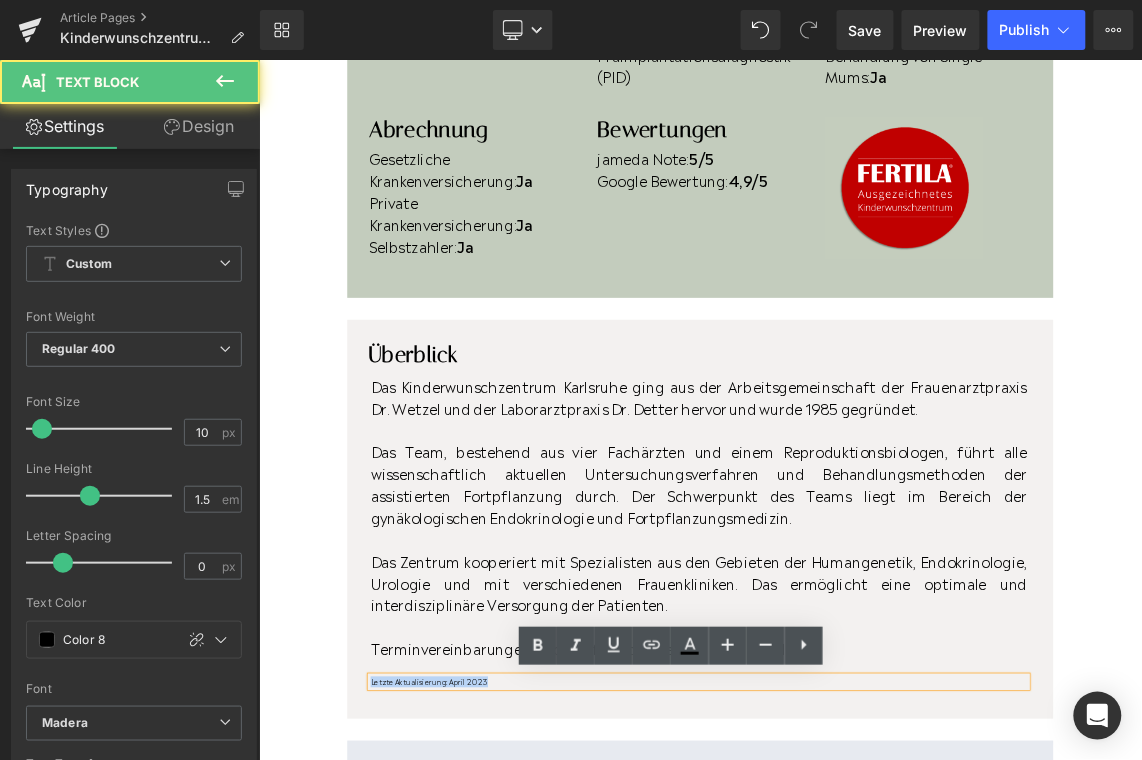 drag, startPoint x: 570, startPoint y: 897, endPoint x: 518, endPoint y: 903, distance: 52.34501 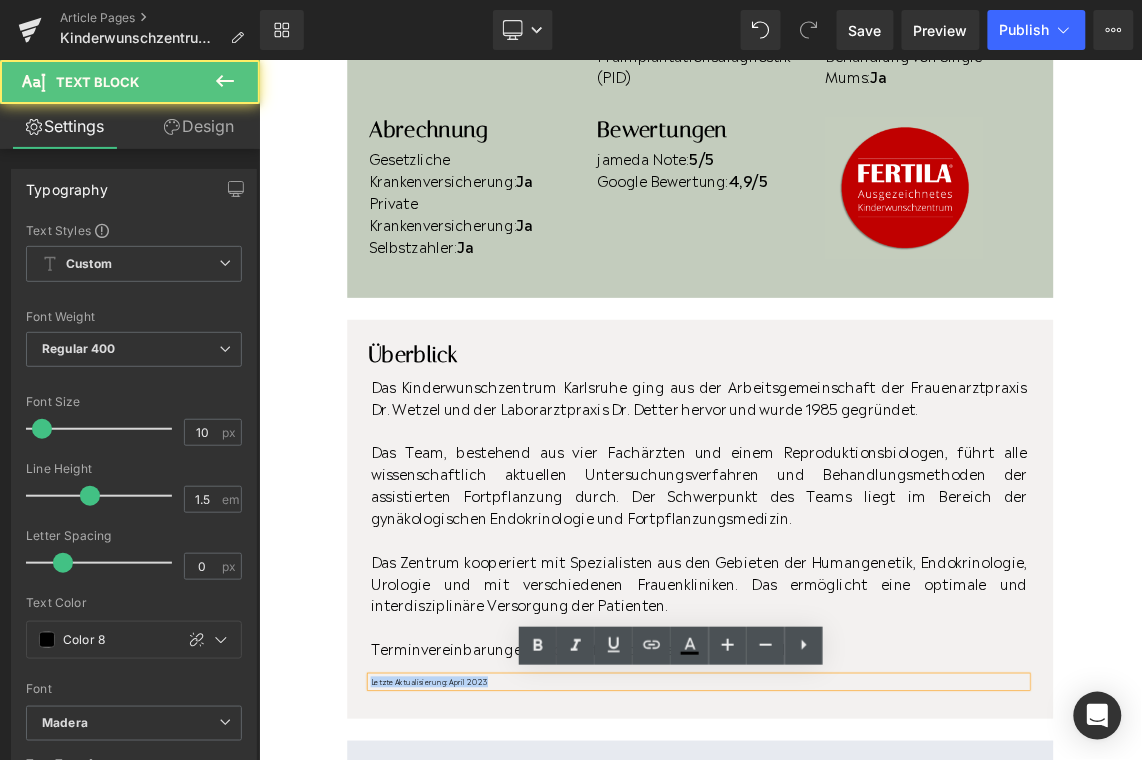 click on "Überblick Heading         Das Kinderwunschzentrum Karlsruhe ging aus der Arbeitsgemeinschaft der Frauenarztpraxis Dr. Wetzel und der Laborarztpraxis Dr. Detter hervor und wurde 1985 gegründet. Das Team, bestehend aus vier Fachärzten und einem Reproduktionsbiologen, führt alle wissenschaftlich aktuellen Untersuchungsverfahren und Behandlungsmethoden der assistierten Fortpflanzung durch. Der Schwerpunkt des Teams liegt im Bereich der gynäkologischen Endokrinologie und Fortpflanzungsmedizin. Das Zentrum kooperiert mit Spezialisten aus den Gebieten der Humangenetik, Endokrinologie, Urologie und mit verschiedenen Frauenkliniken. Das ermöglicht eine optimale und interdisziplinäre Versorgung der Patienten. Terminvereinbarungen sind telefonisch oder per Email möglich. Text Block         Letzte Aktualisierung: April 2023 Text Block" at bounding box center [856, 682] 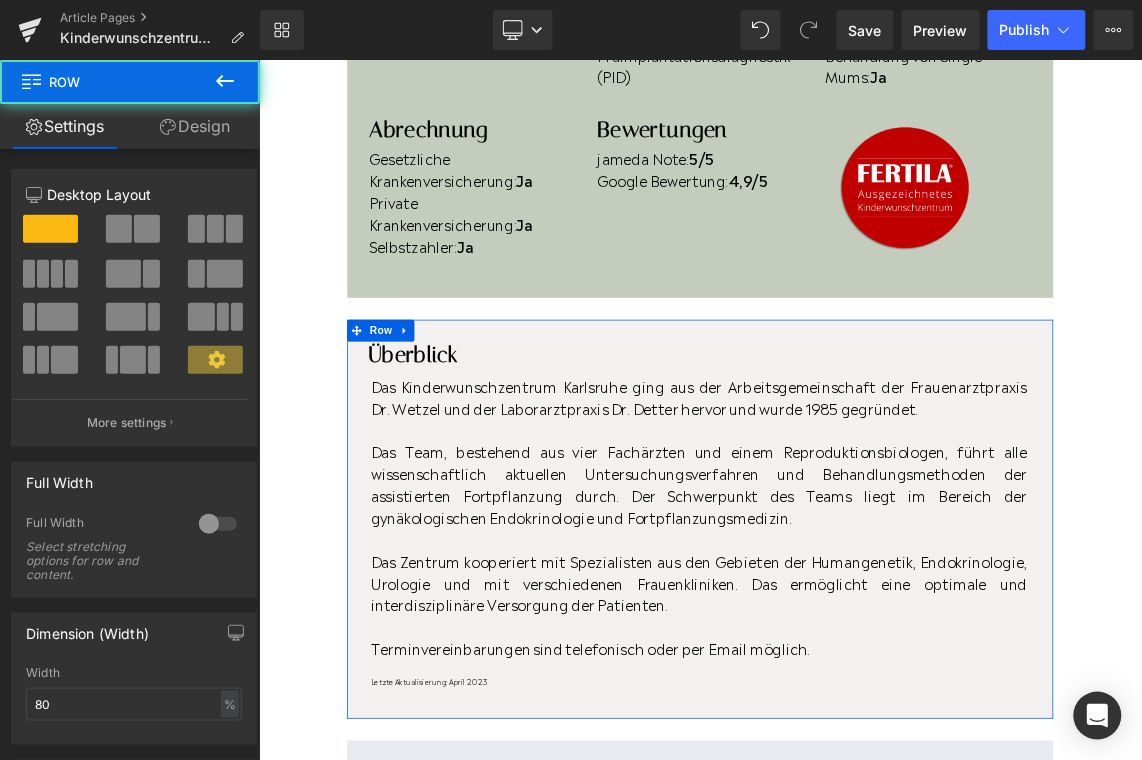 click on "Überblick Heading         Das Kinderwunschzentrum Karlsruhe ging aus der Arbeitsgemeinschaft der Frauenarztpraxis Dr. Wetzel und der Laborarztpraxis Dr. Detter hervor und wurde 1985 gegründet. Das Team, bestehend aus vier Fachärzten und einem Reproduktionsbiologen, führt alle wissenschaftlich aktuellen Untersuchungsverfahren und Behandlungsmethoden der assistierten Fortpflanzung durch. Der Schwerpunkt des Teams liegt im Bereich der gynäkologischen Endokrinologie und Fortpflanzungsmedizin. Das Zentrum kooperiert mit Spezialisten aus den Gebieten der Humangenetik, Endokrinologie, Urologie und mit verschiedenen Frauenkliniken. Das ermöglicht eine optimale und interdisziplinäre Versorgung der Patienten. Terminvereinbarungen sind telefonisch oder per Email möglich. Text Block         Letzte Aktualisierung: April 2023 Text Block         Row" at bounding box center [863, 688] 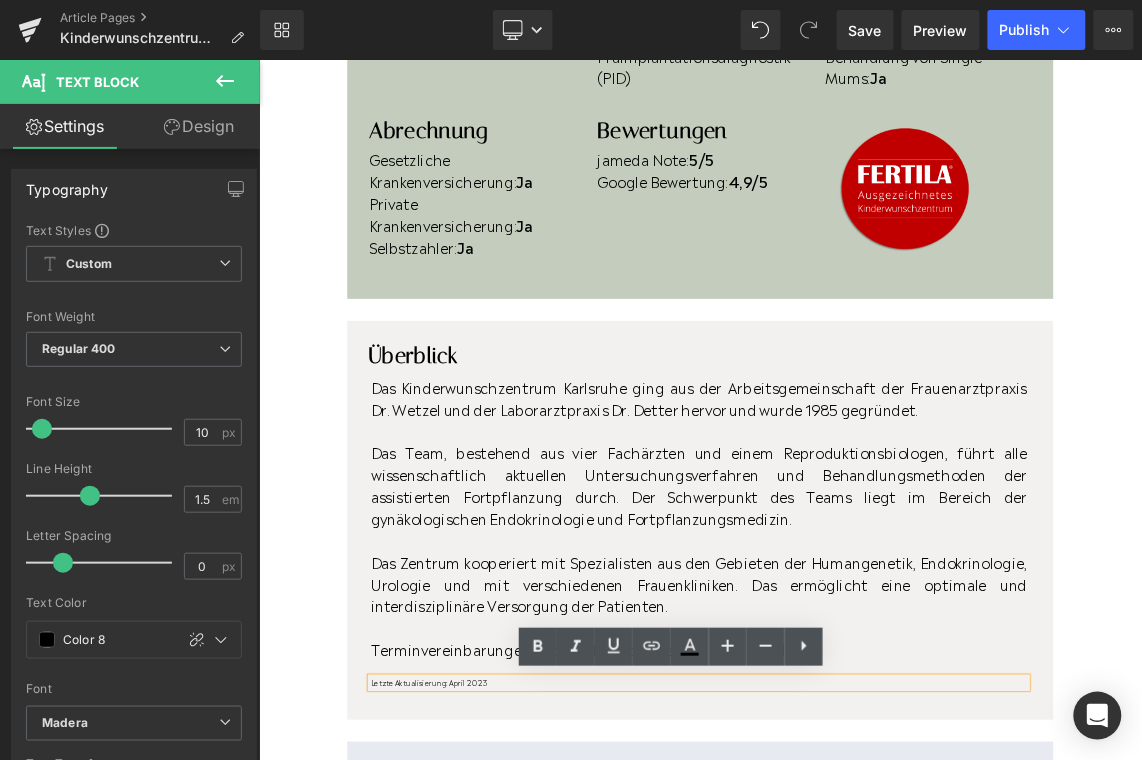 click on "Letzte Aktualisierung: April 2023" at bounding box center (861, 913) 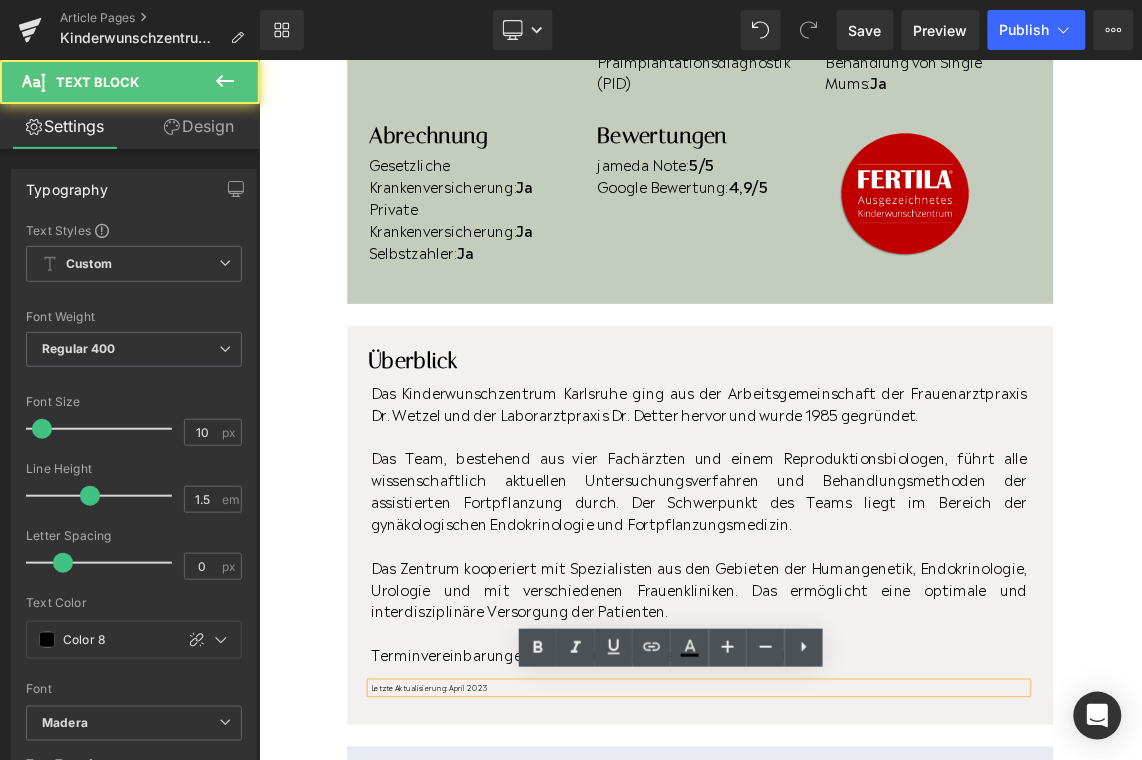 scroll, scrollTop: 957, scrollLeft: 0, axis: vertical 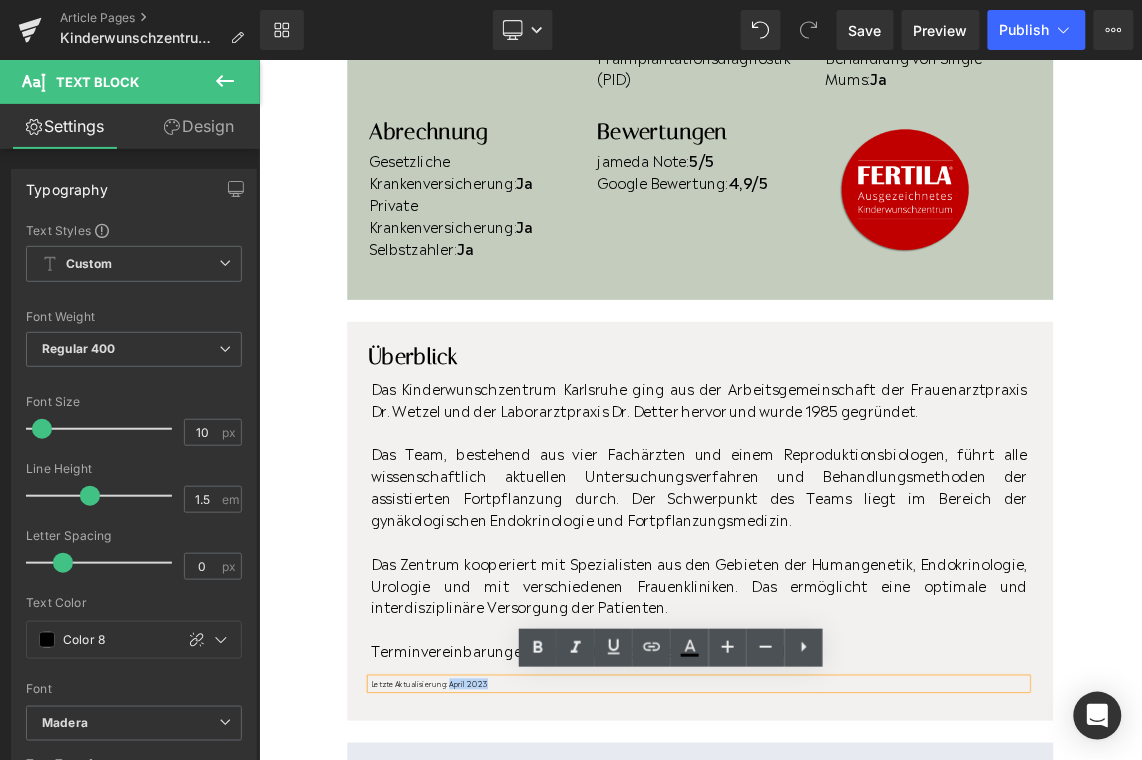 drag, startPoint x: 569, startPoint y: 919, endPoint x: 516, endPoint y: 915, distance: 53.15073 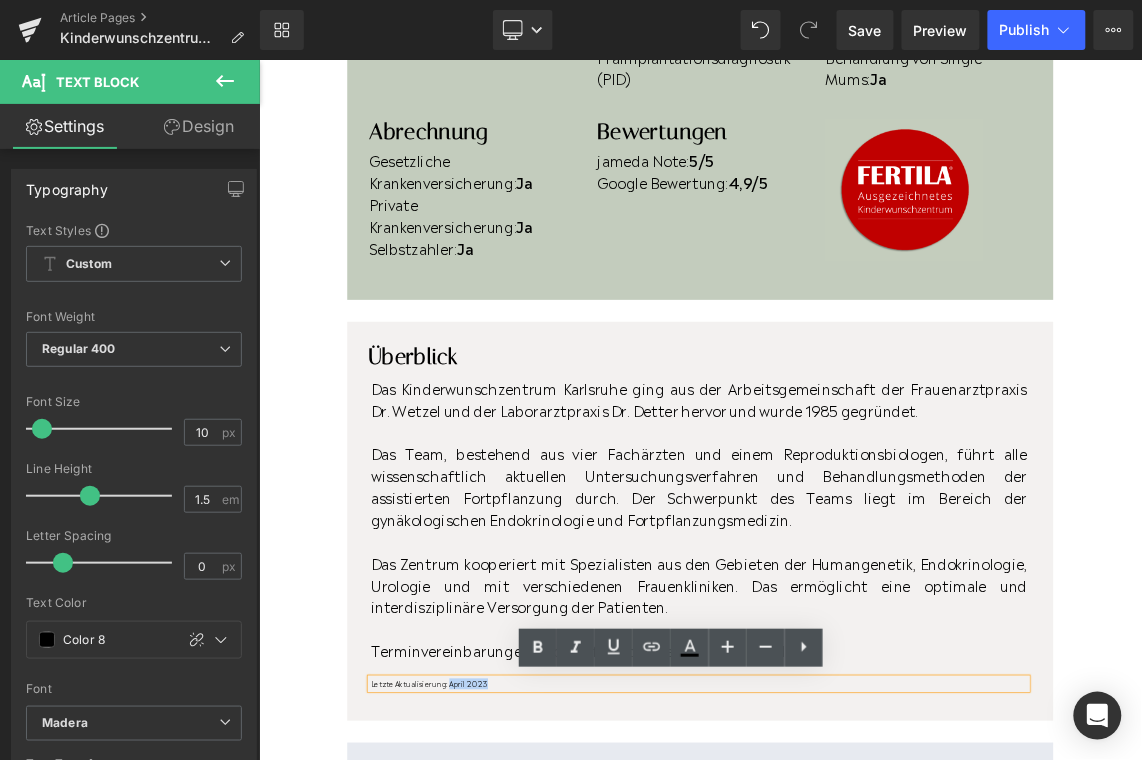 click on "Letzte Aktualisierung: April 2023" at bounding box center (861, 914) 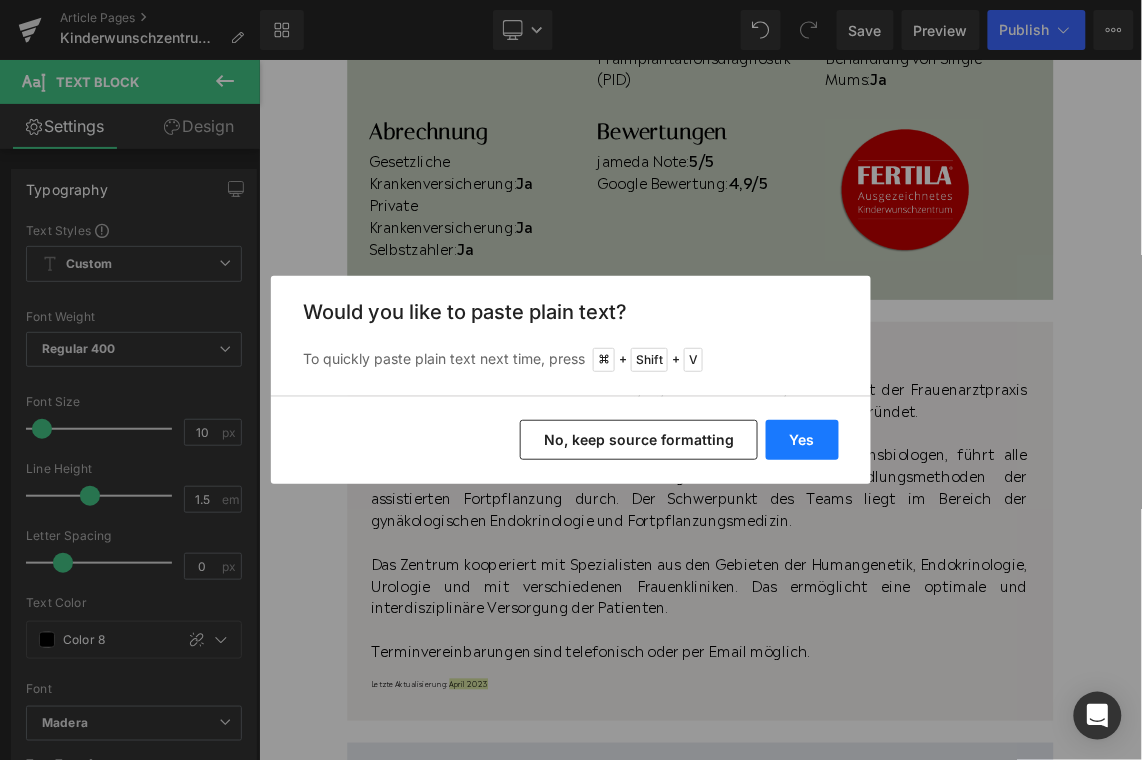 click on "Yes" at bounding box center [802, 440] 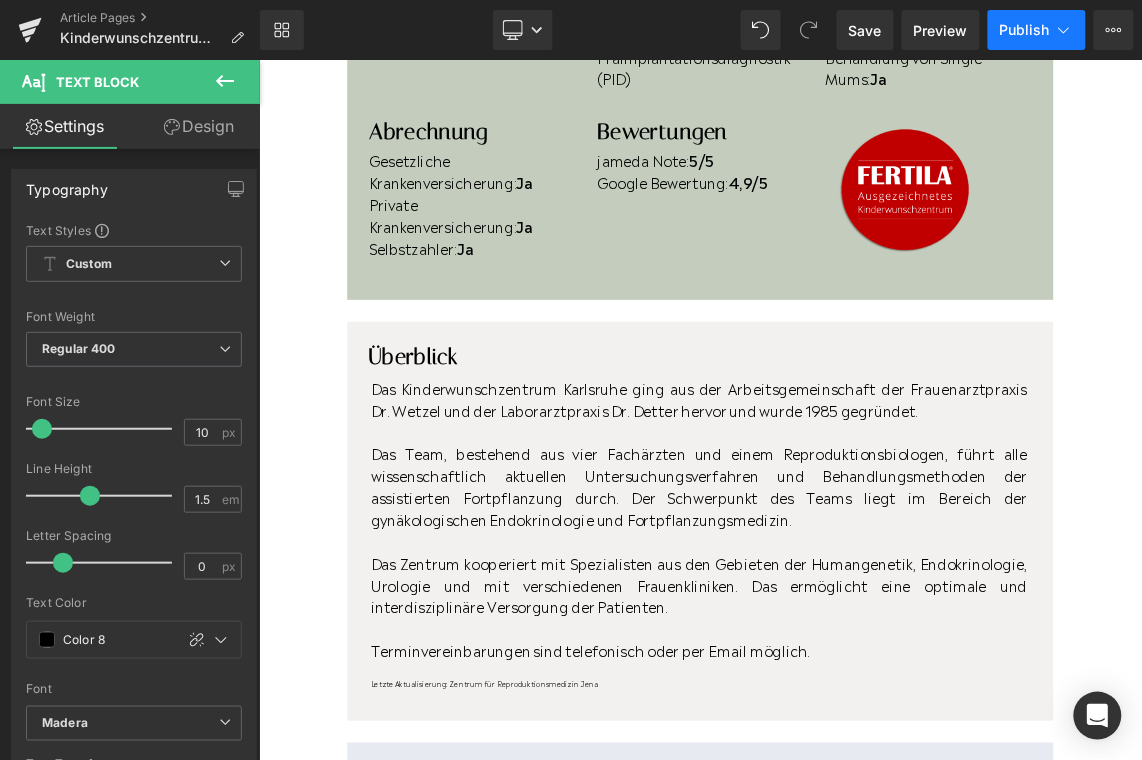click on "Publish" at bounding box center [1037, 30] 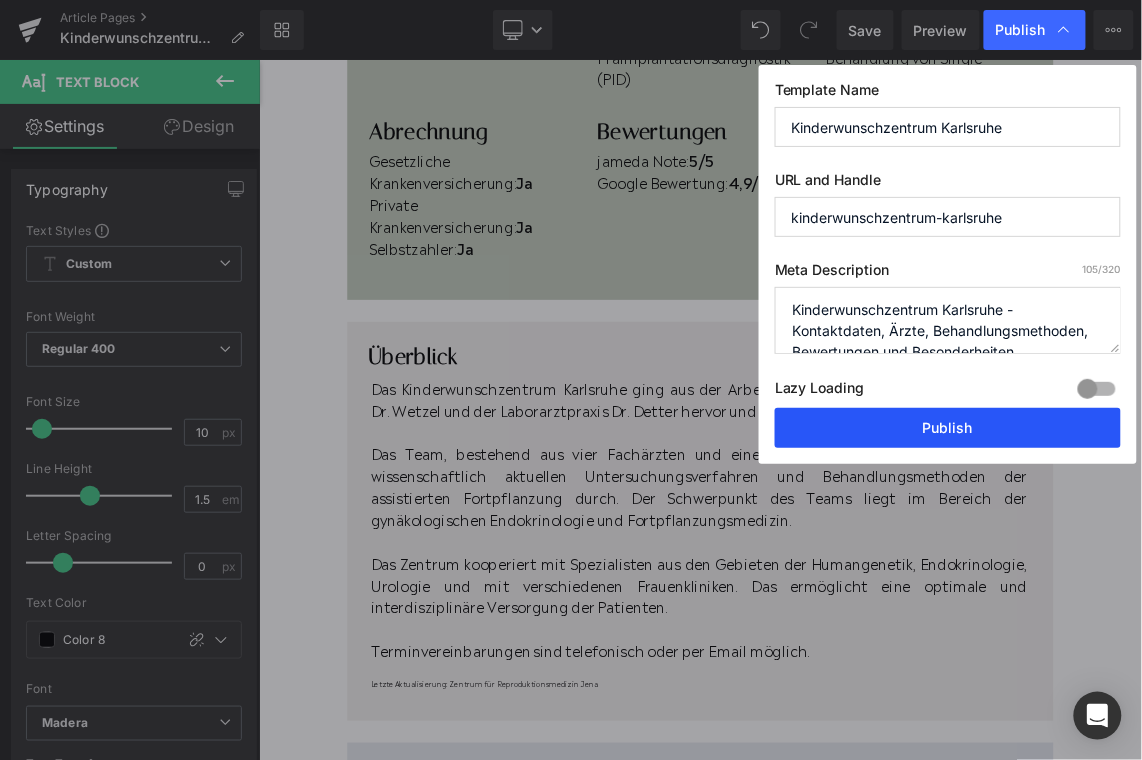 click on "Publish" at bounding box center [948, 428] 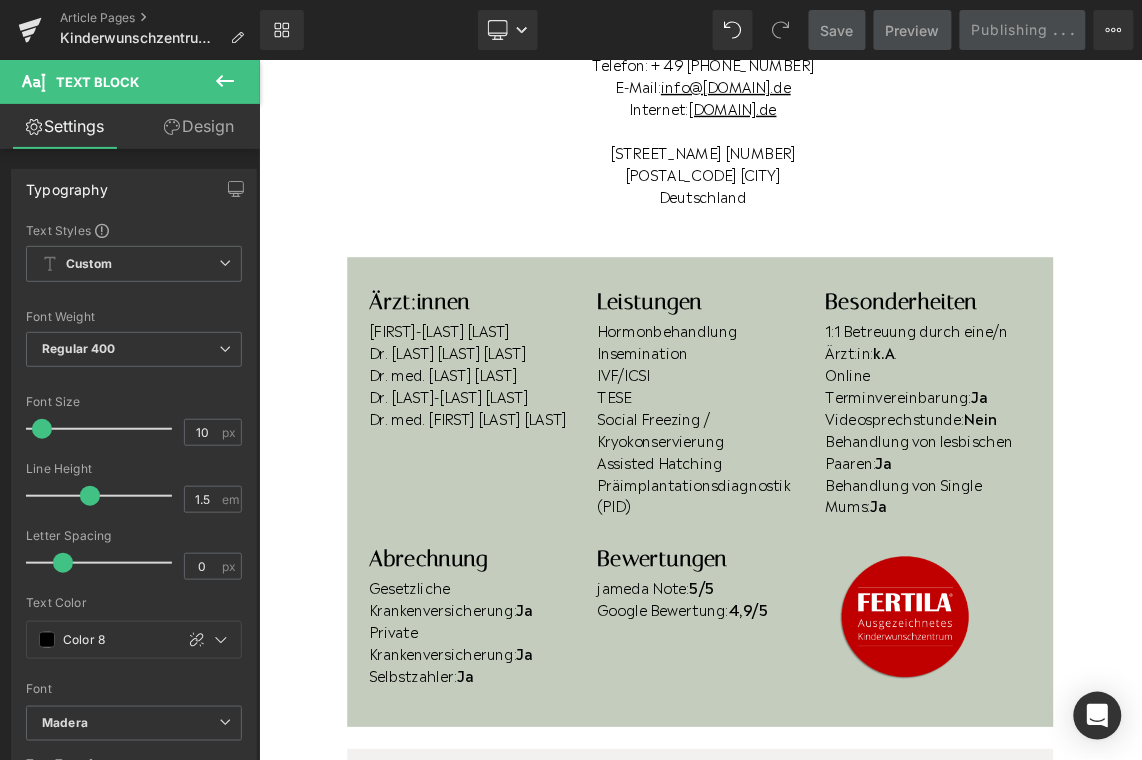 scroll, scrollTop: 372, scrollLeft: 0, axis: vertical 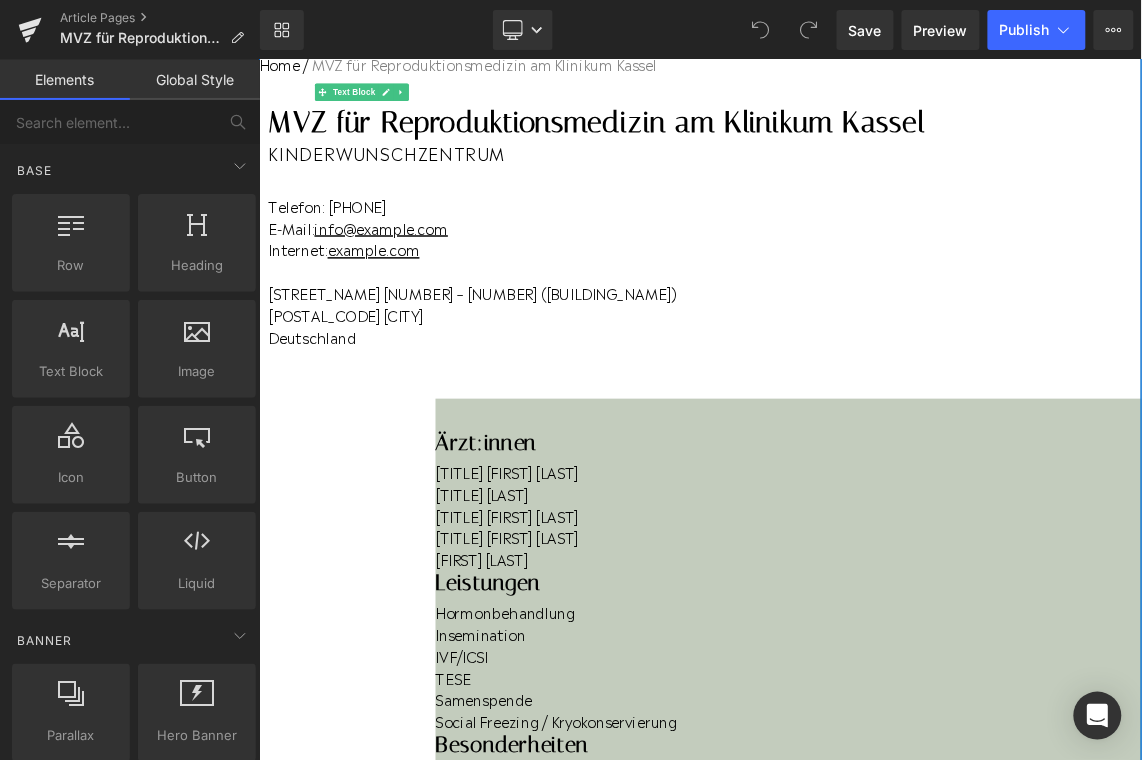 click on "[TITLE] [FIRST] [LAST]" at bounding box center (984, 714) 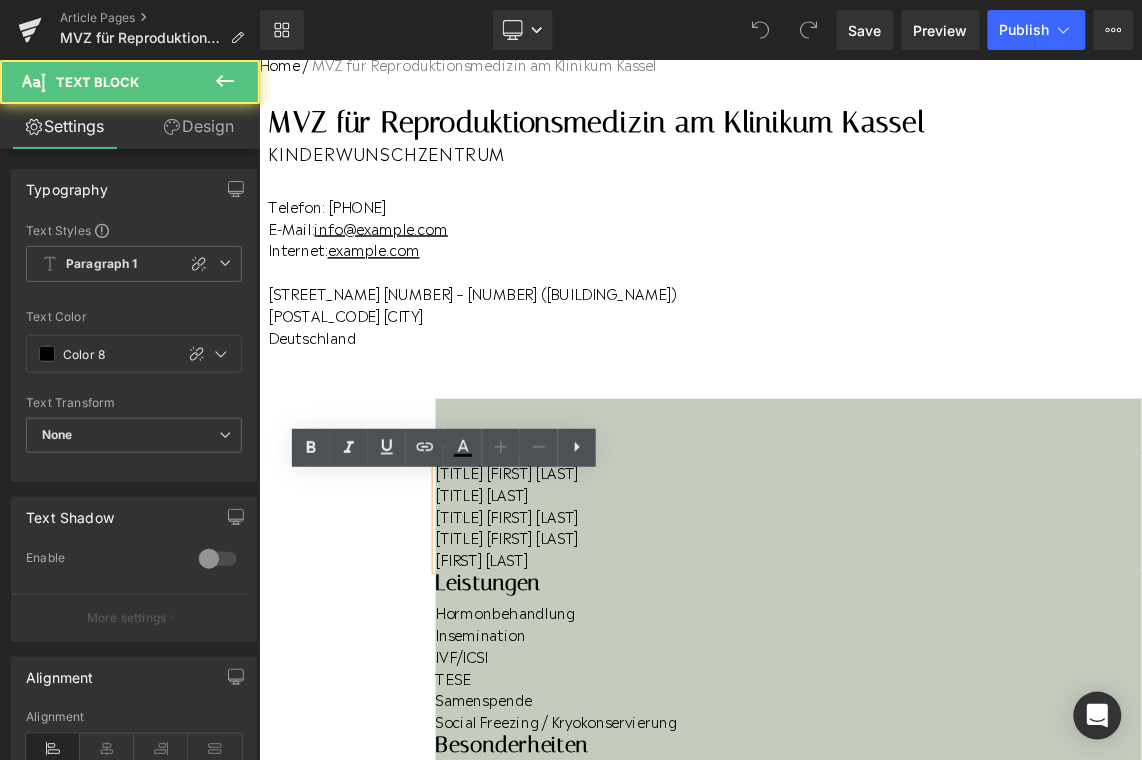 click on "[TITLE] [FIRST] [LAST]" at bounding box center (984, 714) 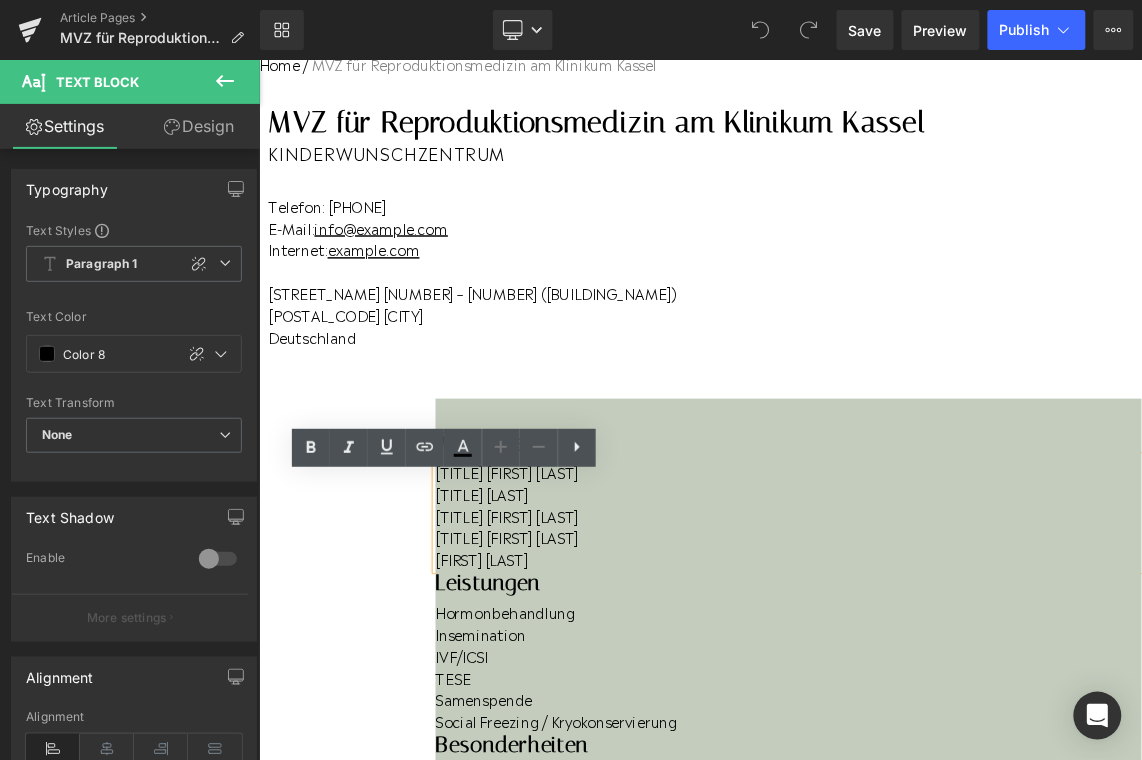 drag, startPoint x: 476, startPoint y: 785, endPoint x: 422, endPoint y: 765, distance: 57.58472 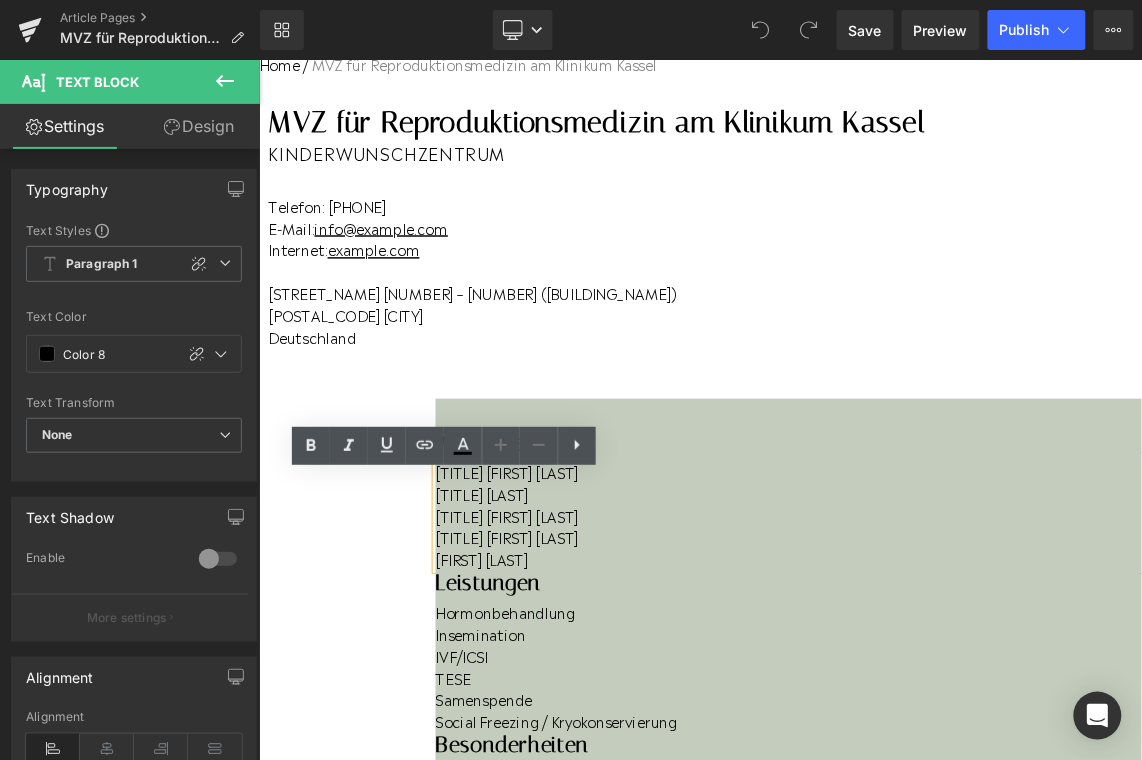 scroll, scrollTop: 122, scrollLeft: 0, axis: vertical 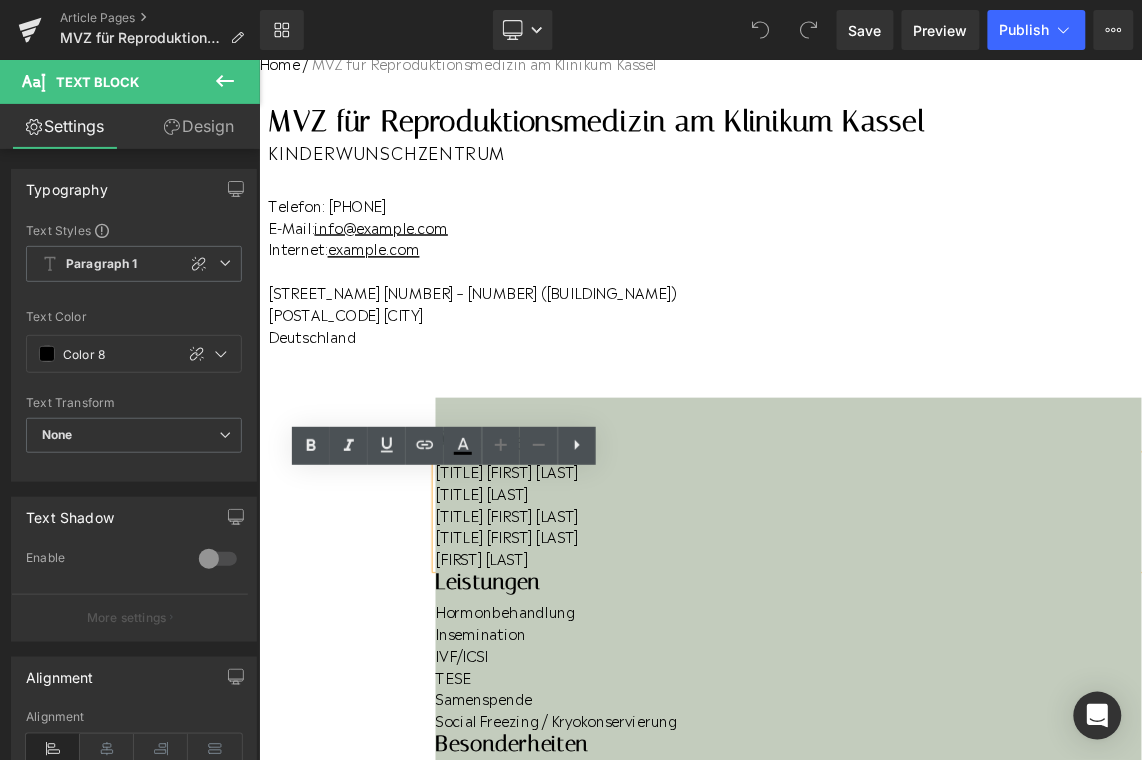 click on "[TITLE] [FIRST] [LAST]" at bounding box center (984, 712) 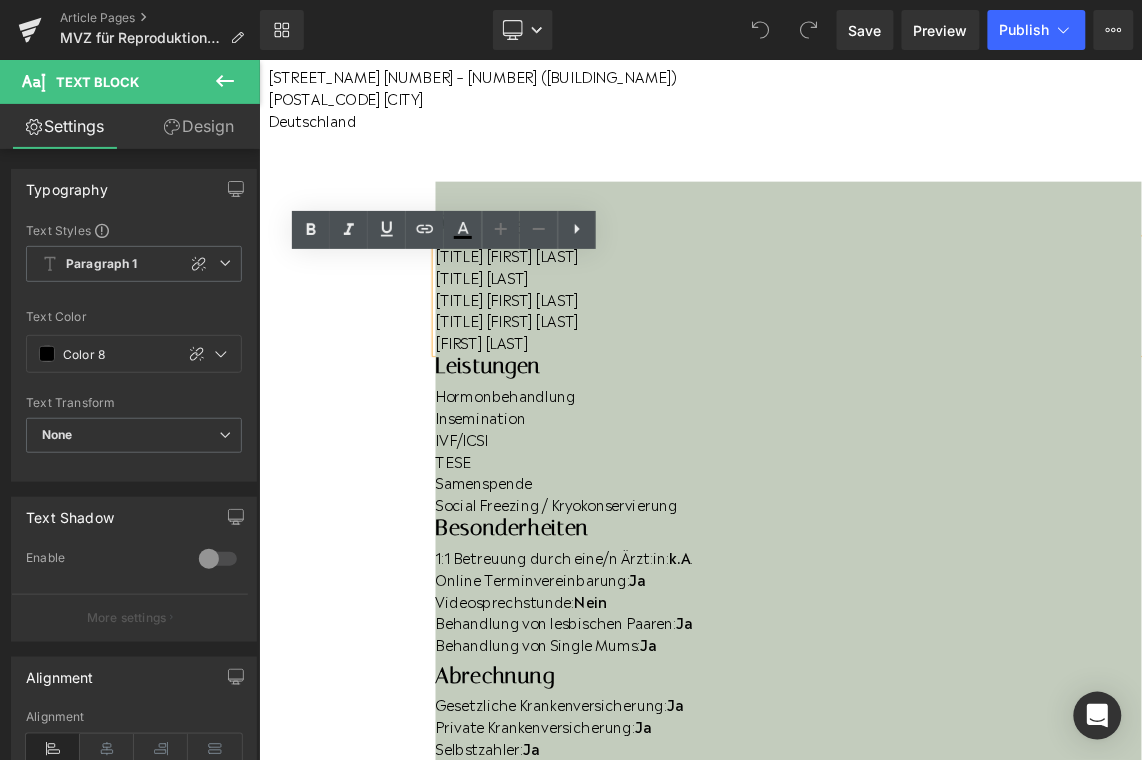 scroll, scrollTop: 416, scrollLeft: 0, axis: vertical 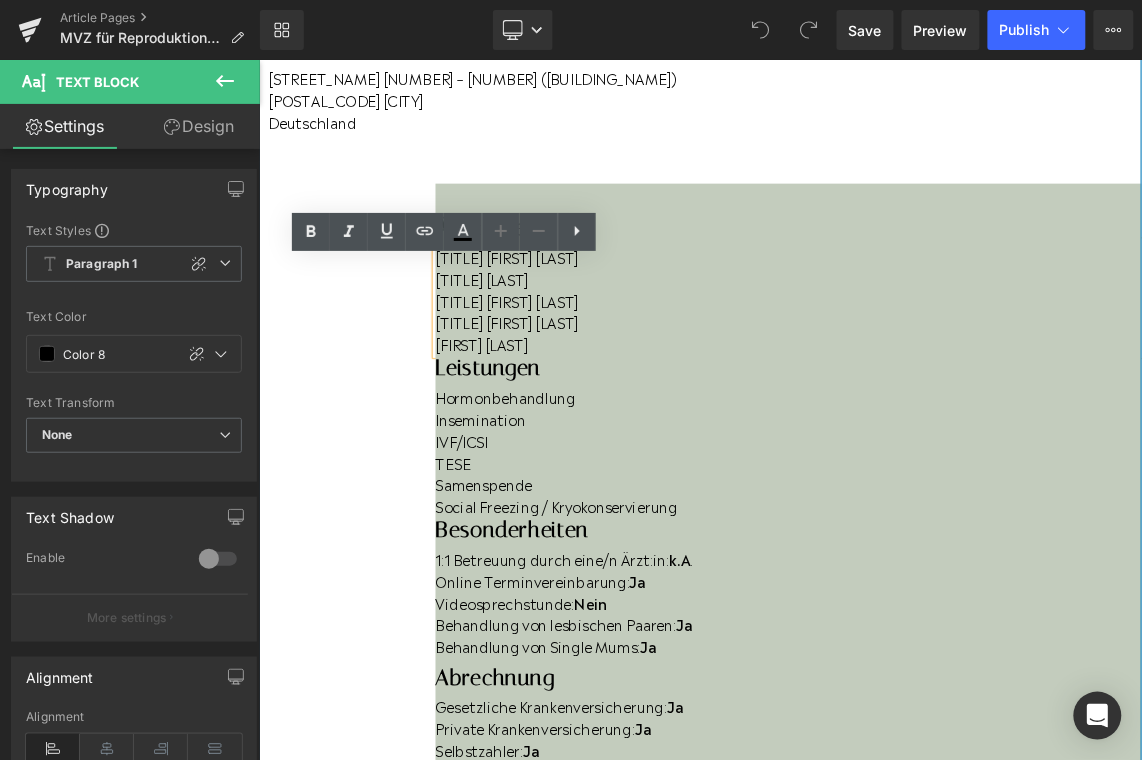 click on "3,4/5" at bounding box center [707, 1106] 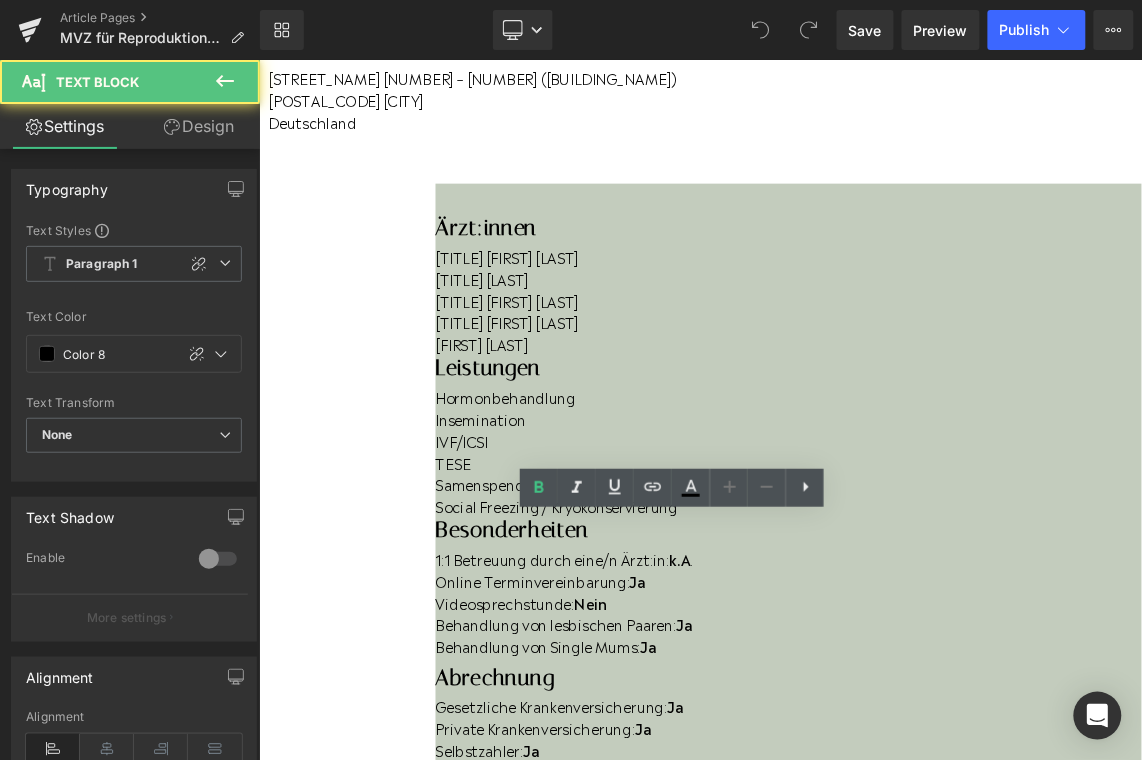 click on "3,4/5" at bounding box center [707, 1106] 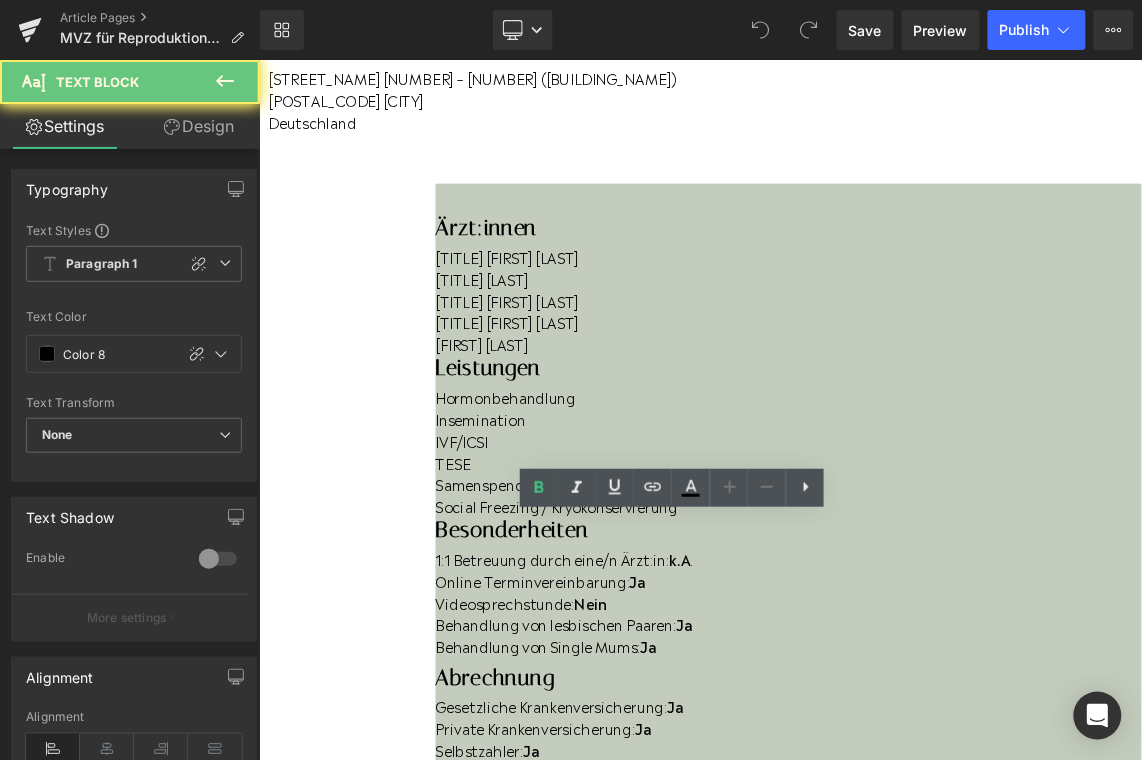 click on "3,4/5" at bounding box center [707, 1106] 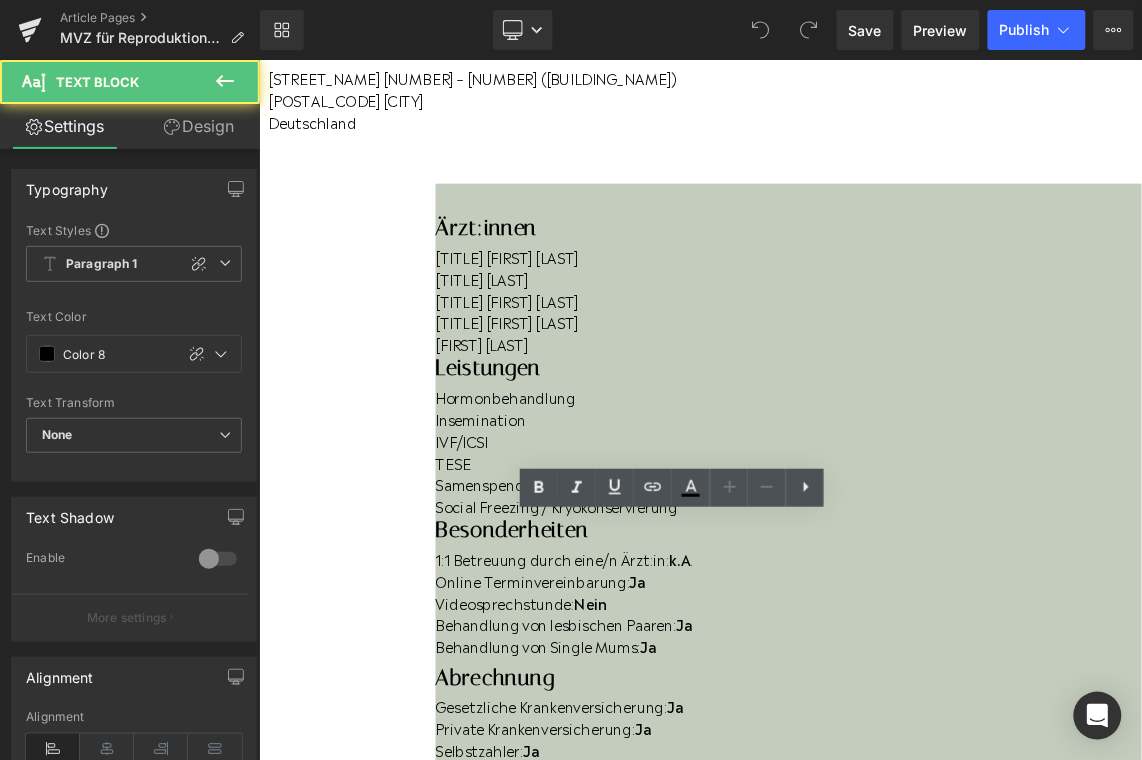click on "3,4/5" at bounding box center (707, 1106) 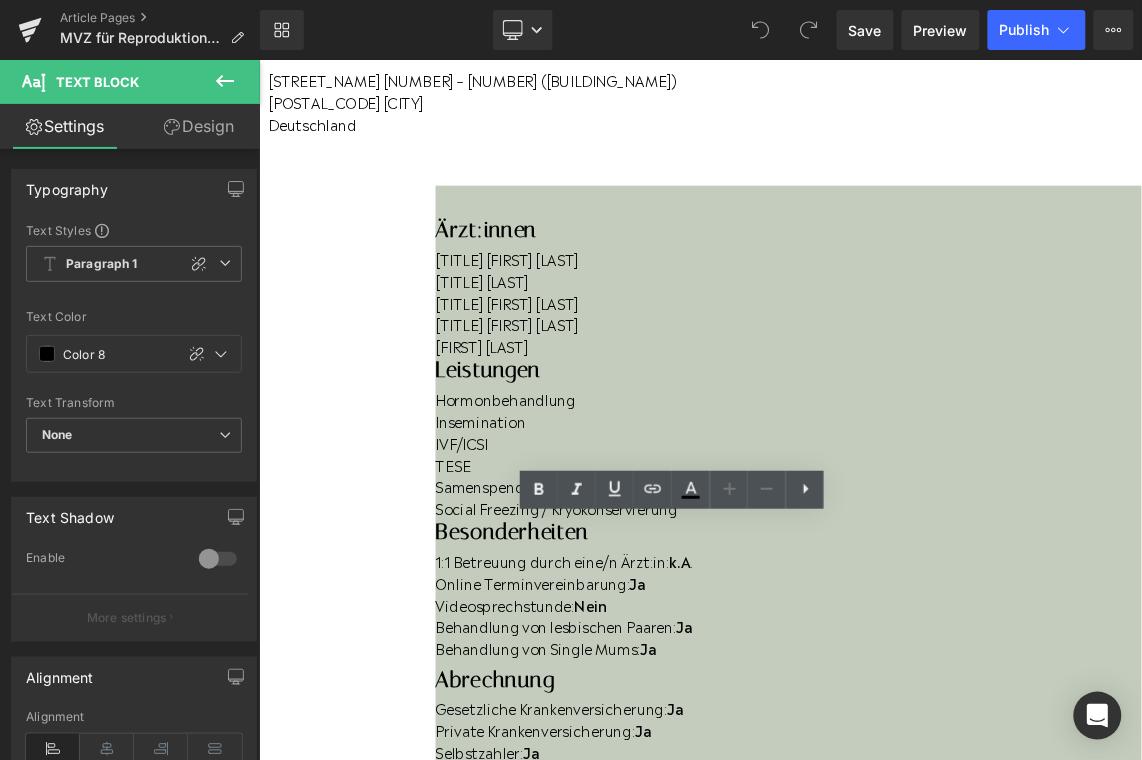 type 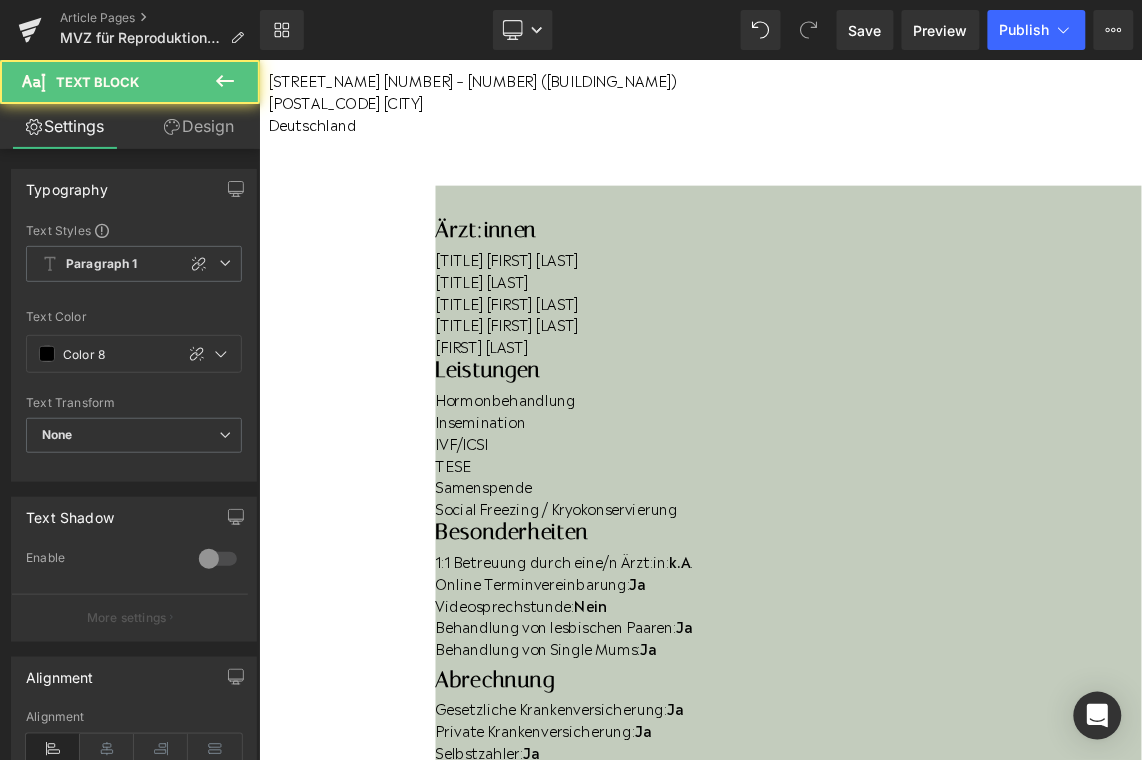 click on "jameda Note:  keine Bewertung" at bounding box center [984, 1079] 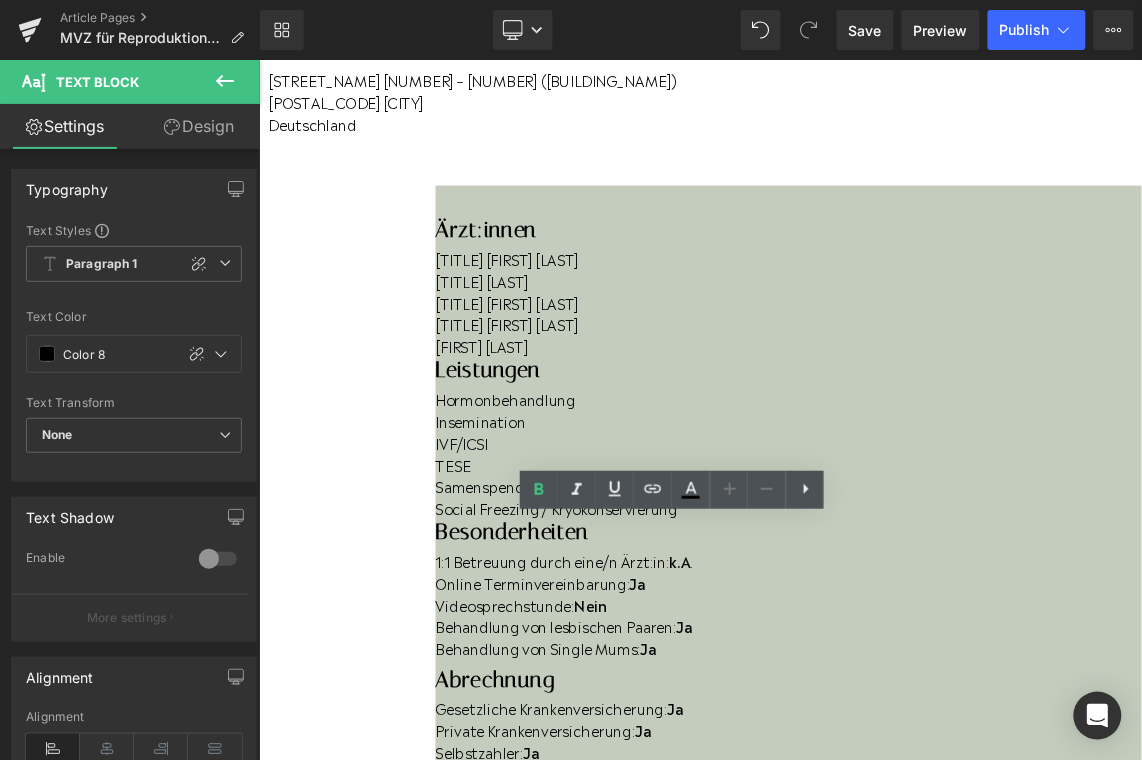 drag, startPoint x: 832, startPoint y: 744, endPoint x: 860, endPoint y: 719, distance: 37.536648 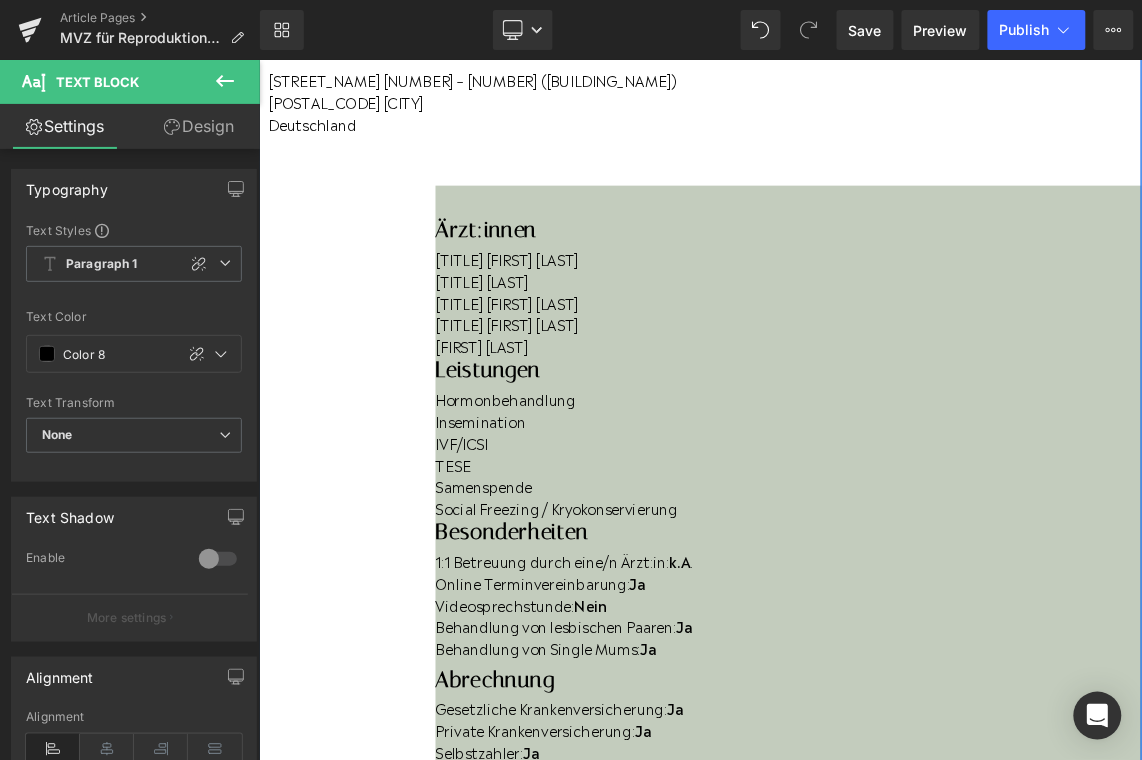 click at bounding box center (984, 1148) 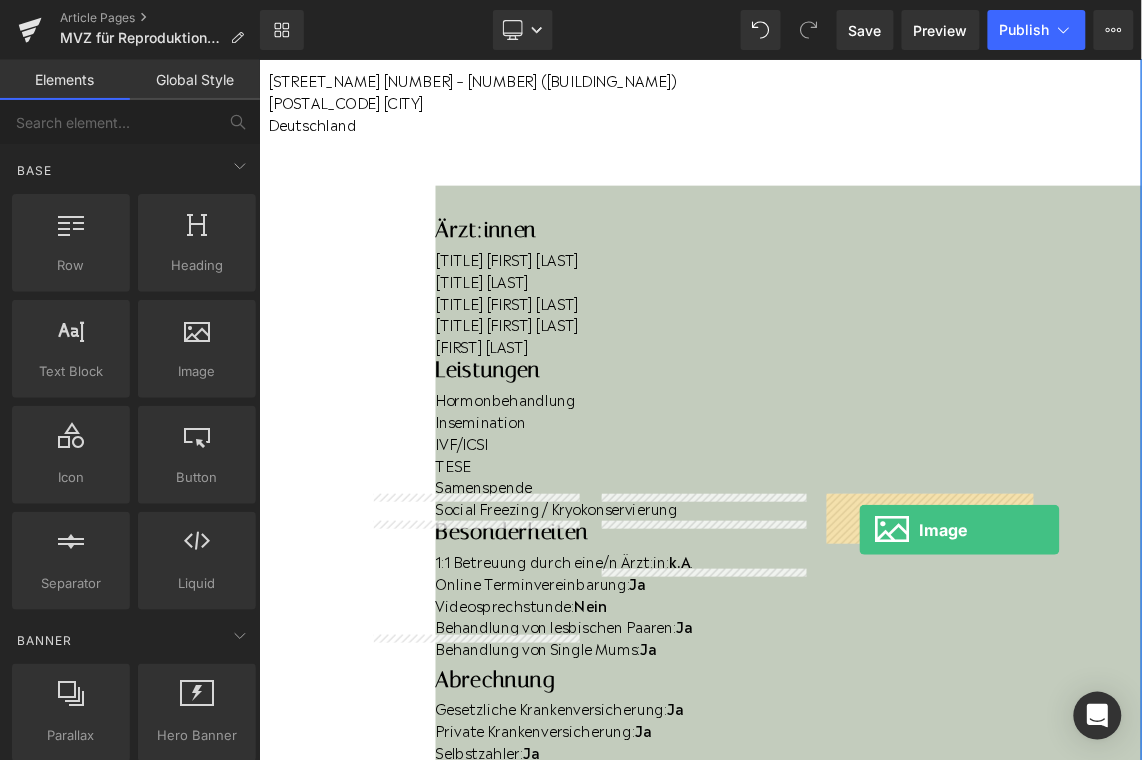 drag, startPoint x: 457, startPoint y: 415, endPoint x: 1081, endPoint y: 702, distance: 686.837 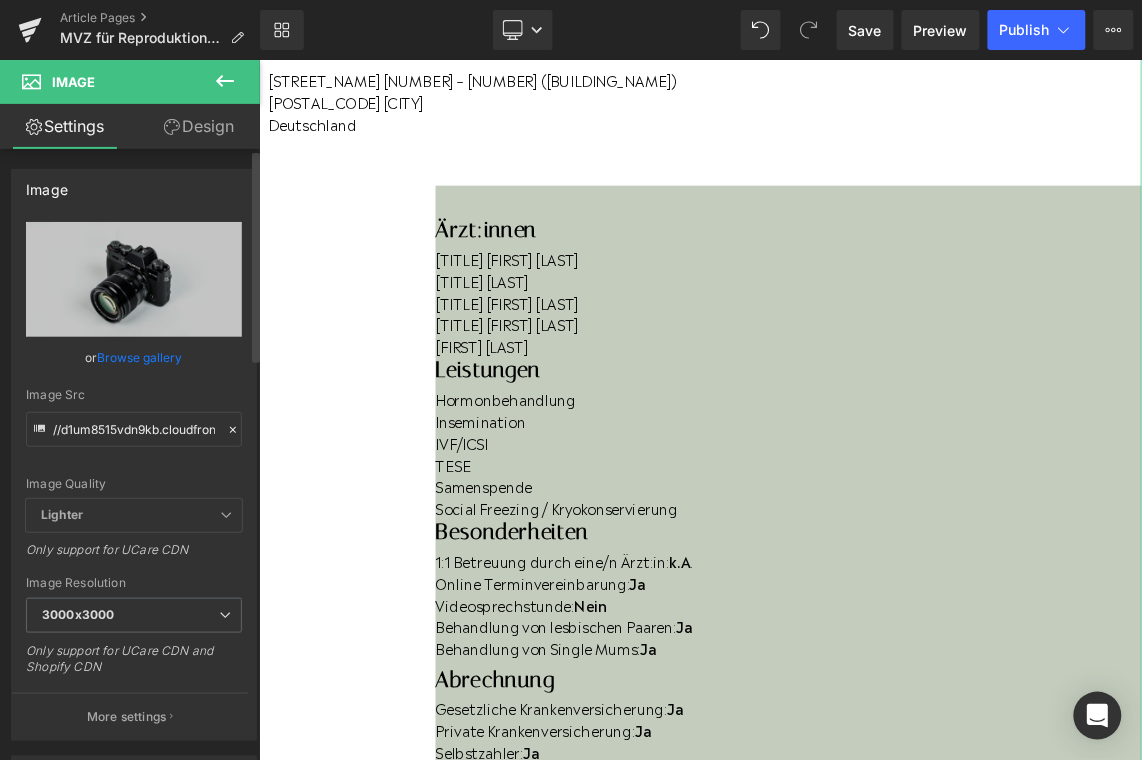 click on "Browse gallery" at bounding box center (140, 357) 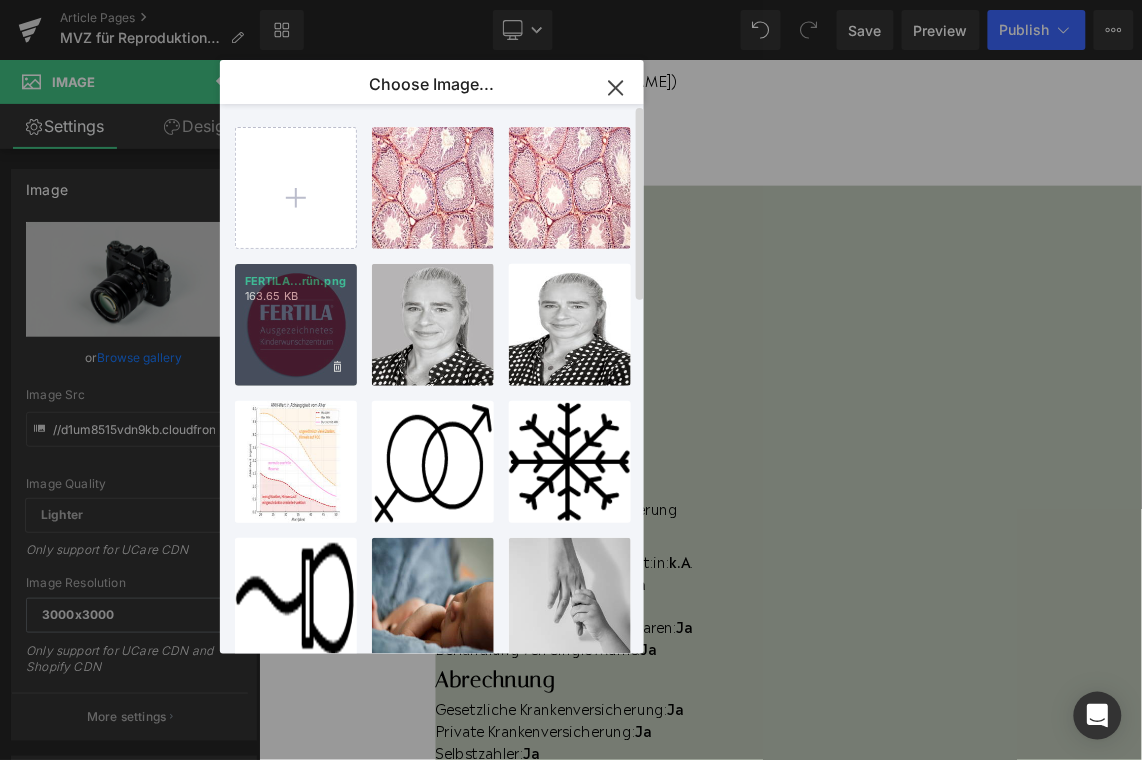 click on "FERTILA...rün.png 163.65 KB" at bounding box center [296, 325] 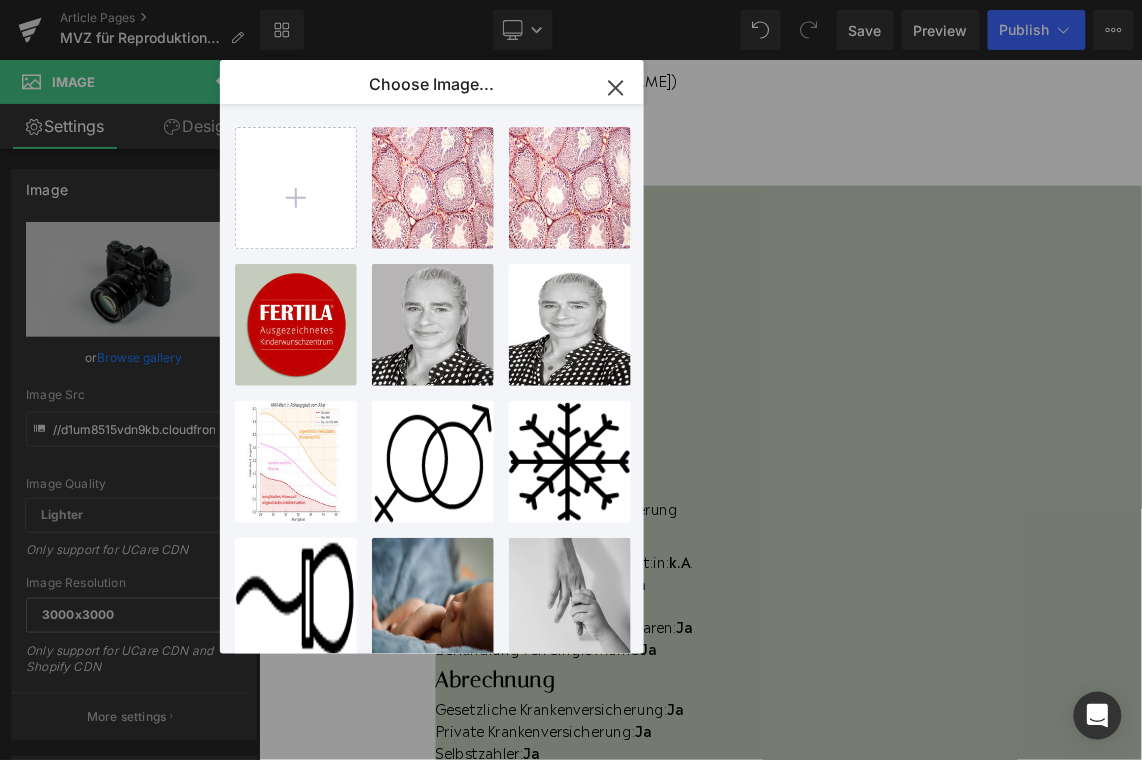 type on "https://ucarecdn.com/c5ab98f0-74d3-4773-8121-07b005a17799/-/format/auto/-/preview/3000x3000/-/quality/lighter/FERTILA%202024%20gru%CC%88n.png" 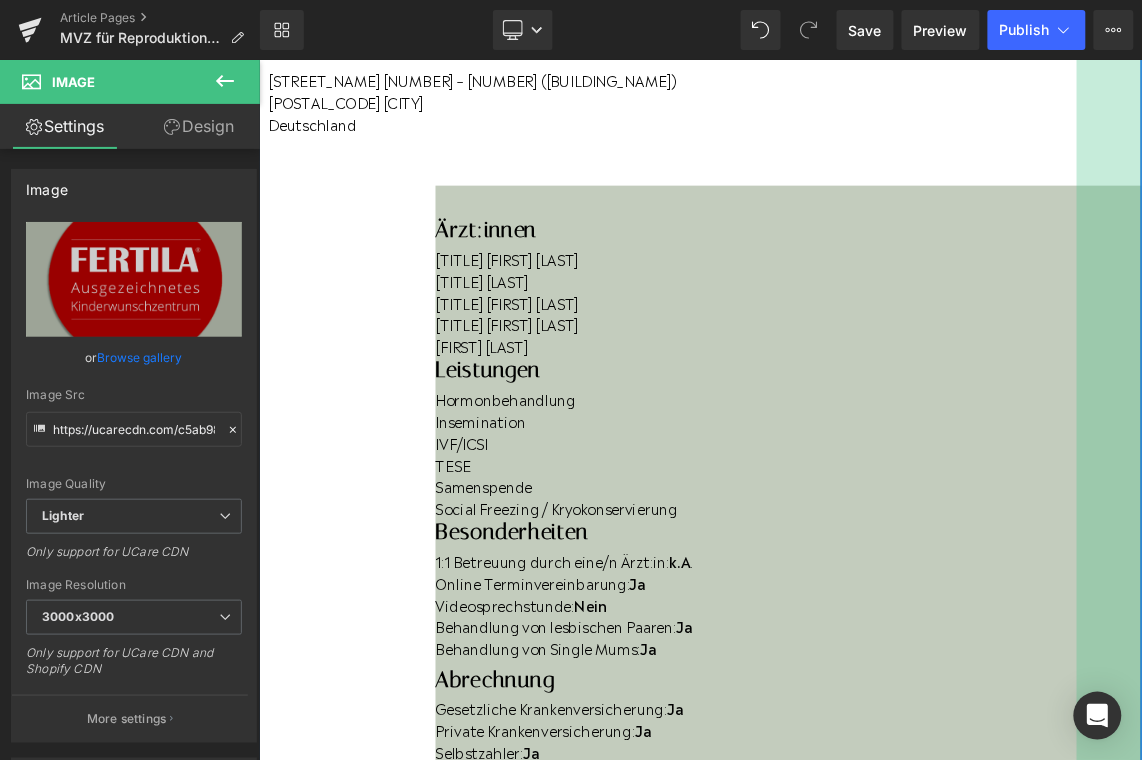 drag, startPoint x: 1313, startPoint y: 900, endPoint x: 1224, endPoint y: 795, distance: 137.64447 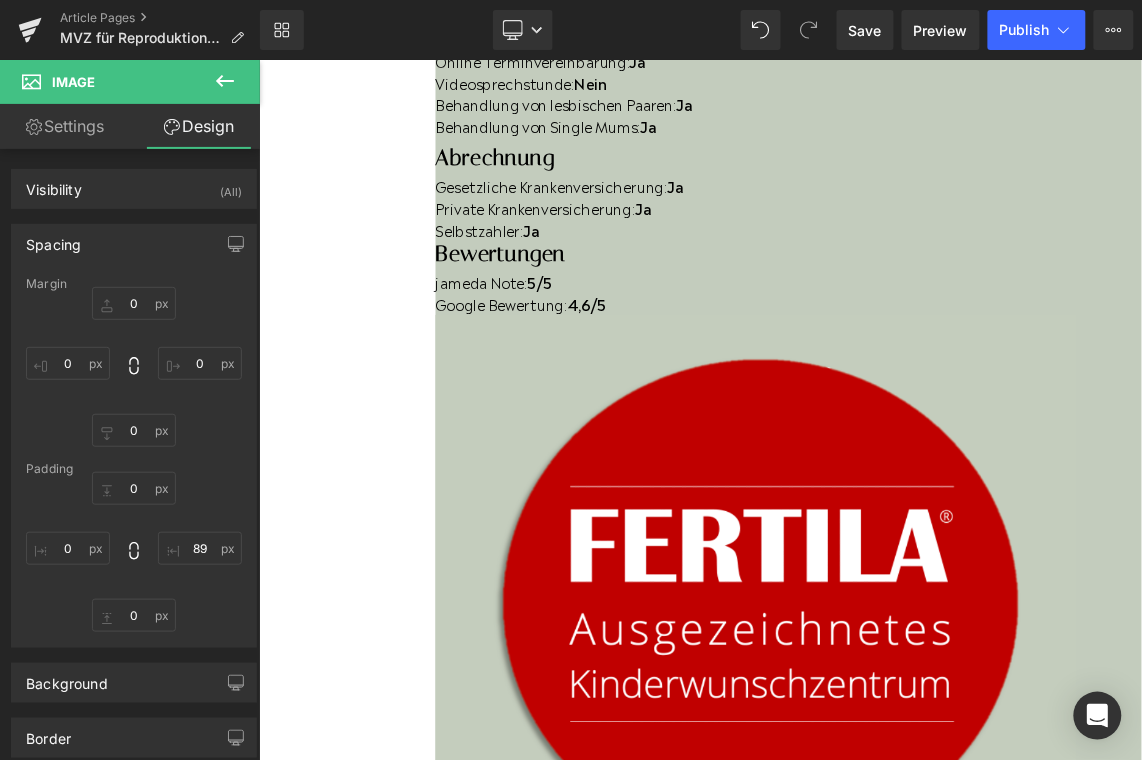 scroll, scrollTop: 1147, scrollLeft: 0, axis: vertical 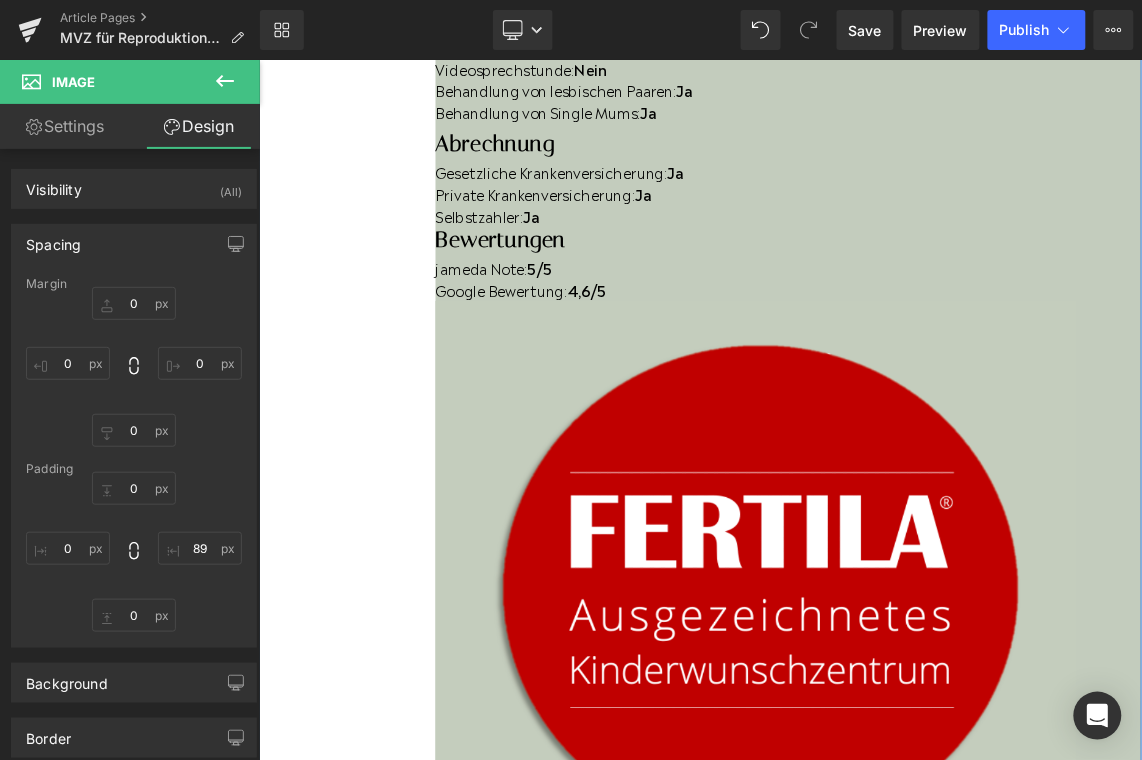 click on "Letzte Aktualisierung: April 2023" at bounding box center [740, 1767] 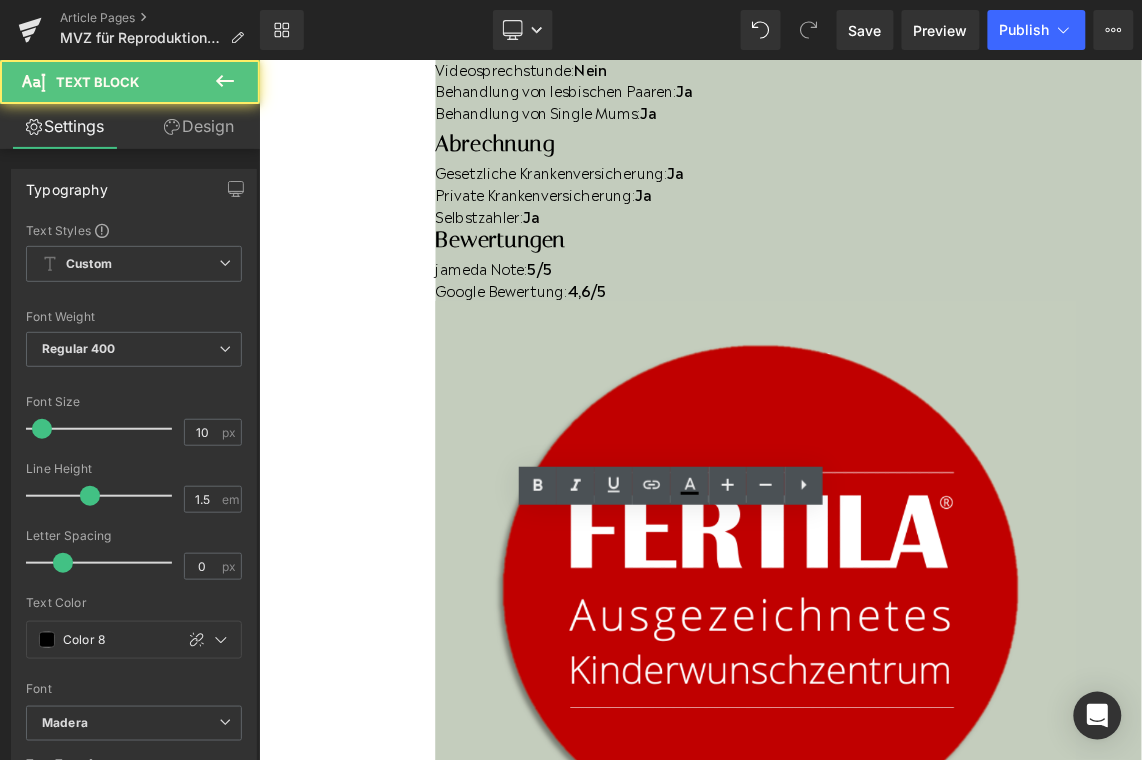 click on "Letzte Aktualisierung: April 2023" at bounding box center [740, 1767] 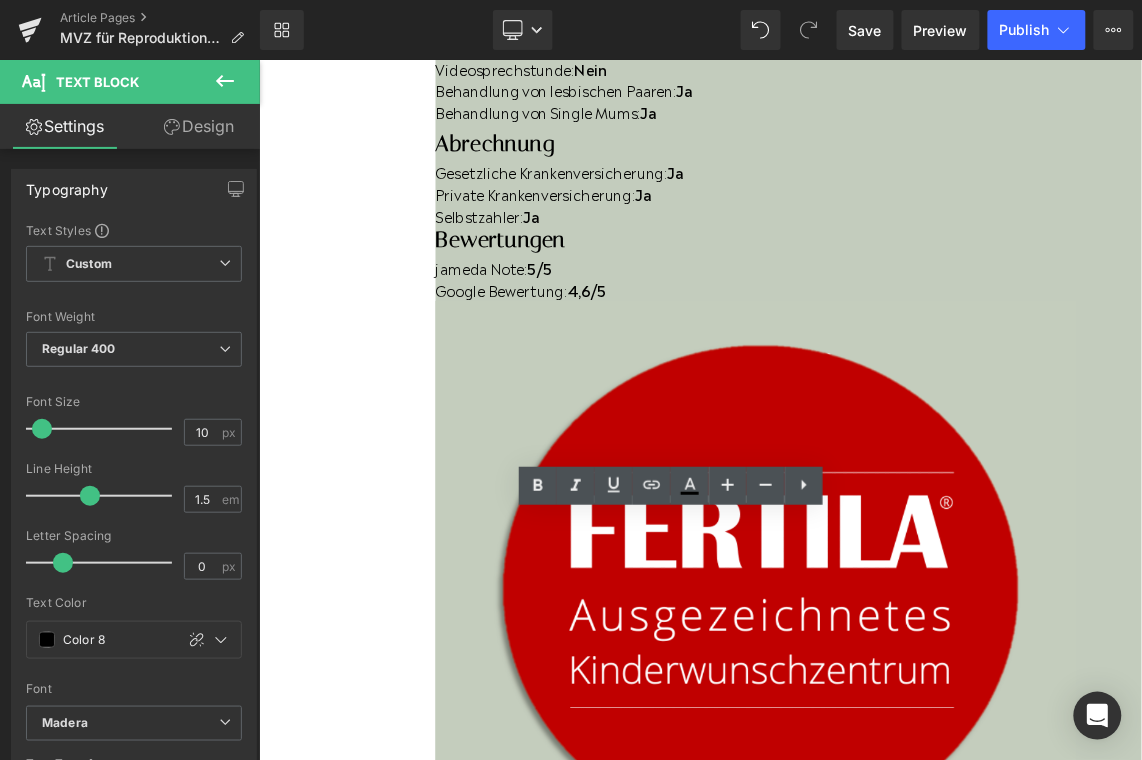 drag, startPoint x: 564, startPoint y: 692, endPoint x: 516, endPoint y: 694, distance: 48.04165 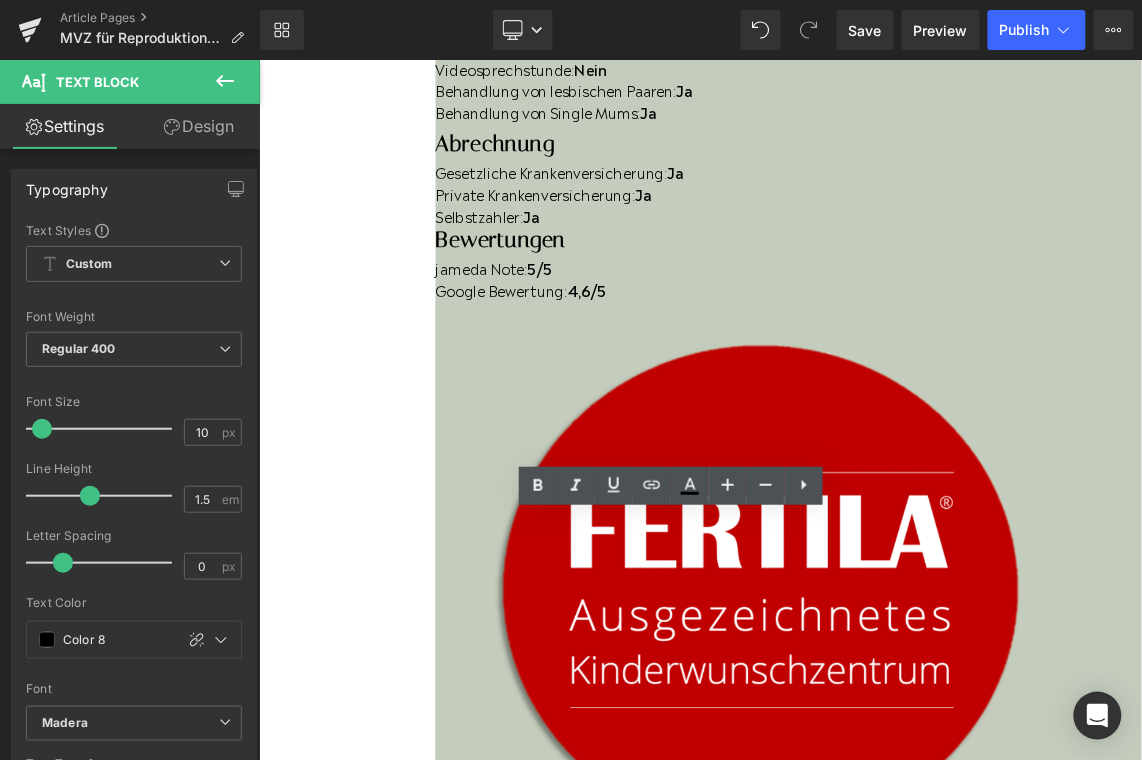 click on "Letzte Aktualisierung: April 2023" at bounding box center [740, 1767] 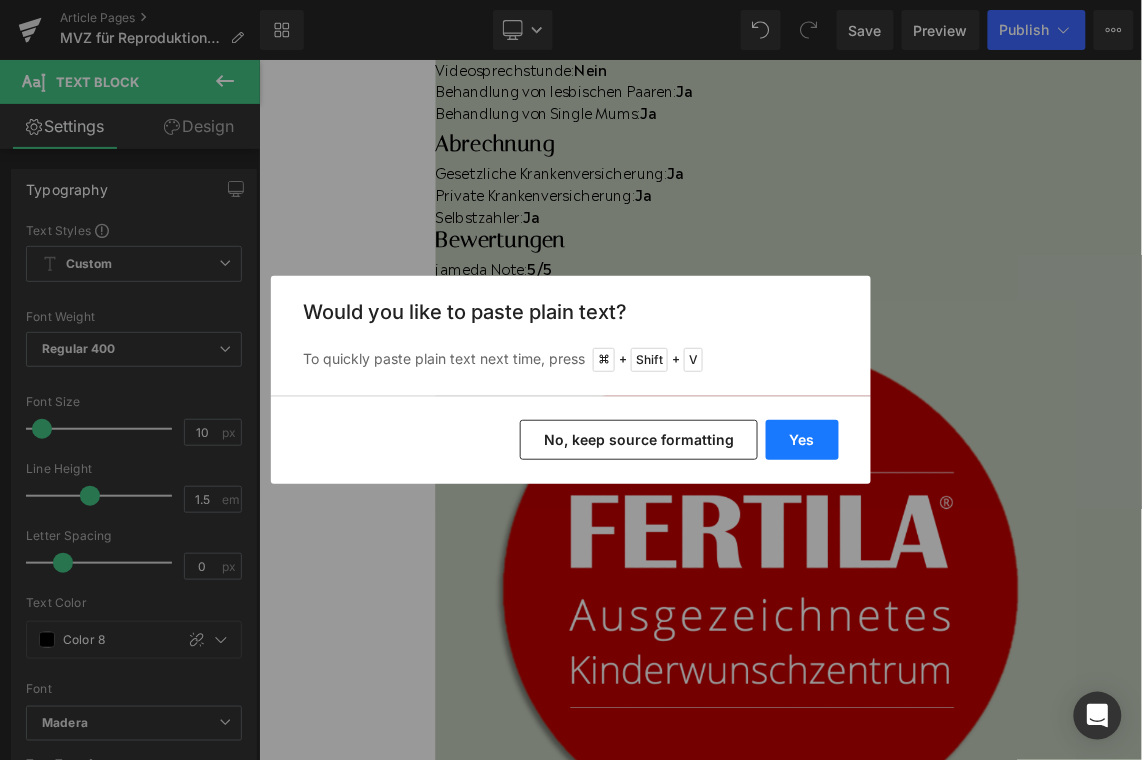 click on "Yes" at bounding box center (802, 440) 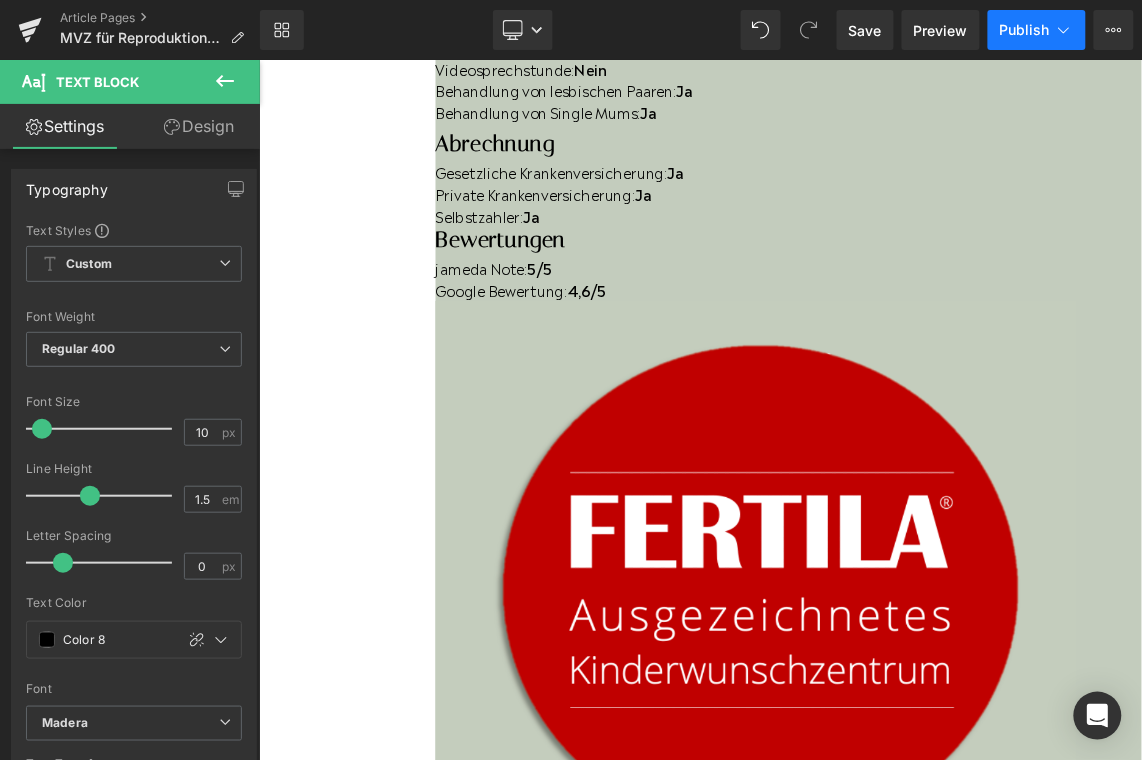 click on "Publish" at bounding box center [1037, 30] 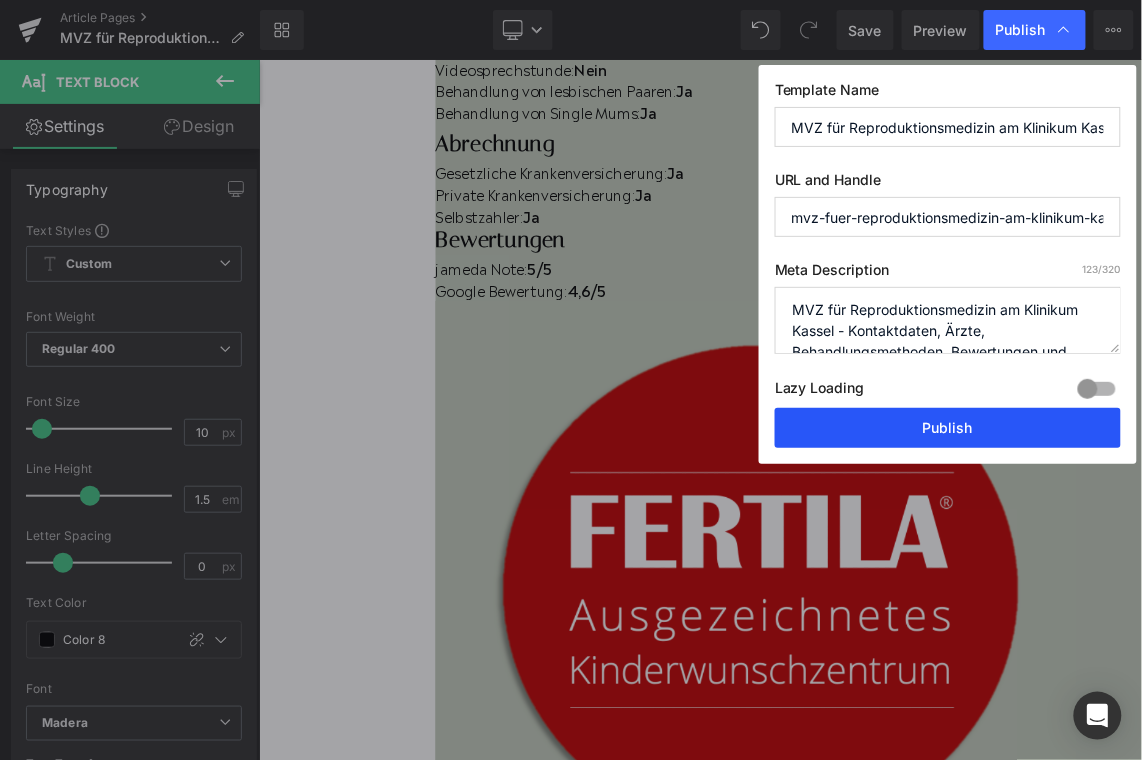 click on "Publish" at bounding box center [948, 428] 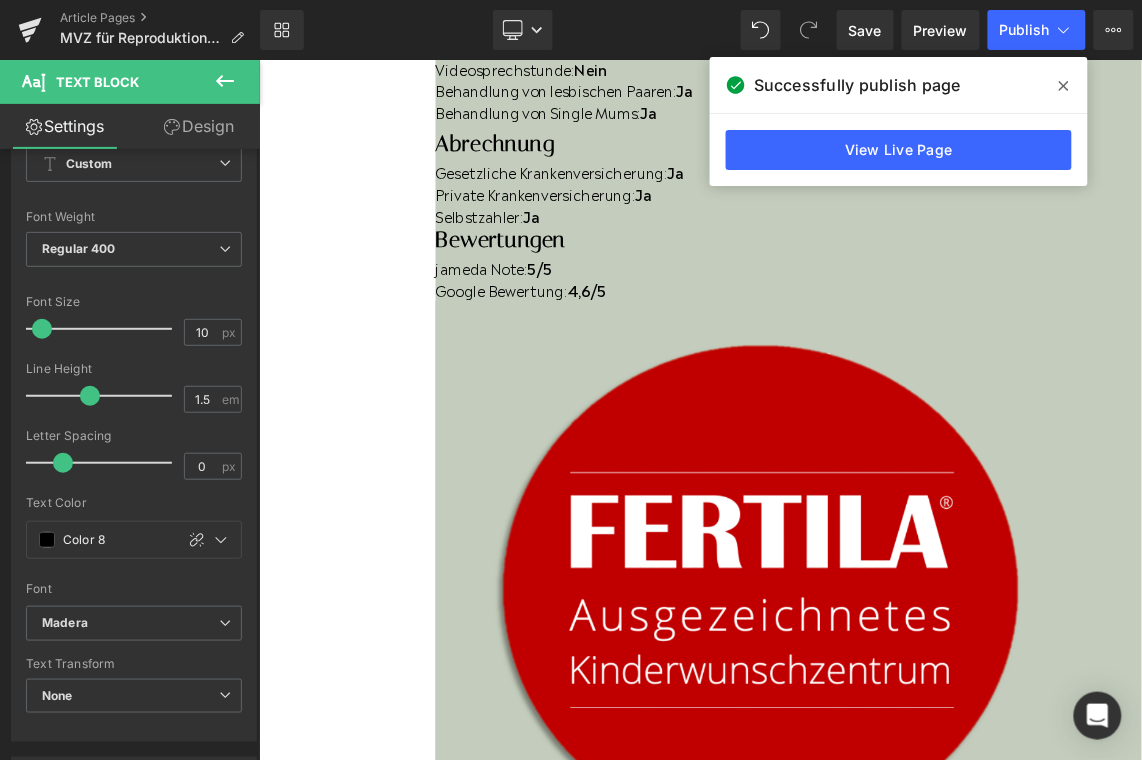 scroll, scrollTop: 95, scrollLeft: 0, axis: vertical 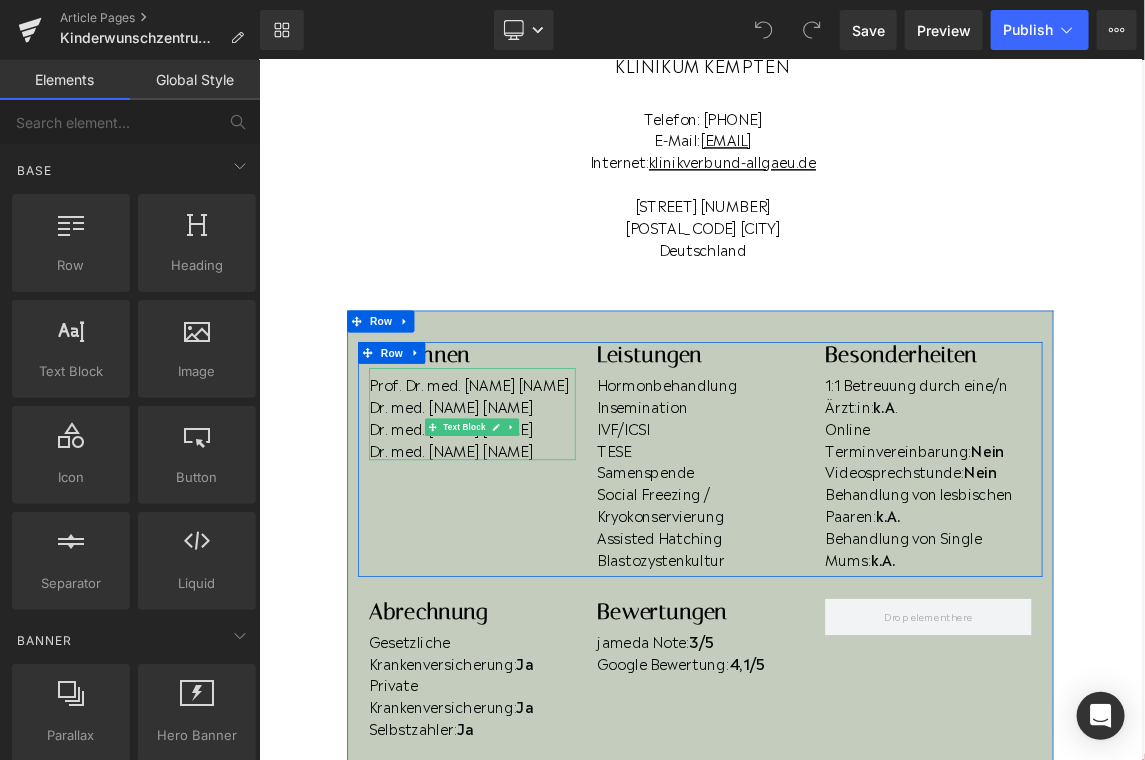 click on "Dr. med. [NAME] [NAME]" at bounding box center (550, 562) 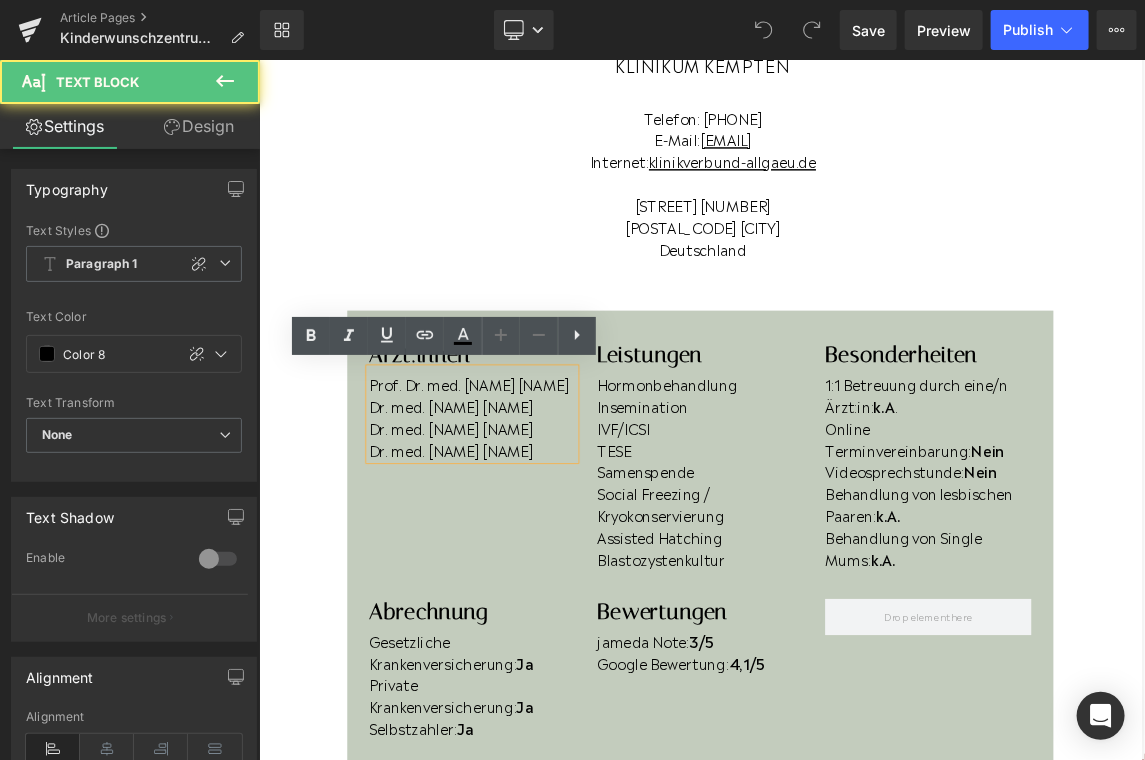 click on "Dr. med. [NAME] [NAME]" at bounding box center (550, 562) 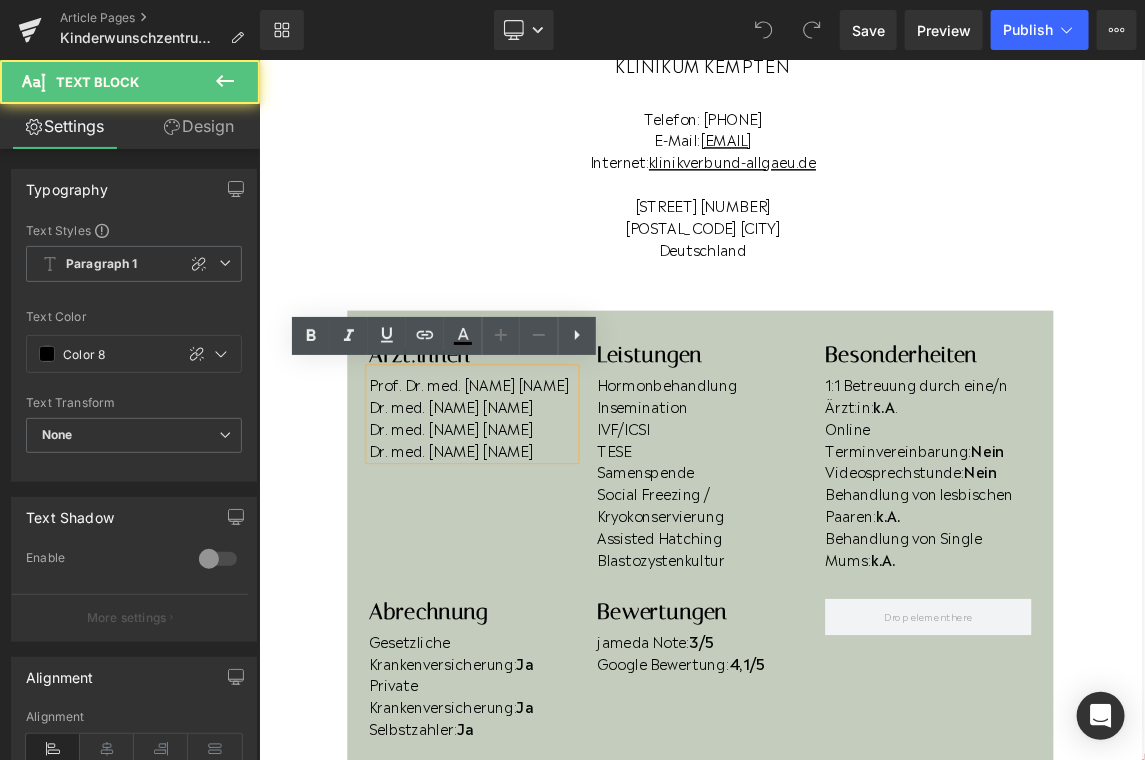 click on "Dr. med. [NAME] [NAME]" at bounding box center (550, 532) 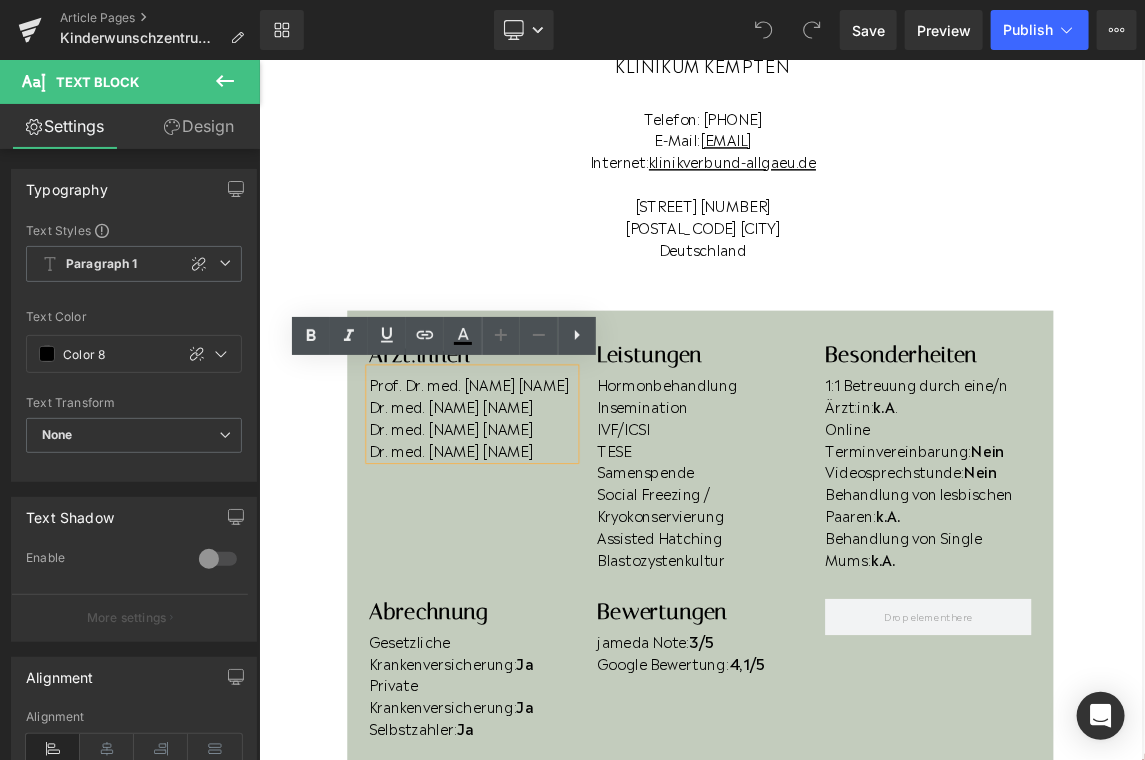 type 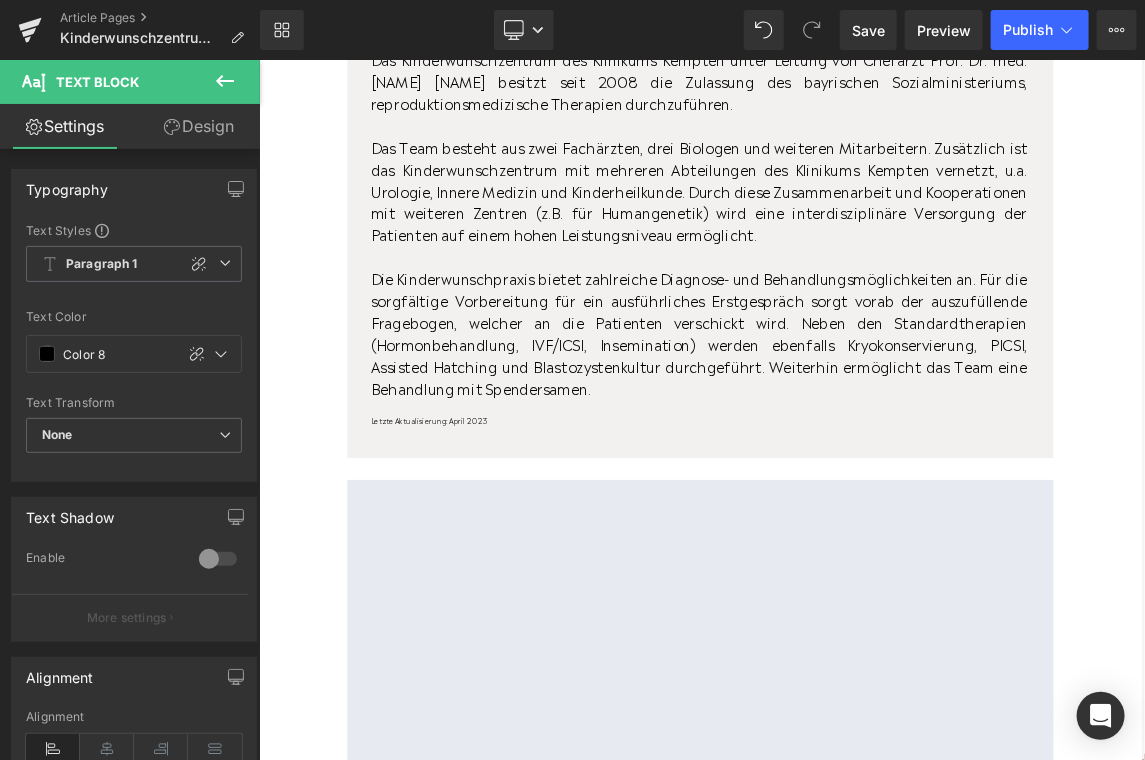 scroll, scrollTop: 1377, scrollLeft: 0, axis: vertical 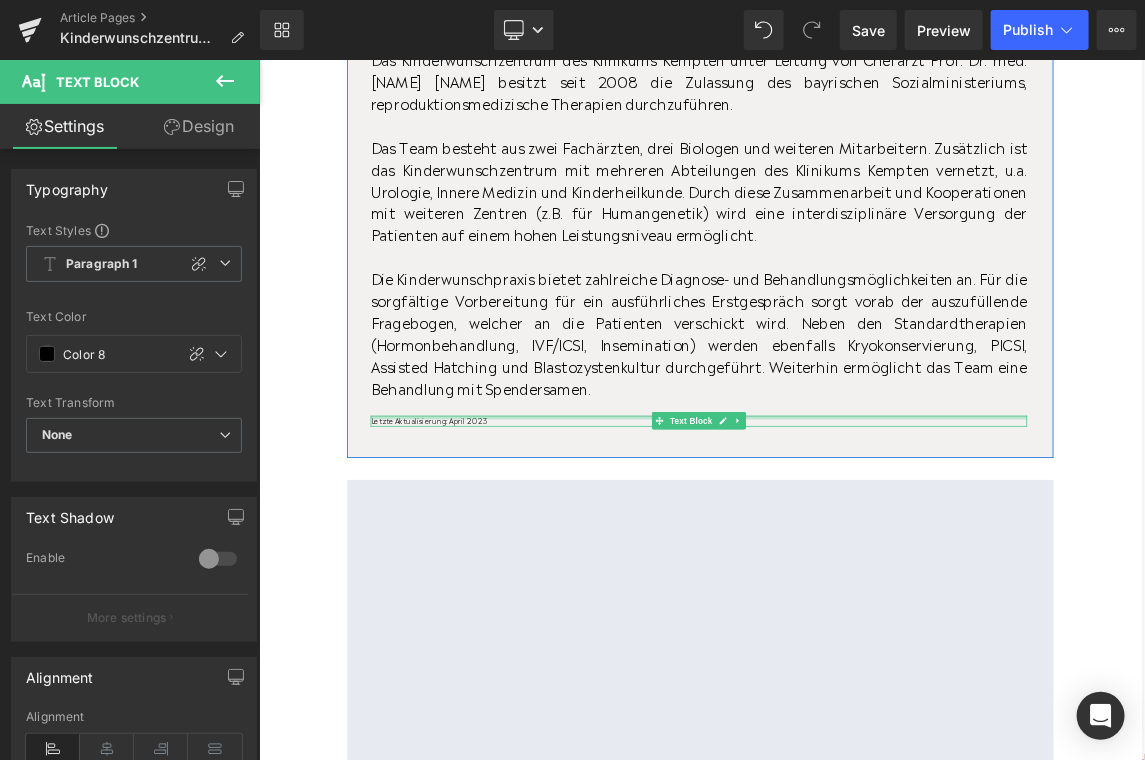 click at bounding box center (861, 548) 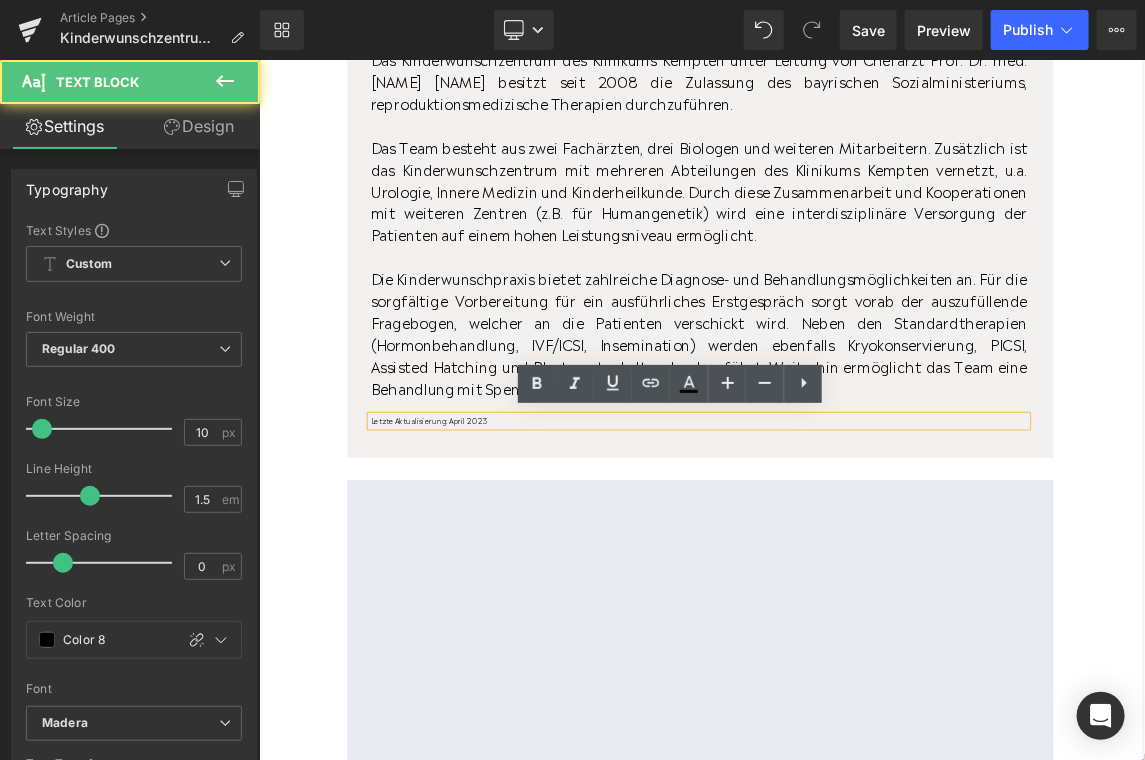 click on "Letzte Aktualisierung: April 2023" at bounding box center (861, 553) 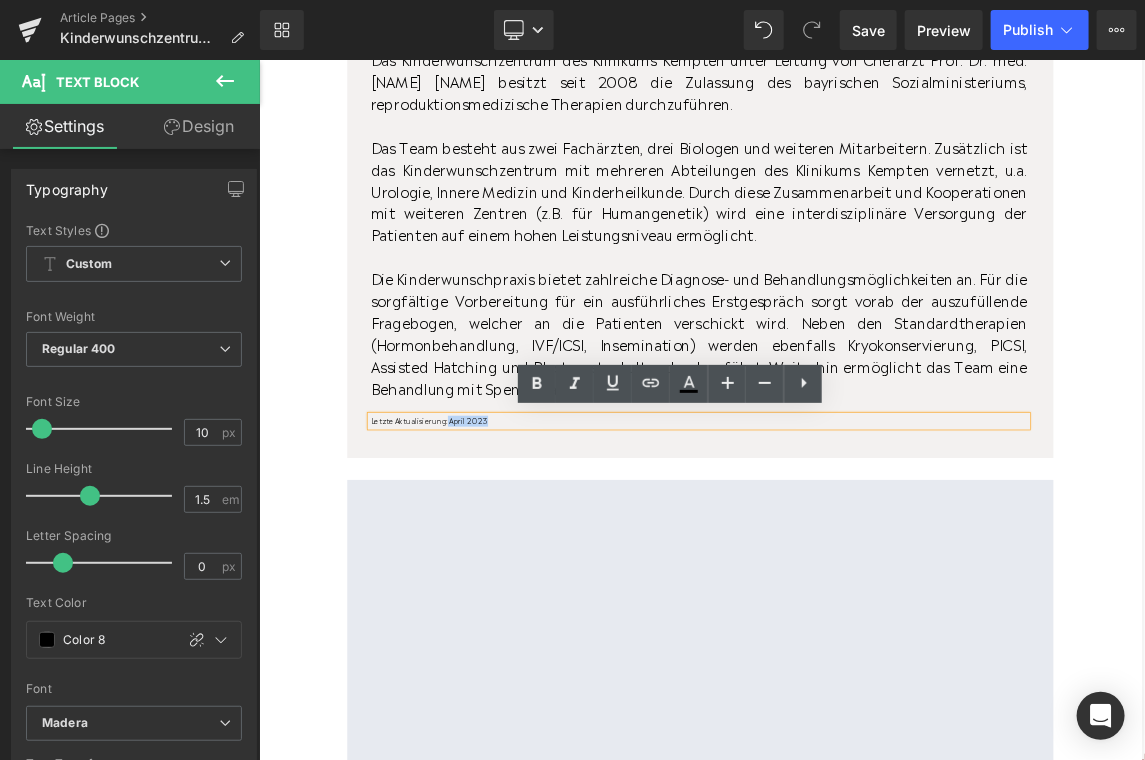 drag, startPoint x: 565, startPoint y: 554, endPoint x: 568, endPoint y: 624, distance: 70.064255 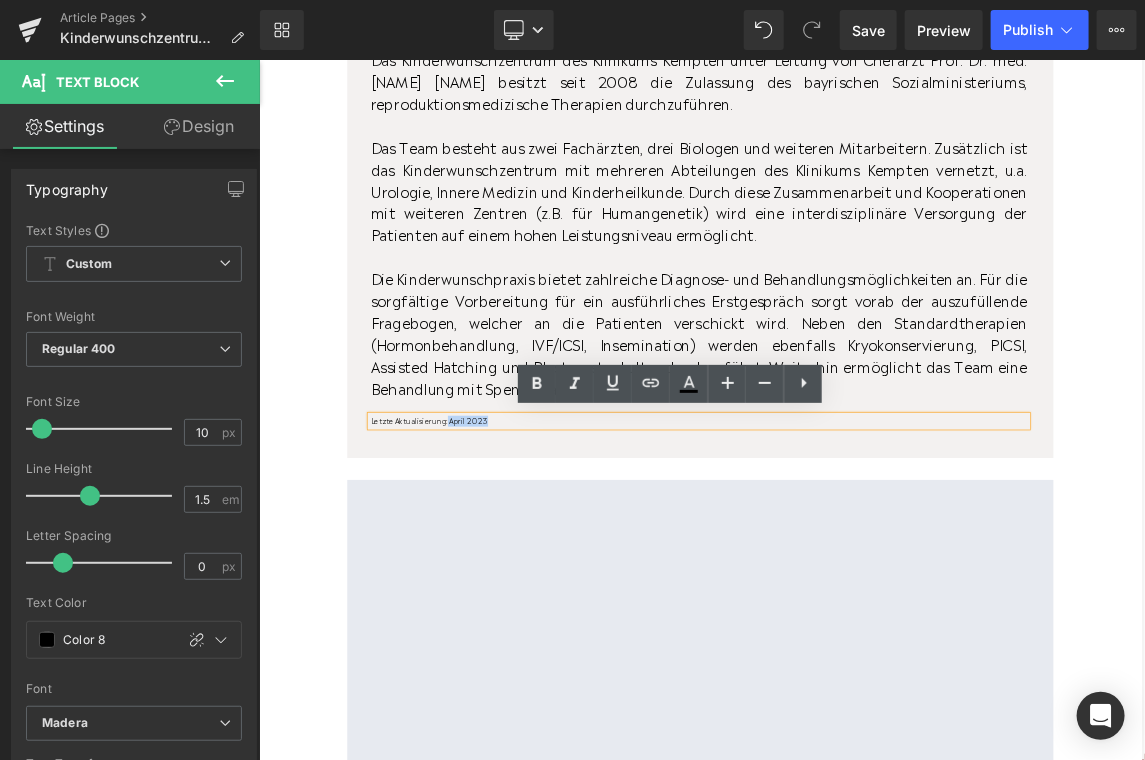click on "Letzte Aktualisierung: April 2023" at bounding box center [861, 553] 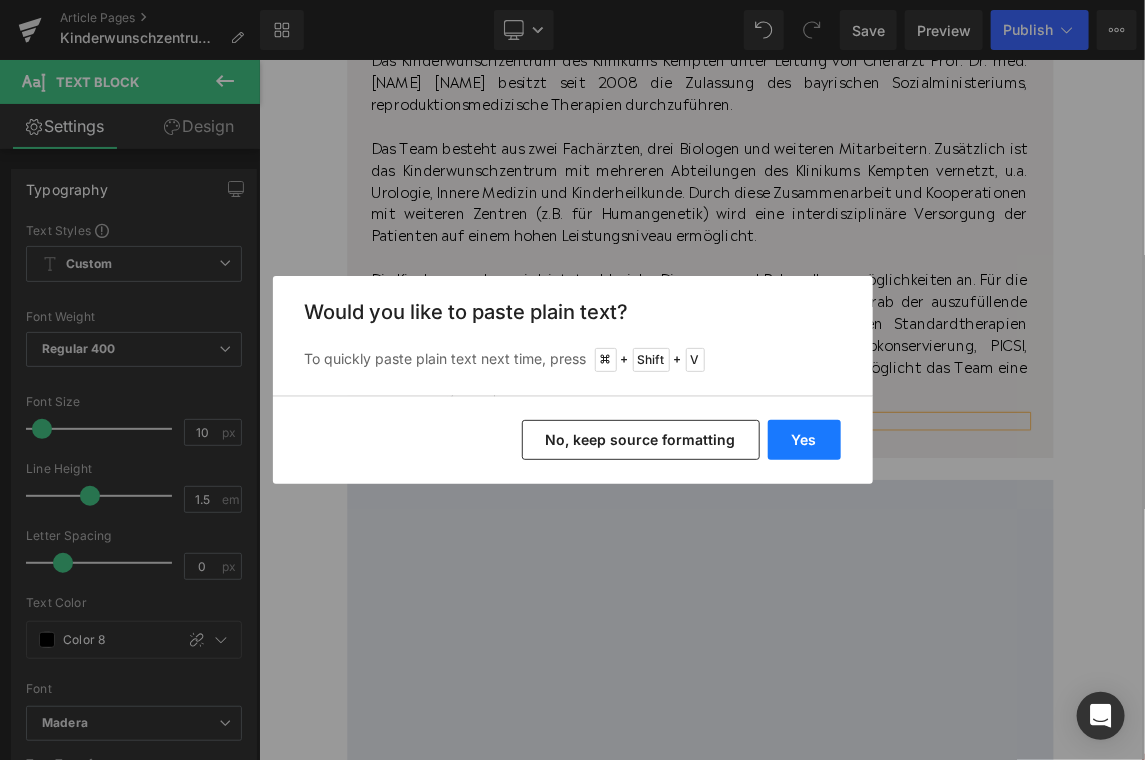 click on "Yes" at bounding box center (804, 440) 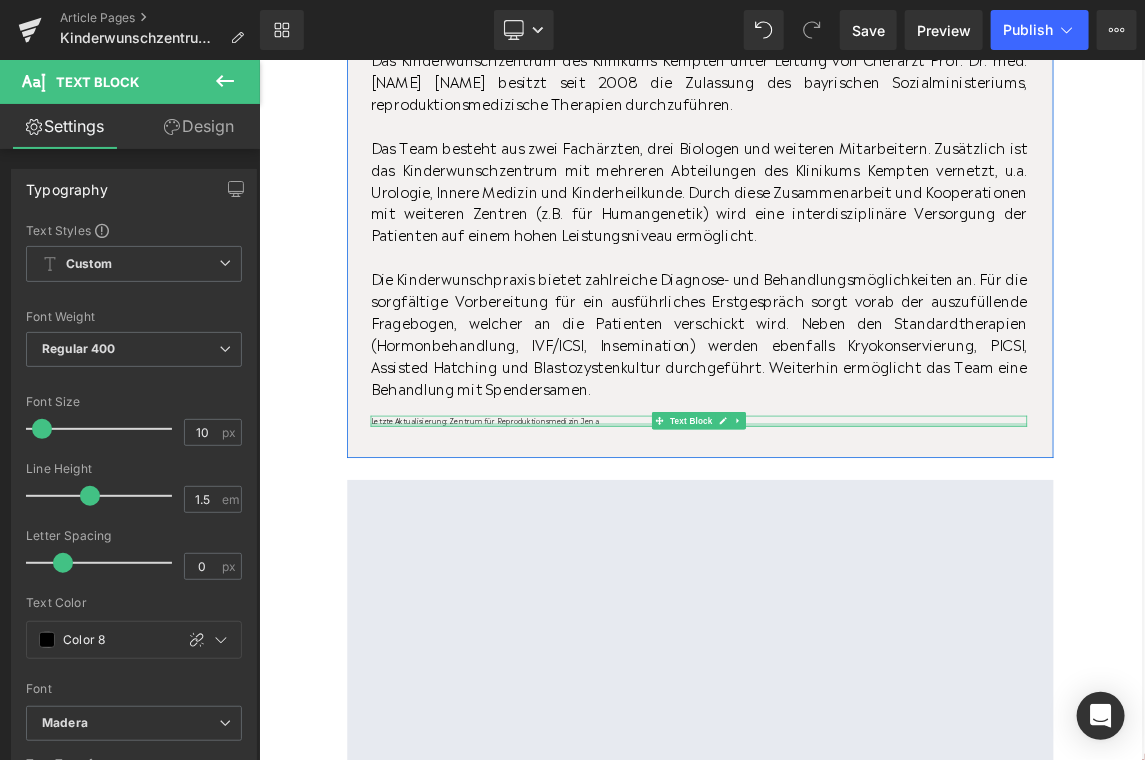 drag, startPoint x: 775, startPoint y: 558, endPoint x: 763, endPoint y: 560, distance: 12.165525 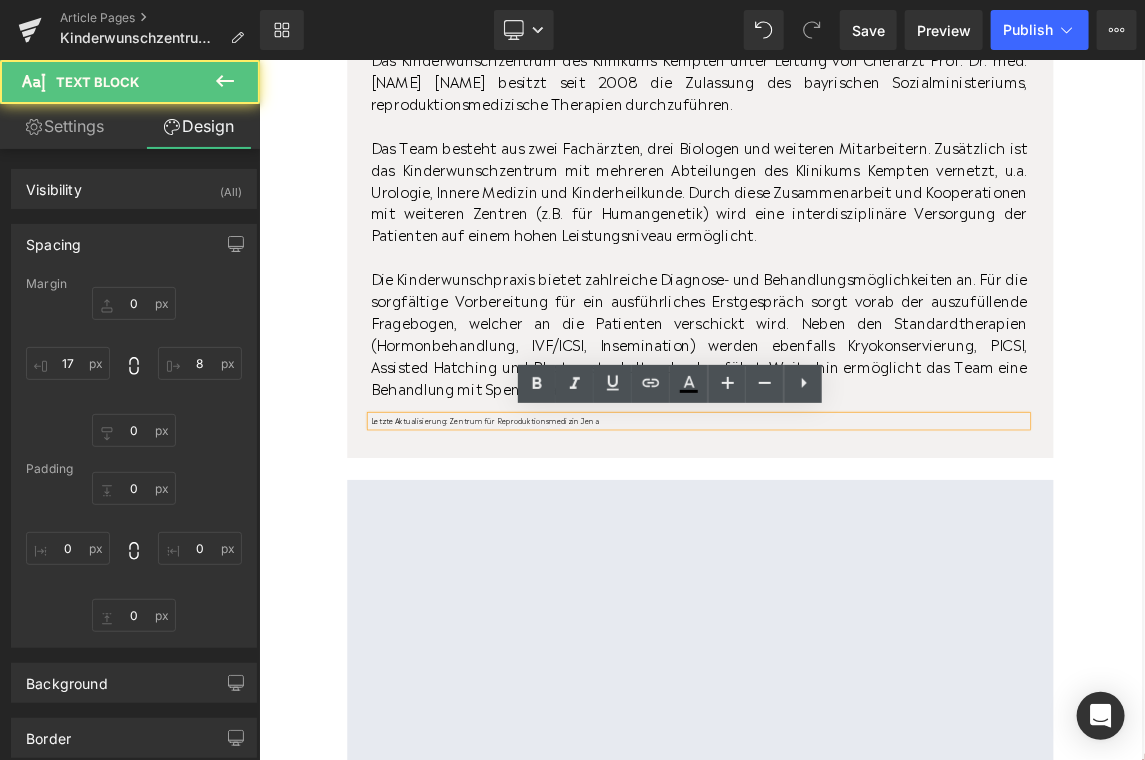 click on "Letzte Aktualisierung: Zentrum für Reproduktionsmedizin Jena" at bounding box center [861, 553] 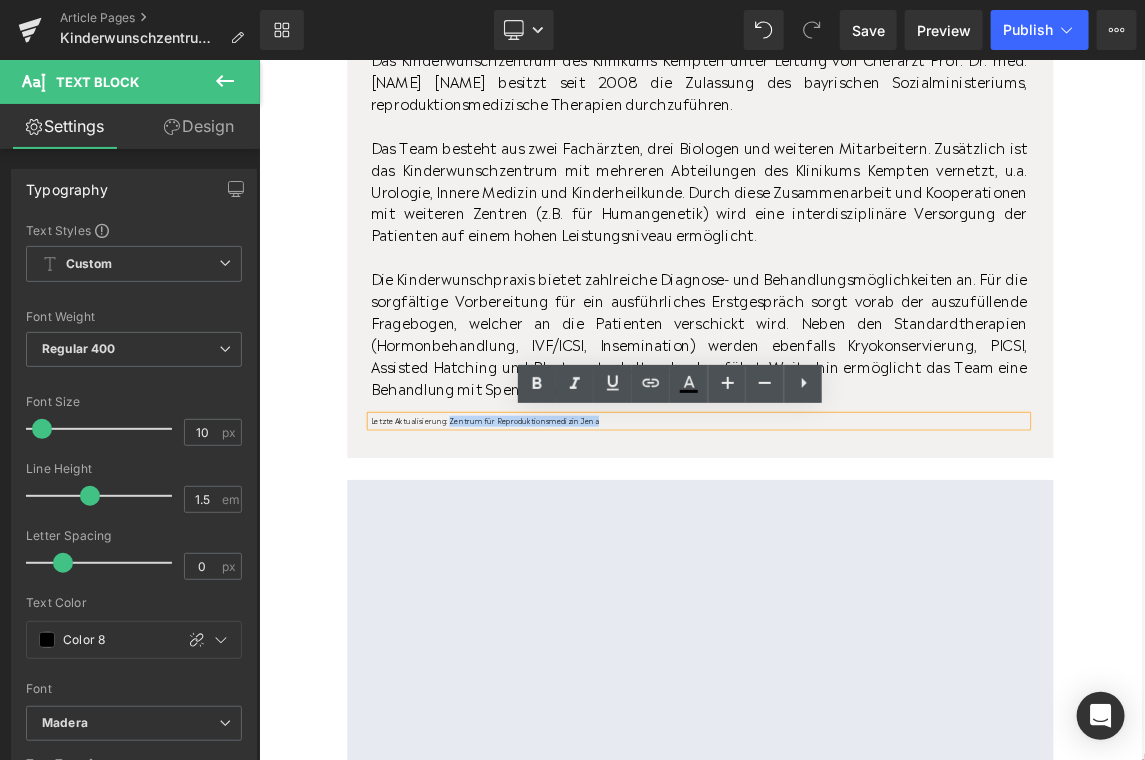 drag, startPoint x: 694, startPoint y: 559, endPoint x: 525, endPoint y: 559, distance: 169 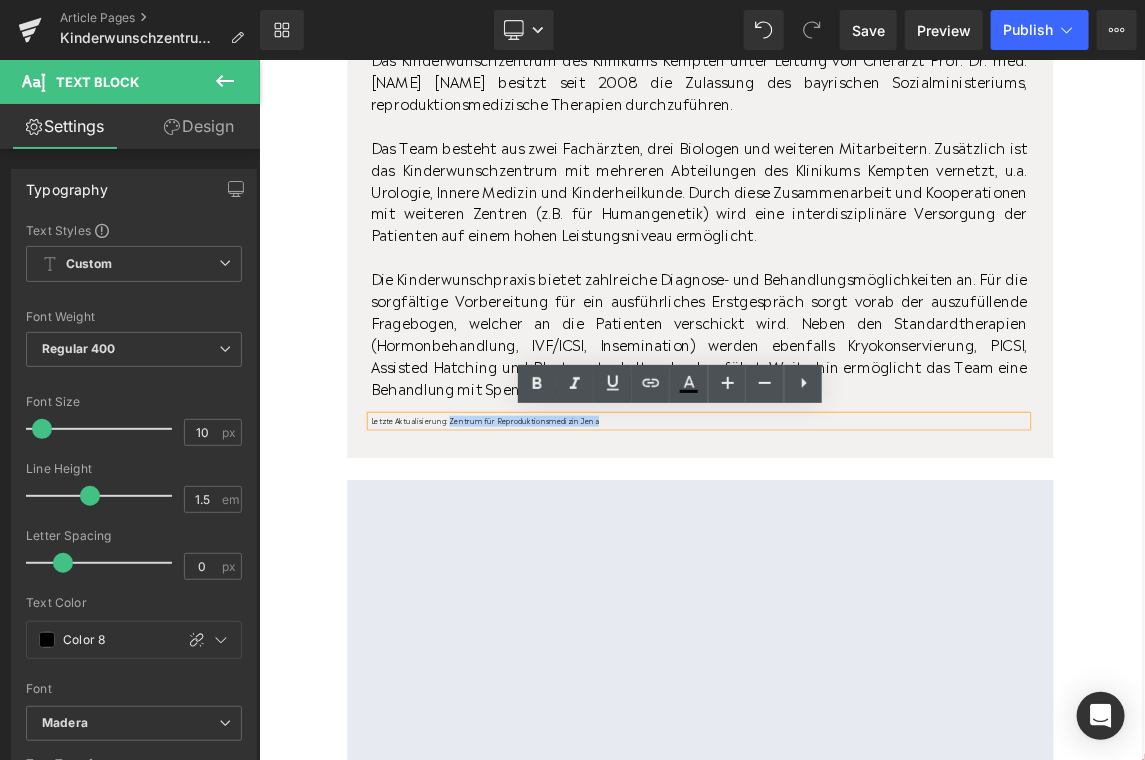 click on "Letzte Aktualisierung: Zentrum für Reproduktionsmedizin Jena" at bounding box center [861, 553] 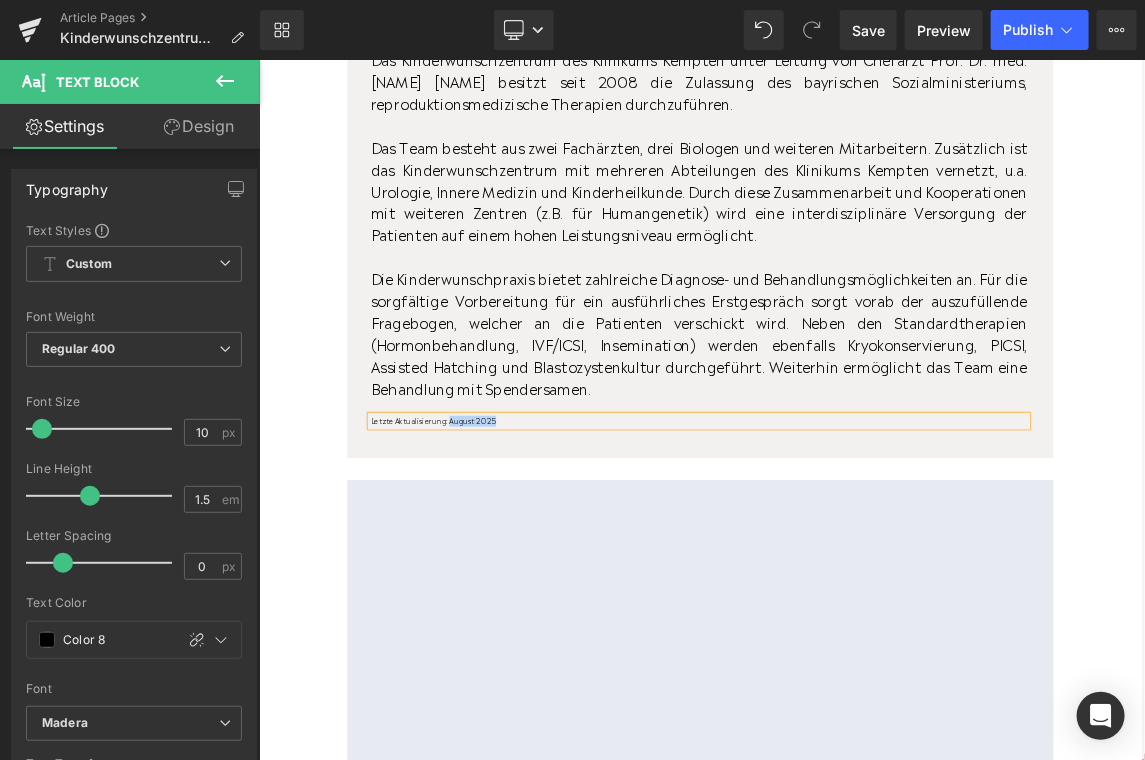 drag, startPoint x: 603, startPoint y: 549, endPoint x: 516, endPoint y: 552, distance: 87.05171 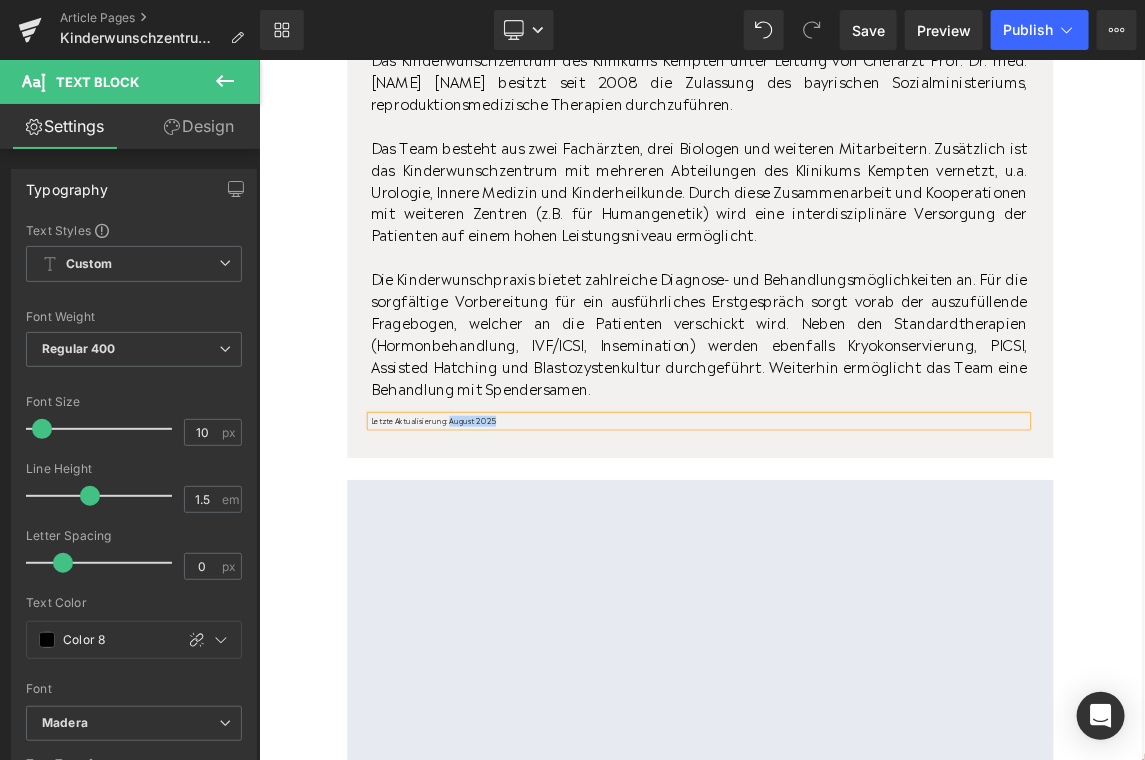 click on "Letzte Aktualisierung: August 2025" at bounding box center [861, 553] 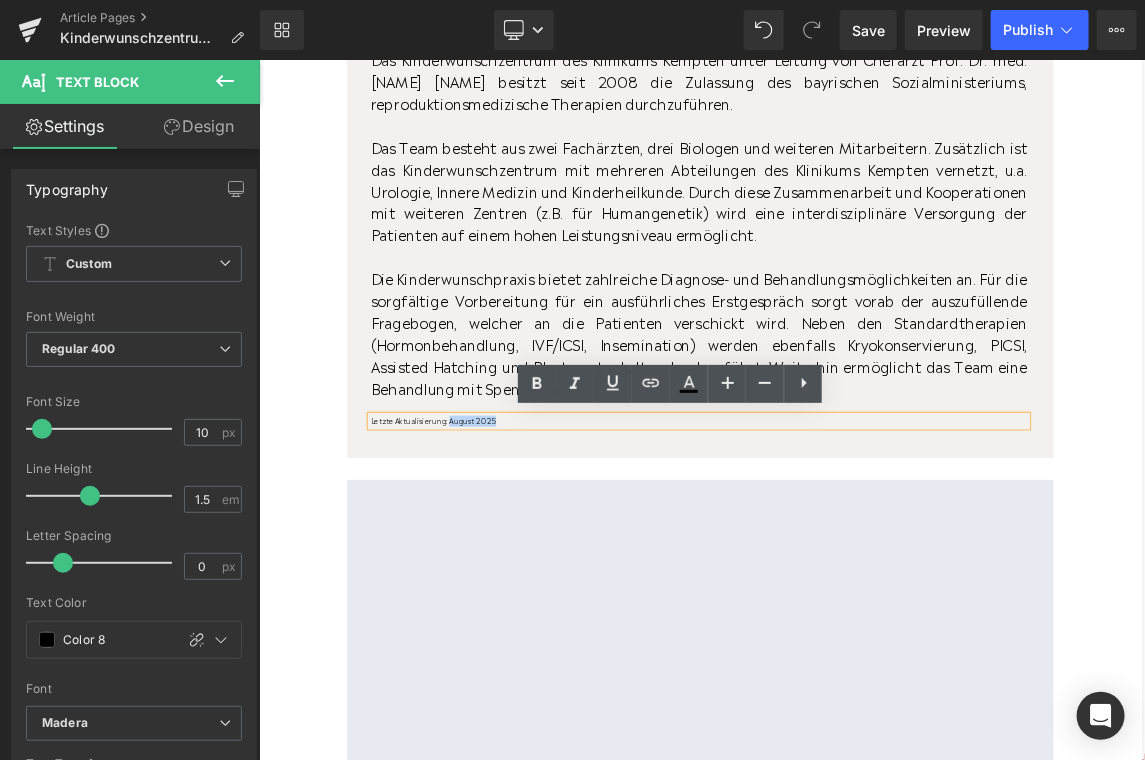 copy on "August 2025" 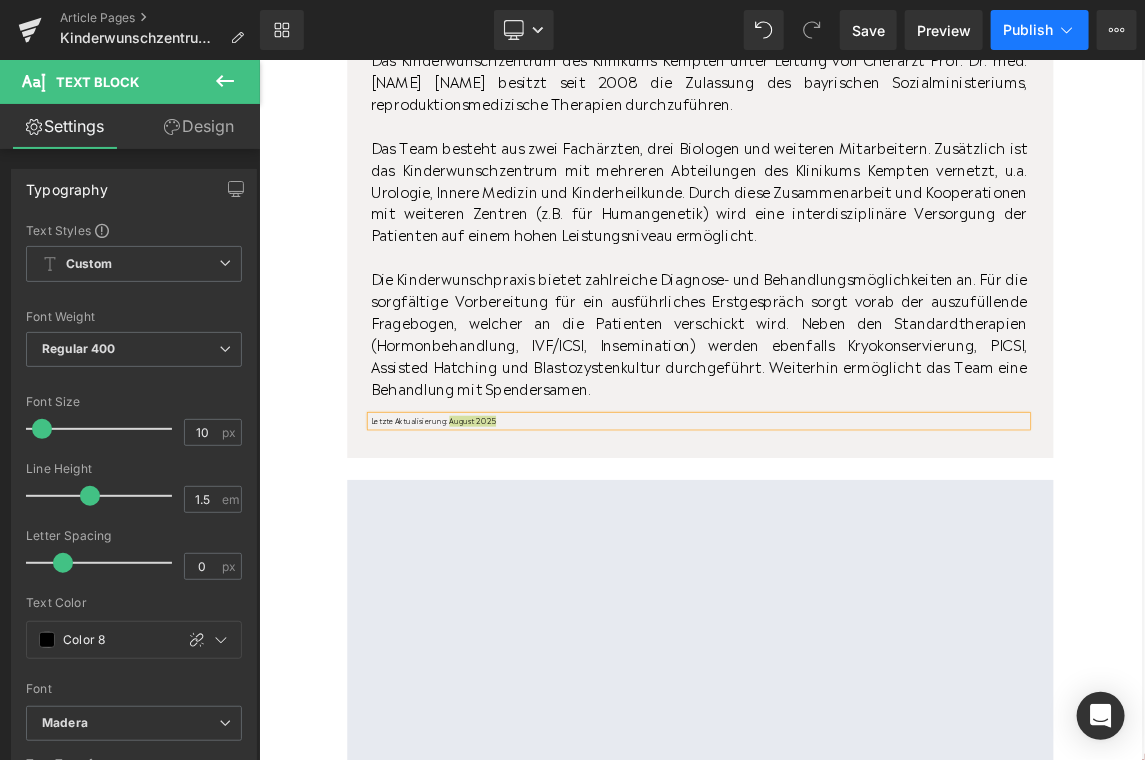 click on "Publish" at bounding box center (1040, 30) 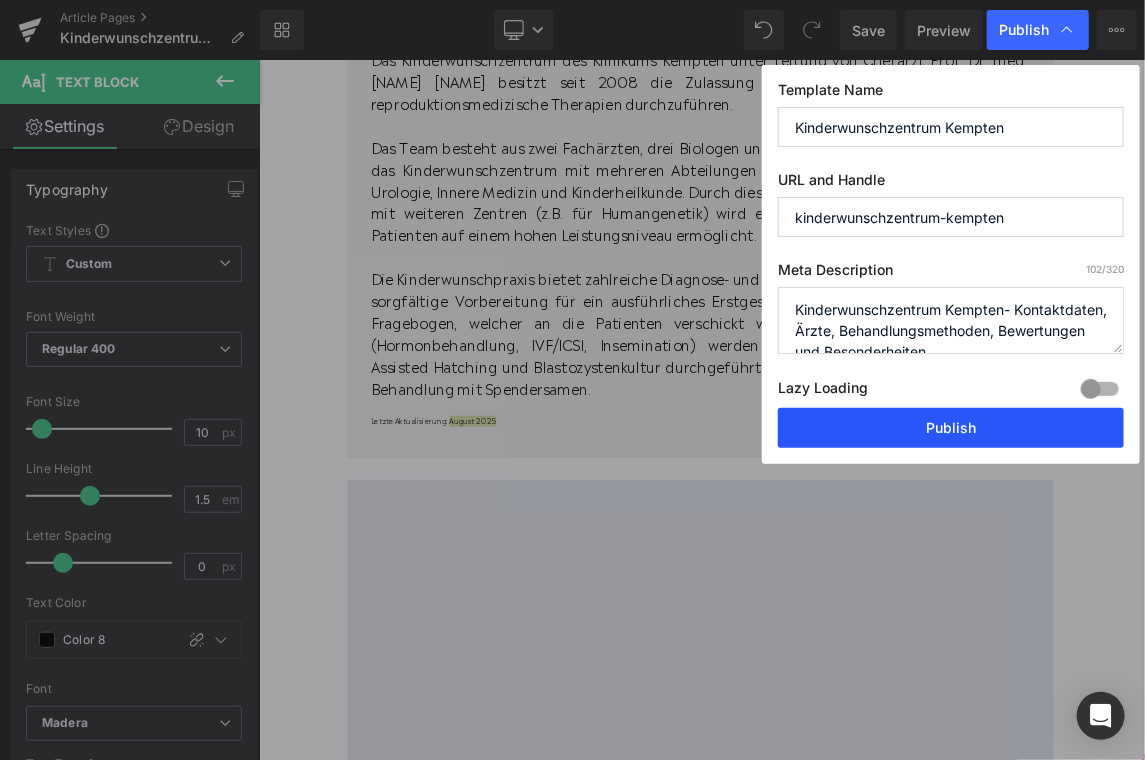 drag, startPoint x: 927, startPoint y: 417, endPoint x: 920, endPoint y: 487, distance: 70.34913 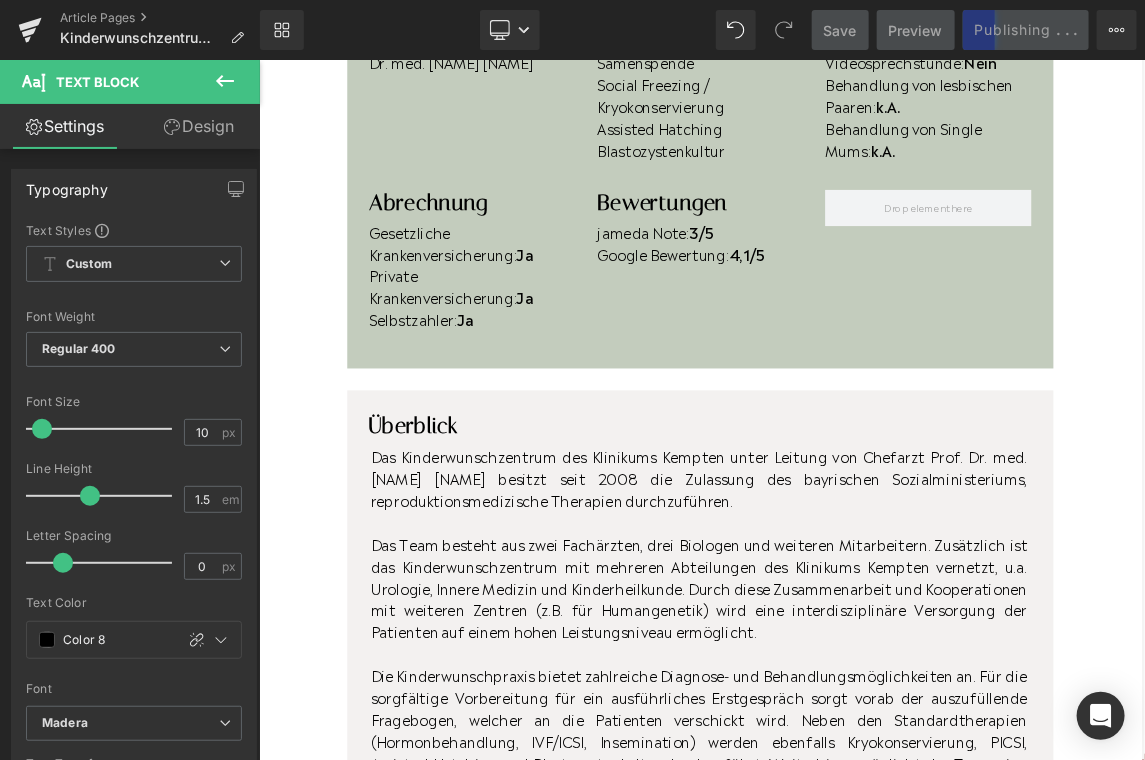 scroll, scrollTop: 505, scrollLeft: 0, axis: vertical 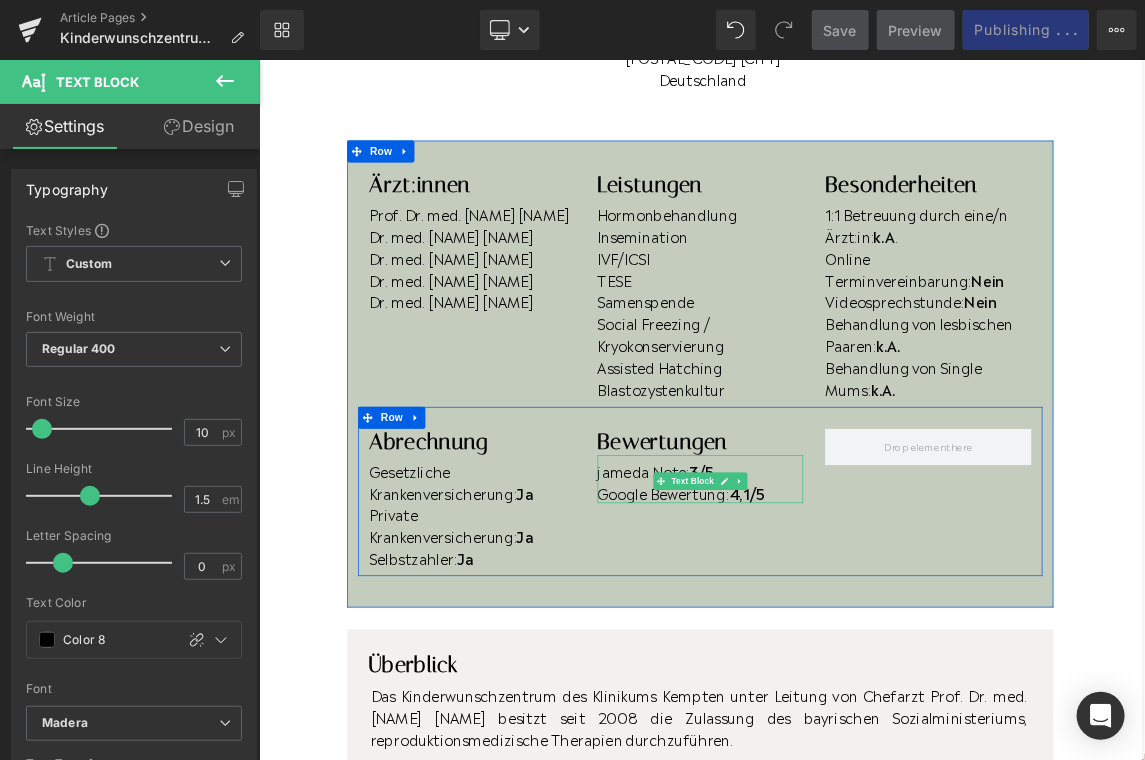 click on "4,1/5" at bounding box center [927, 651] 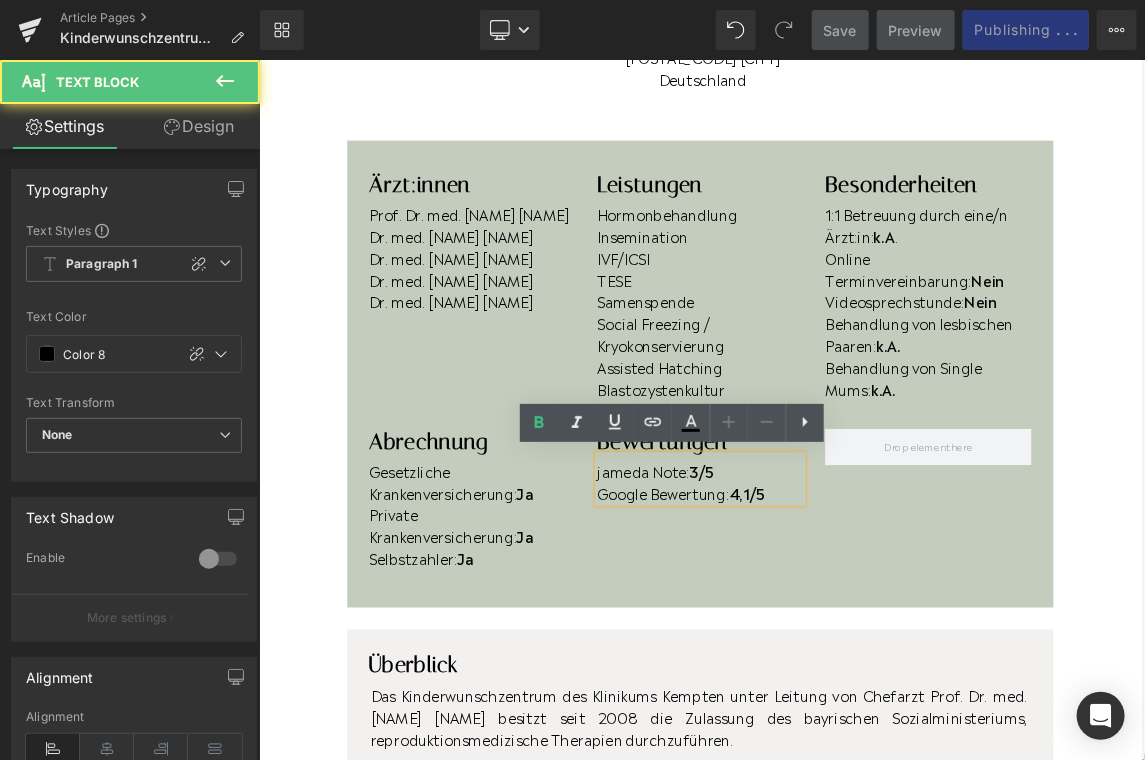 click on "4,1/5" at bounding box center [927, 651] 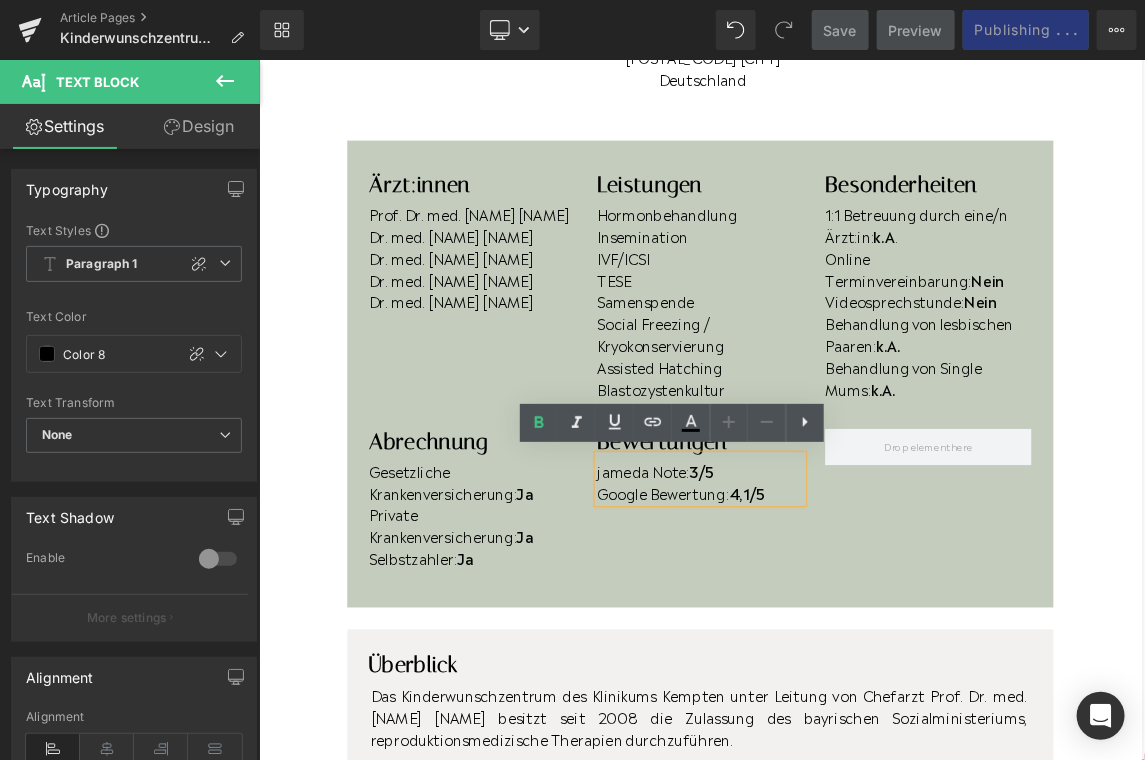 type 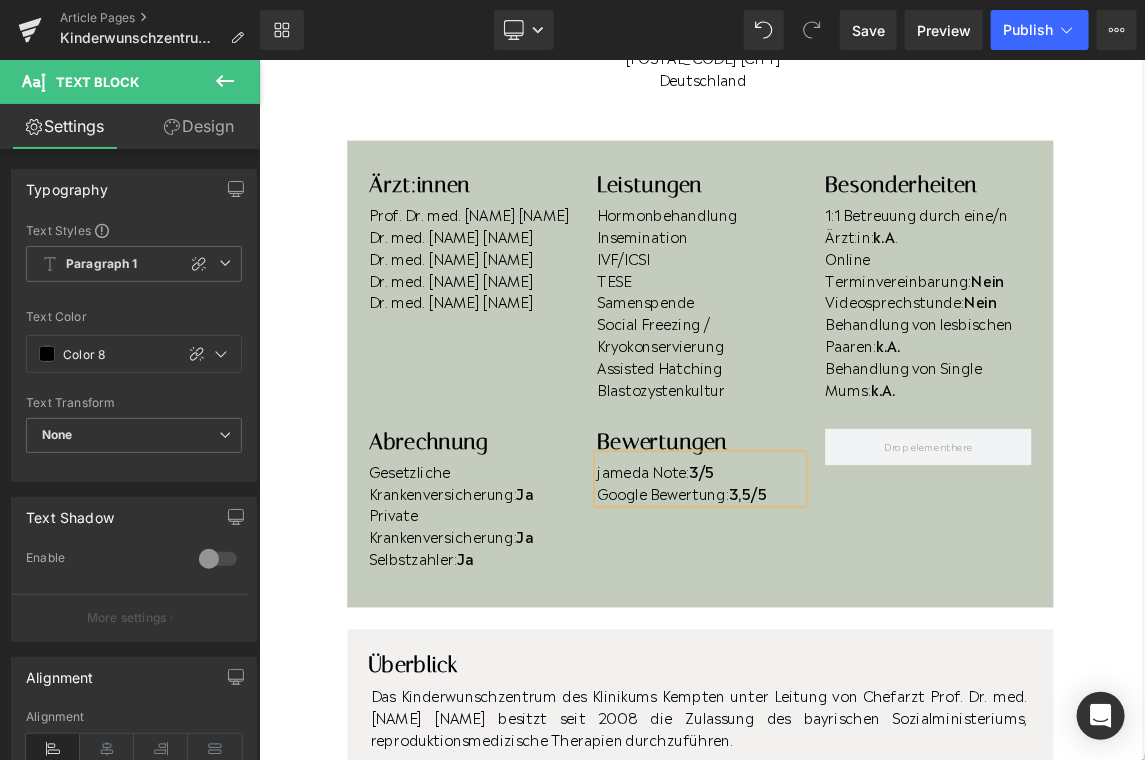 click on "3/5" at bounding box center [865, 621] 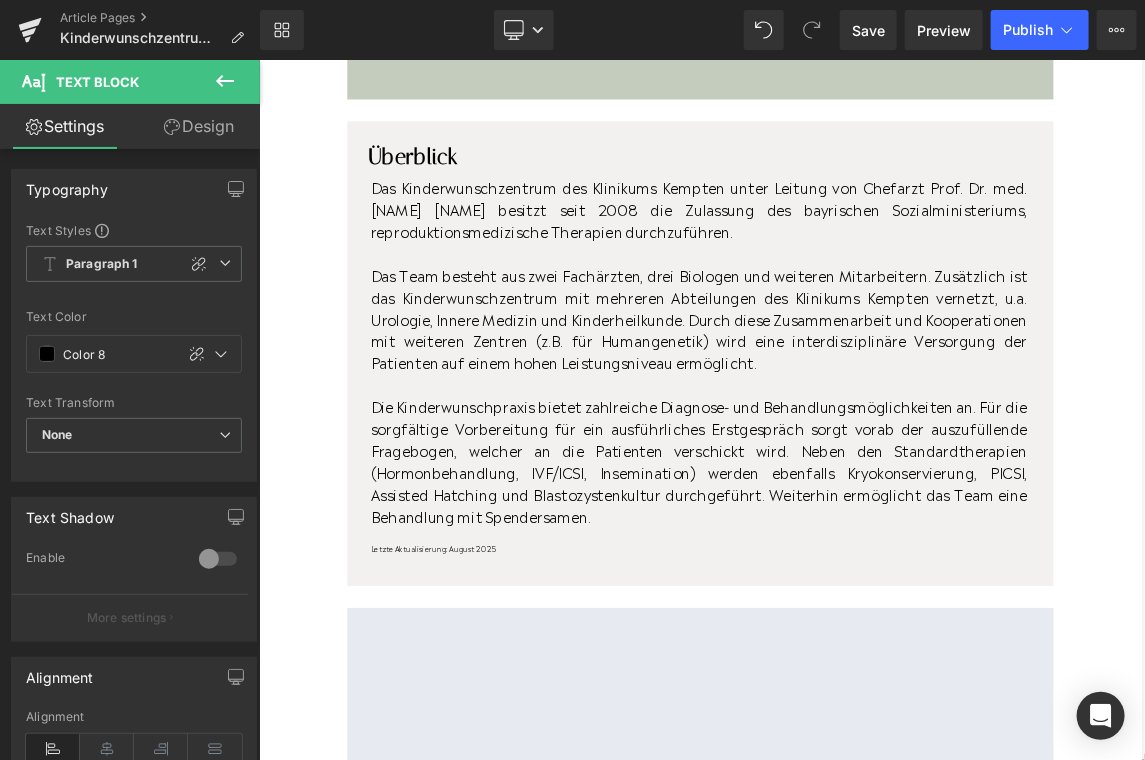 scroll, scrollTop: 1206, scrollLeft: 0, axis: vertical 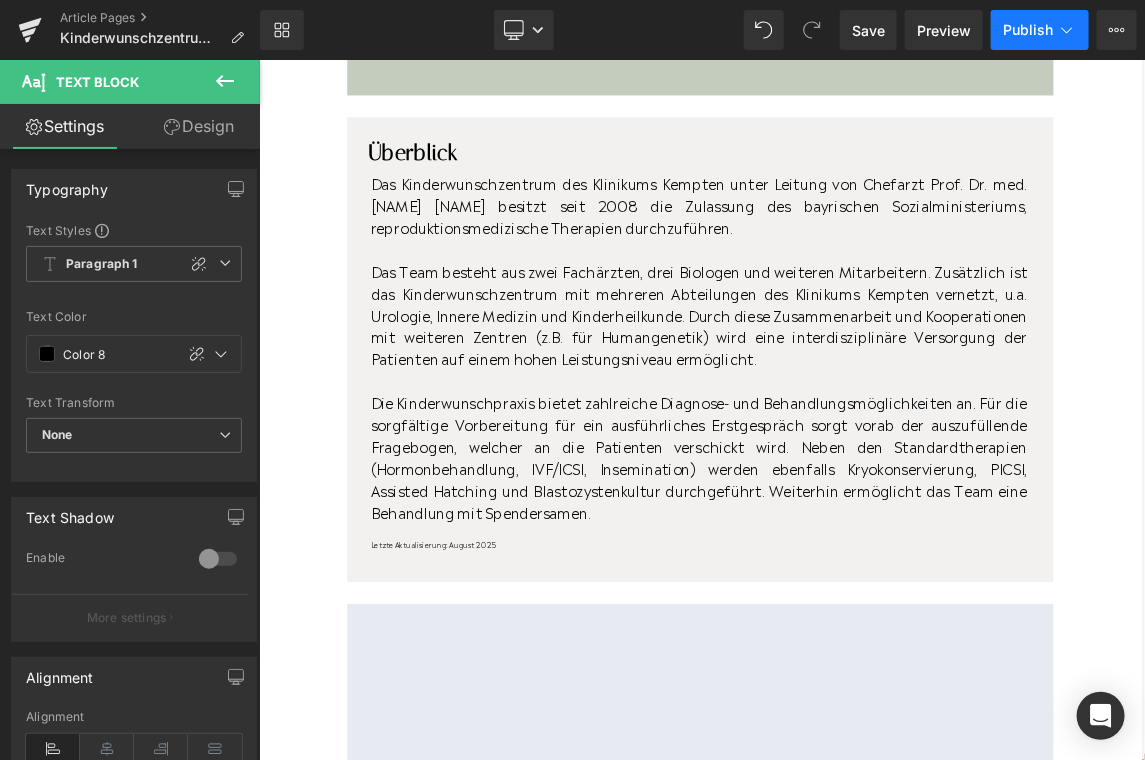 click on "Publish" at bounding box center [1028, 30] 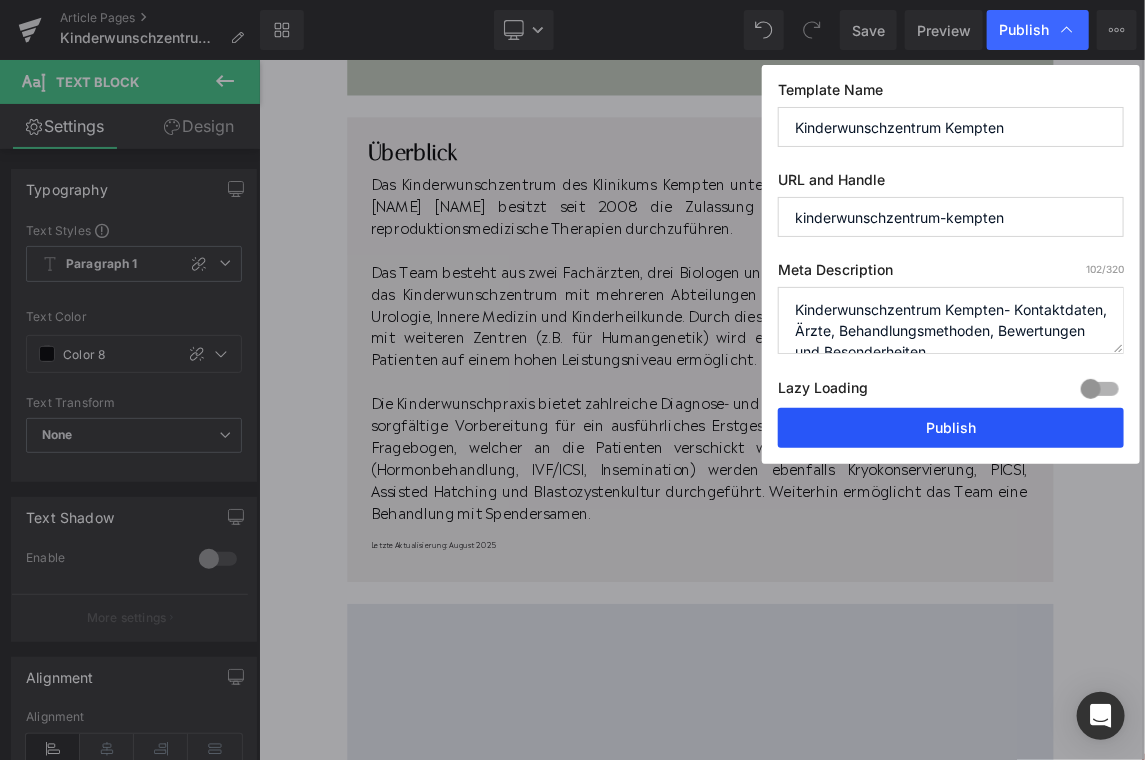 click on "Publish" at bounding box center [951, 428] 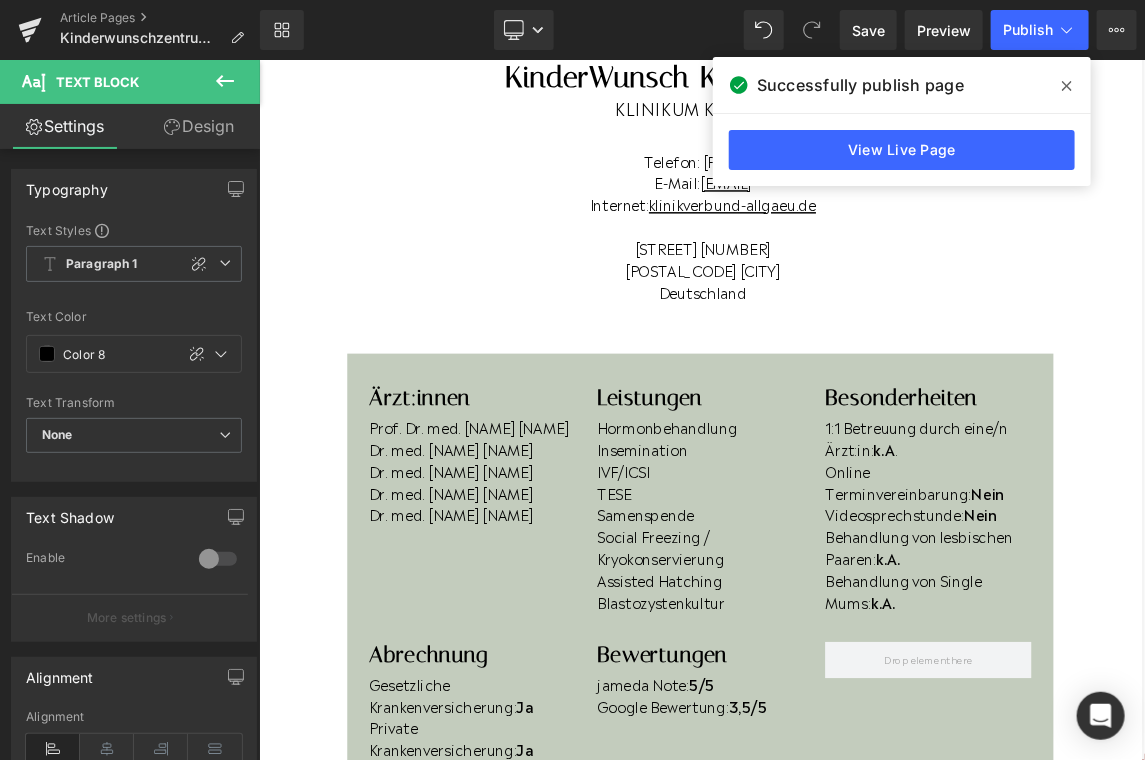 scroll, scrollTop: 214, scrollLeft: 0, axis: vertical 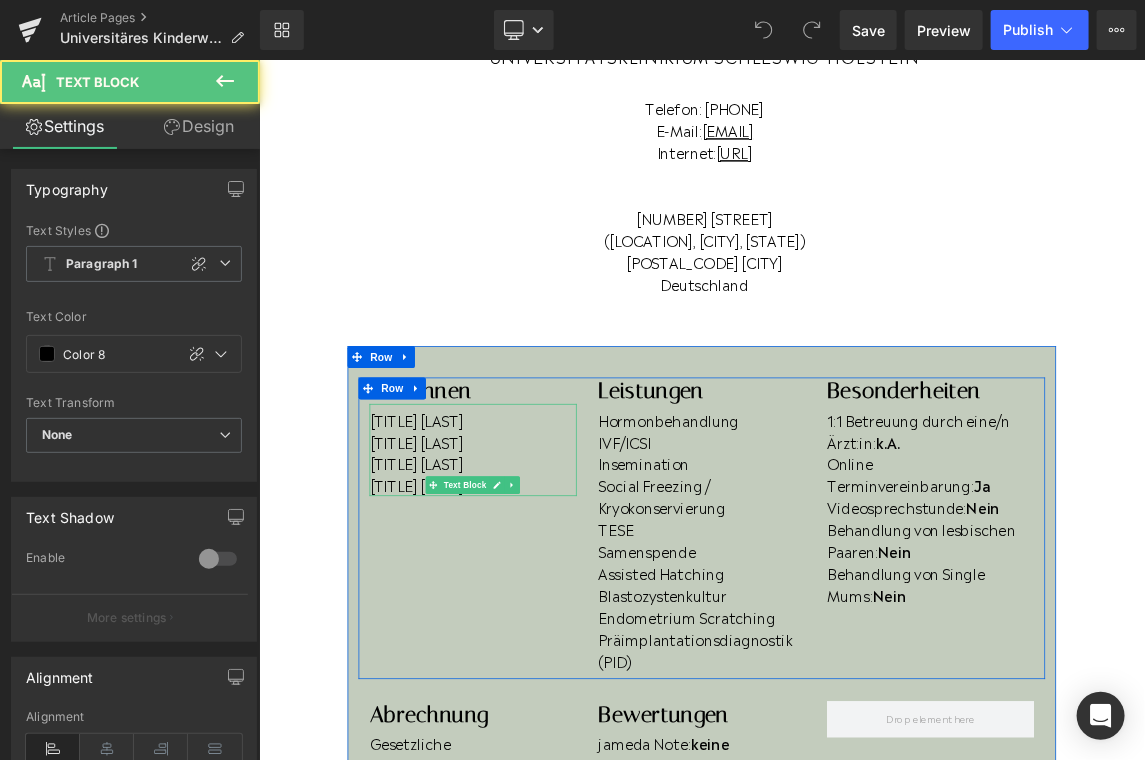 click on "Dr. Wiebke Junkers" at bounding box center (550, 610) 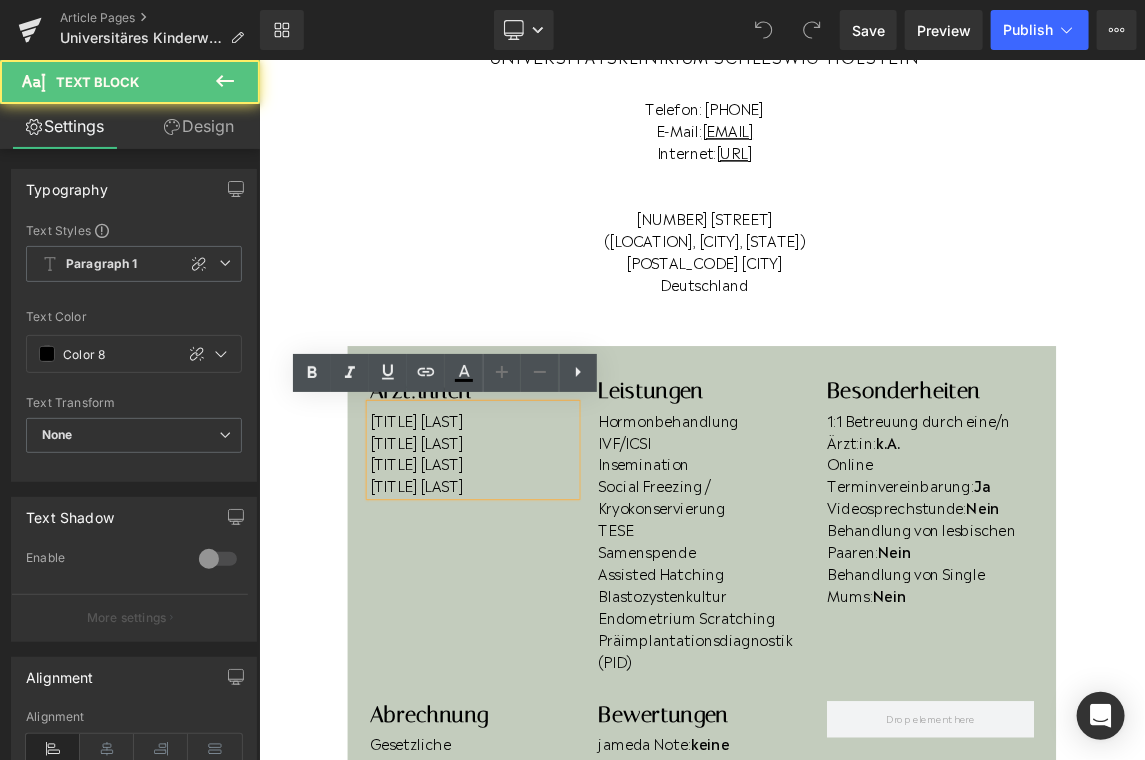 click on "Dr. Wiebke Junkers" at bounding box center [550, 610] 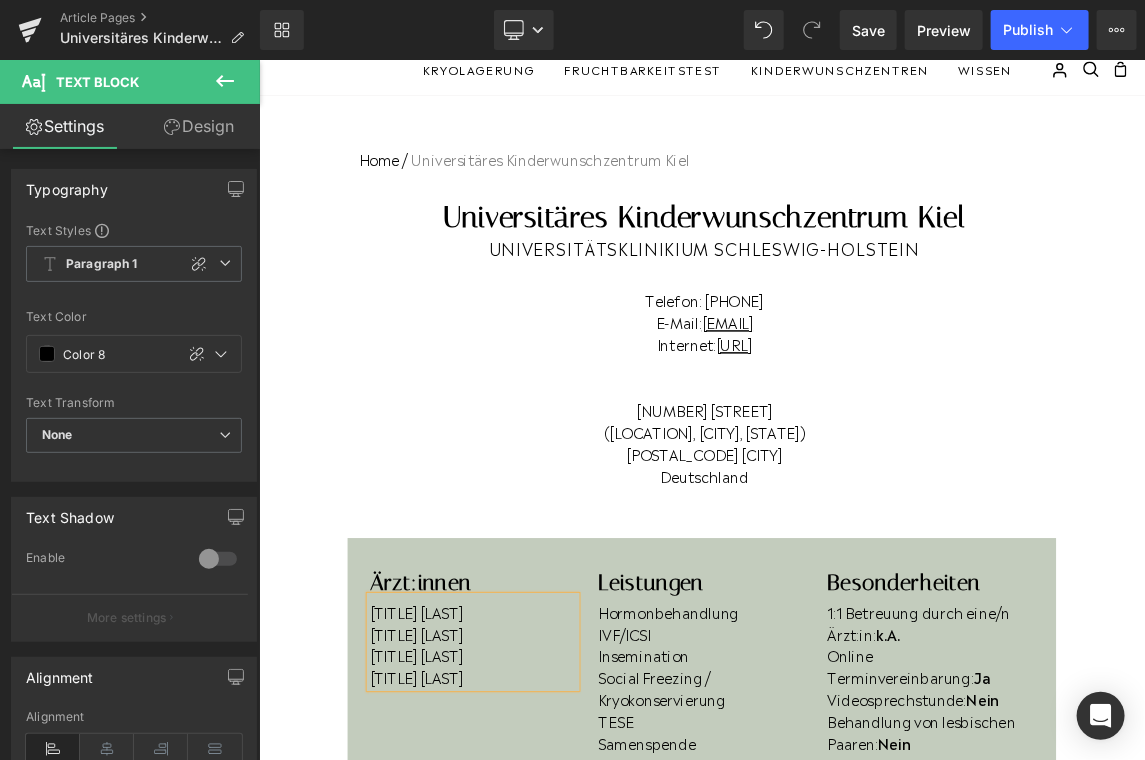 scroll, scrollTop: 20, scrollLeft: 0, axis: vertical 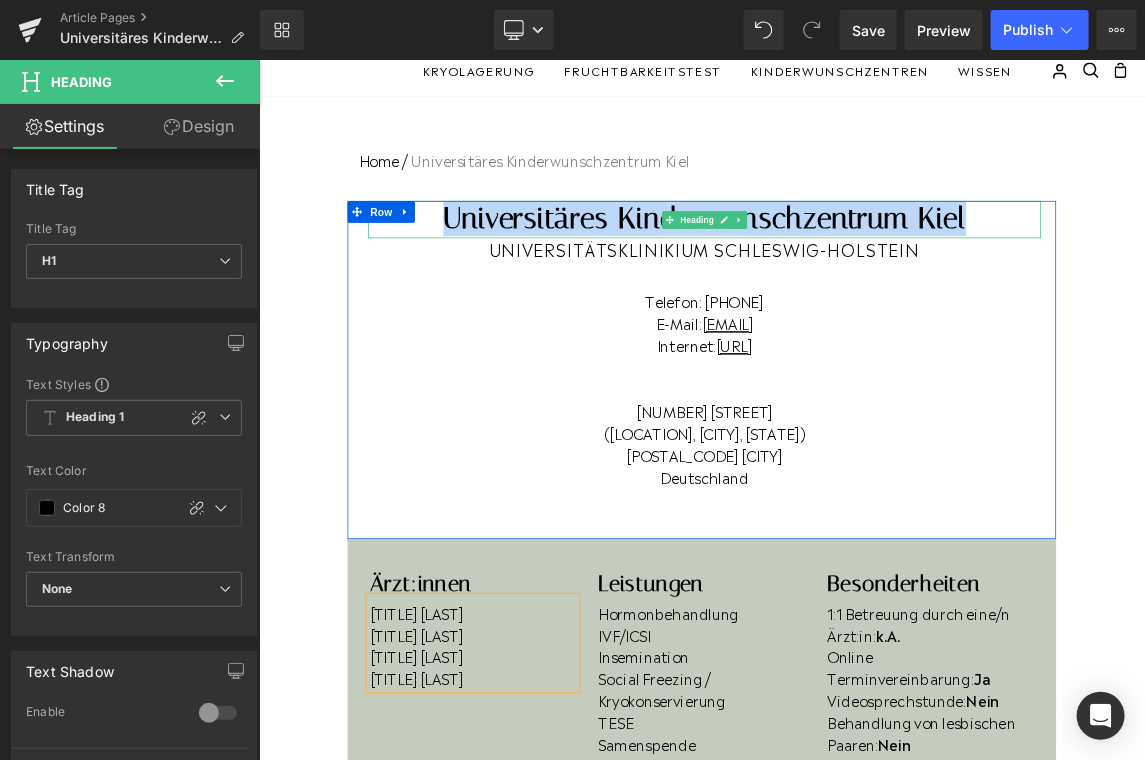 drag, startPoint x: 510, startPoint y: 275, endPoint x: 1261, endPoint y: 279, distance: 751.0107 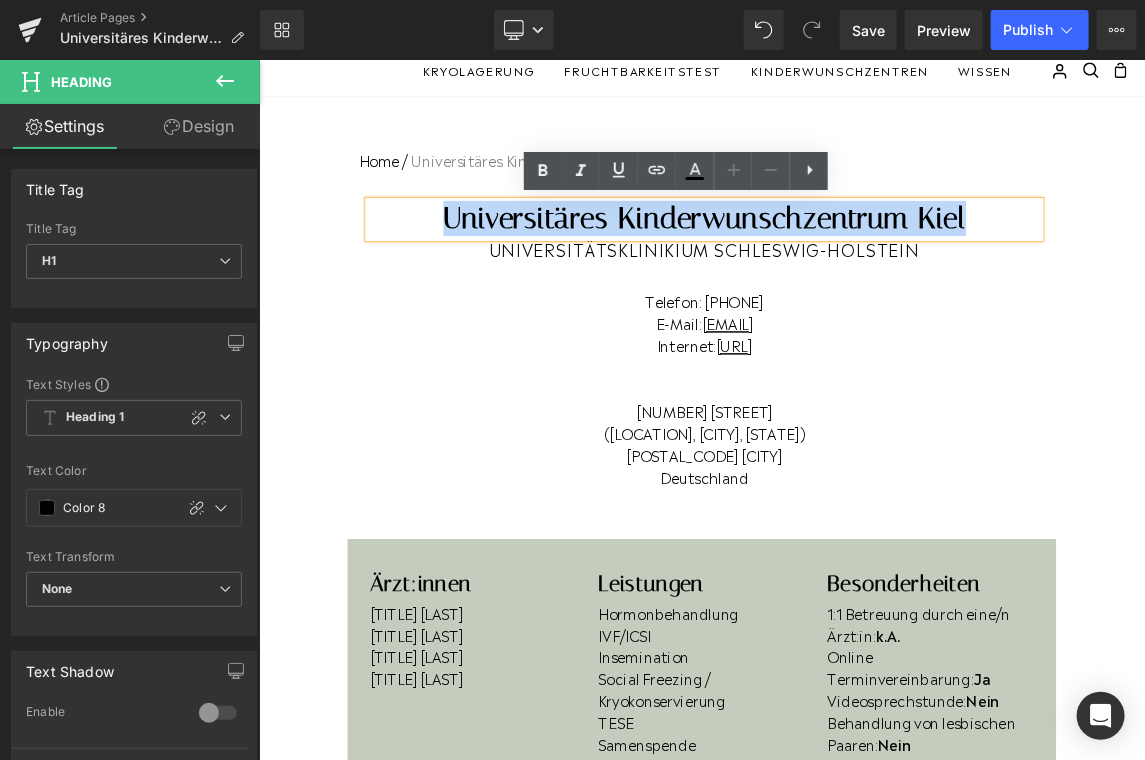copy on "Universitäres Kinderwunschzentrum Kiel" 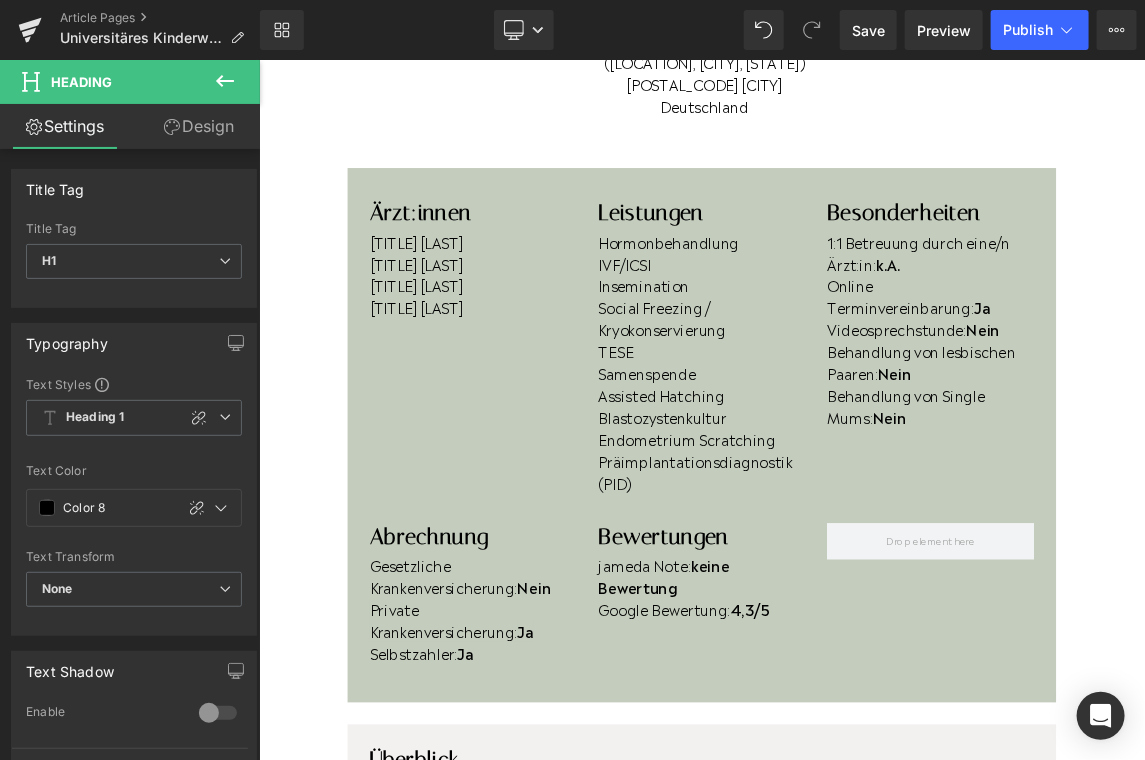 scroll, scrollTop: 533, scrollLeft: 0, axis: vertical 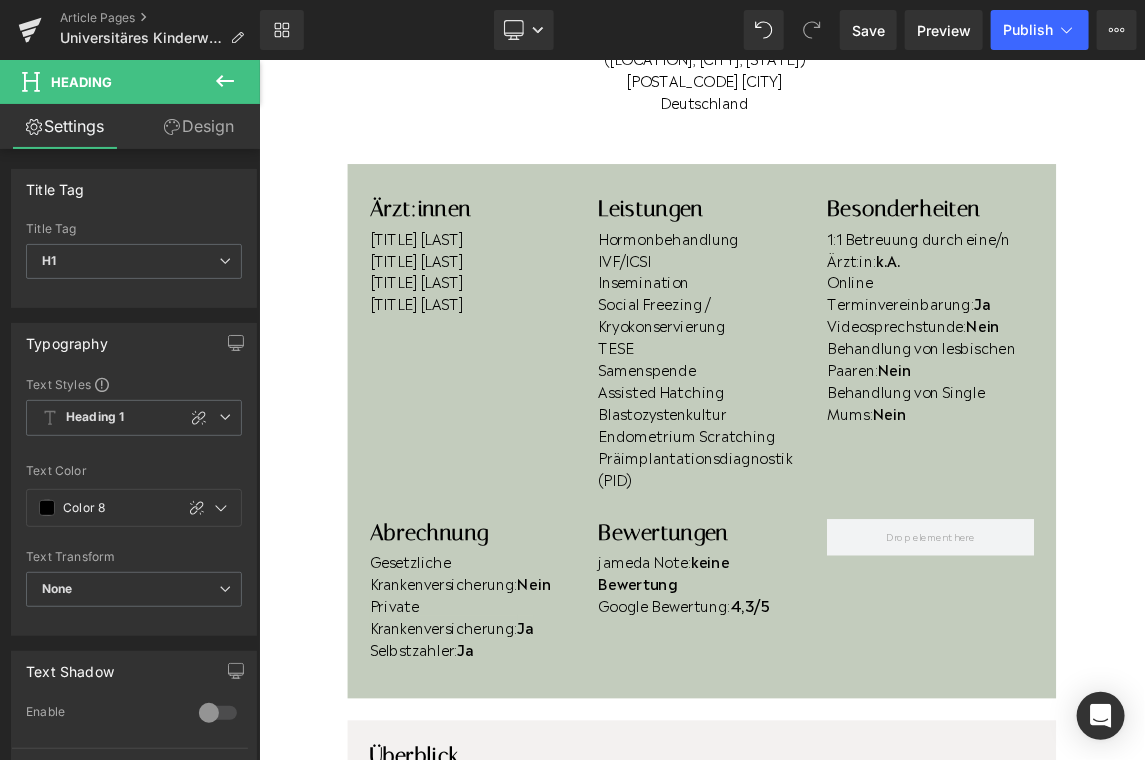 click on "Behandlung von lesbischen Paaren:  Nein" at bounding box center (1175, 466) 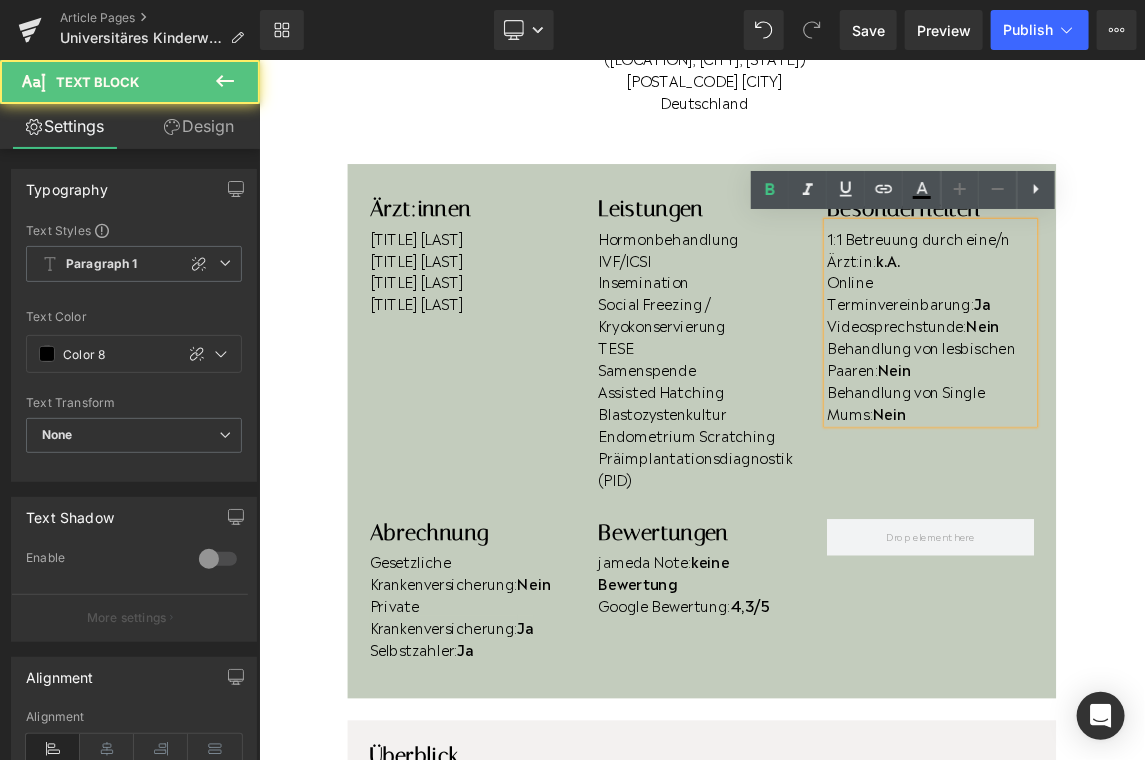 click on "Behandlung von lesbischen Paaren:  Nein" at bounding box center (1175, 466) 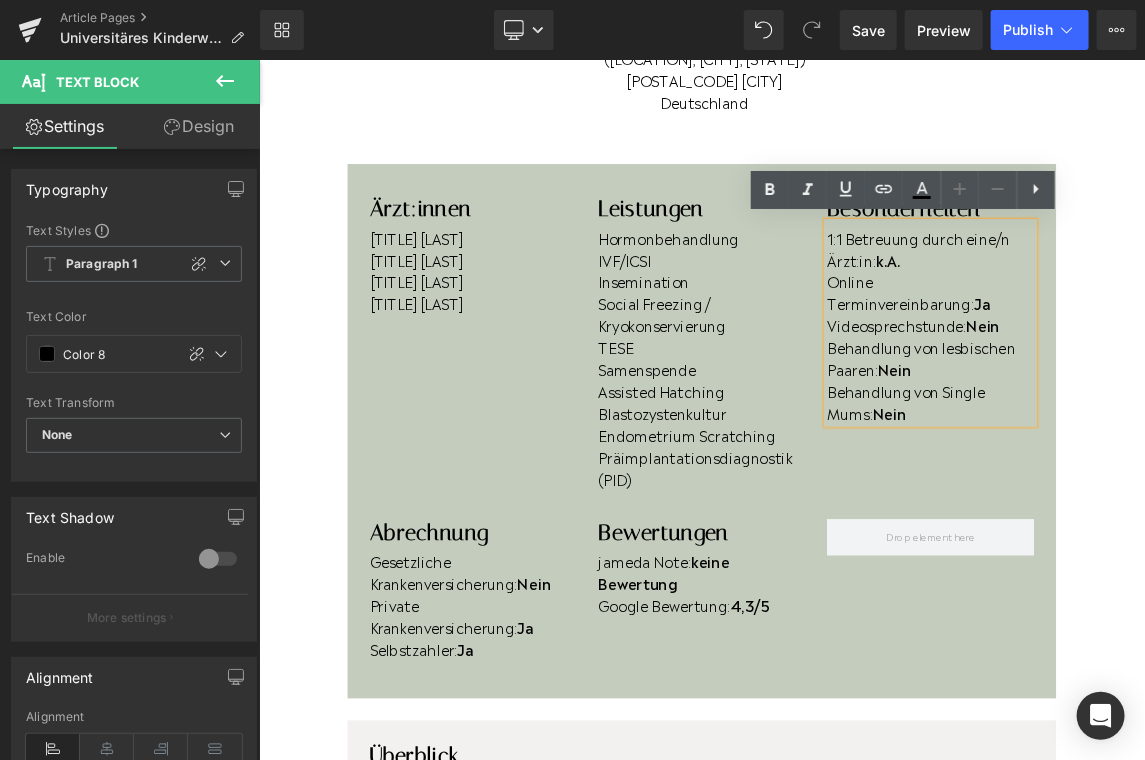 click on "Behandlung von lesbischen Paaren:  Nein" at bounding box center [1175, 466] 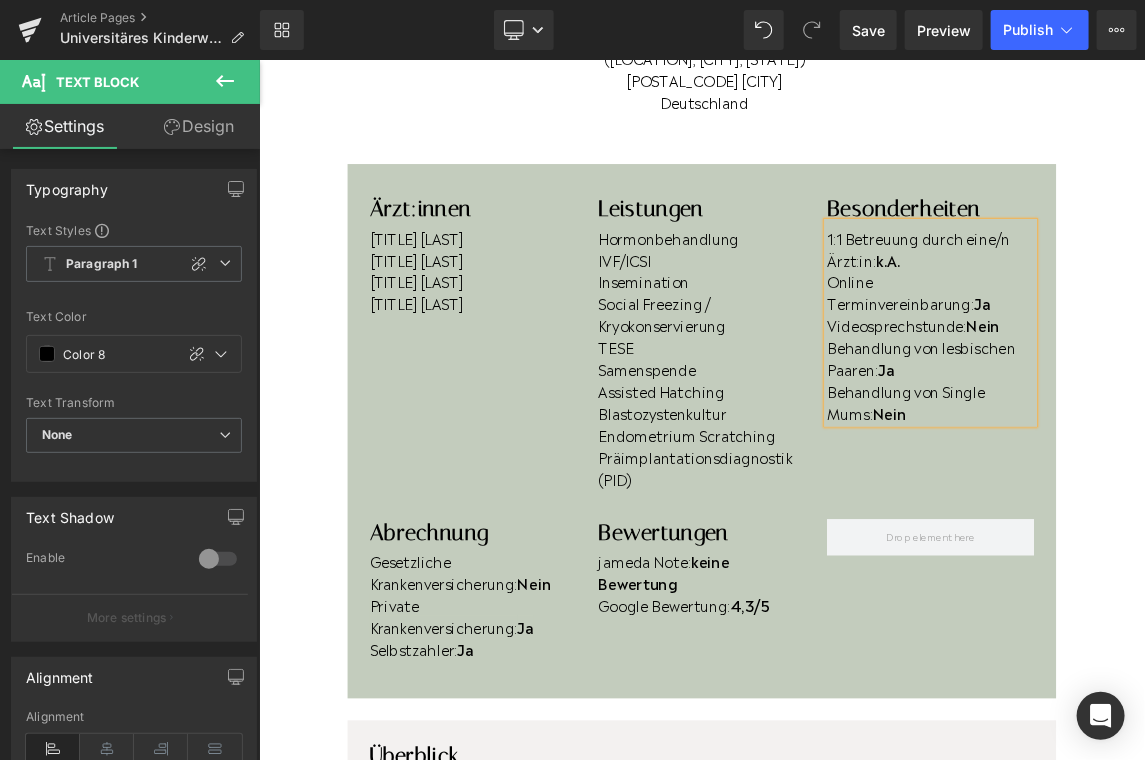 click on "Behandlung von Single Mums:  Nein" at bounding box center (1175, 526) 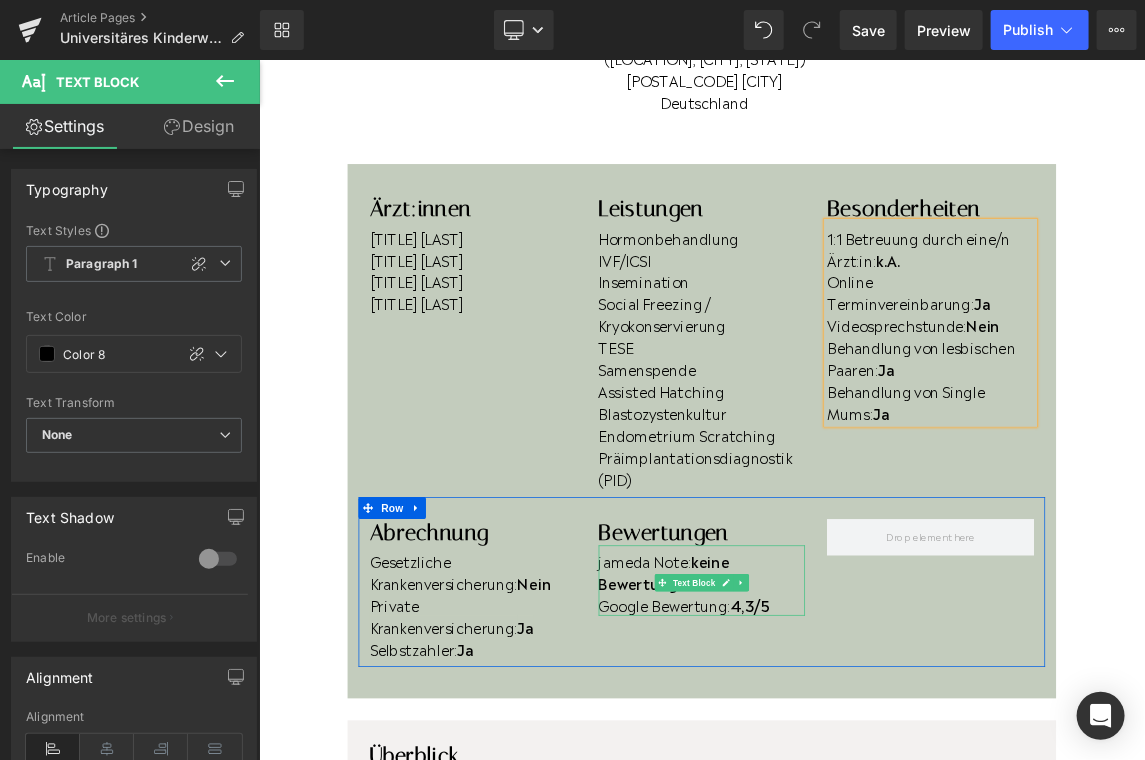 click on "4,3/5" at bounding box center [929, 803] 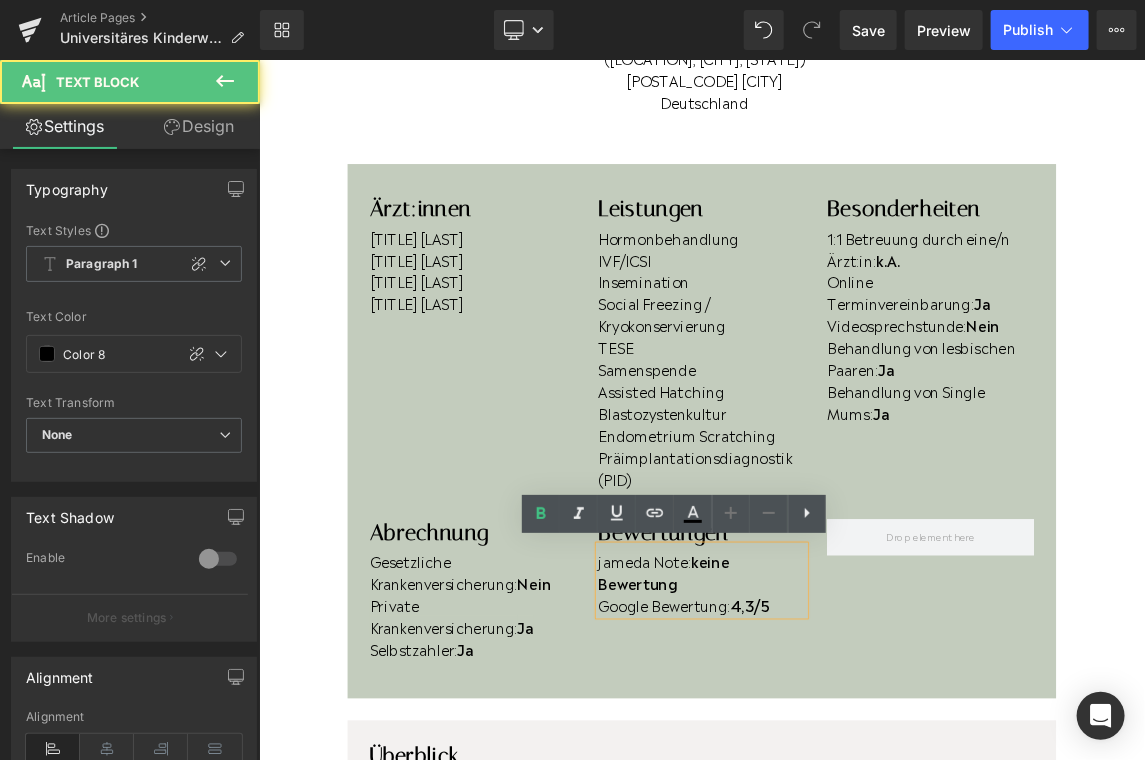 click on "4,3/5" at bounding box center [929, 803] 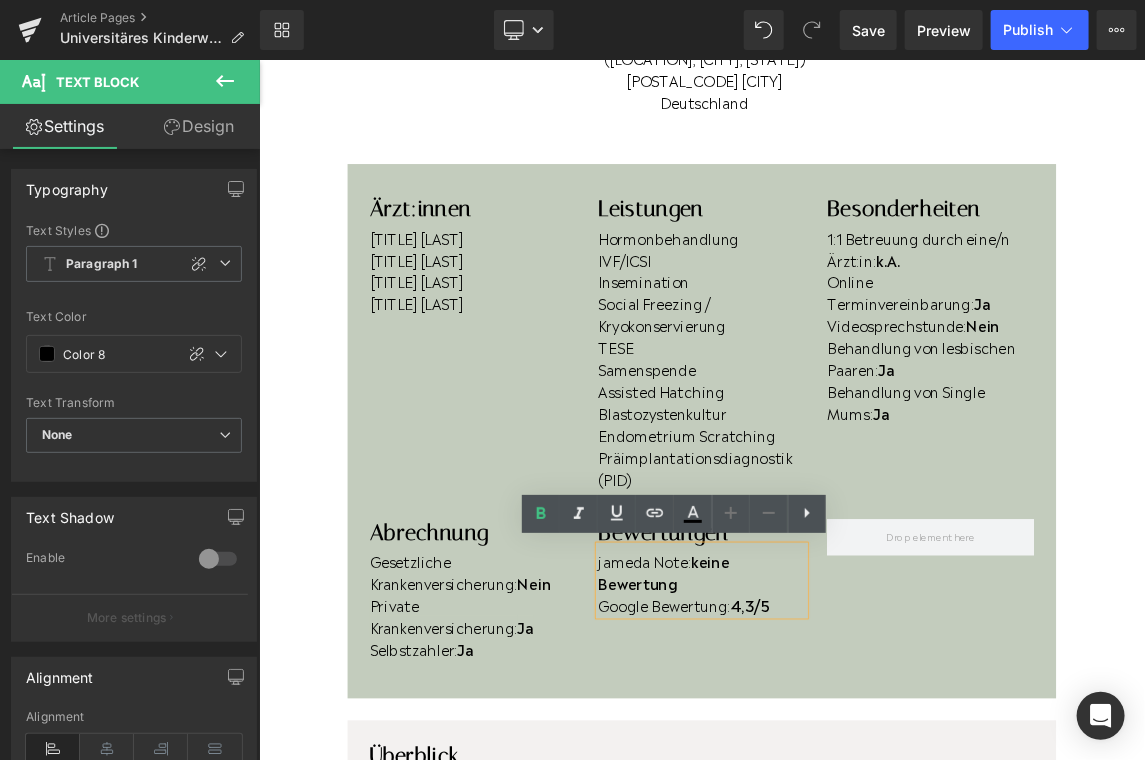 type 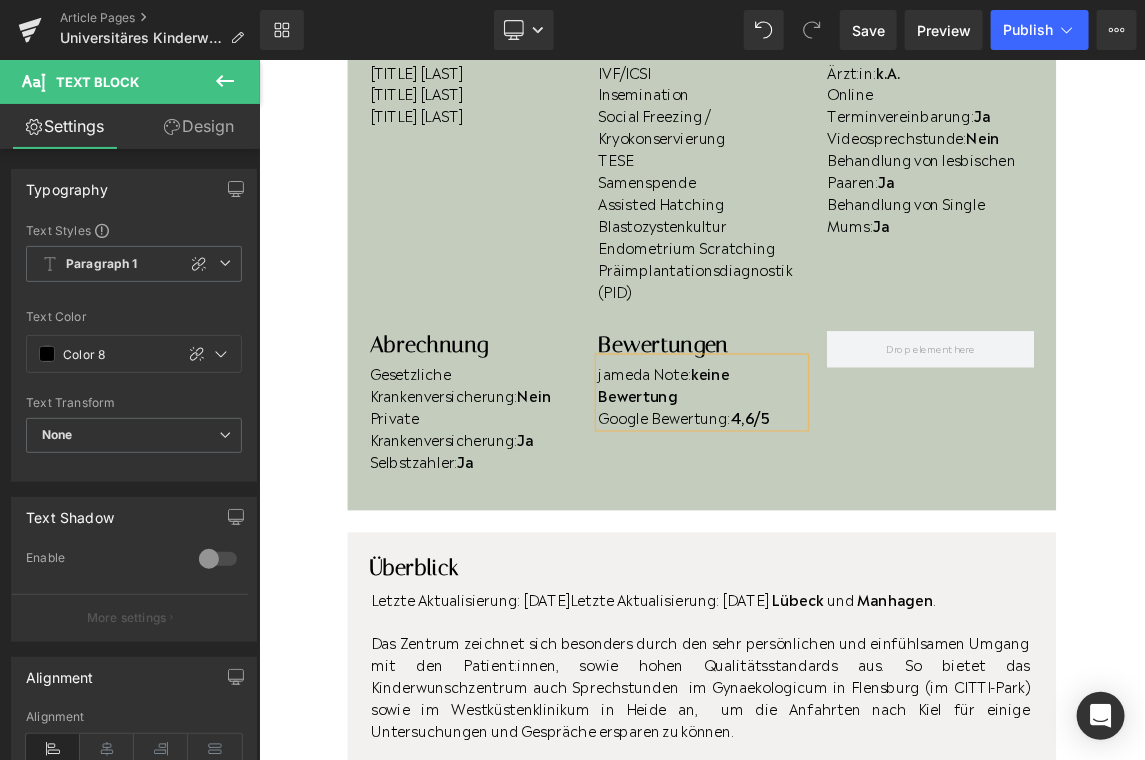 scroll, scrollTop: 792, scrollLeft: 0, axis: vertical 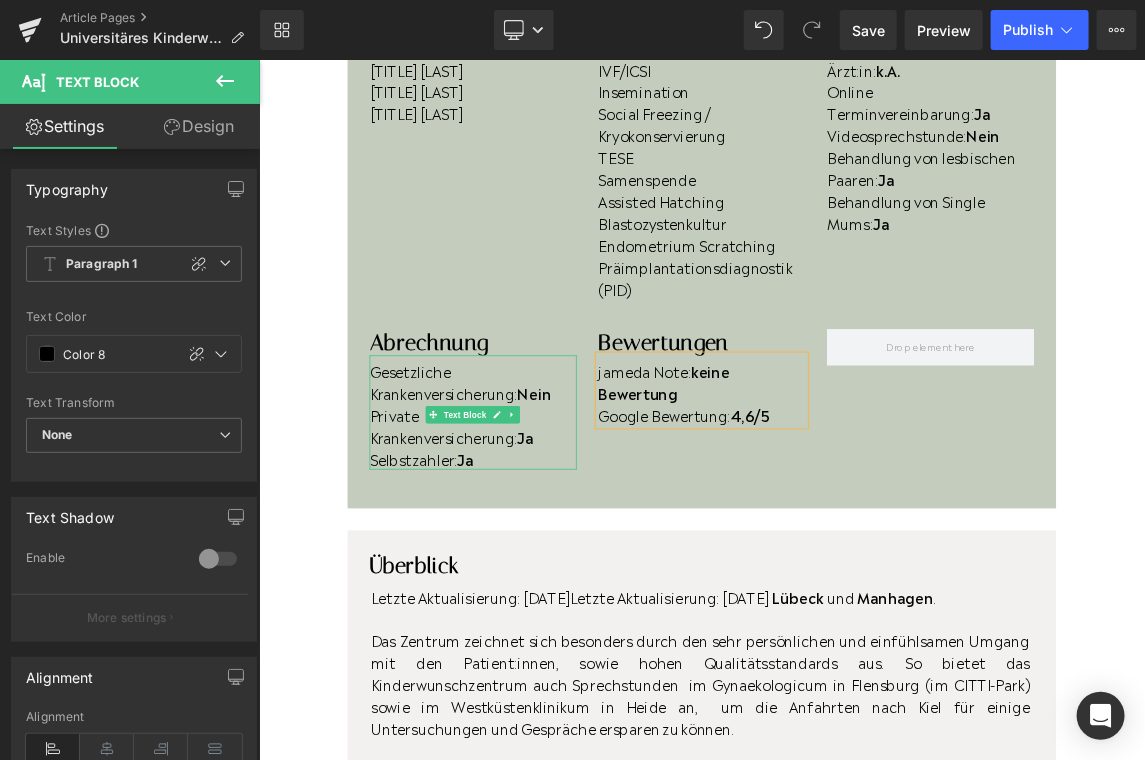 click on "Gesetzliche Krankenversicherung:  Nein" at bounding box center [550, 499] 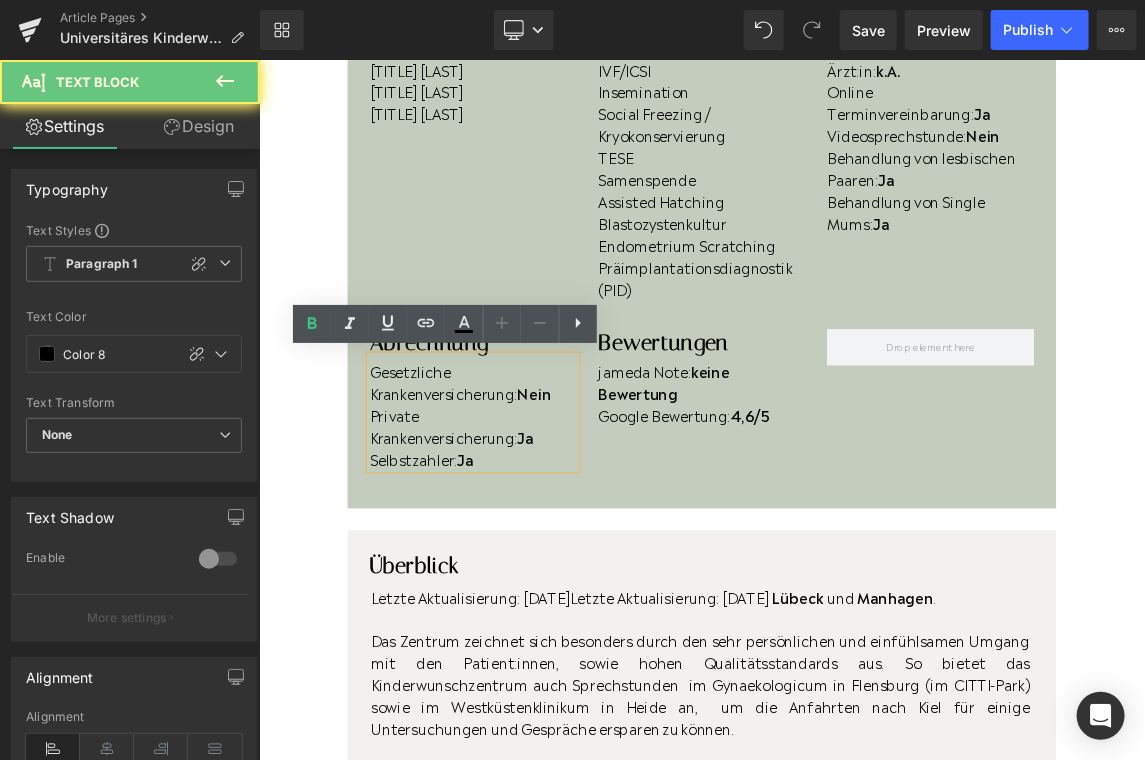 click on "Gesetzliche Krankenversicherung:  Nein" at bounding box center [550, 499] 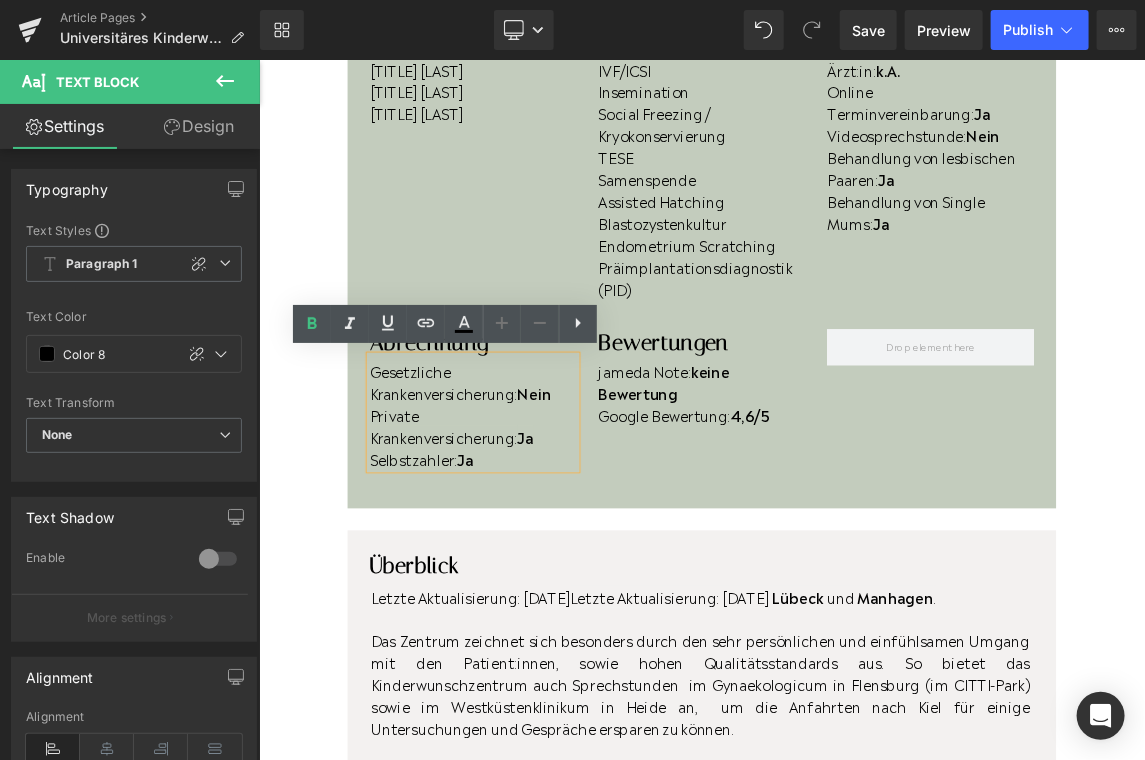 type 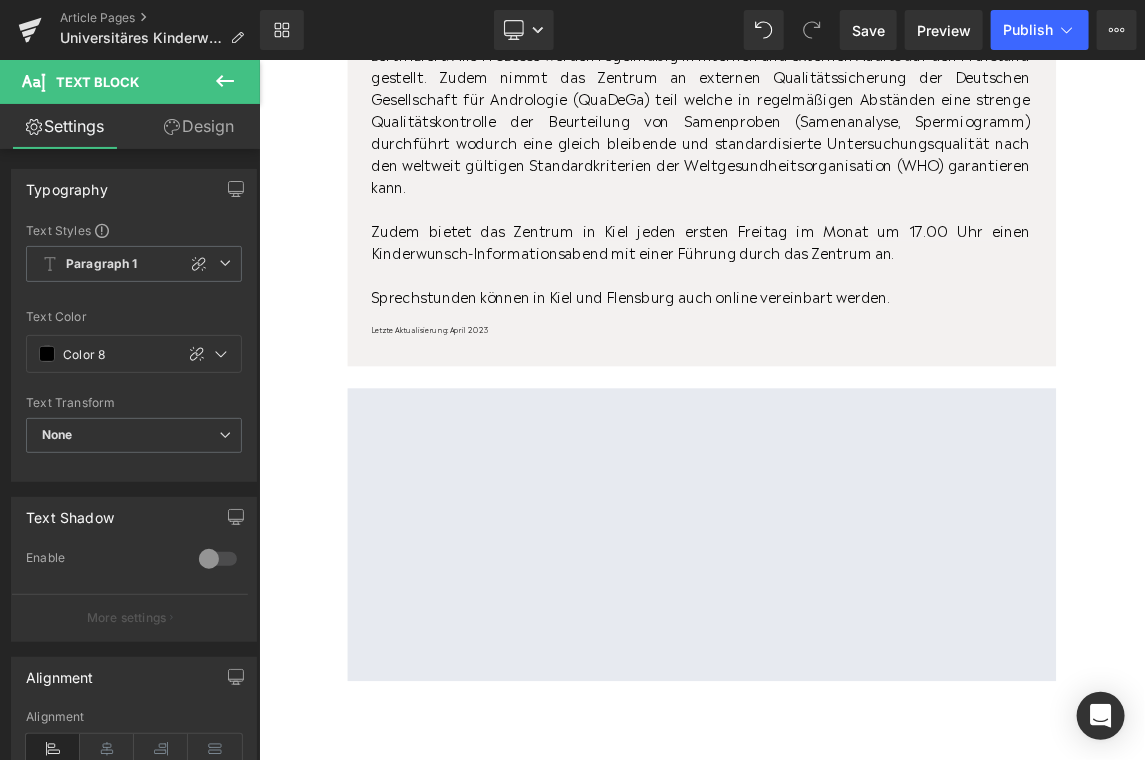 scroll, scrollTop: 1858, scrollLeft: 0, axis: vertical 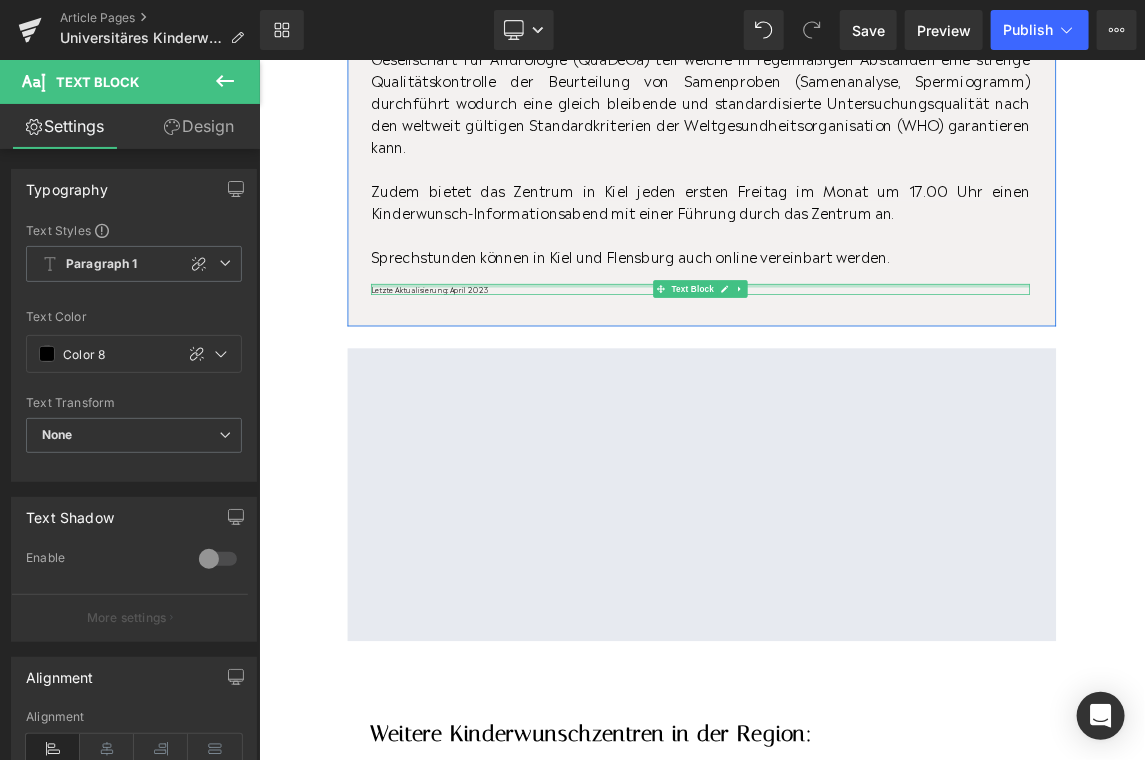 click at bounding box center [861, 367] 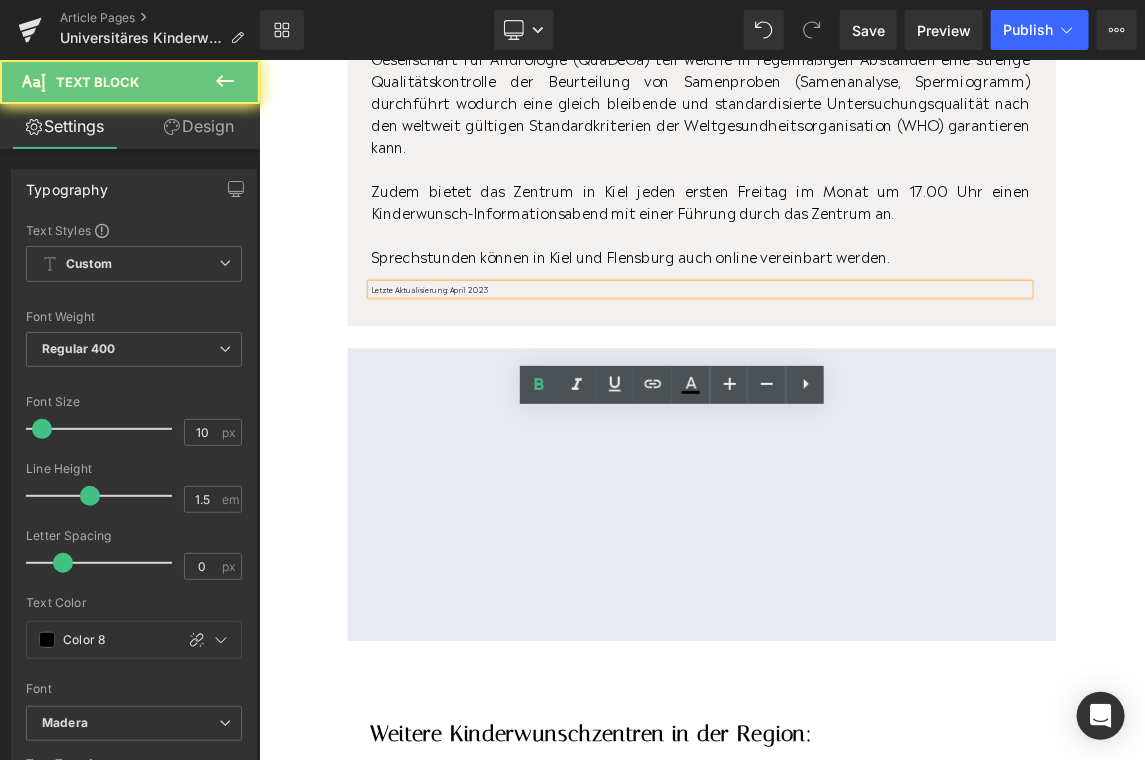 click on "Letzte Aktualisierung: April 2023" at bounding box center (861, 372) 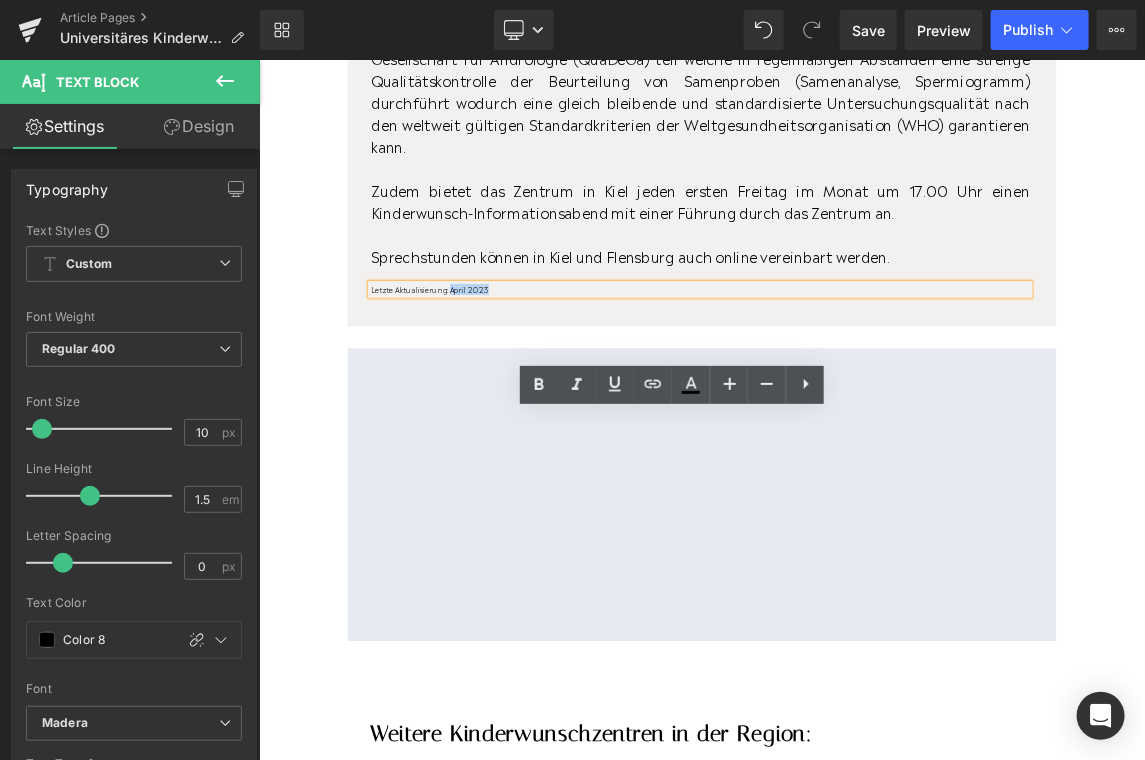 drag, startPoint x: 578, startPoint y: 551, endPoint x: 517, endPoint y: 620, distance: 92.09777 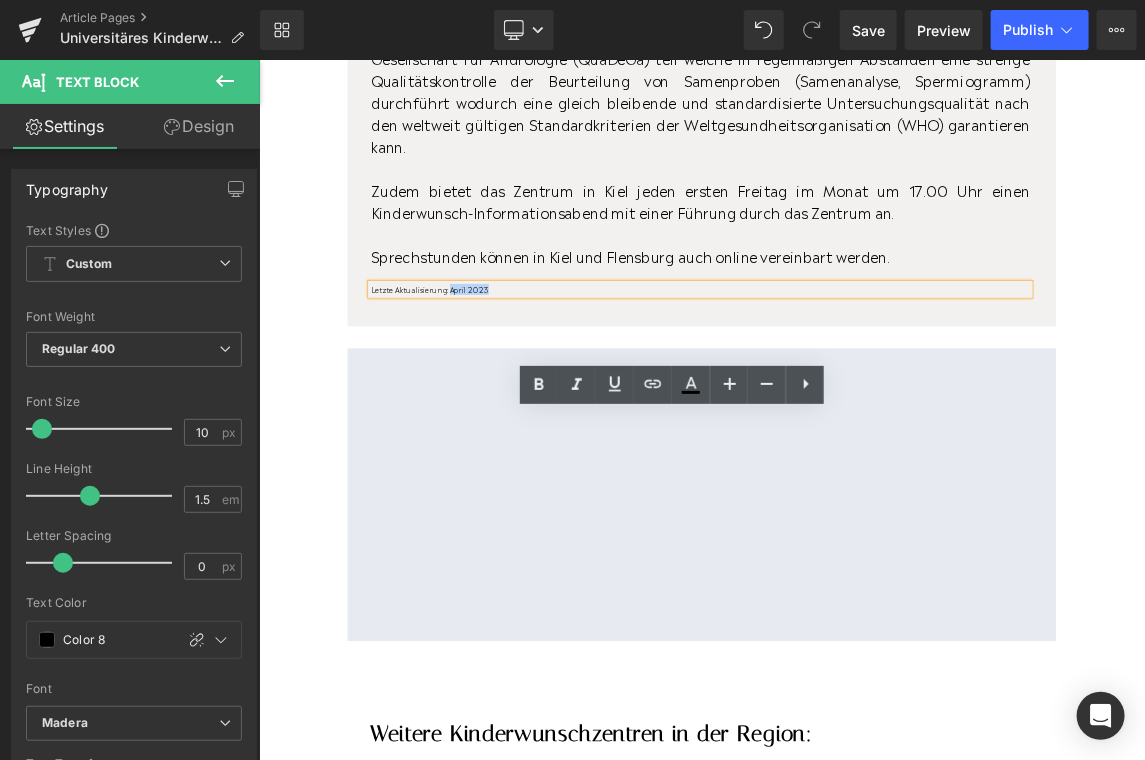 click on "Letzte Aktualisierung: April 2023" at bounding box center [861, 372] 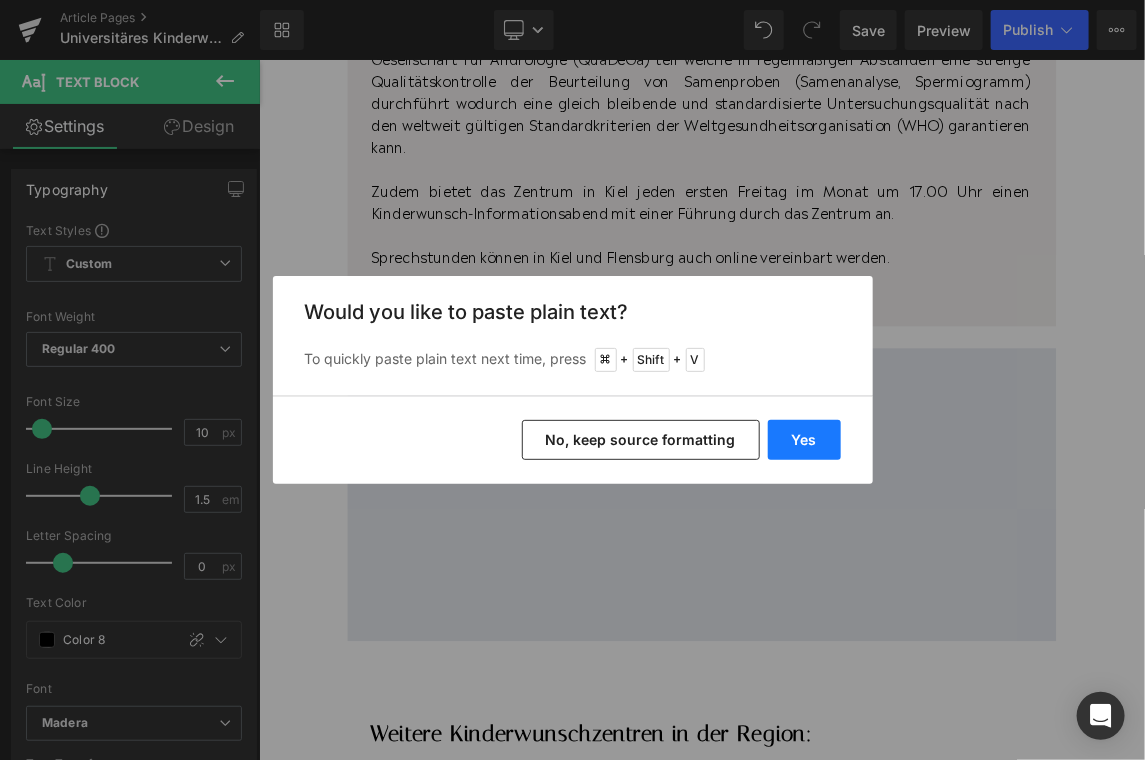 click on "Yes" at bounding box center (804, 440) 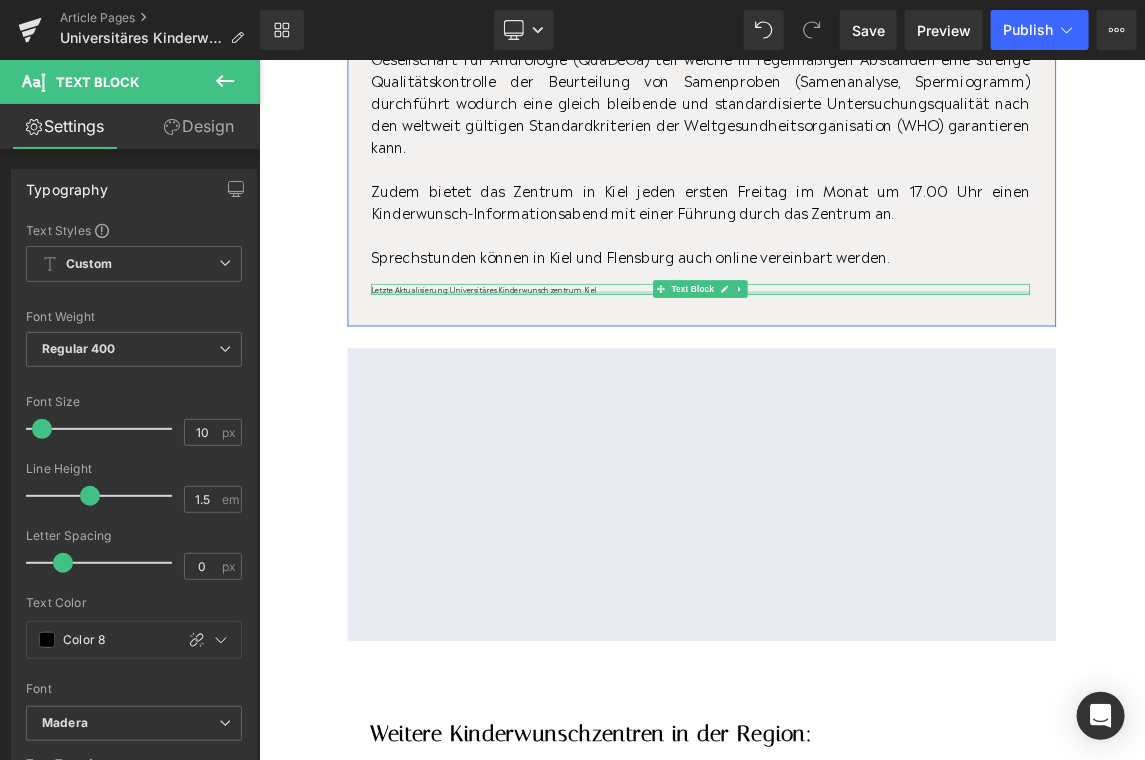 drag, startPoint x: 761, startPoint y: 556, endPoint x: 736, endPoint y: 552, distance: 25.317978 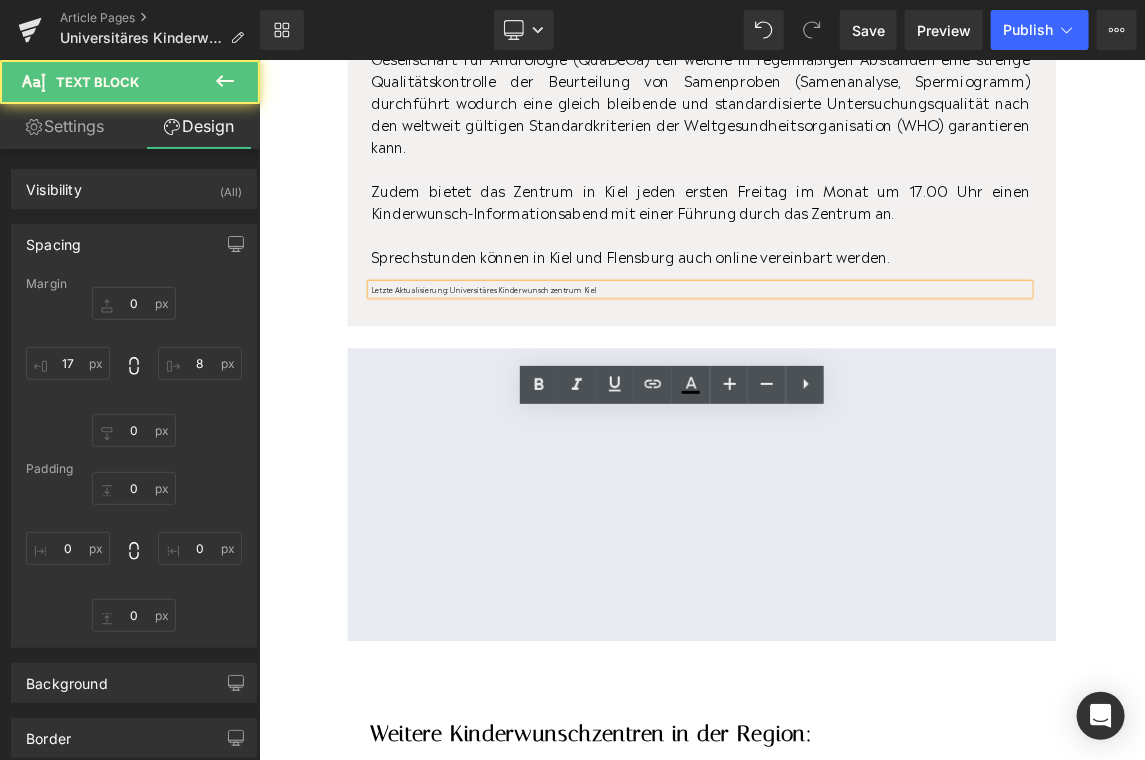 click on "Letzte Aktualisierung: Universitäres Kinderwunschzentrum Kiel" at bounding box center [861, 372] 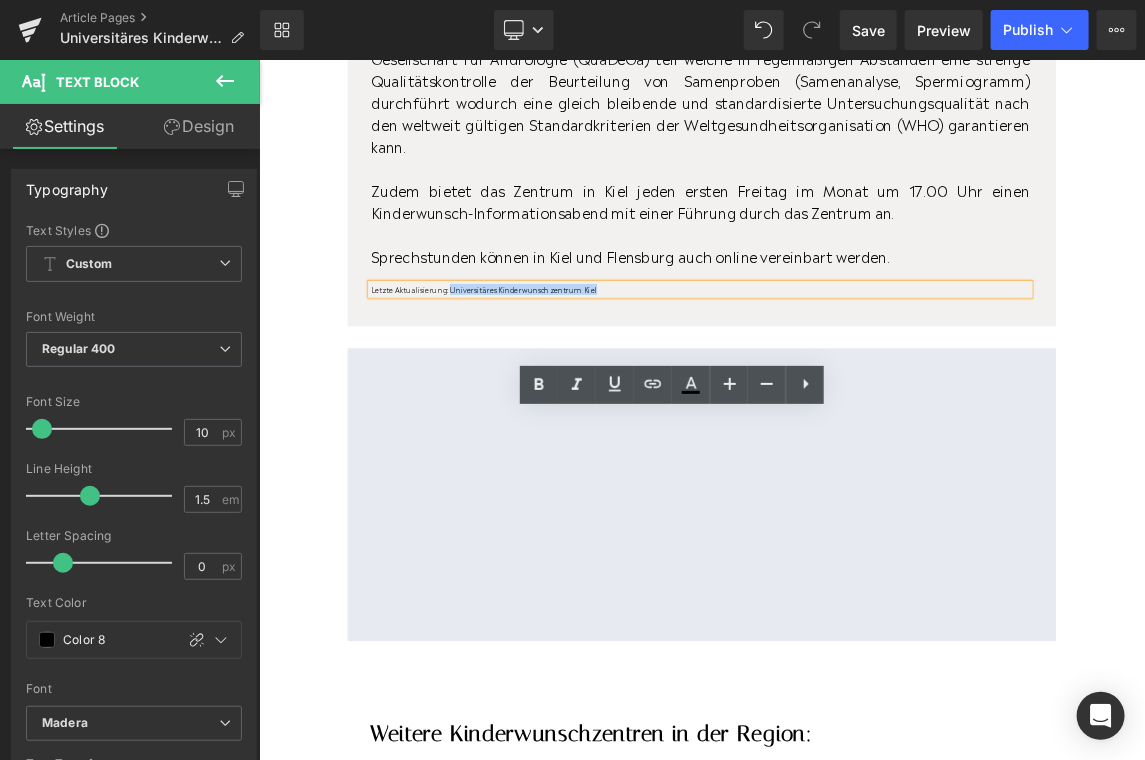 drag, startPoint x: 702, startPoint y: 551, endPoint x: 578, endPoint y: 611, distance: 137.7534 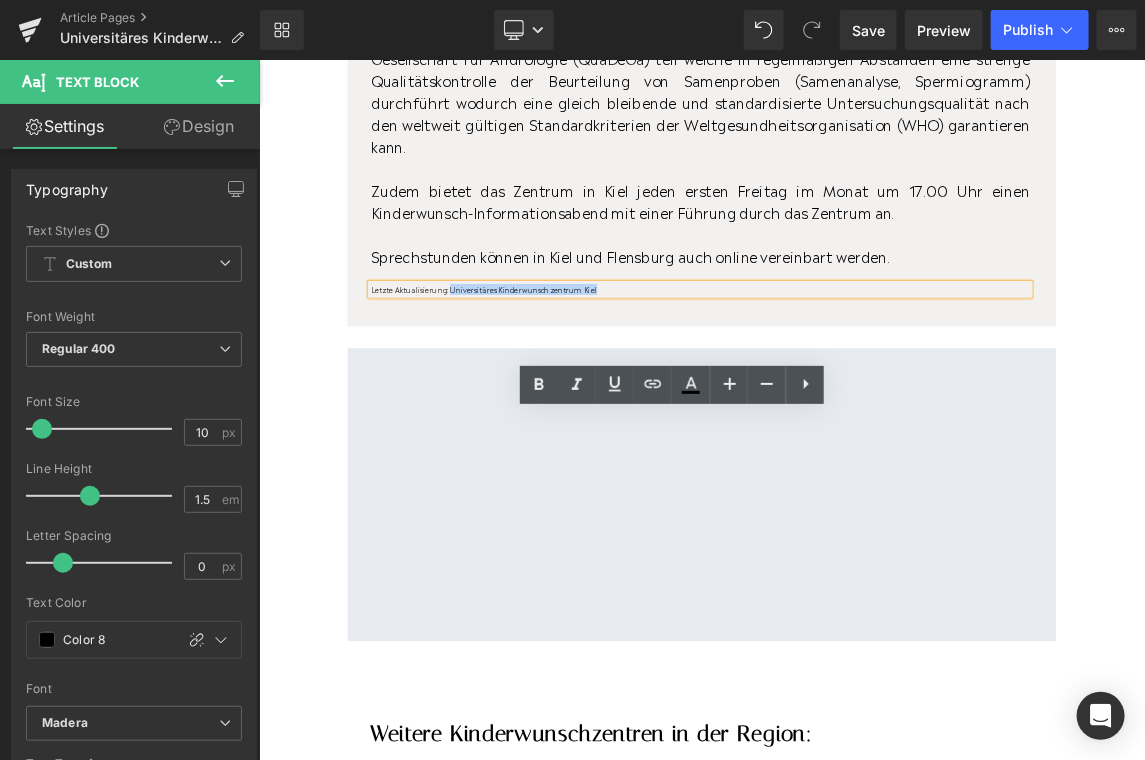click on "Letzte Aktualisierung: Universitäres Kinderwunschzentrum Kiel" at bounding box center [861, 372] 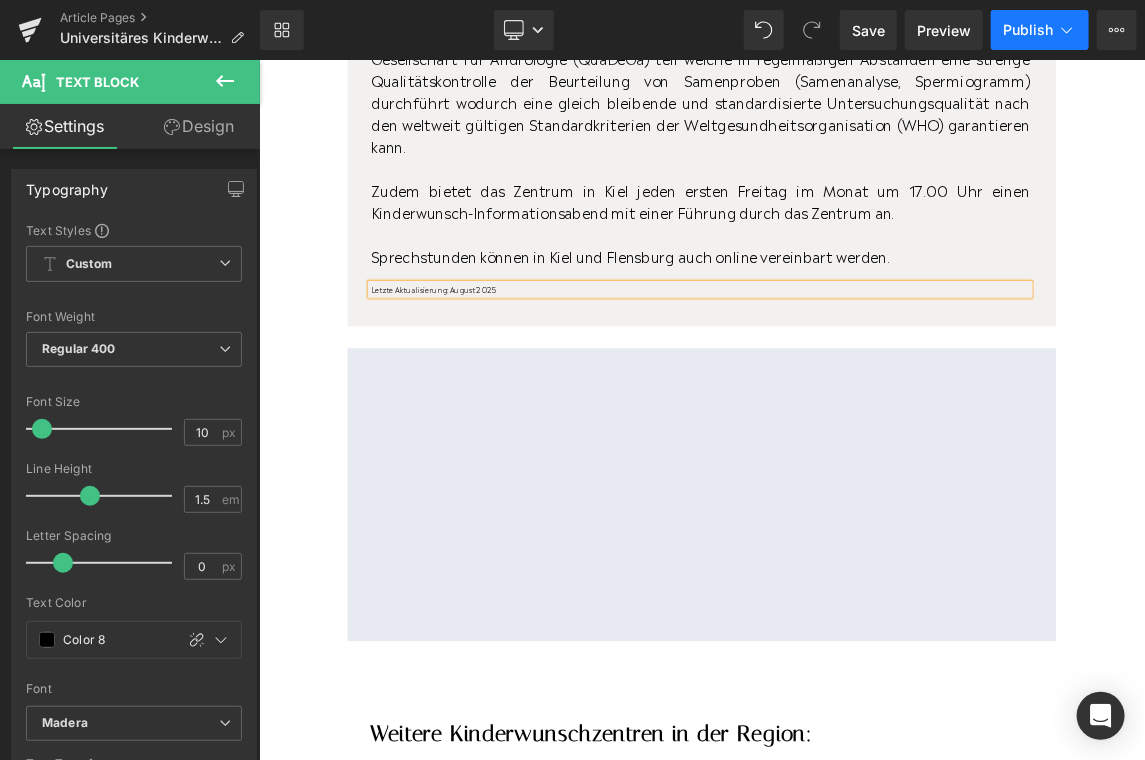 click on "Publish" at bounding box center [1028, 30] 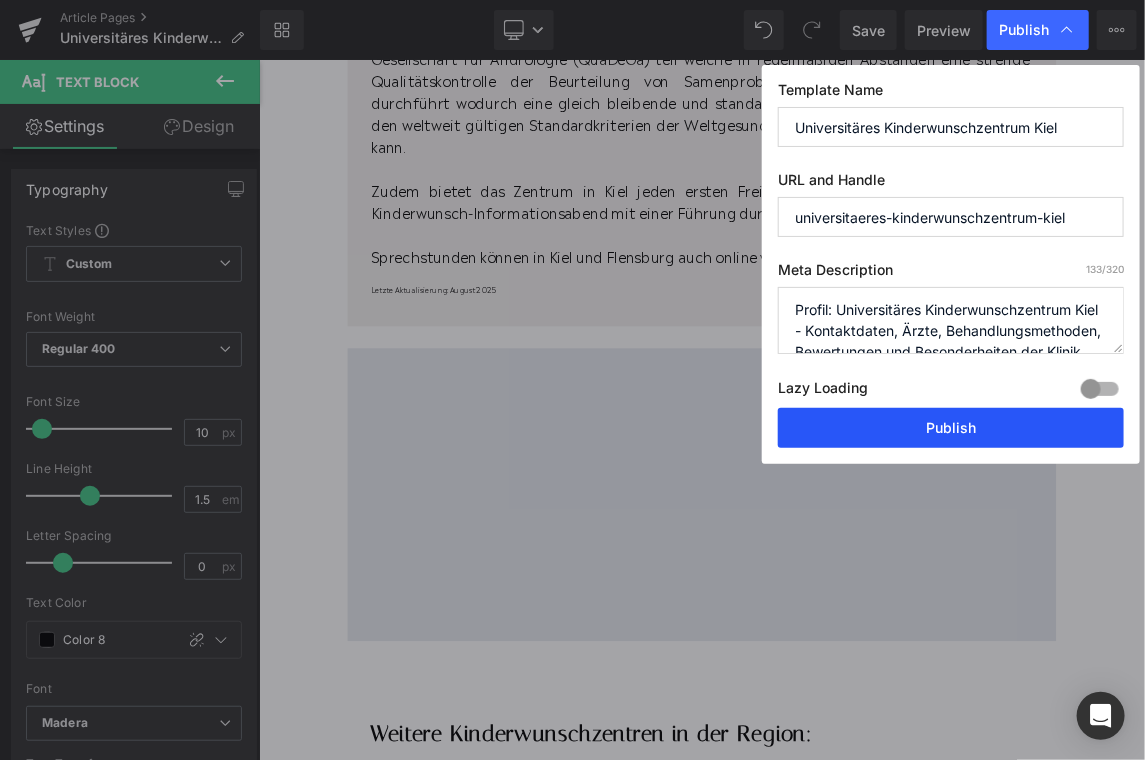 click on "Publish" at bounding box center (951, 428) 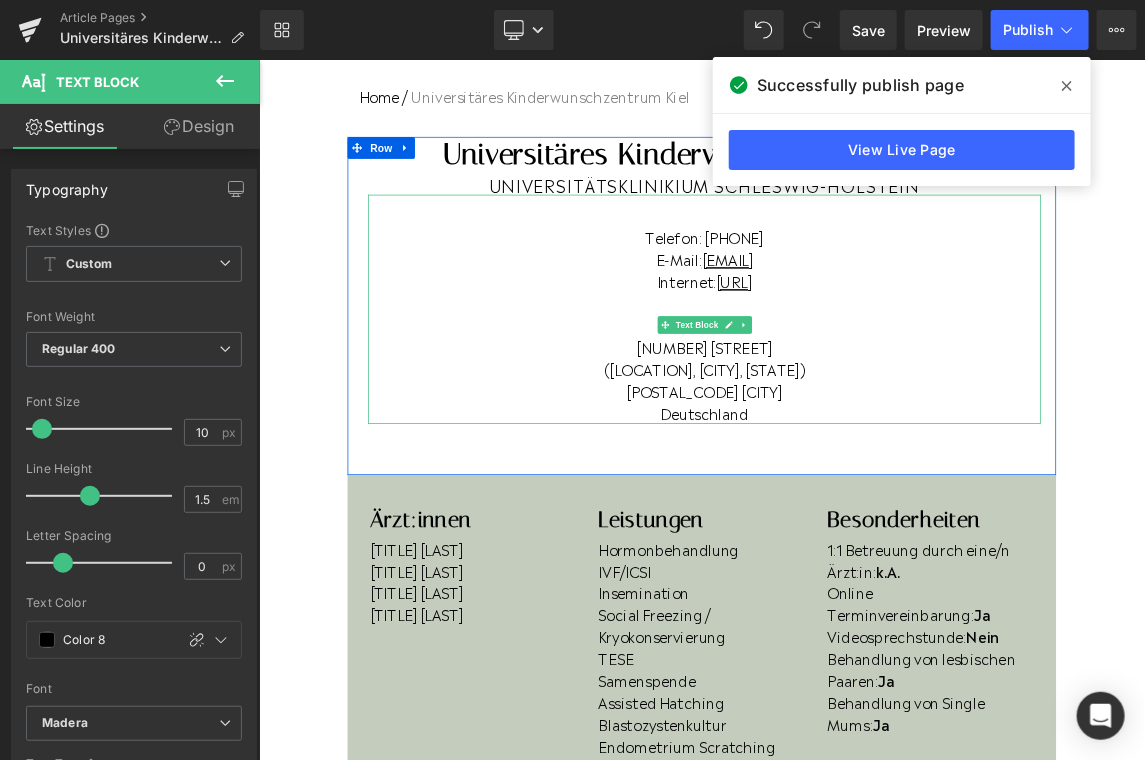 scroll, scrollTop: 121, scrollLeft: 0, axis: vertical 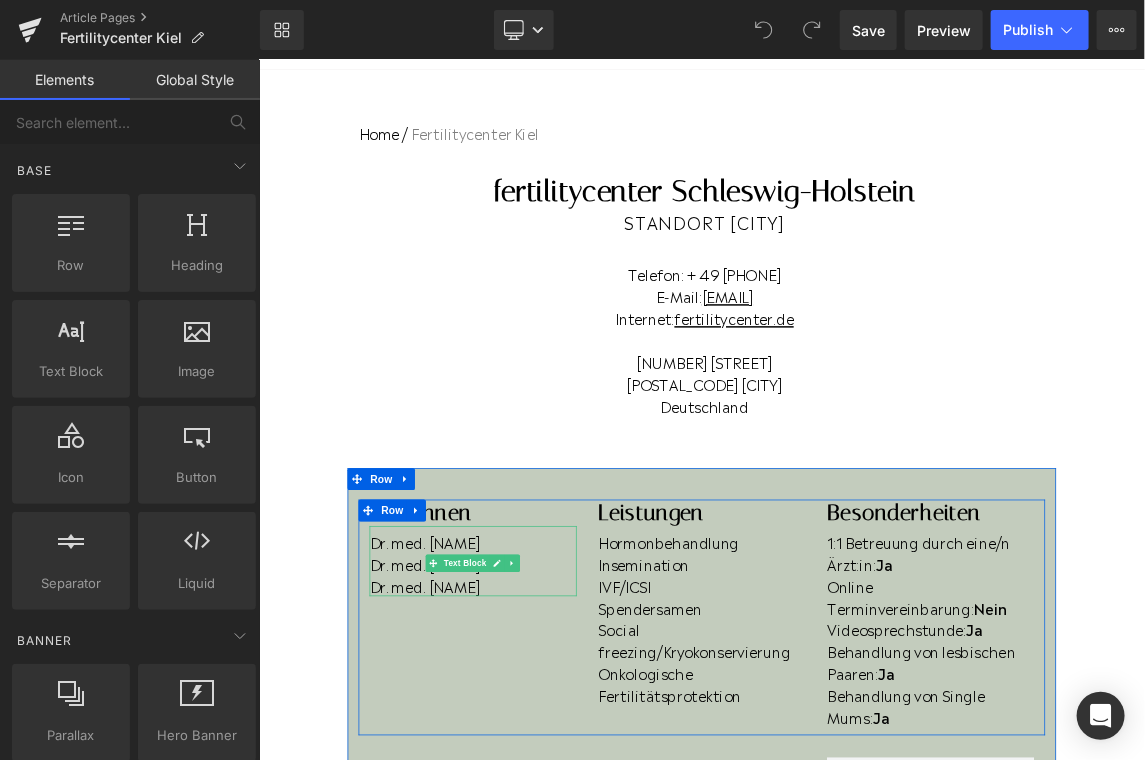 click on "Dr. med. Nevin Inan" at bounding box center [550, 747] 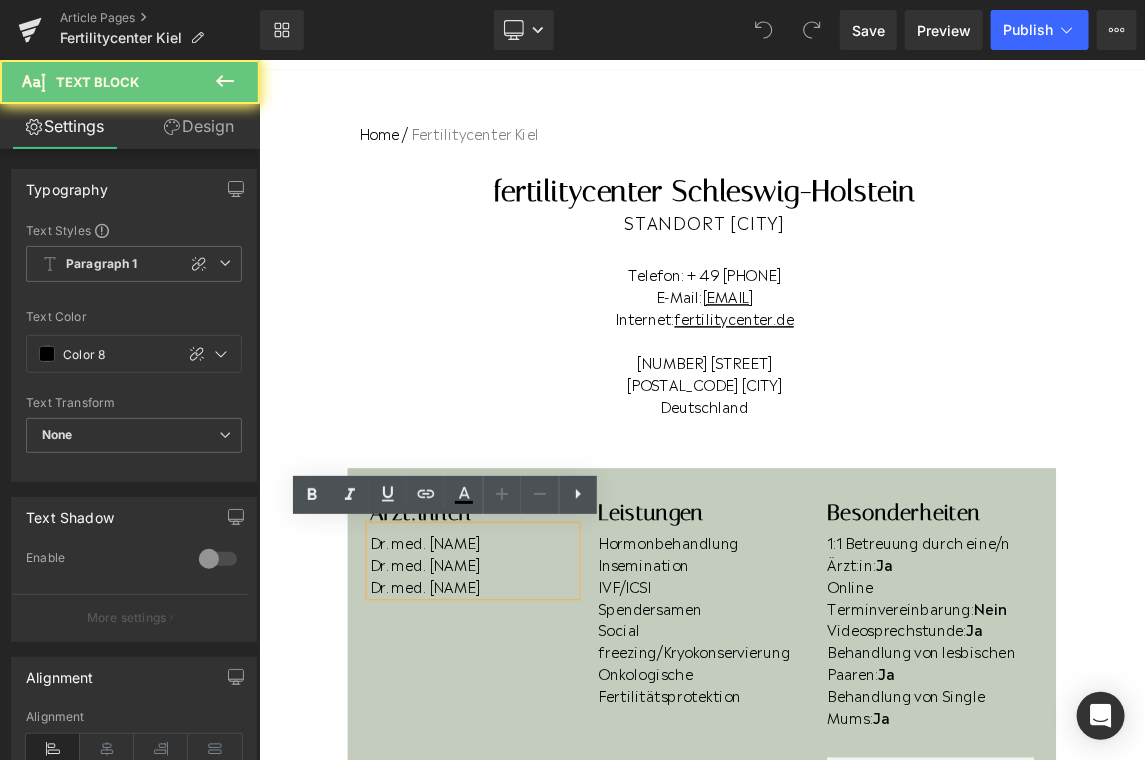 click on "Dr. med. Nevin Inan" at bounding box center [550, 747] 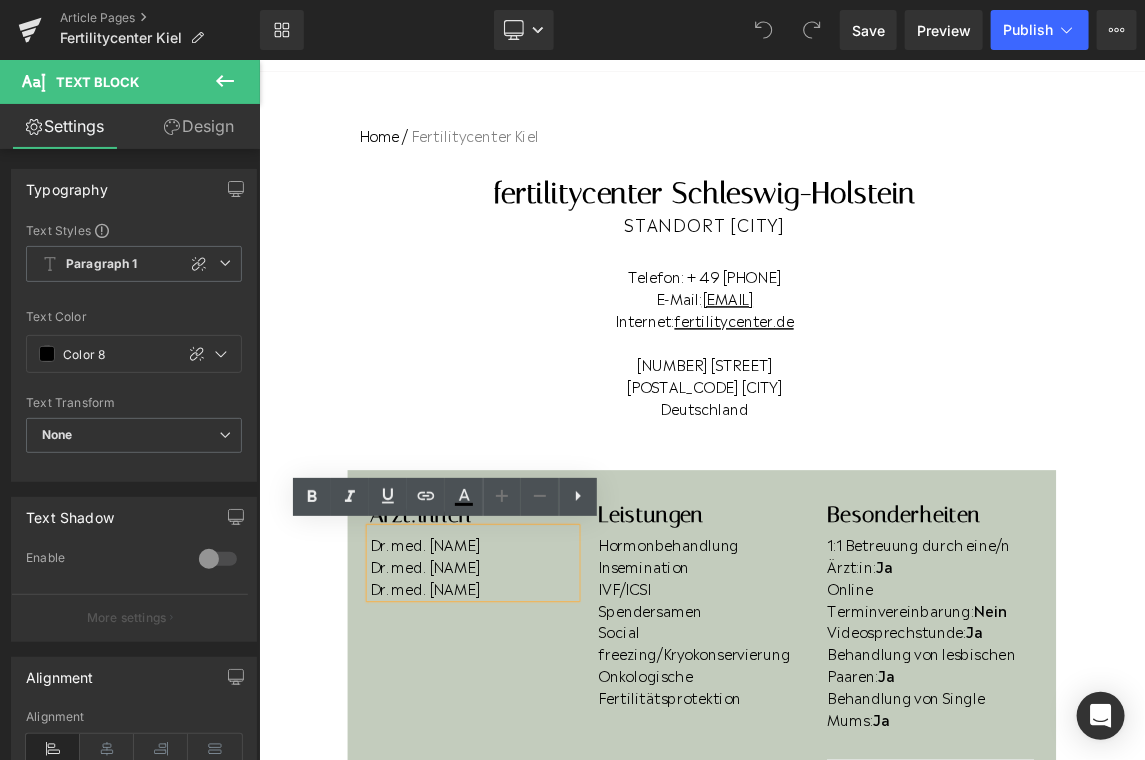 type 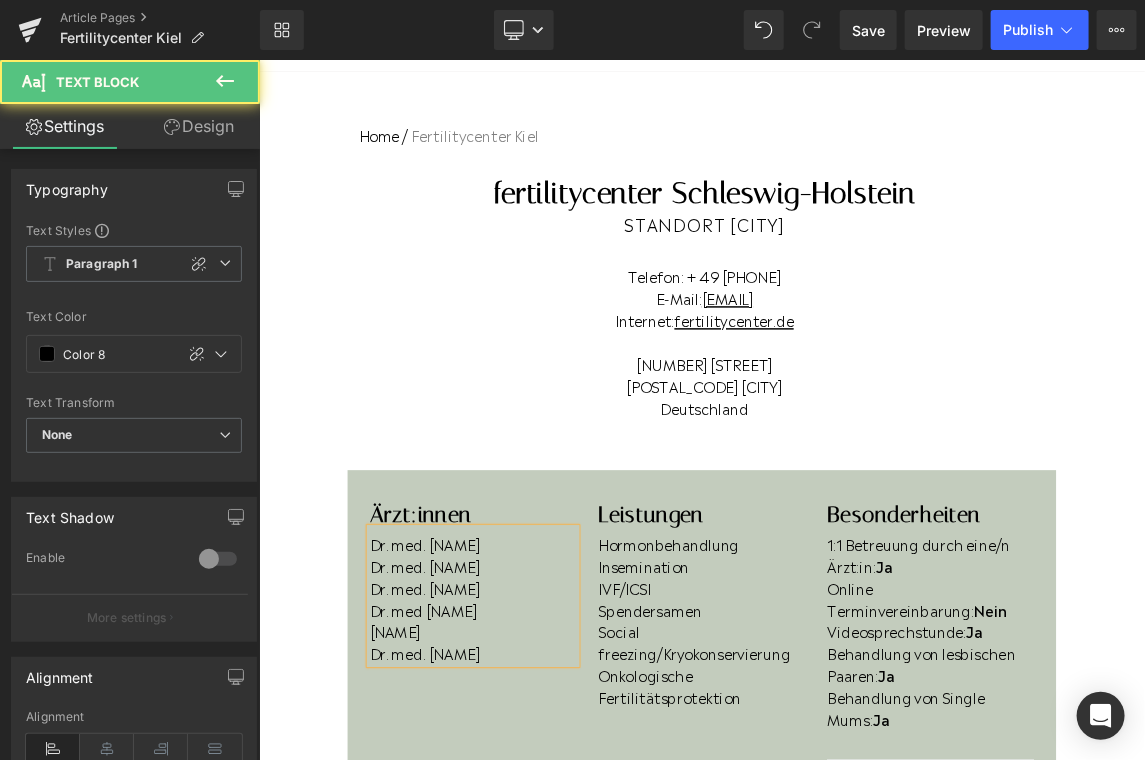 click on "Dr. med. Antonia Wenners" at bounding box center [550, 720] 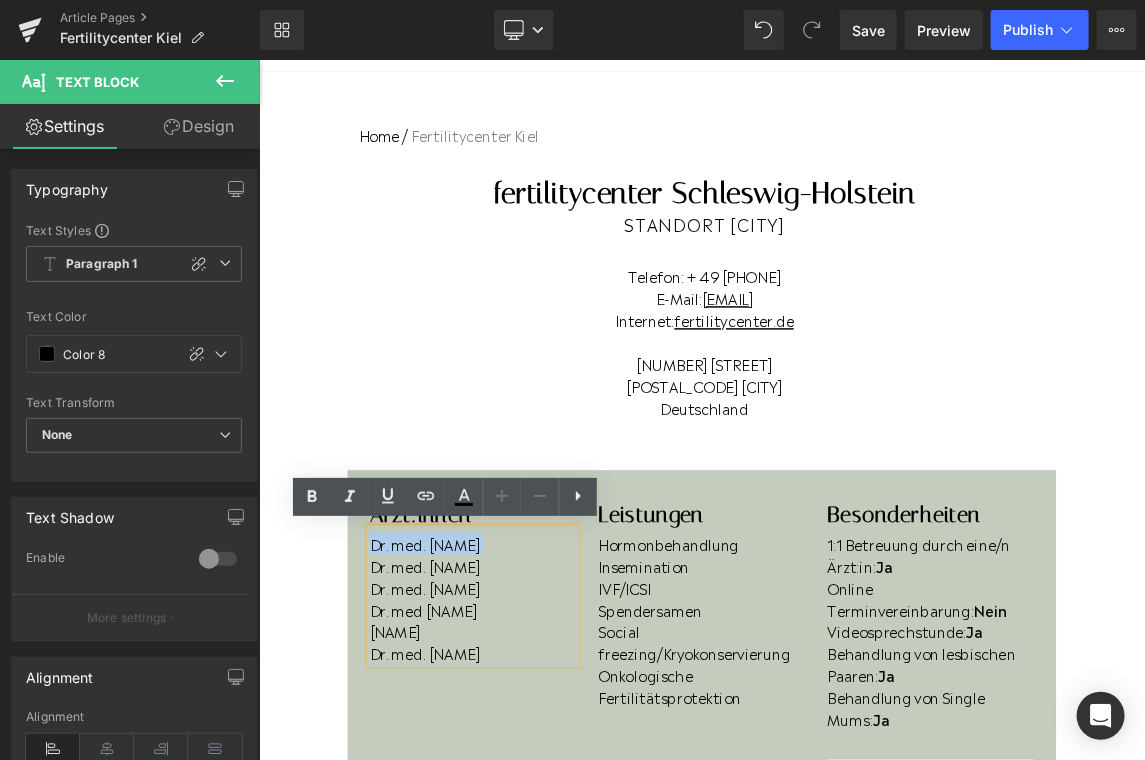 drag, startPoint x: 658, startPoint y: 722, endPoint x: 416, endPoint y: 725, distance: 242.0186 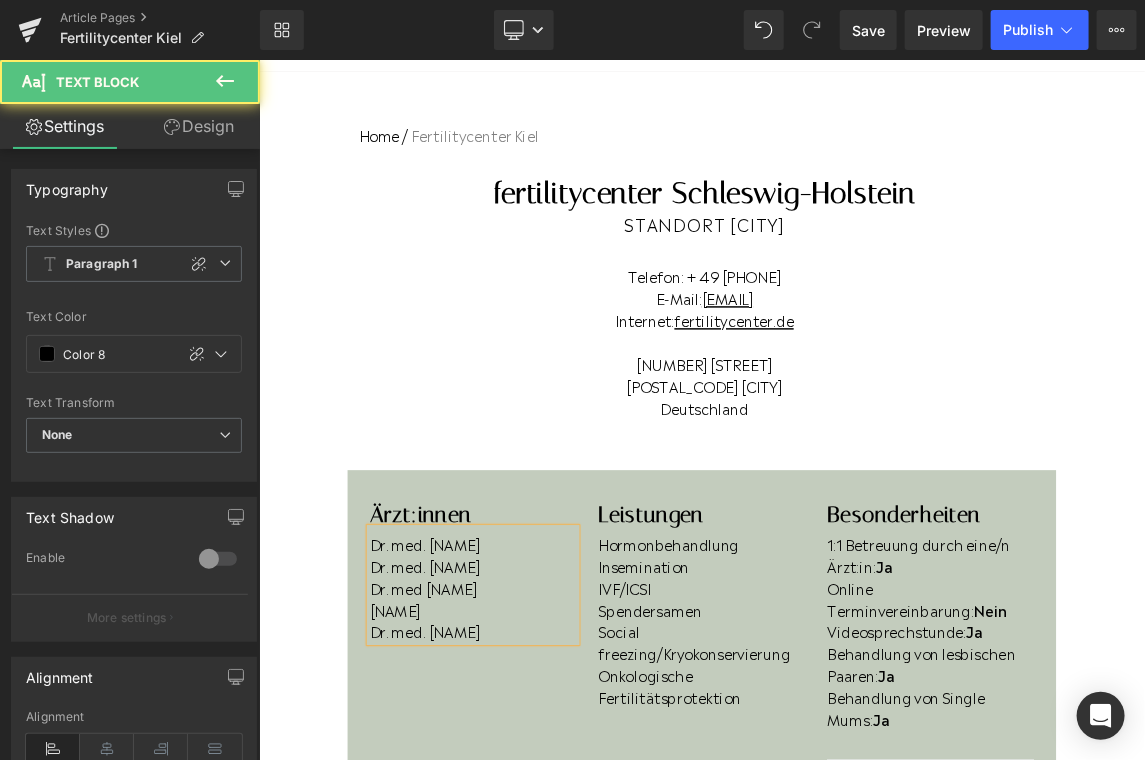 drag, startPoint x: 592, startPoint y: 726, endPoint x: 410, endPoint y: 725, distance: 182.00275 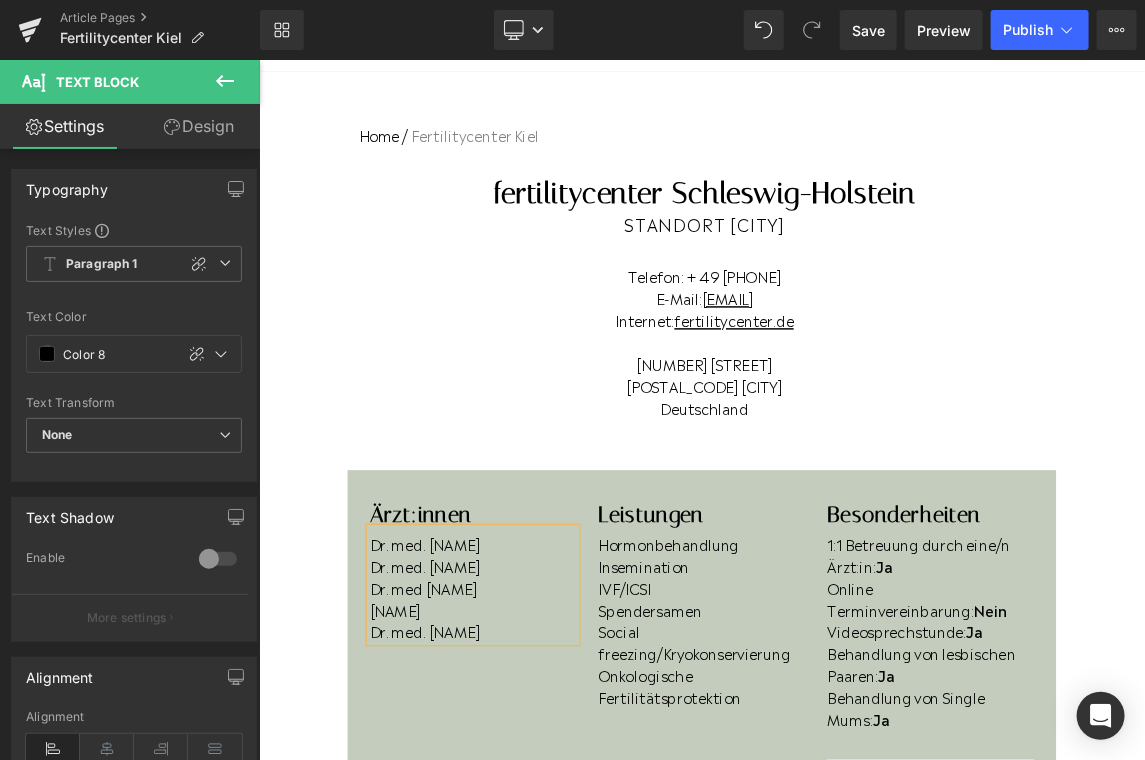 click on "Dr. med. Sophia-Marie Bohlen" at bounding box center [550, 840] 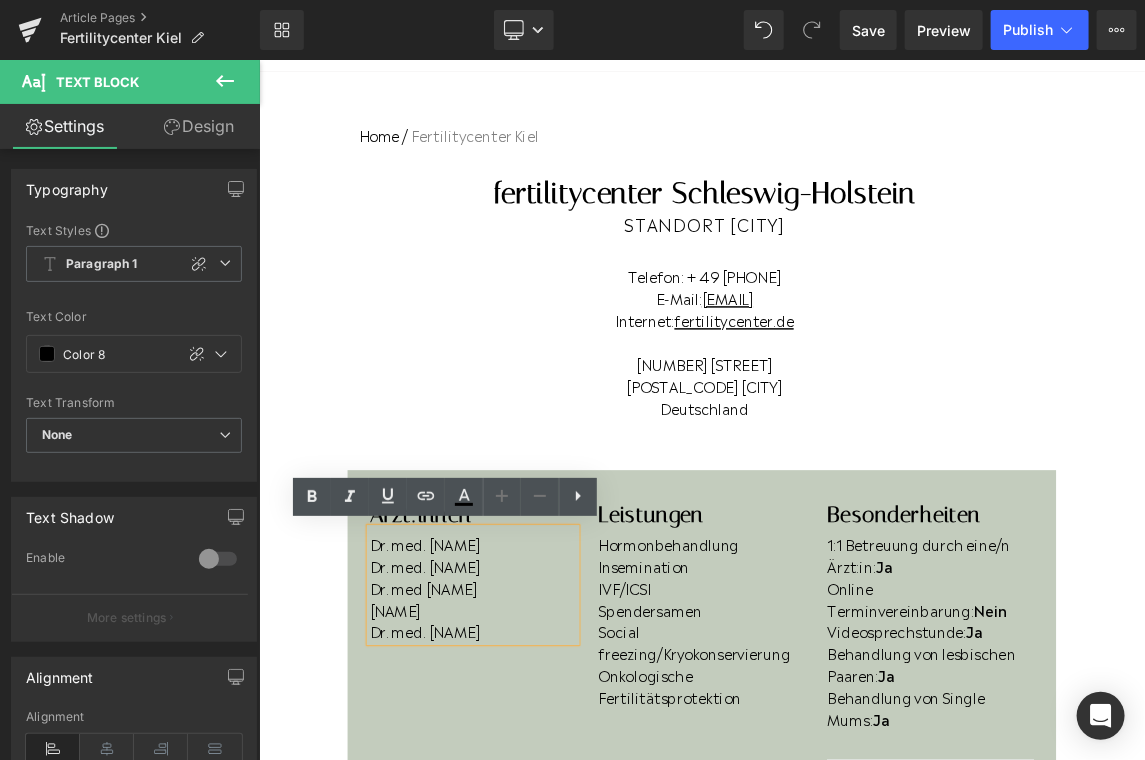 drag, startPoint x: 685, startPoint y: 843, endPoint x: 414, endPoint y: 844, distance: 271.00183 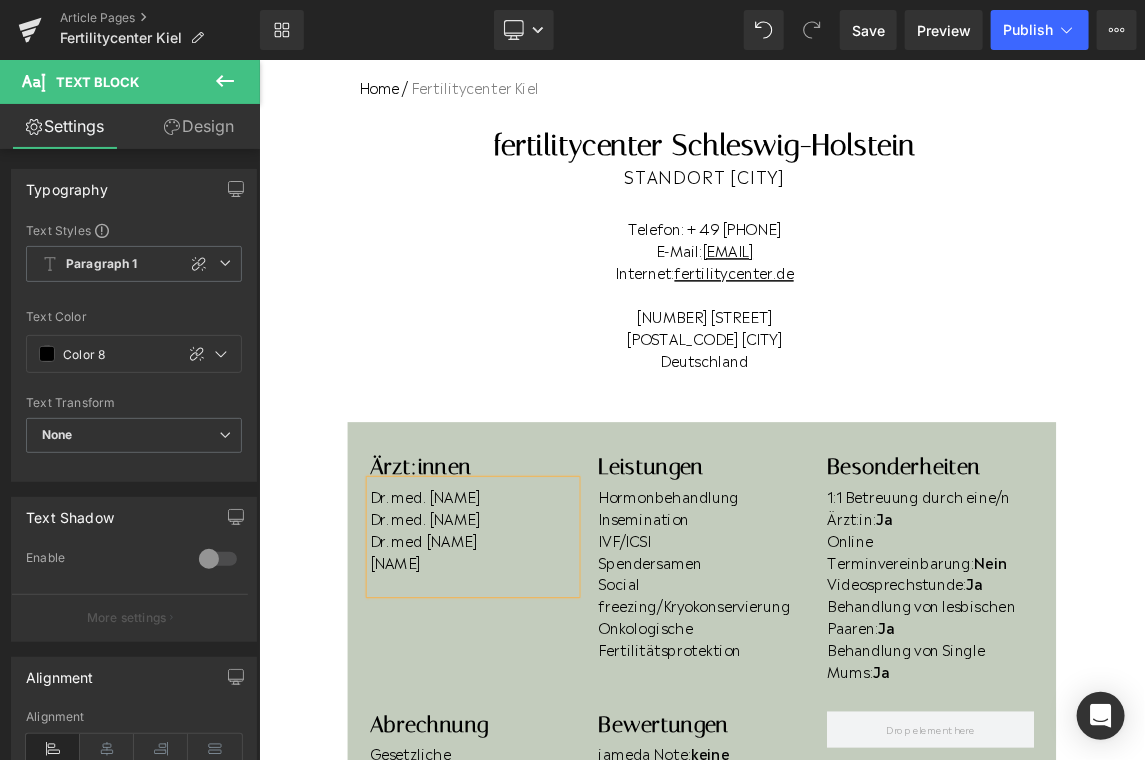 scroll, scrollTop: 124, scrollLeft: 0, axis: vertical 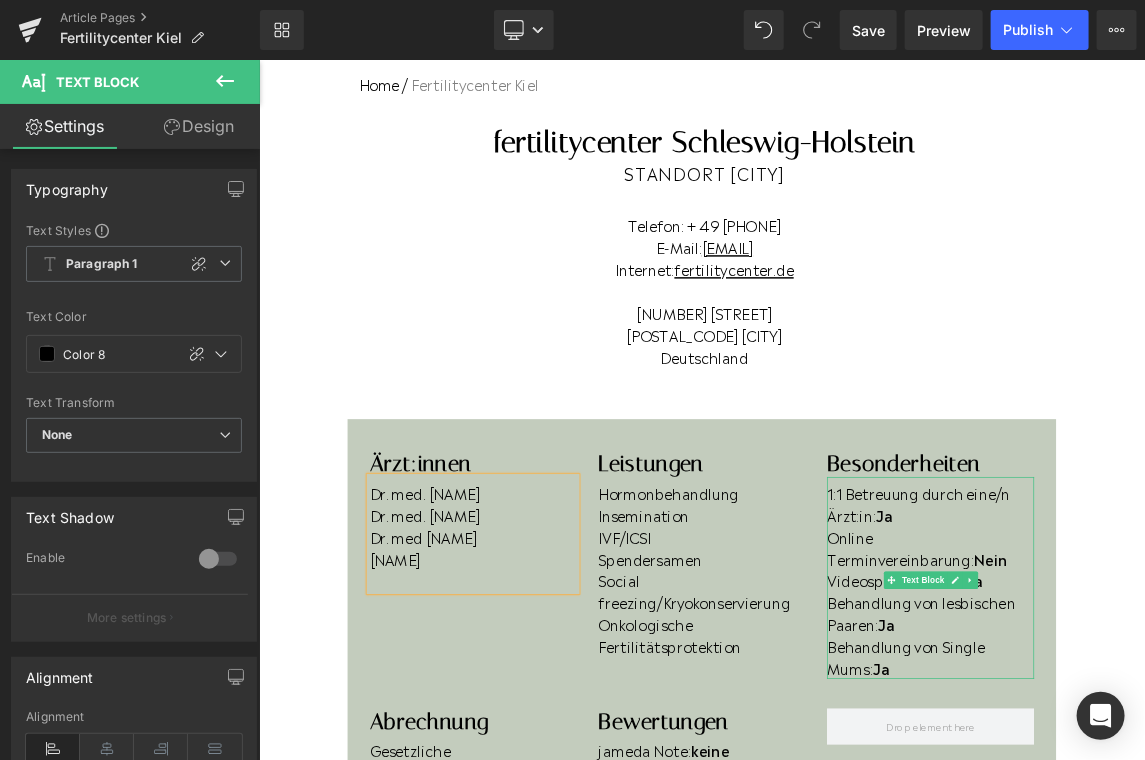 click on "Online Terminvereinbarung:  Nein" at bounding box center (1175, 725) 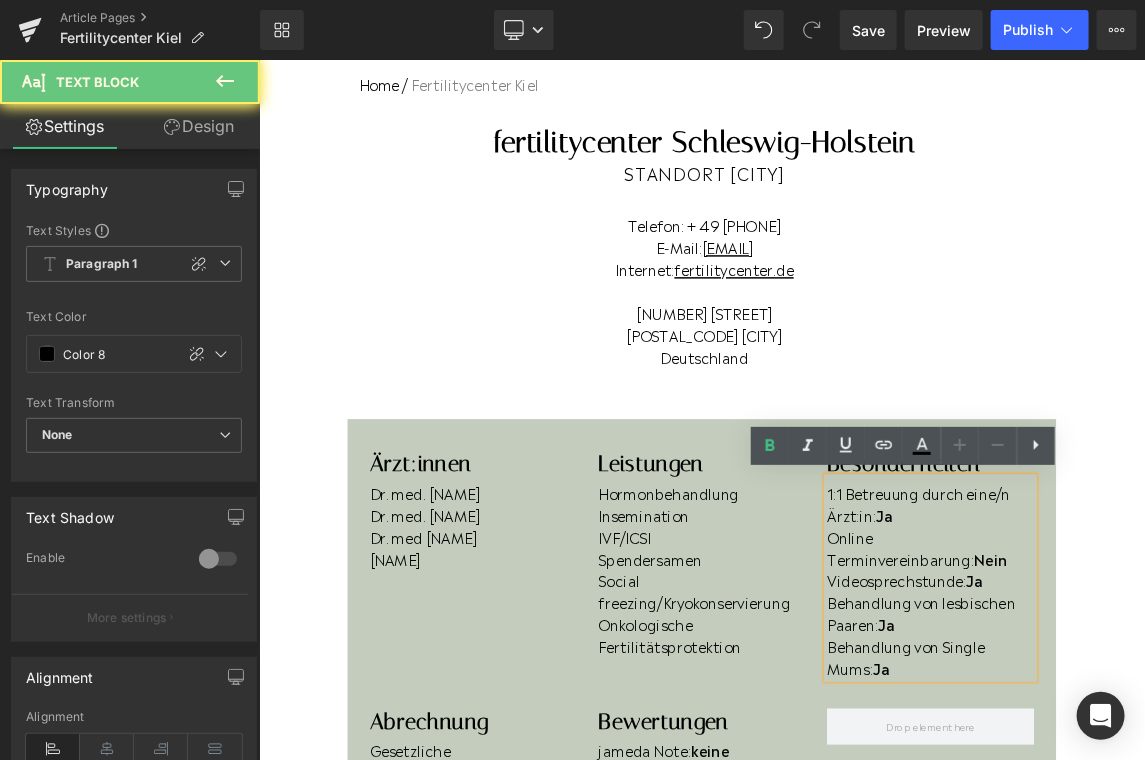 click on "Online Terminvereinbarung:  Nein" at bounding box center [1175, 725] 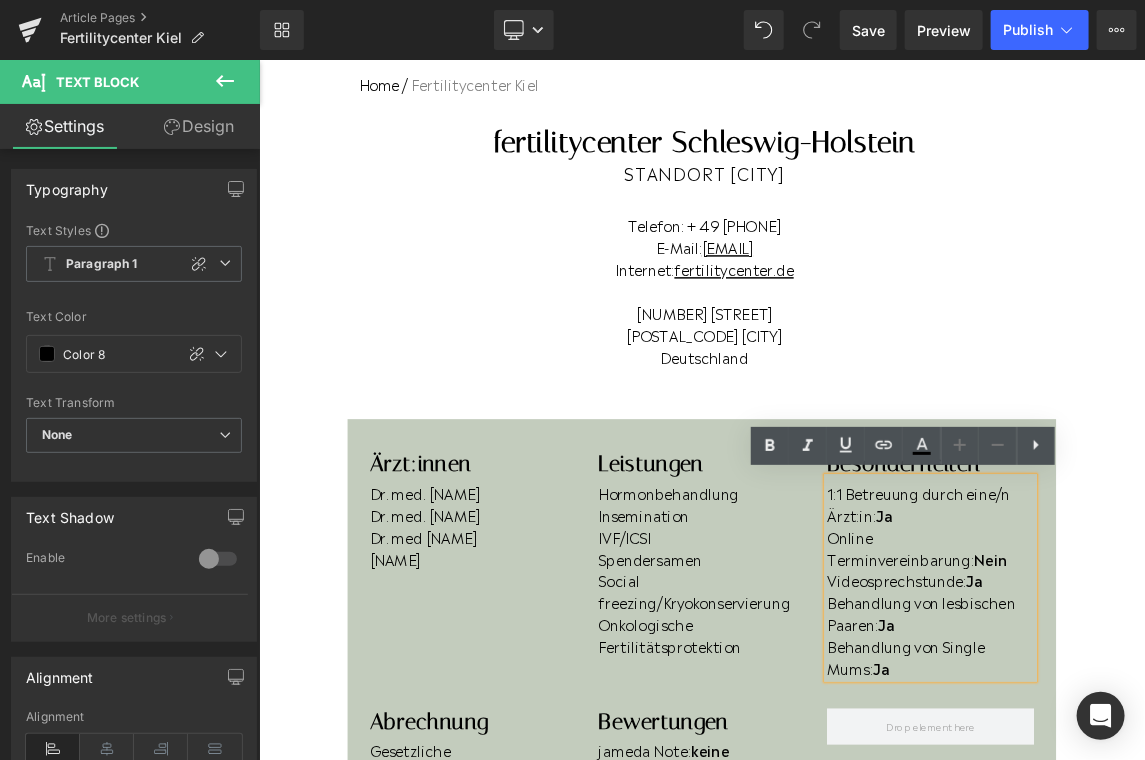 click on "Online Terminvereinbarung:  Nein" at bounding box center [1175, 725] 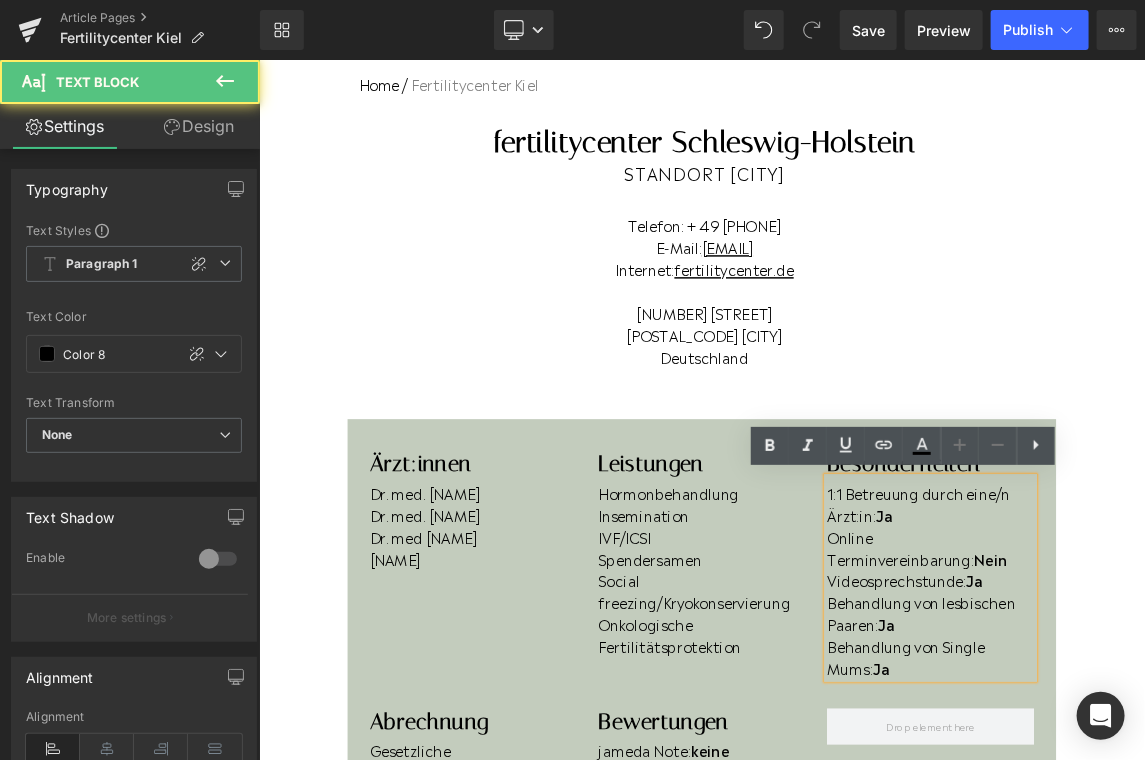 type 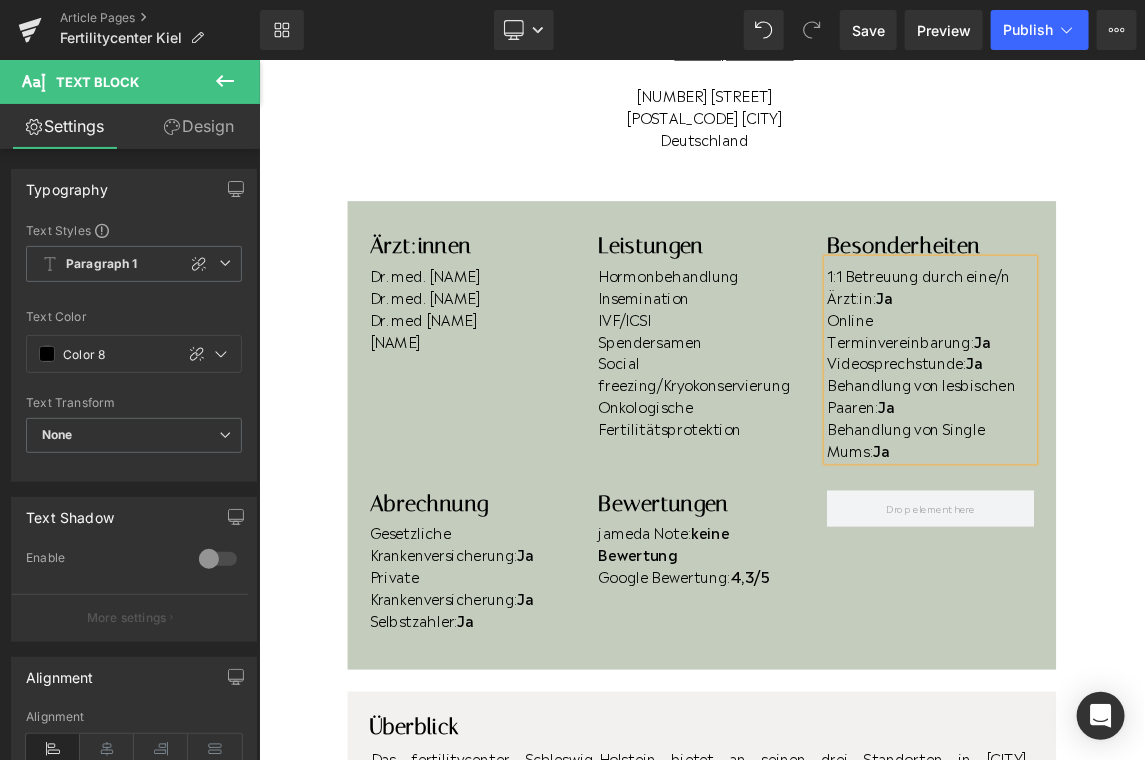 scroll, scrollTop: 435, scrollLeft: 0, axis: vertical 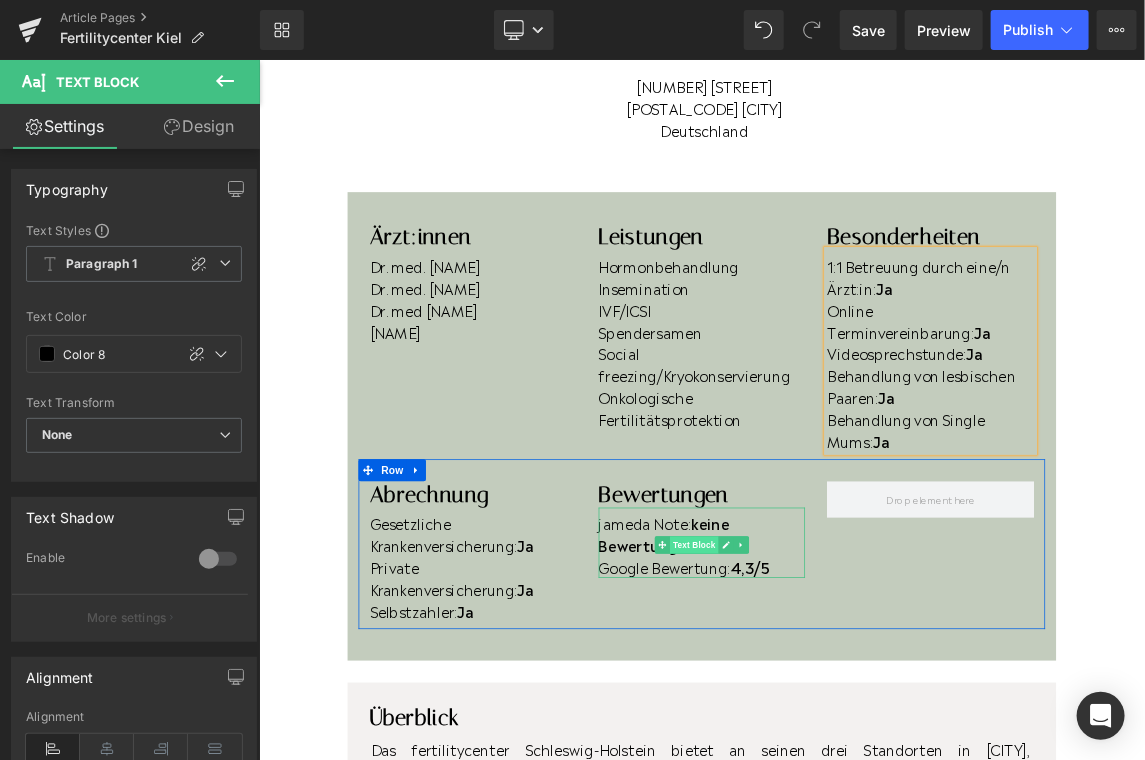 click on "Text Block" at bounding box center (852, 721) 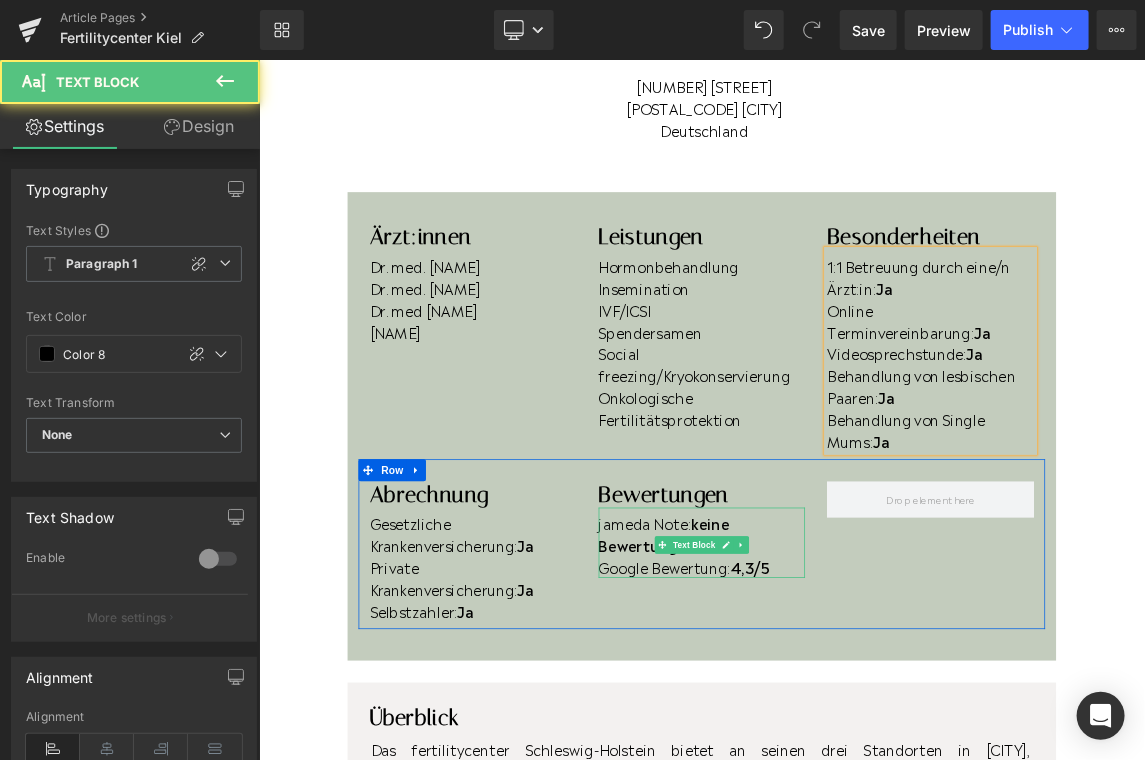 click on "Google Bewertung:  4,3/5" at bounding box center (863, 751) 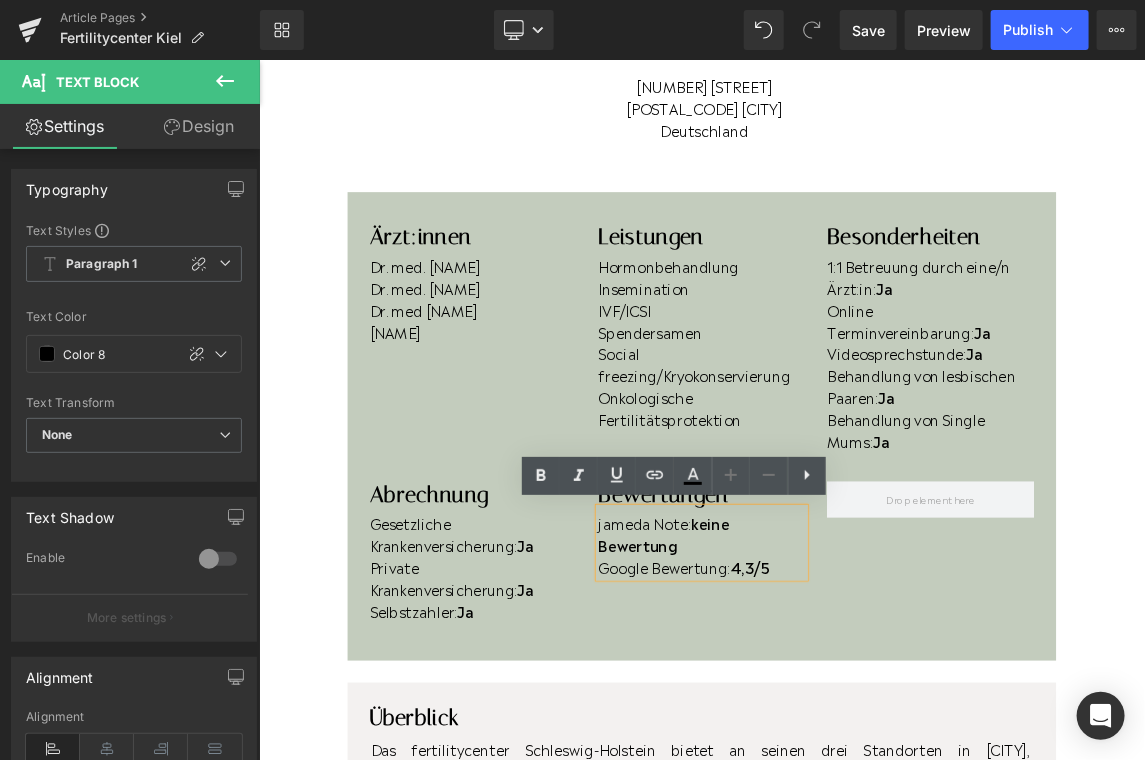click on "Google Bewertung:  4,3/5" at bounding box center (863, 751) 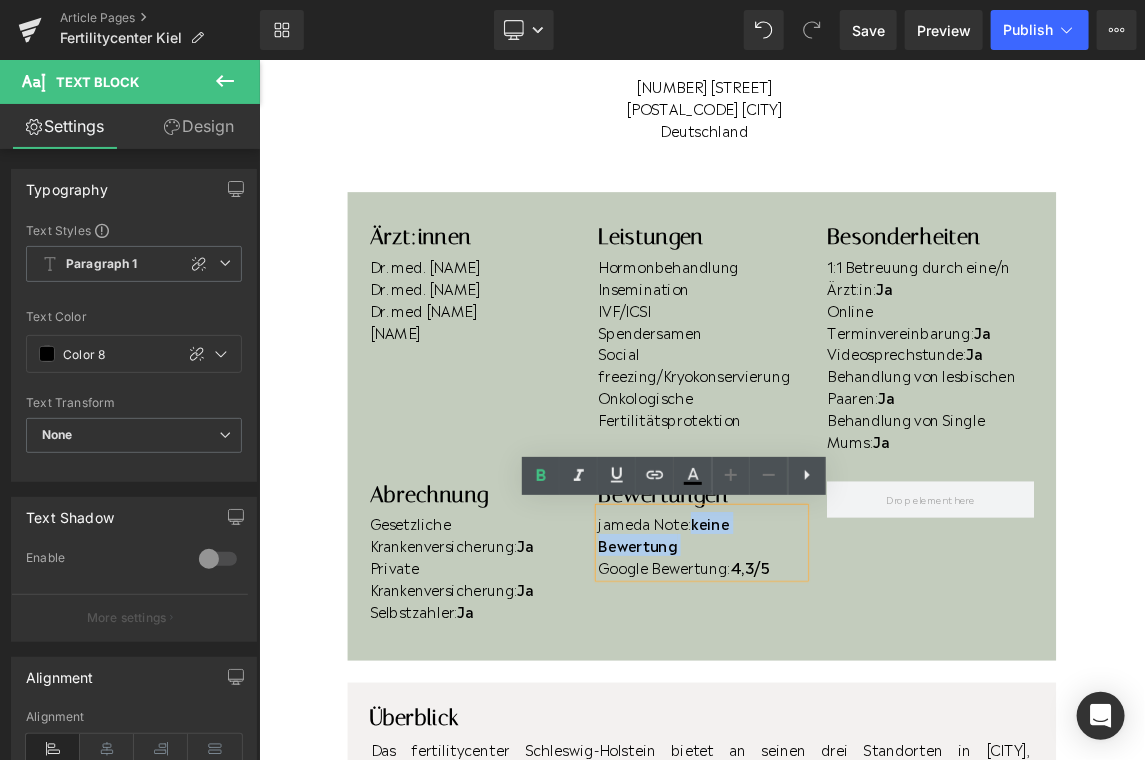 drag, startPoint x: 849, startPoint y: 724, endPoint x: 853, endPoint y: 694, distance: 30.265491 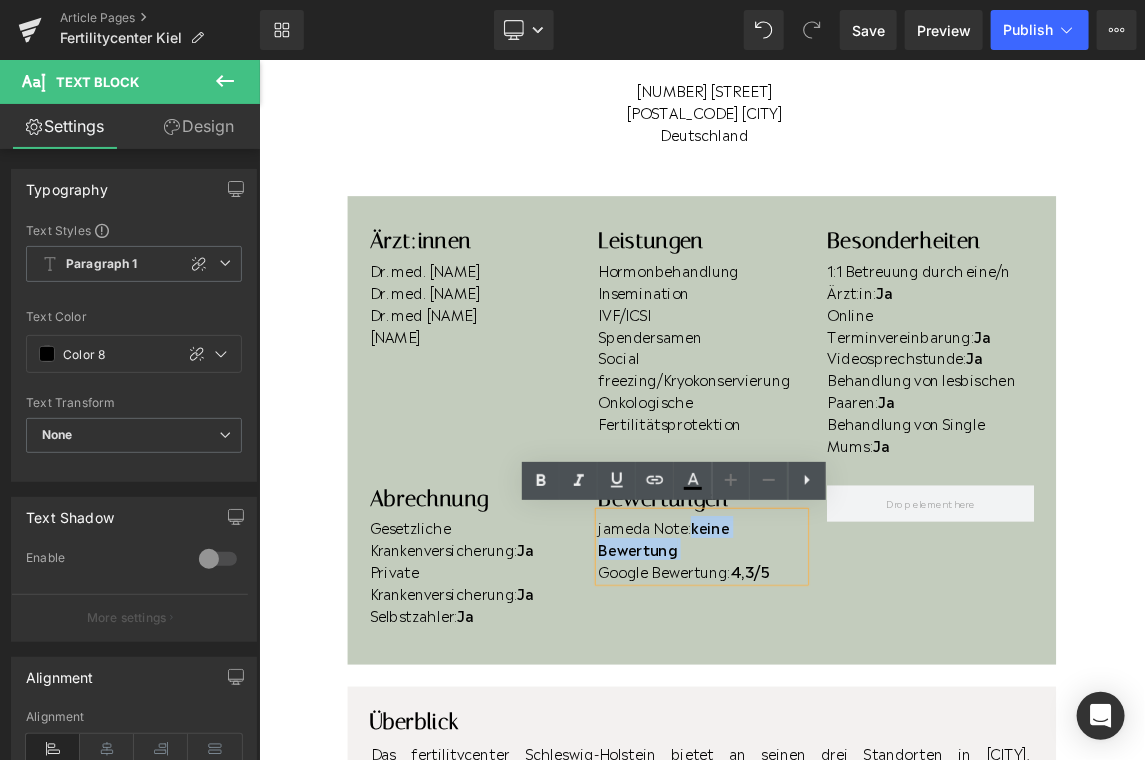 scroll, scrollTop: 428, scrollLeft: 0, axis: vertical 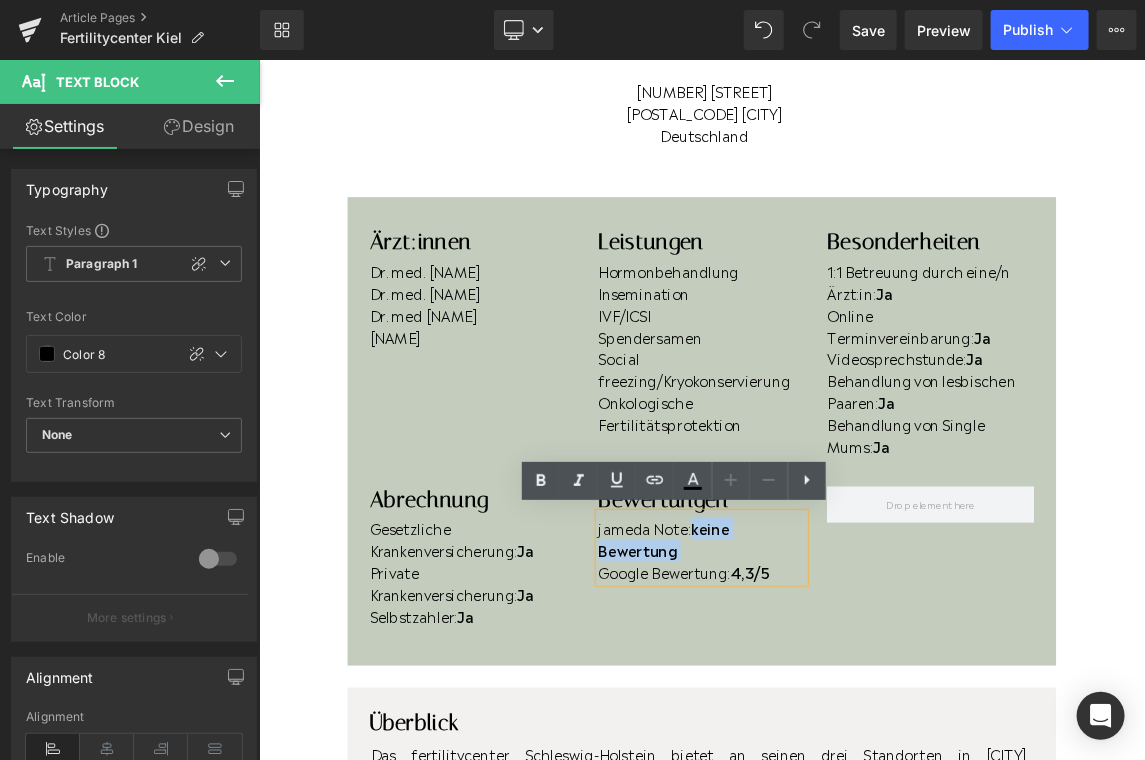 type 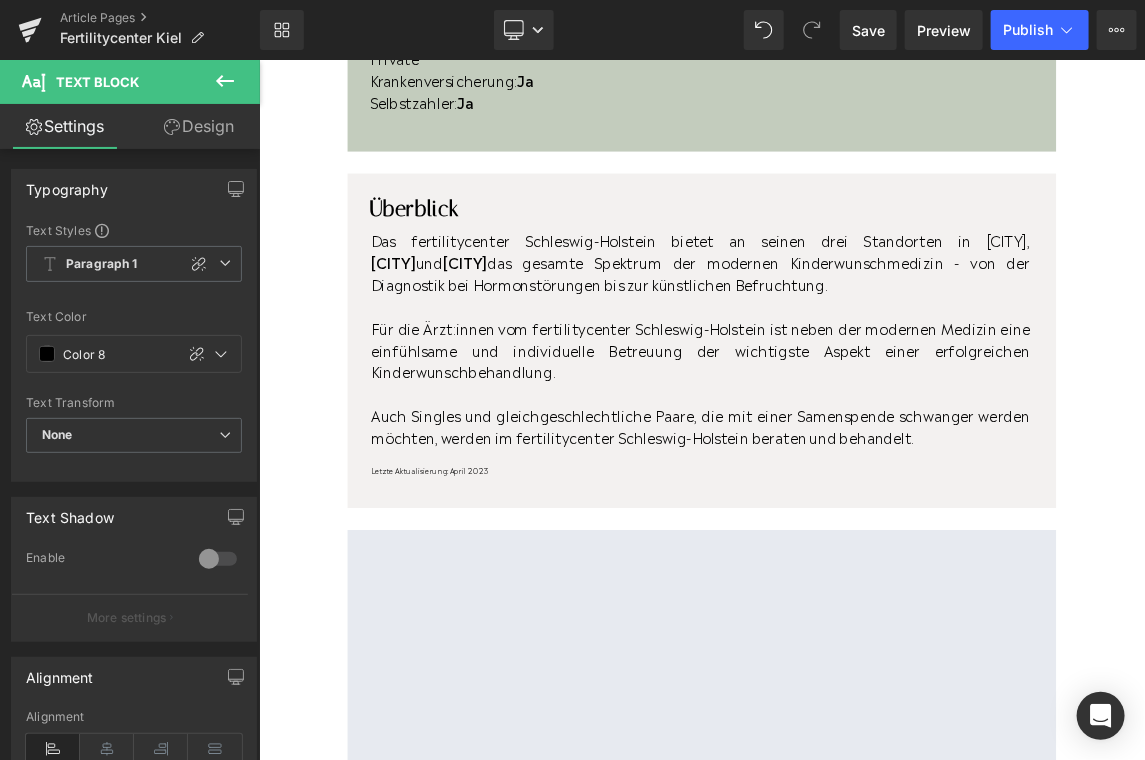 scroll, scrollTop: 1138, scrollLeft: 0, axis: vertical 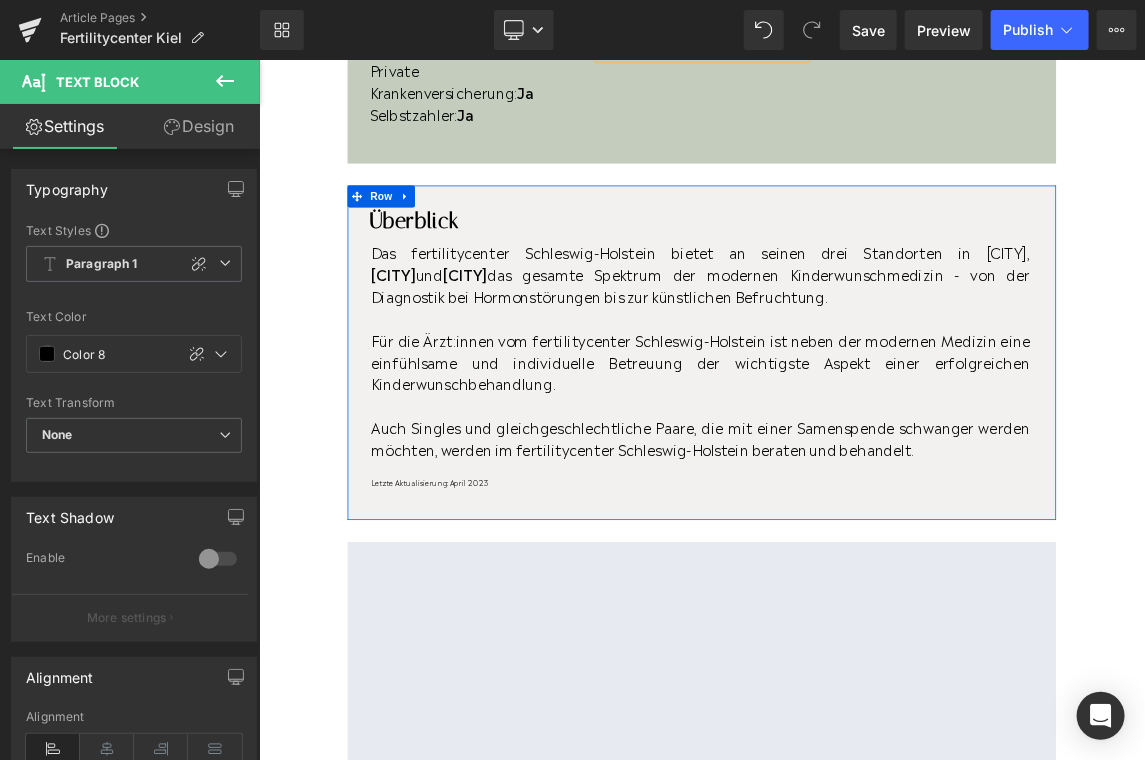 click on "Letzte Aktualisierung: April 2023 Text Block" at bounding box center [861, 636] 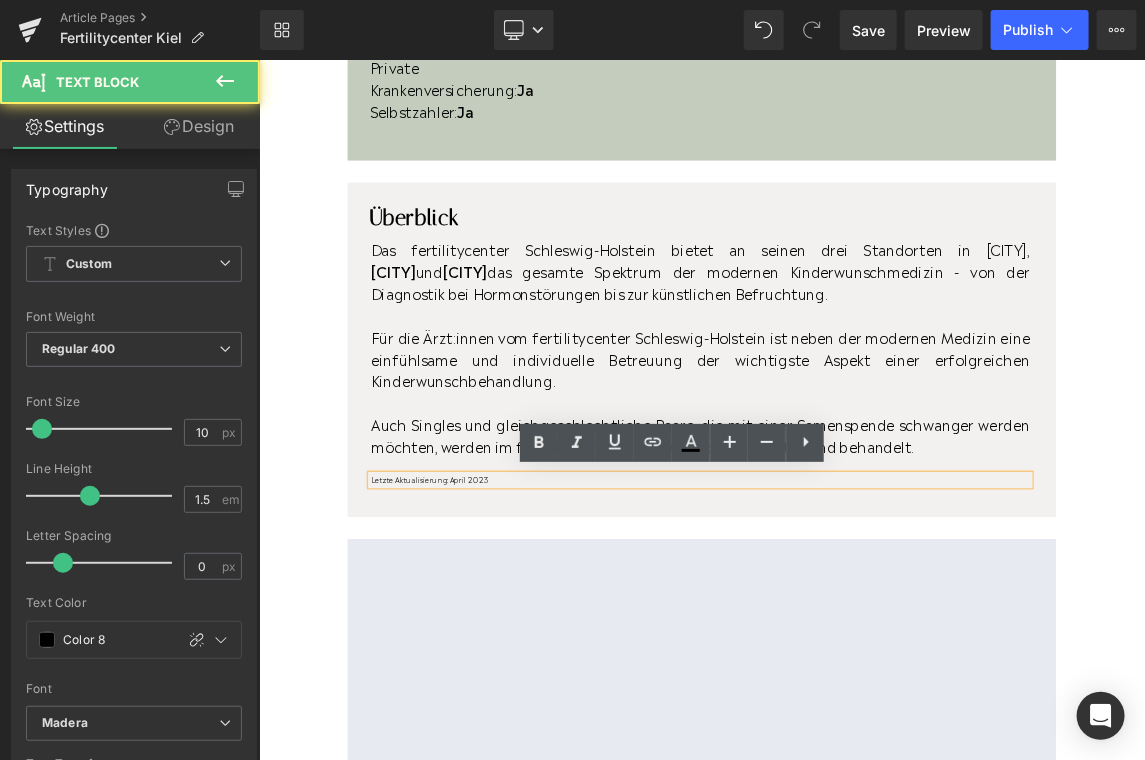 click on "Letzte Aktualisierung: April 2023" at bounding box center [861, 632] 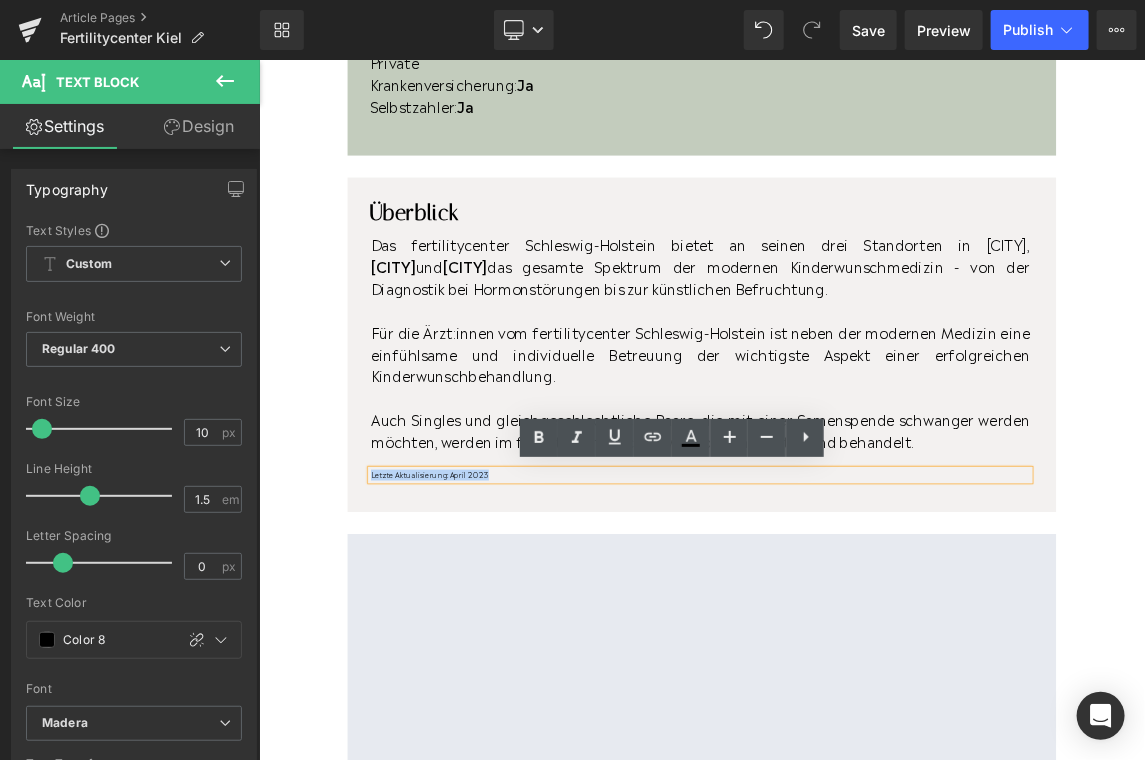 drag, startPoint x: 570, startPoint y: 630, endPoint x: 538, endPoint y: 631, distance: 32.01562 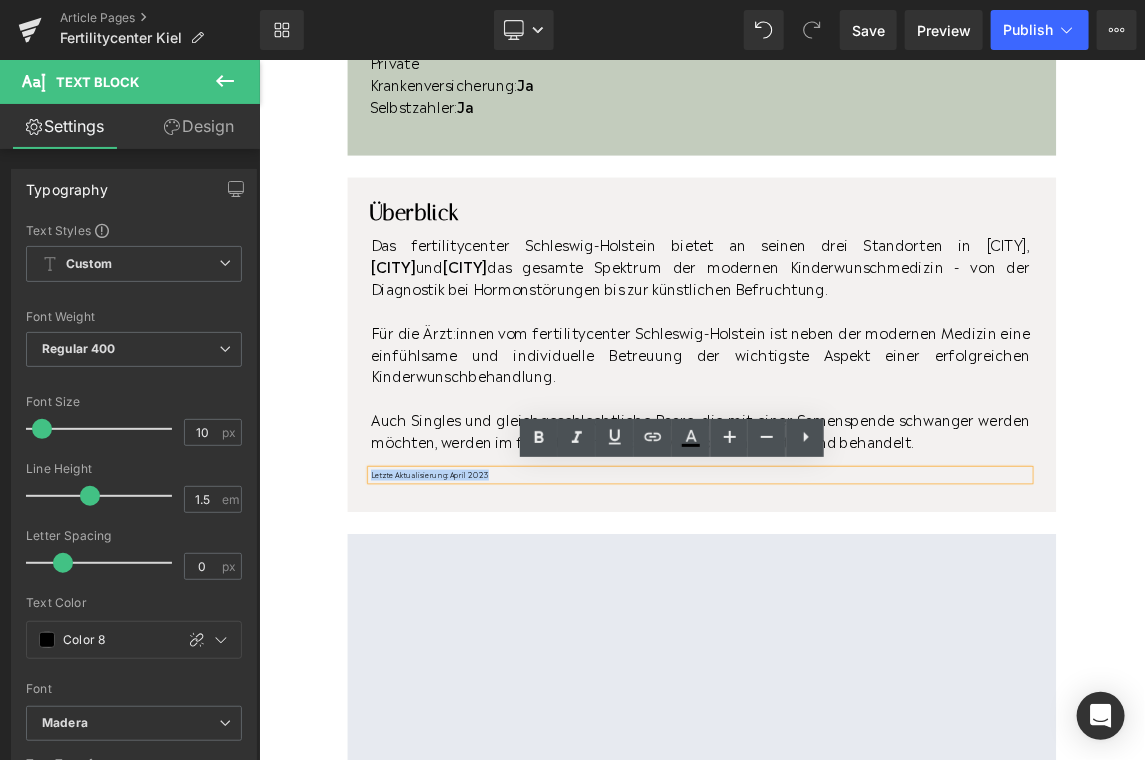 click on "Letzte Aktualisierung: April 2023" at bounding box center [861, 625] 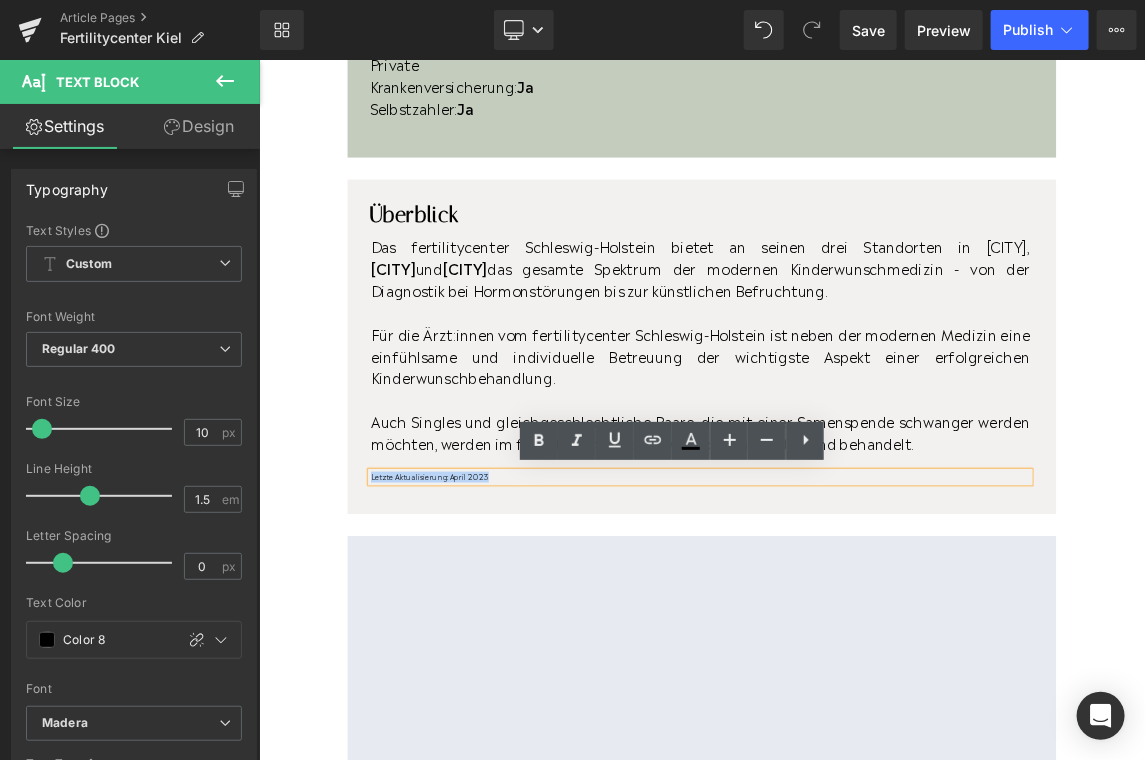 click on "Letzte Aktualisierung: April 2023" at bounding box center (861, 629) 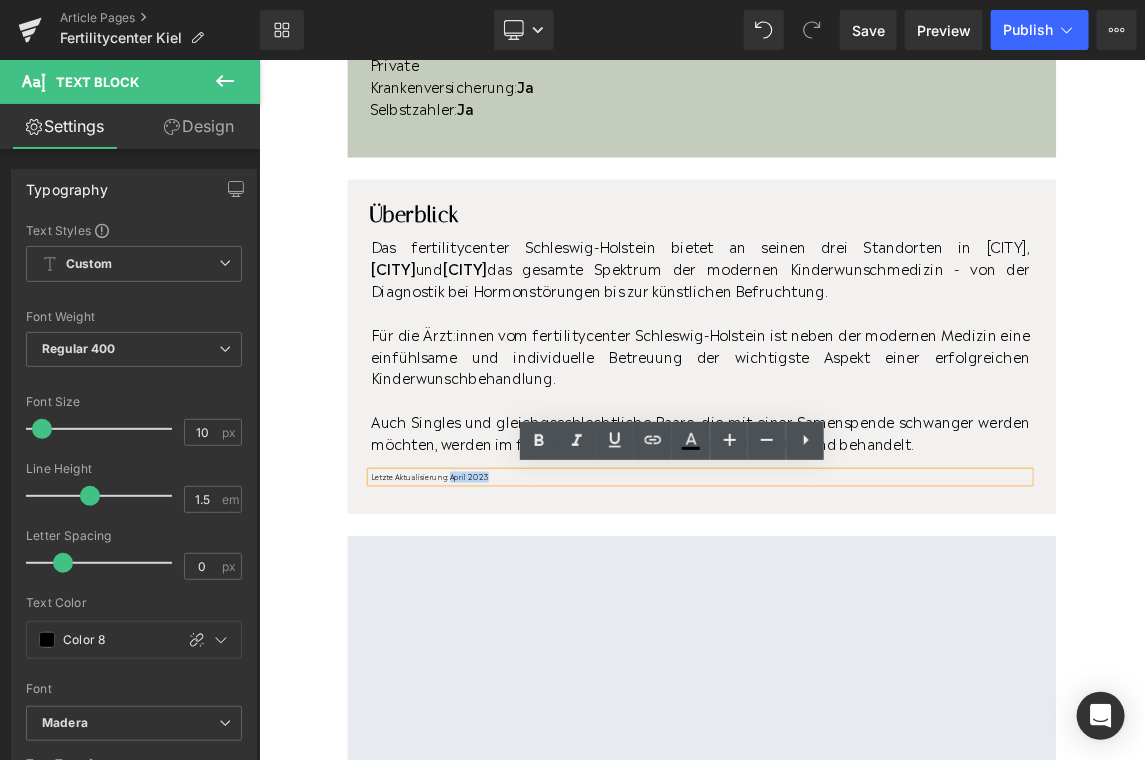 drag, startPoint x: 587, startPoint y: 626, endPoint x: 517, endPoint y: 625, distance: 70.00714 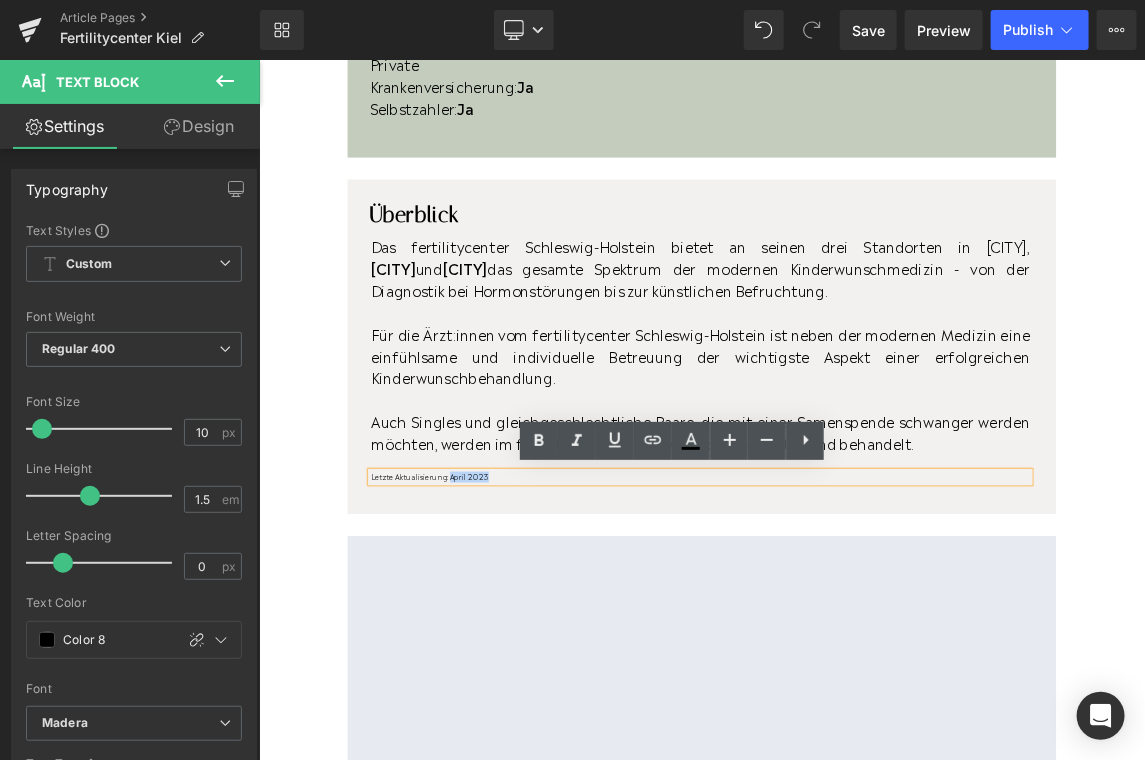 click on "Letzte Aktualisierung: April 2023" at bounding box center (861, 629) 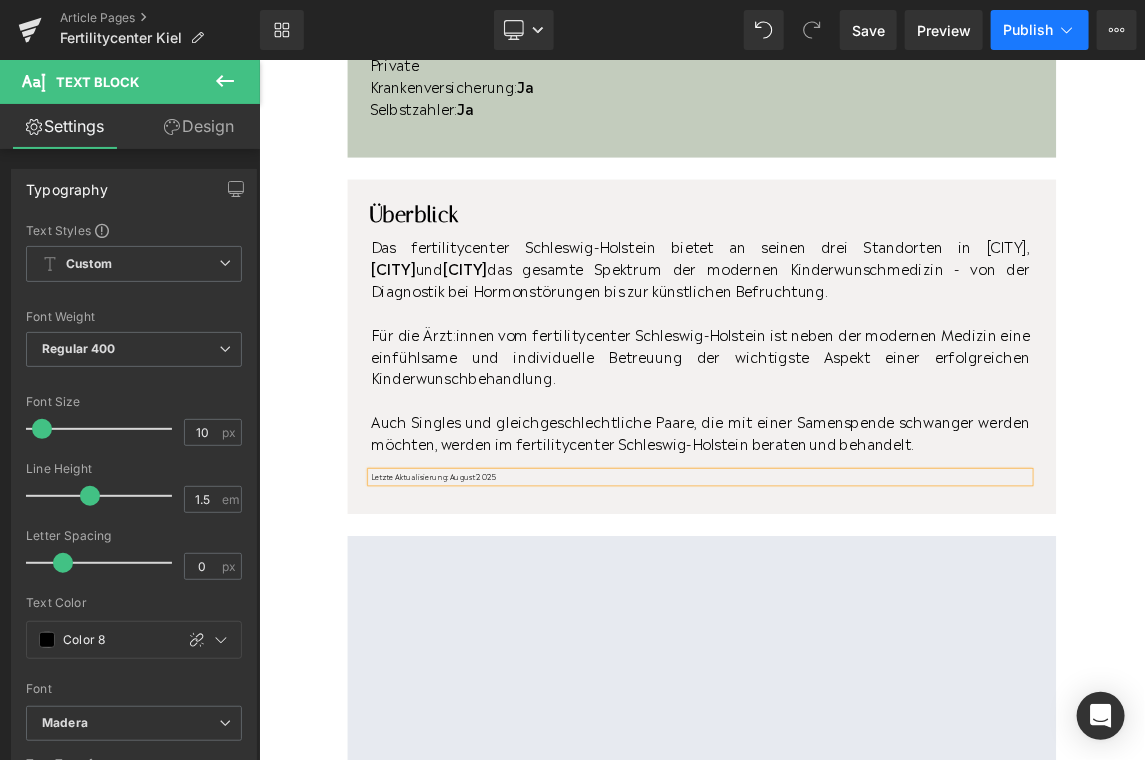 click on "Publish" at bounding box center (1028, 30) 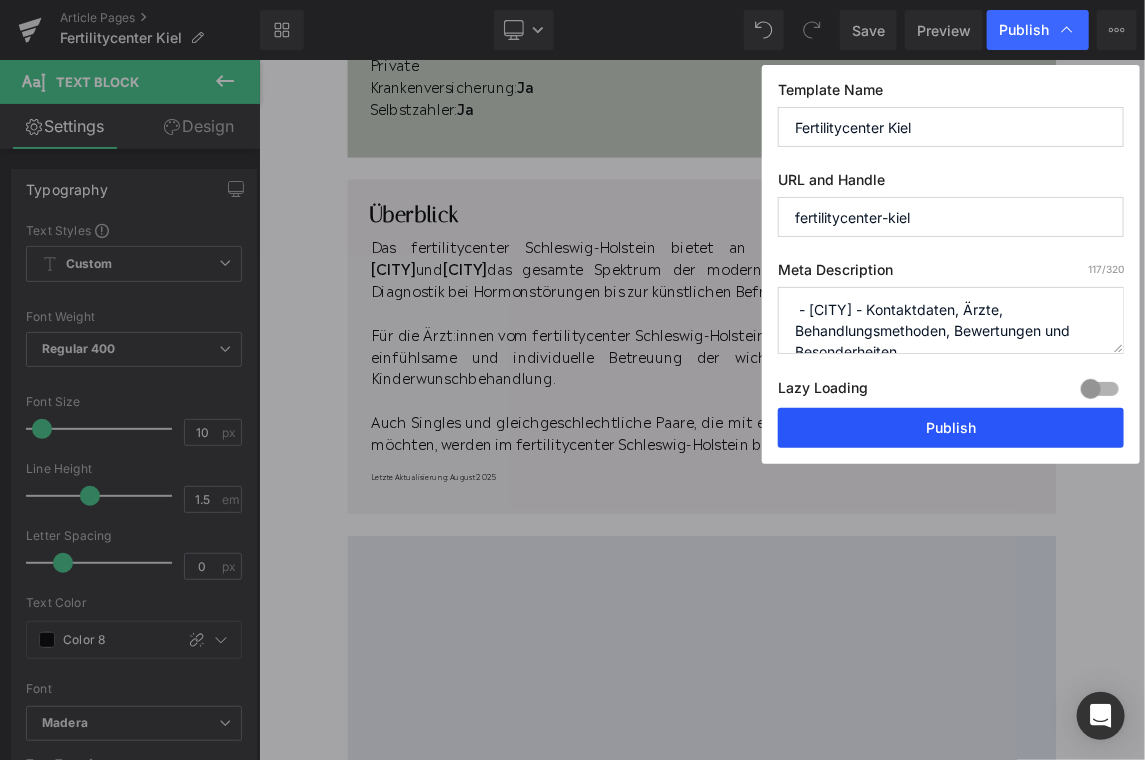 click on "Publish" at bounding box center [951, 428] 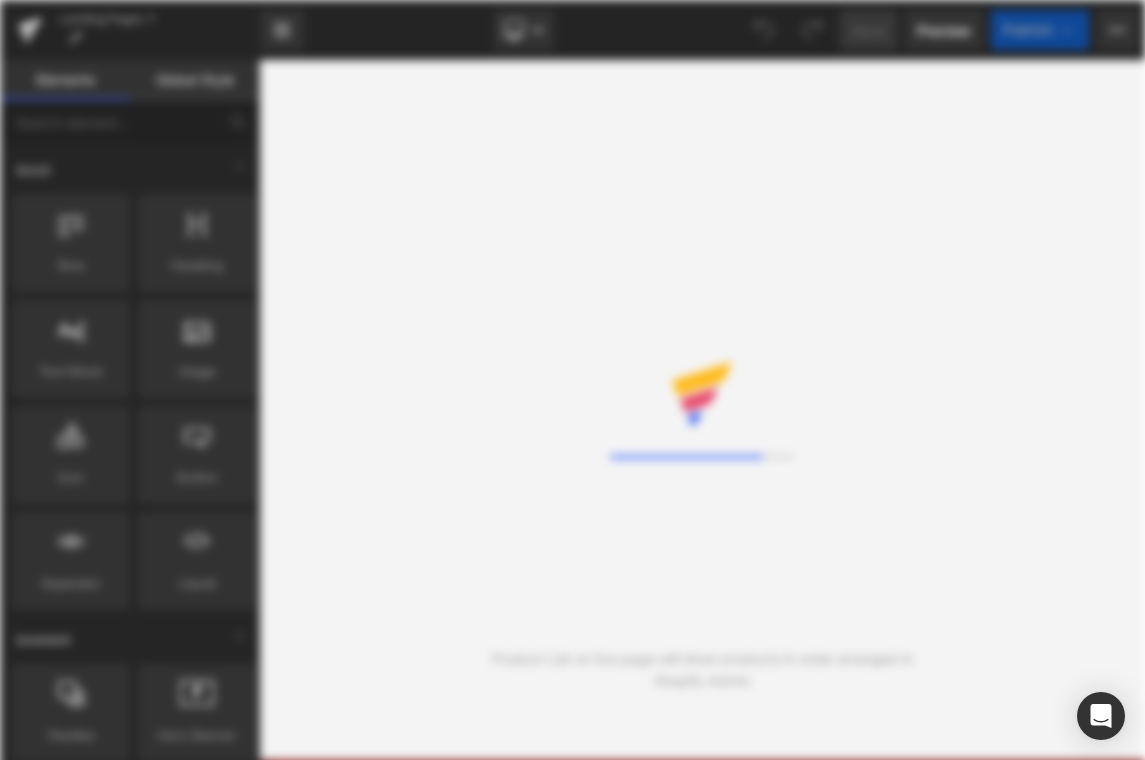 scroll, scrollTop: 0, scrollLeft: 0, axis: both 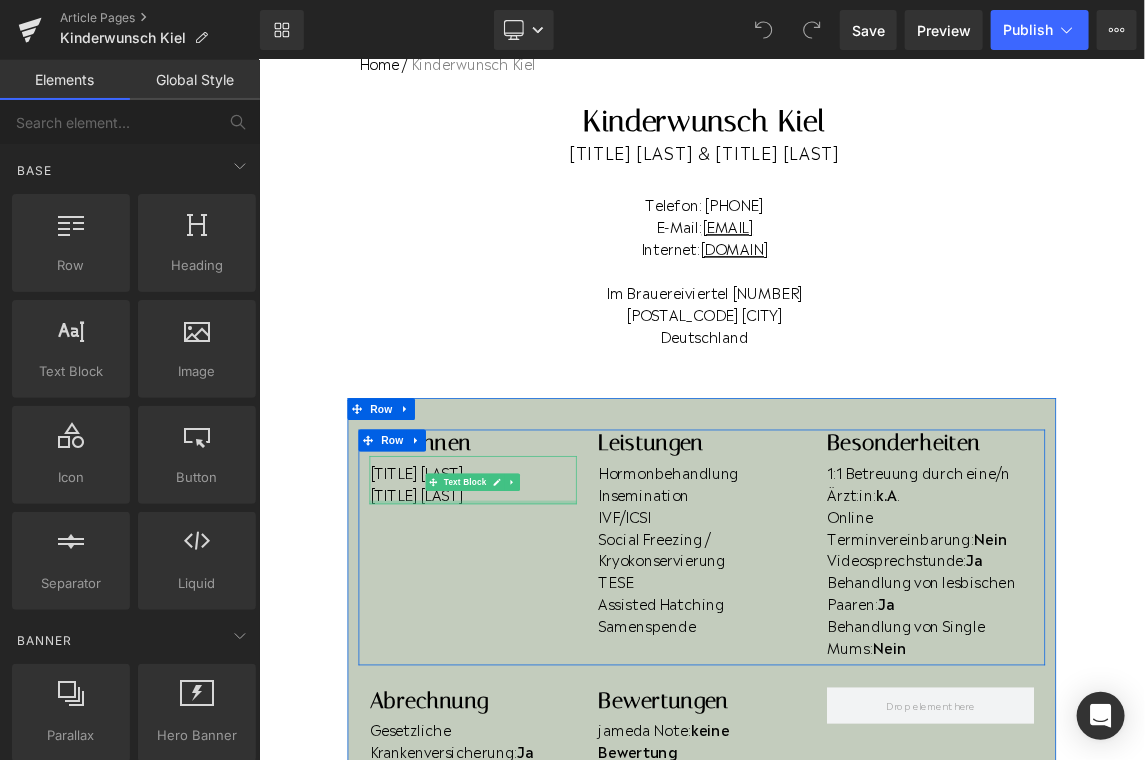 click at bounding box center (550, 663) 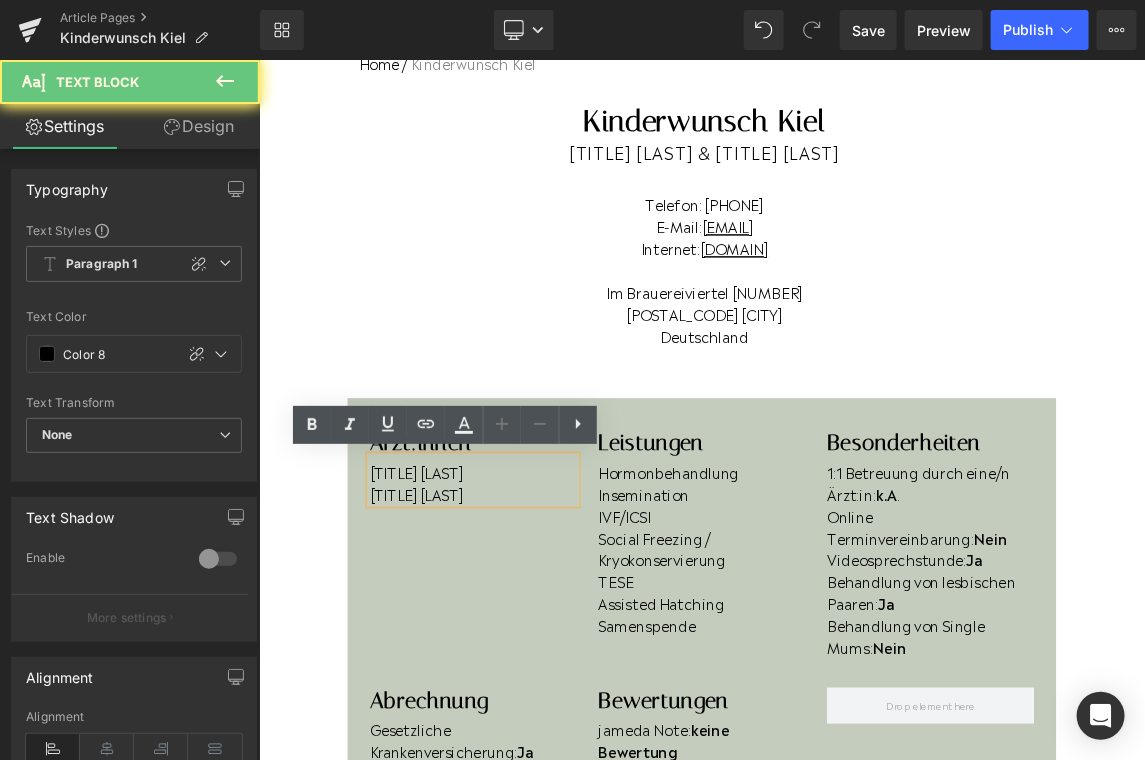click on "[TITLE] [LAST]" at bounding box center [550, 651] 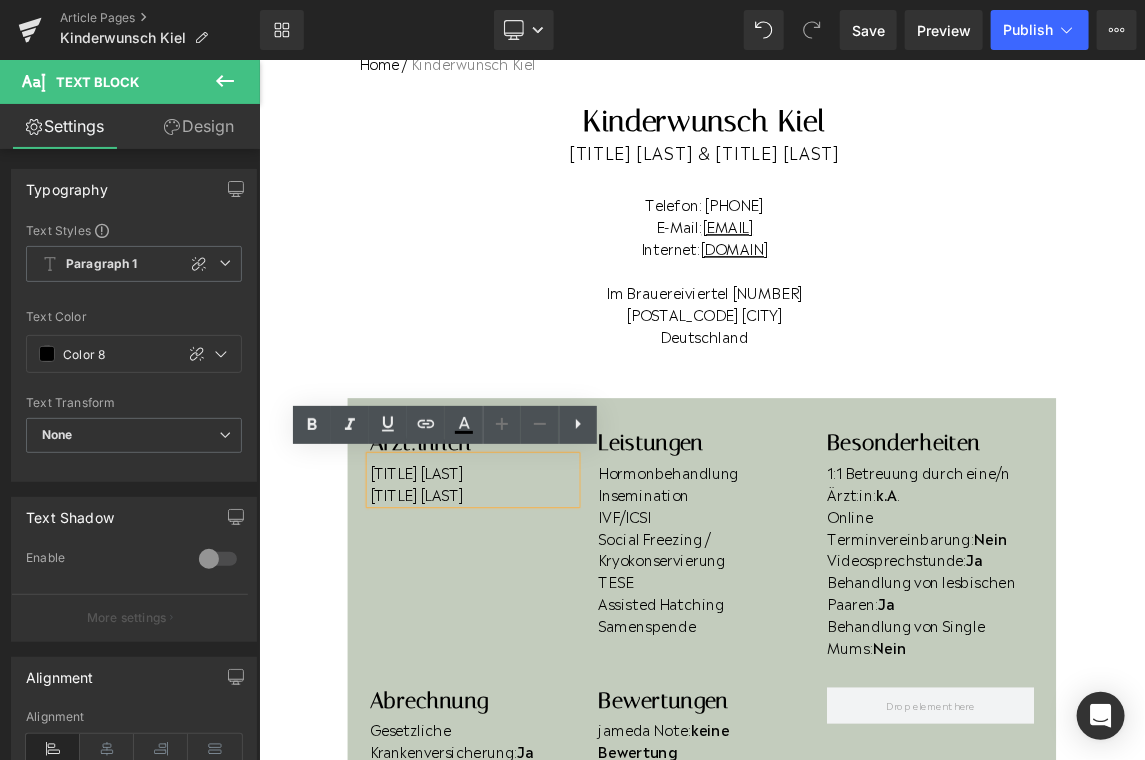 type 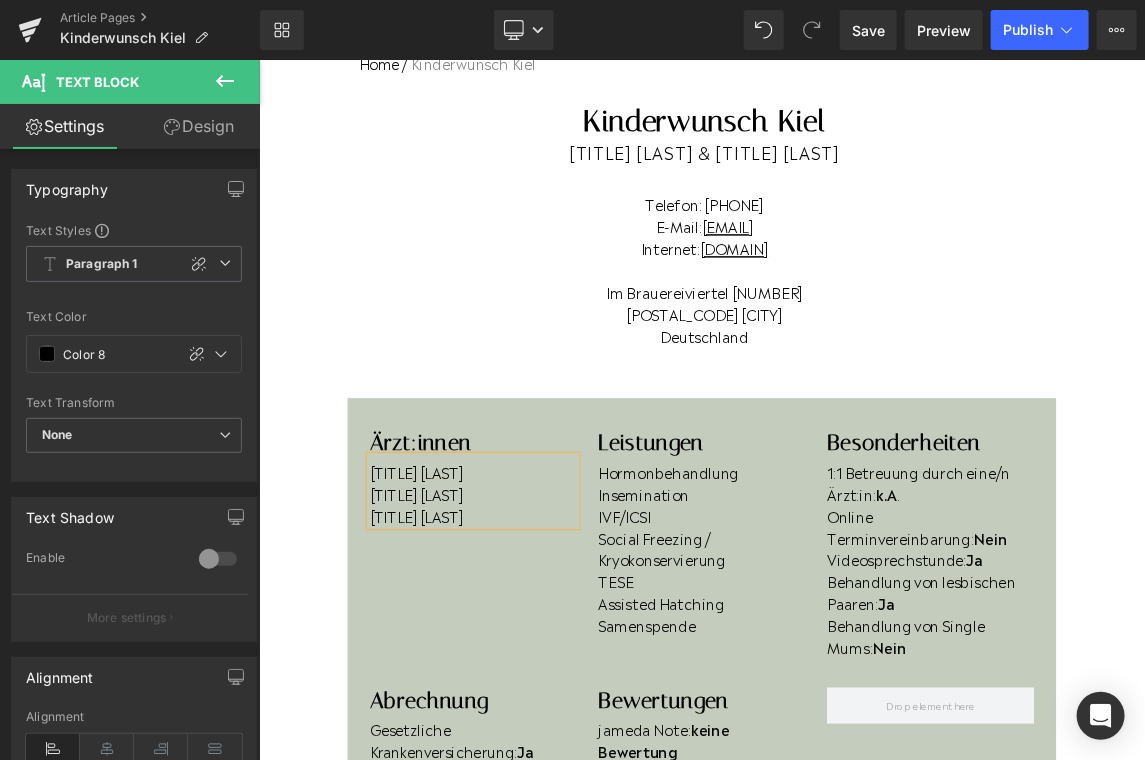 click on "Behandlung von Single Mums:  Nein" at bounding box center [1175, 846] 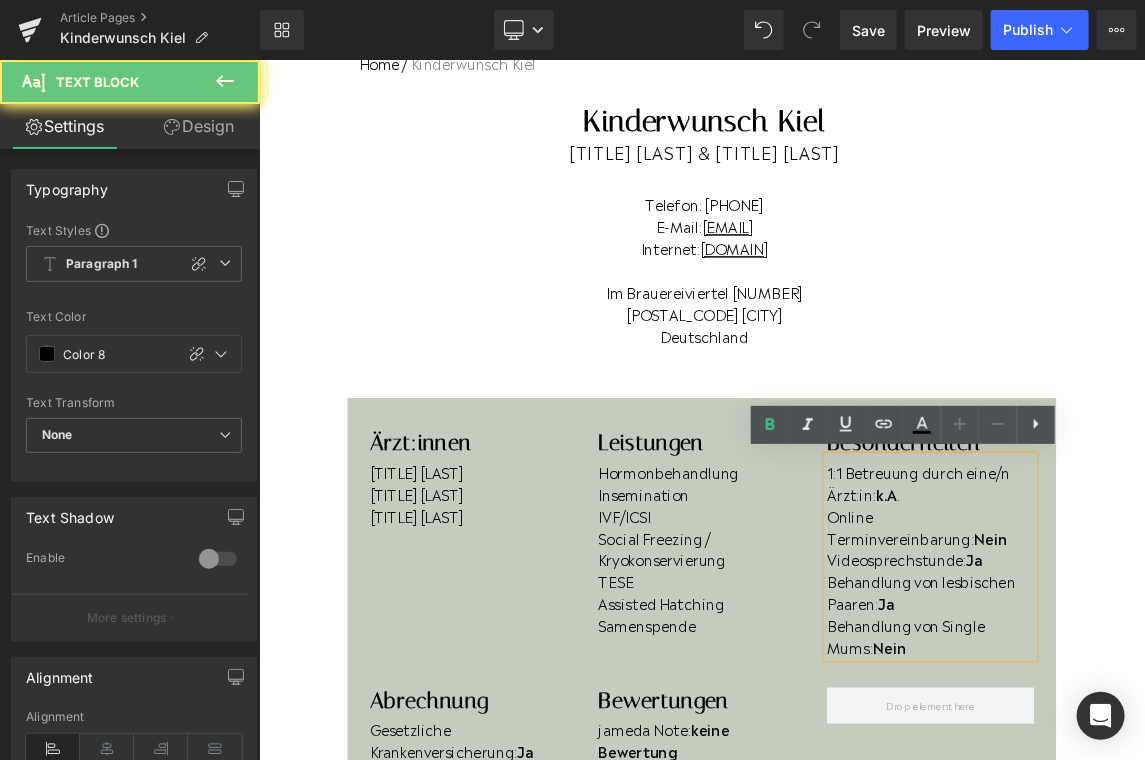 click on "Behandlung von Single Mums:  Nein" at bounding box center (1175, 846) 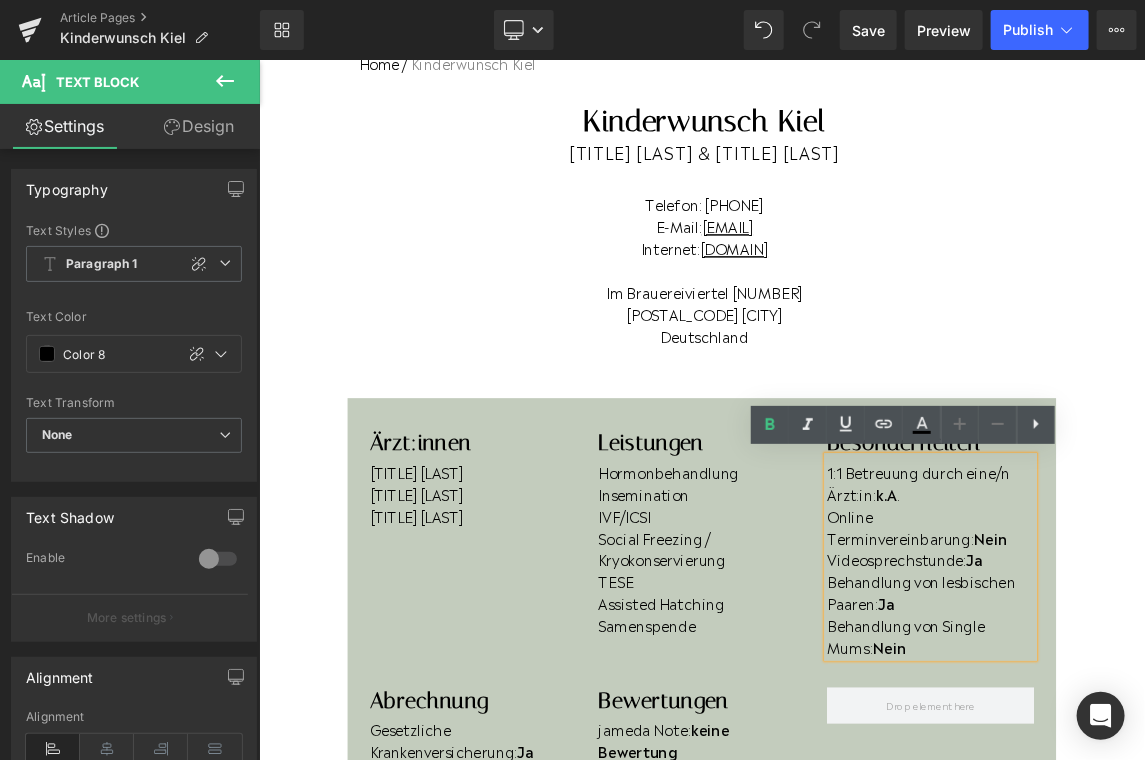type 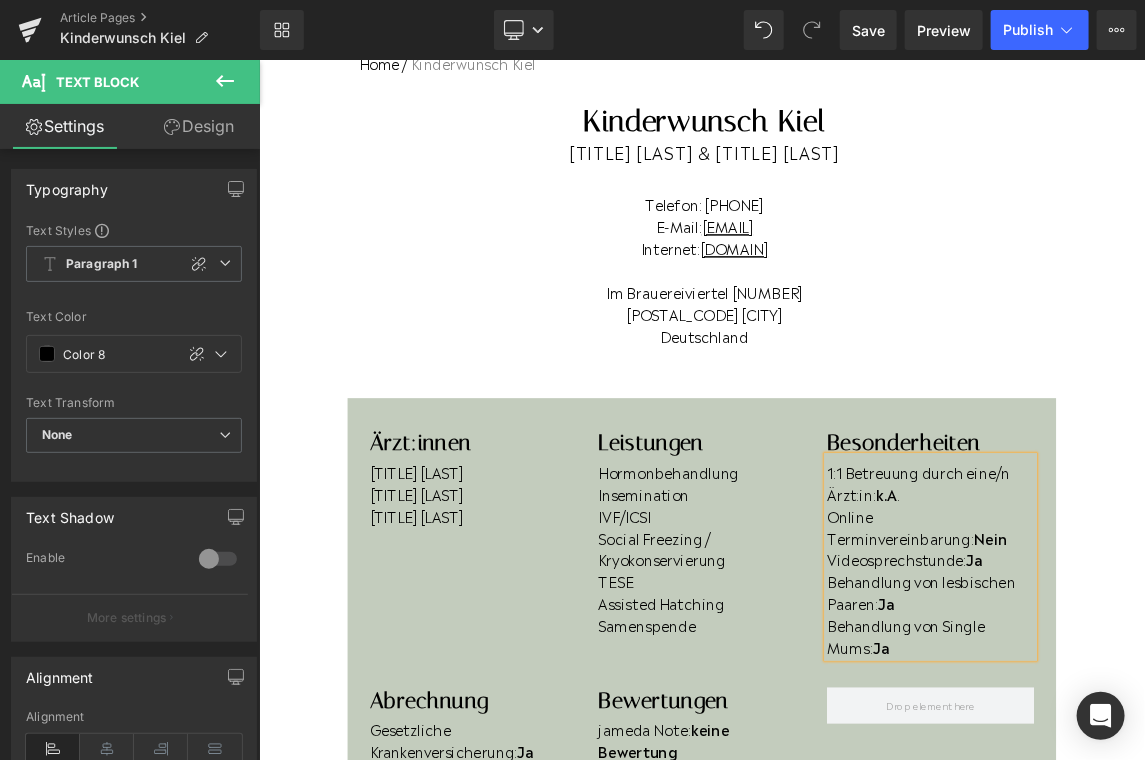 click on "Online Terminvereinbarung:  Nein" at bounding box center (1175, 696) 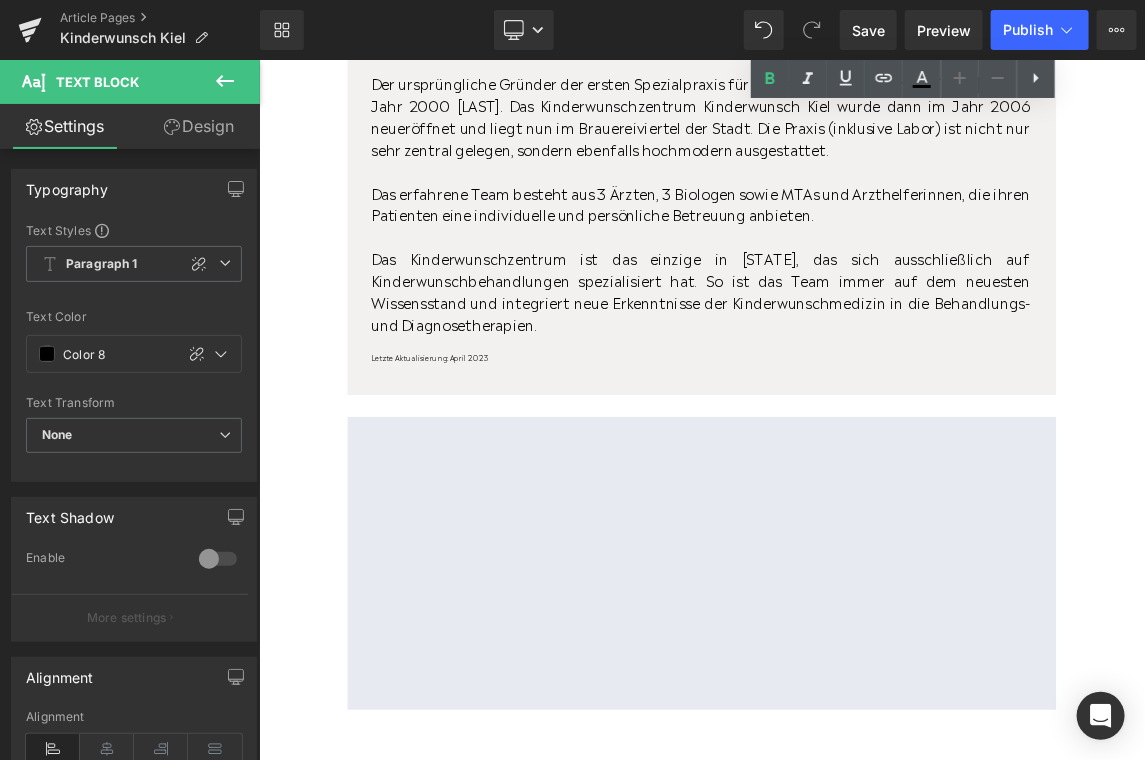 scroll, scrollTop: 1333, scrollLeft: 0, axis: vertical 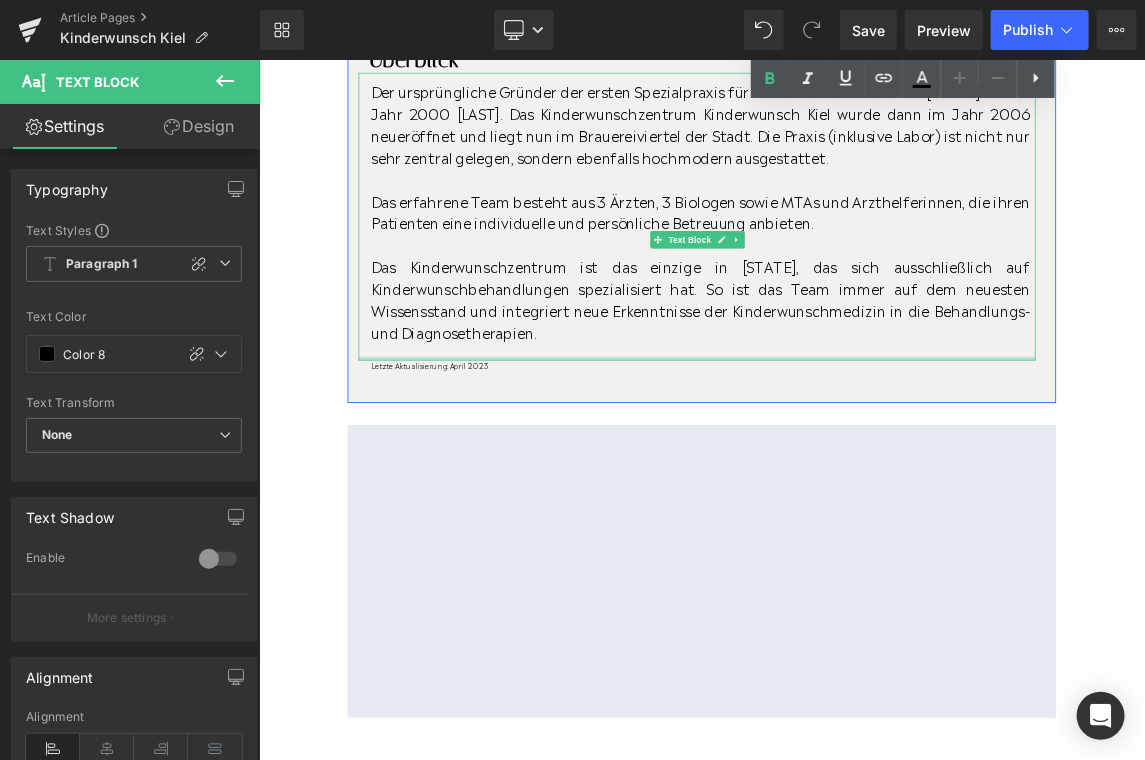 click at bounding box center (856, 467) 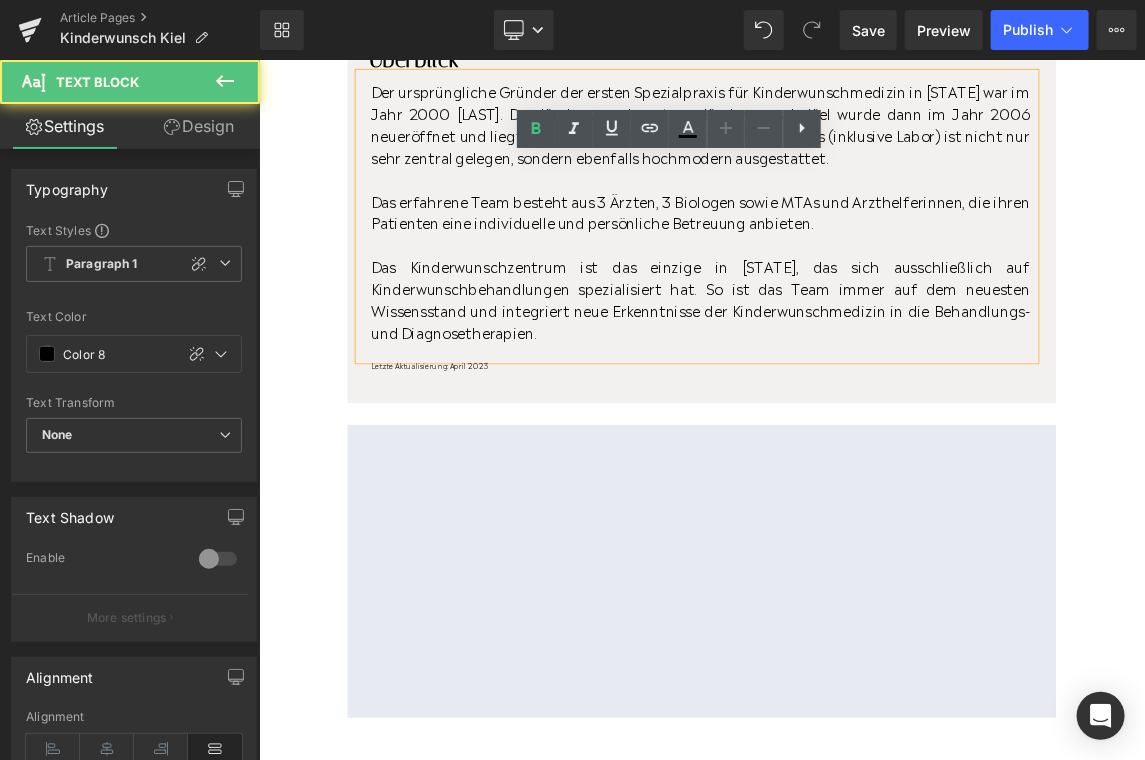 click on "Der ursprüngliche Gründer der ersten Spezialpraxis für Kinderwunschmedizin in [STATE] war im Jahr 2000 [LAST]. Das Kinderwunschzentrum Kinderwunsch Kiel wurde dann im Jahr 2006 neueröffnet und liegt nun im Brauereiviertel der Stadt. Die Praxis (inklusive Labor) ist nicht nur sehr zentral gelegen, sondern ebenfalls hochmodern ausgestattet. Das erfahrene Team besteht aus 3 Ärzten, 3 Biologen sowie MTAs und Arzthelferinnen, die ihren Patienten eine individuelle und persönliche Betreuung anbieten. Das Kinderwunschzentrum ist das einzige in [STATE], das sich ausschließlich auf Kinderwunschbehandlungen spezialisiert hat. So ist das Team immer auf dem neuesten Wissensstand und integriert neue Erkenntnisse der Kinderwunschmedizin in die Behandlungs- und Diagnosetherapien." at bounding box center [856, 273] 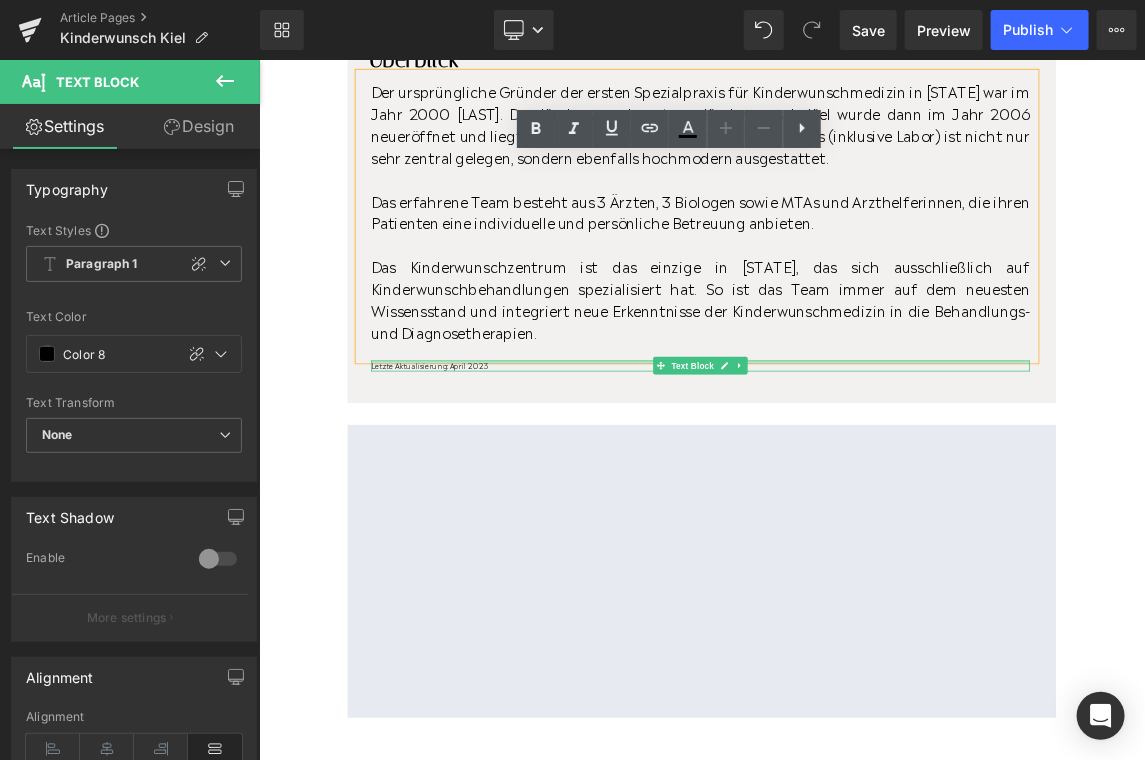 click at bounding box center (861, 472) 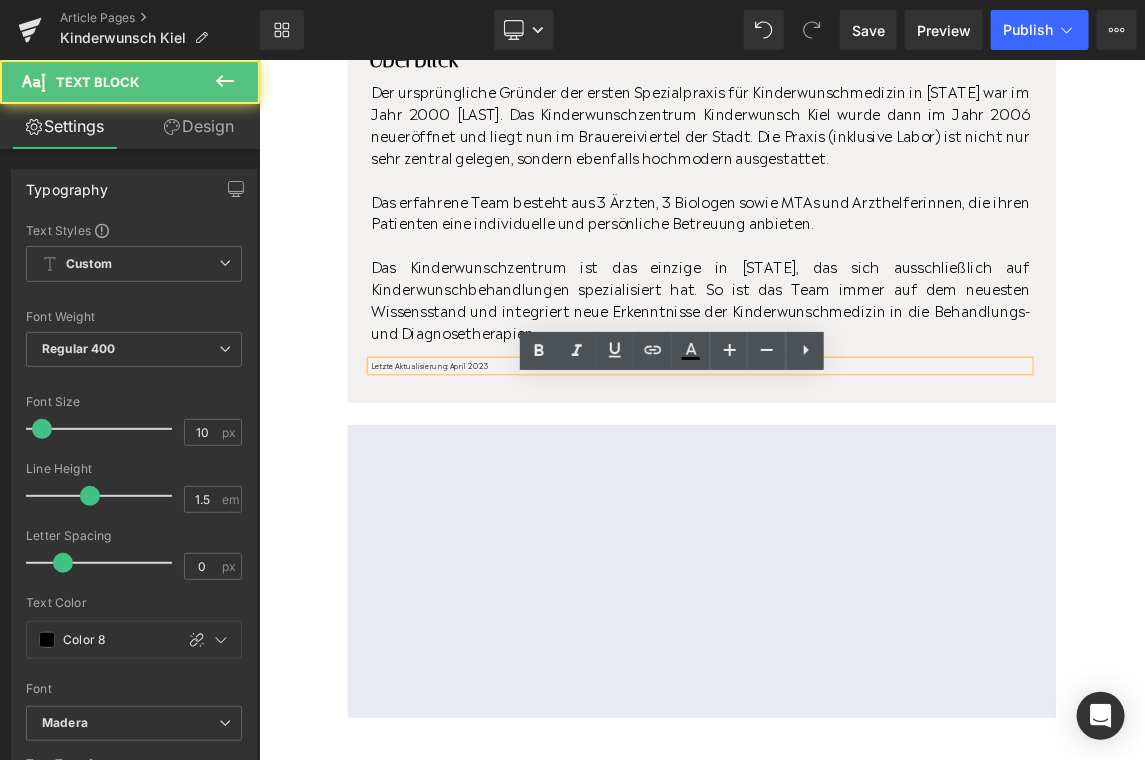 click on "Letzte Aktualisierung: April 2023" at bounding box center [861, 477] 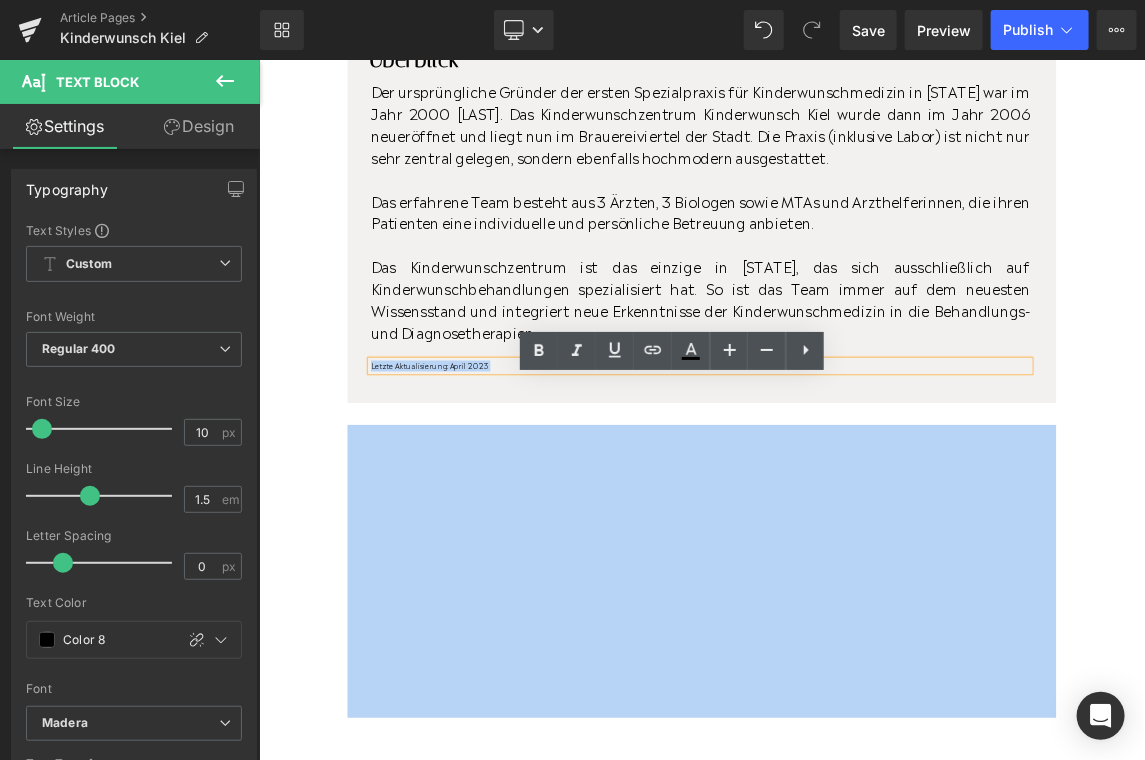 drag, startPoint x: 597, startPoint y: 504, endPoint x: 536, endPoint y: 506, distance: 61.03278 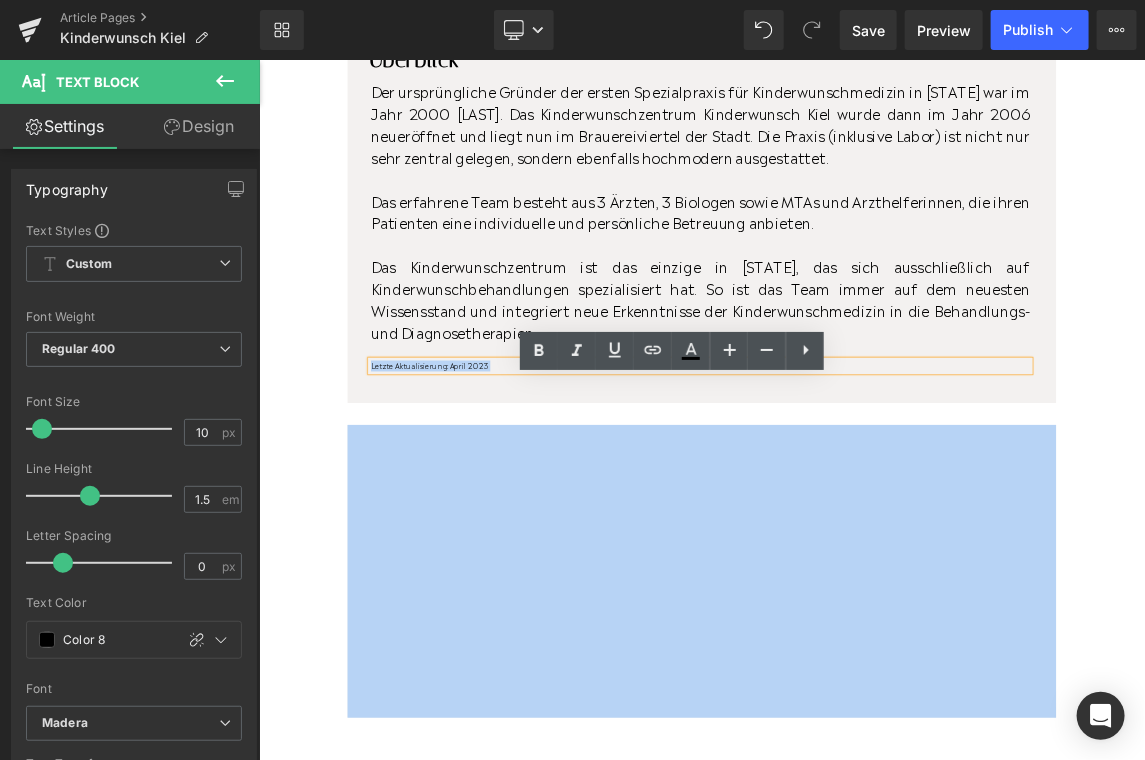 click on "Letzte Aktualisierung: April 2023" at bounding box center (861, 477) 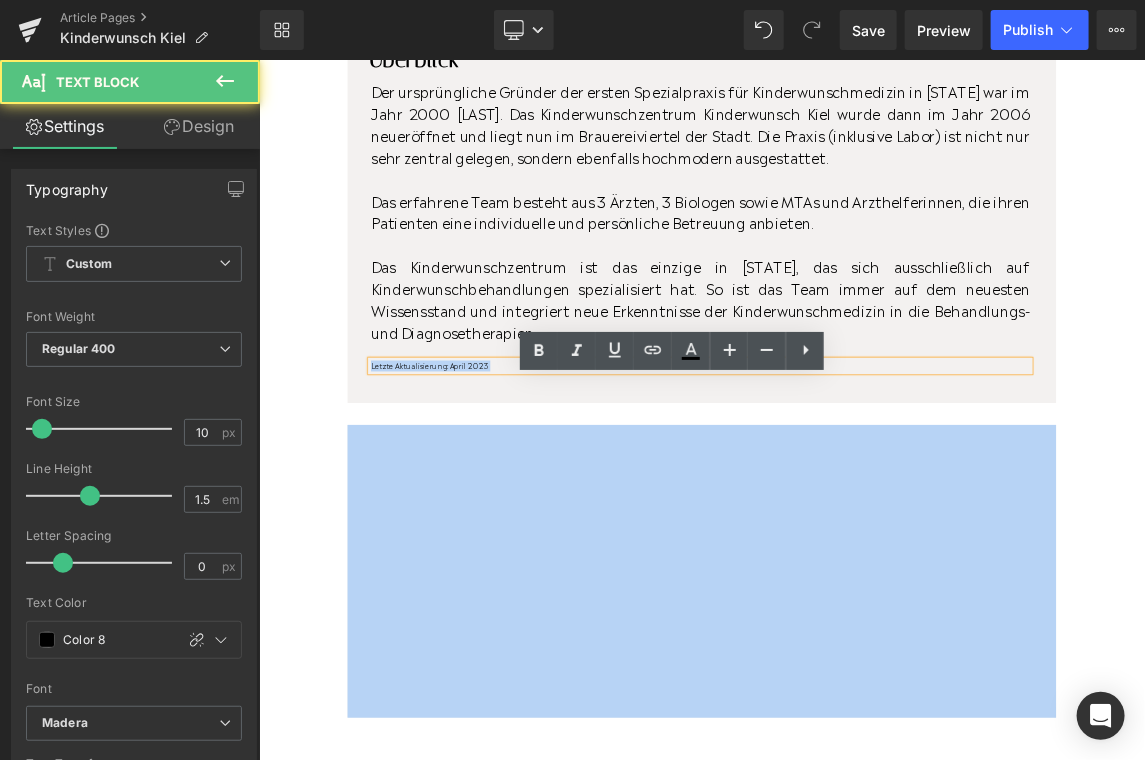 drag, startPoint x: 569, startPoint y: 505, endPoint x: 529, endPoint y: 505, distance: 40 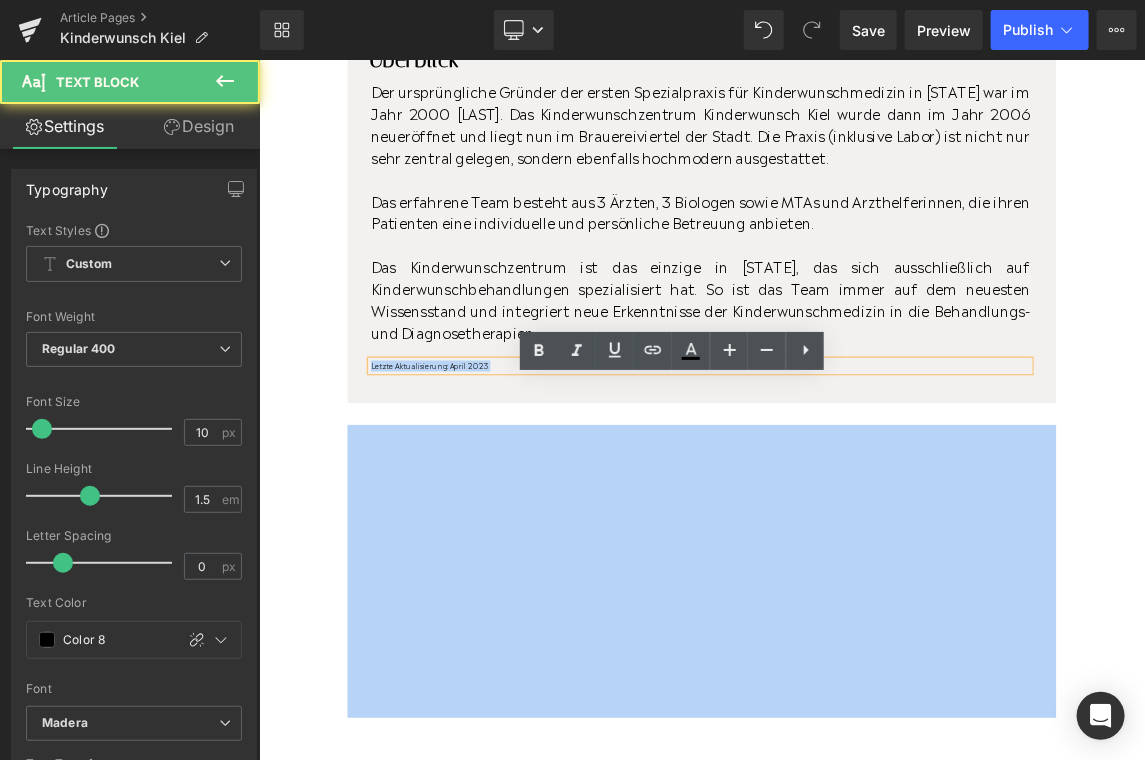 click on "Letzte Aktualisierung: April 2023" at bounding box center [861, 477] 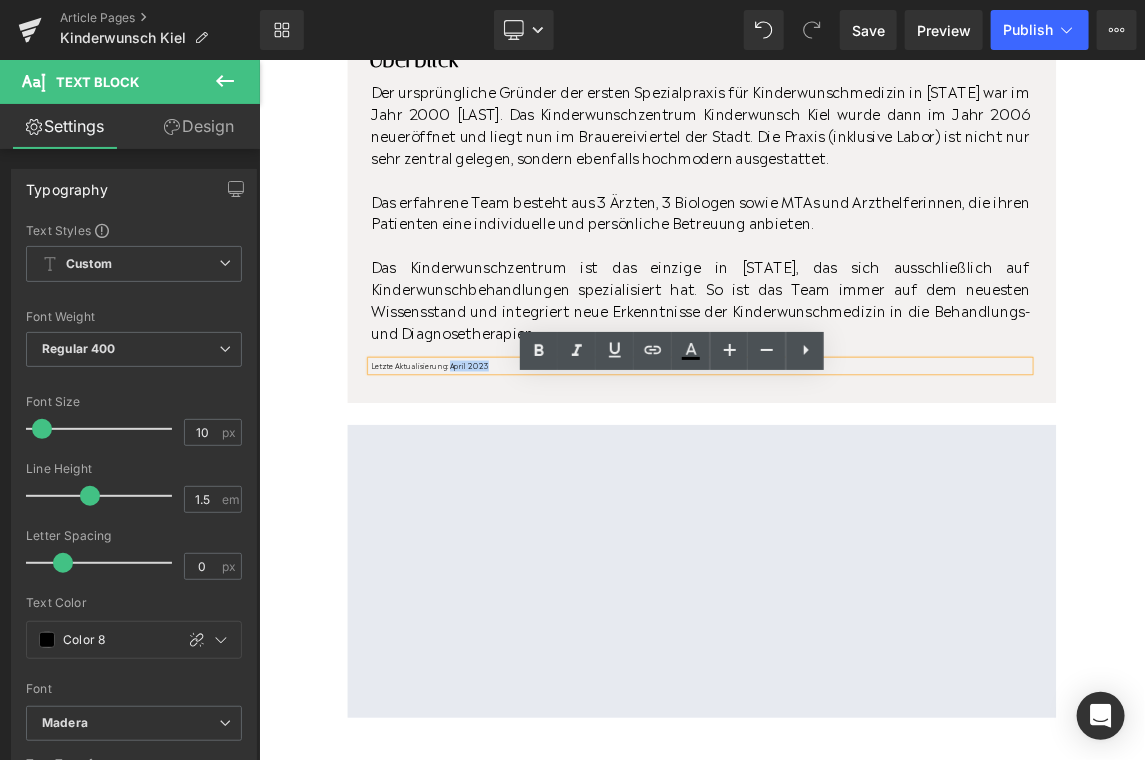 drag, startPoint x: 591, startPoint y: 506, endPoint x: 517, endPoint y: 508, distance: 74.02702 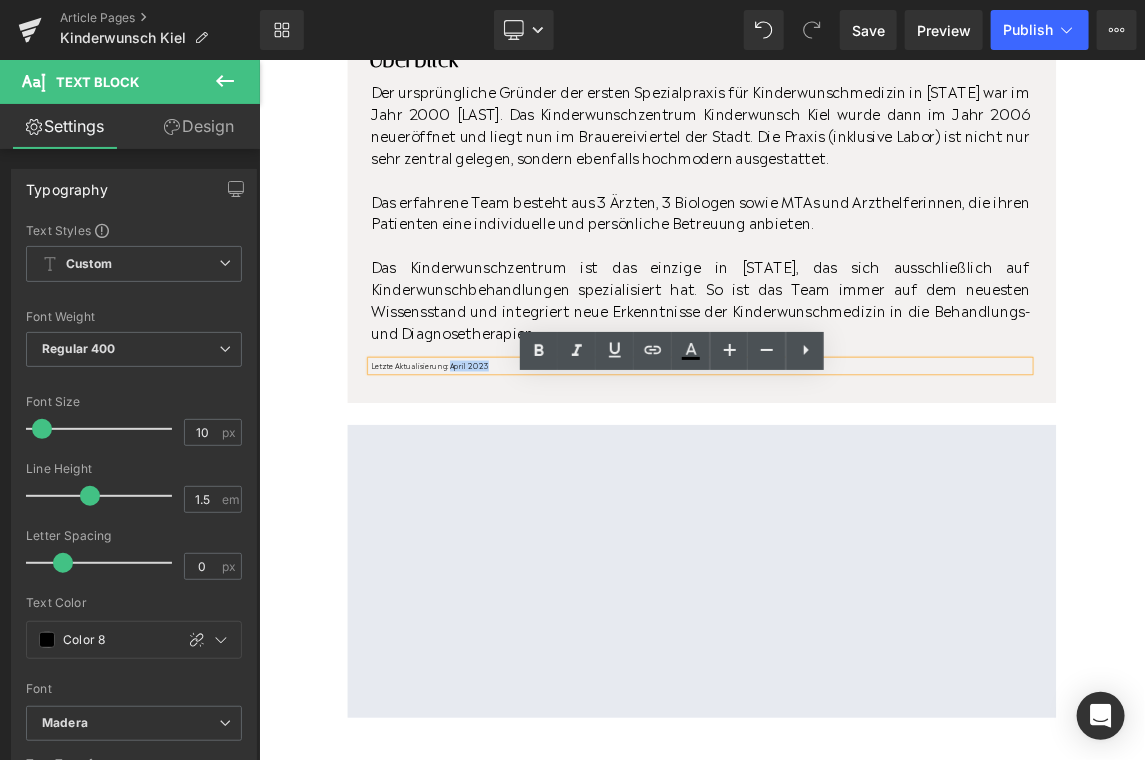 click on "Letzte Aktualisierung: April 2023" at bounding box center [861, 477] 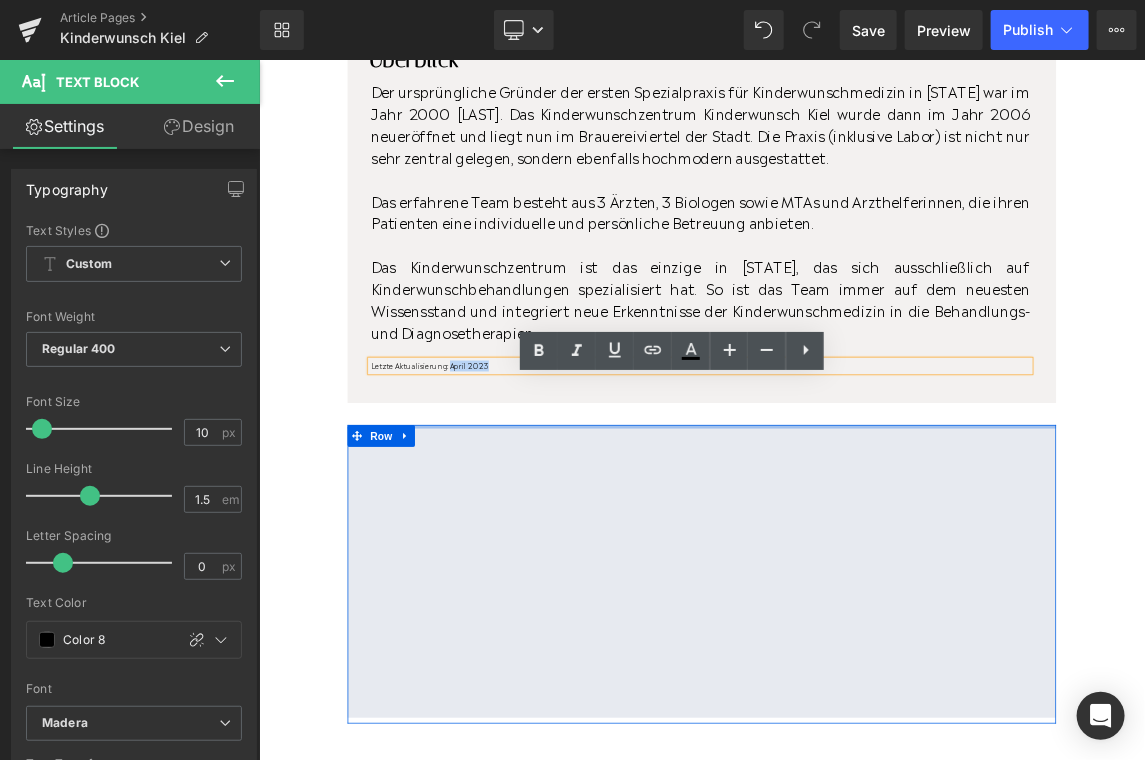 type 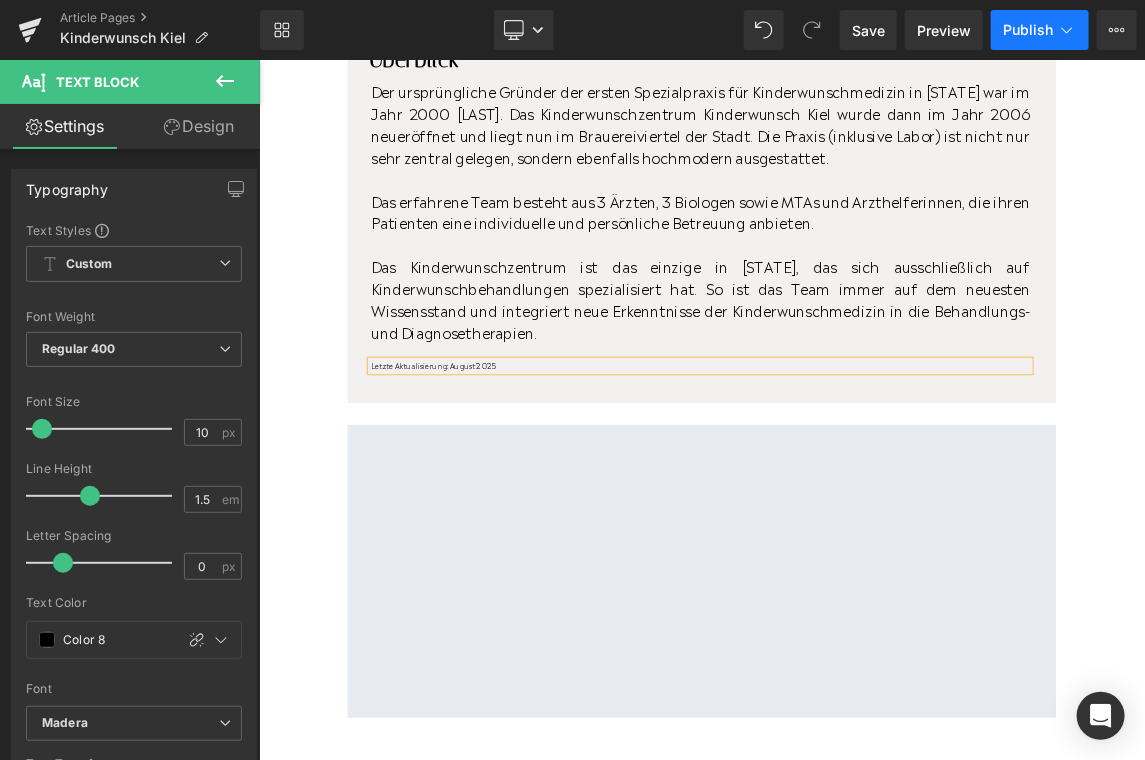 click on "Publish" at bounding box center [1040, 30] 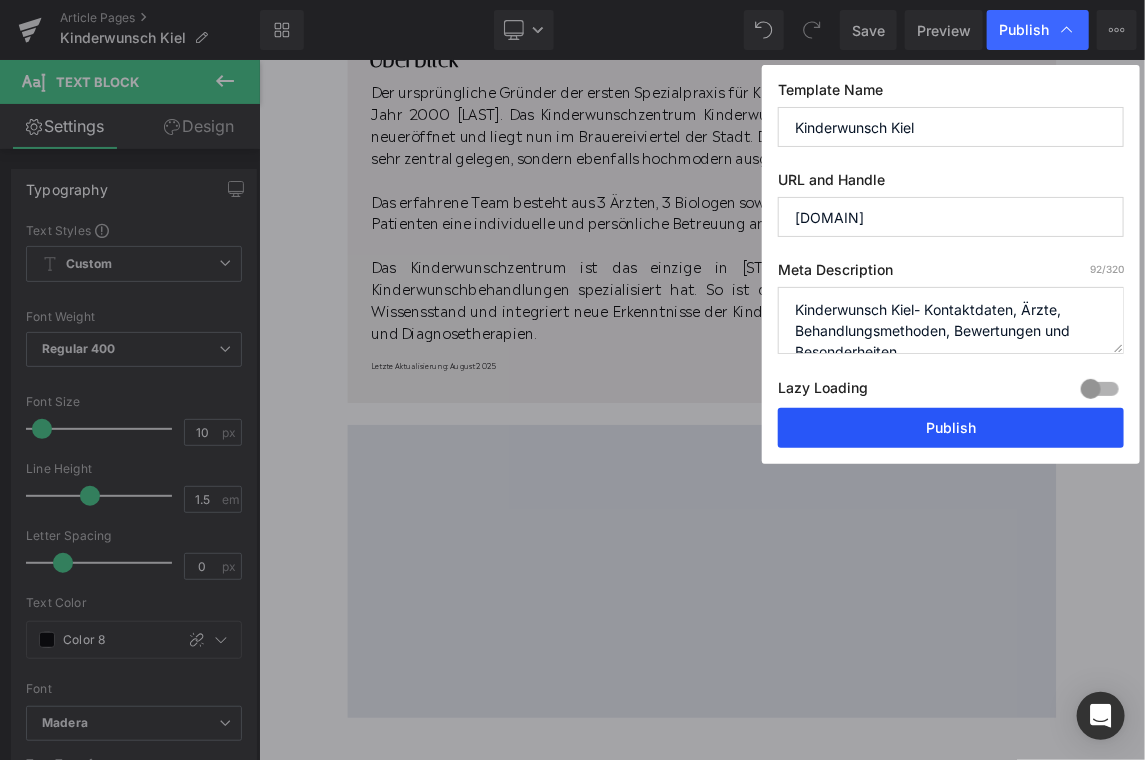 drag, startPoint x: 1012, startPoint y: 422, endPoint x: 1028, endPoint y: 494, distance: 73.756355 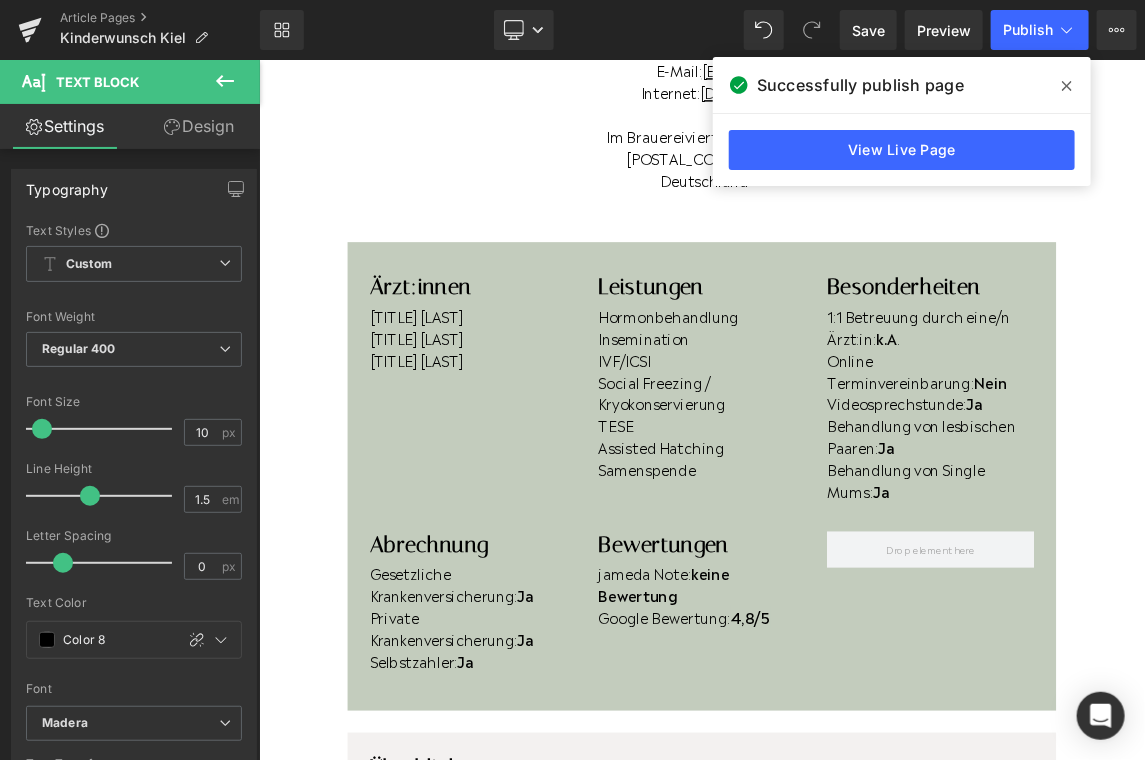 scroll, scrollTop: 367, scrollLeft: 0, axis: vertical 